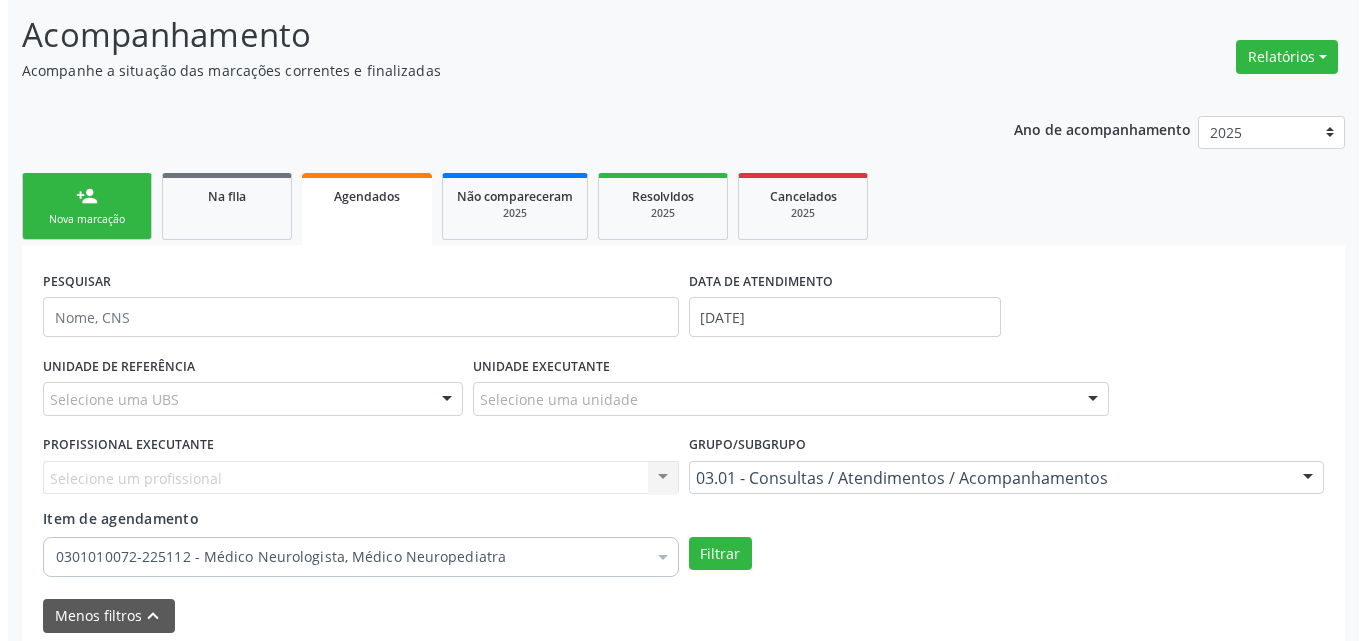 scroll, scrollTop: 0, scrollLeft: 0, axis: both 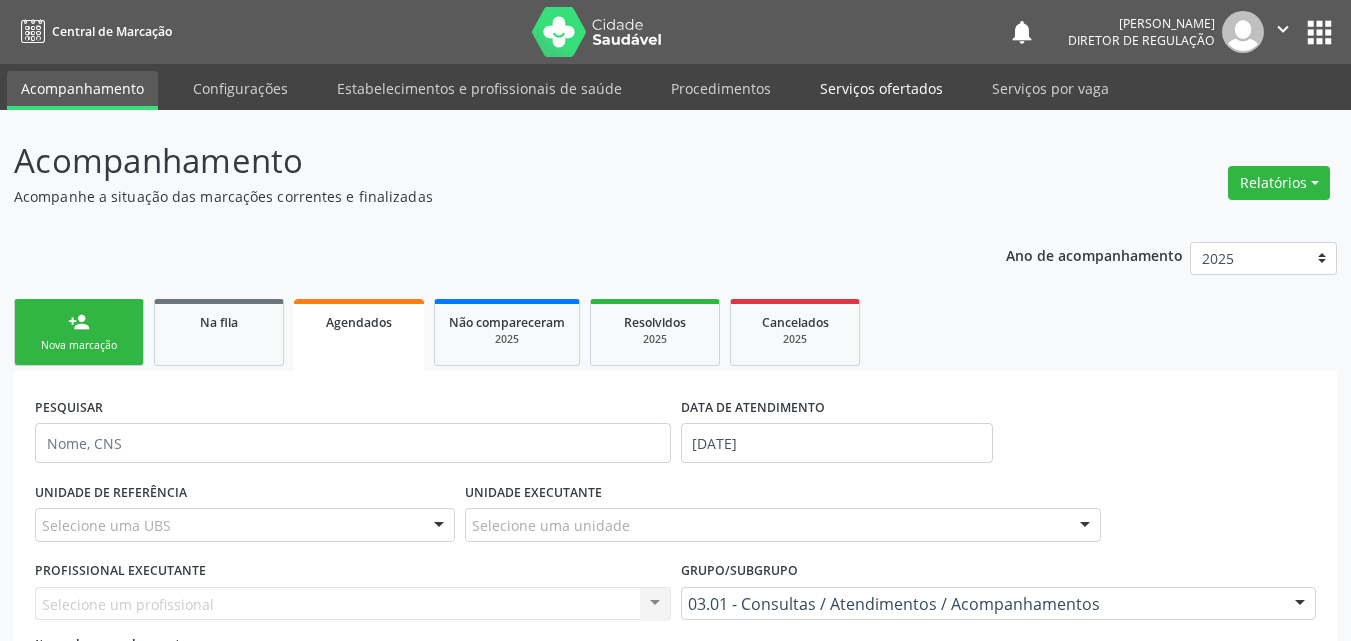 click on "Serviços ofertados" at bounding box center (881, 88) 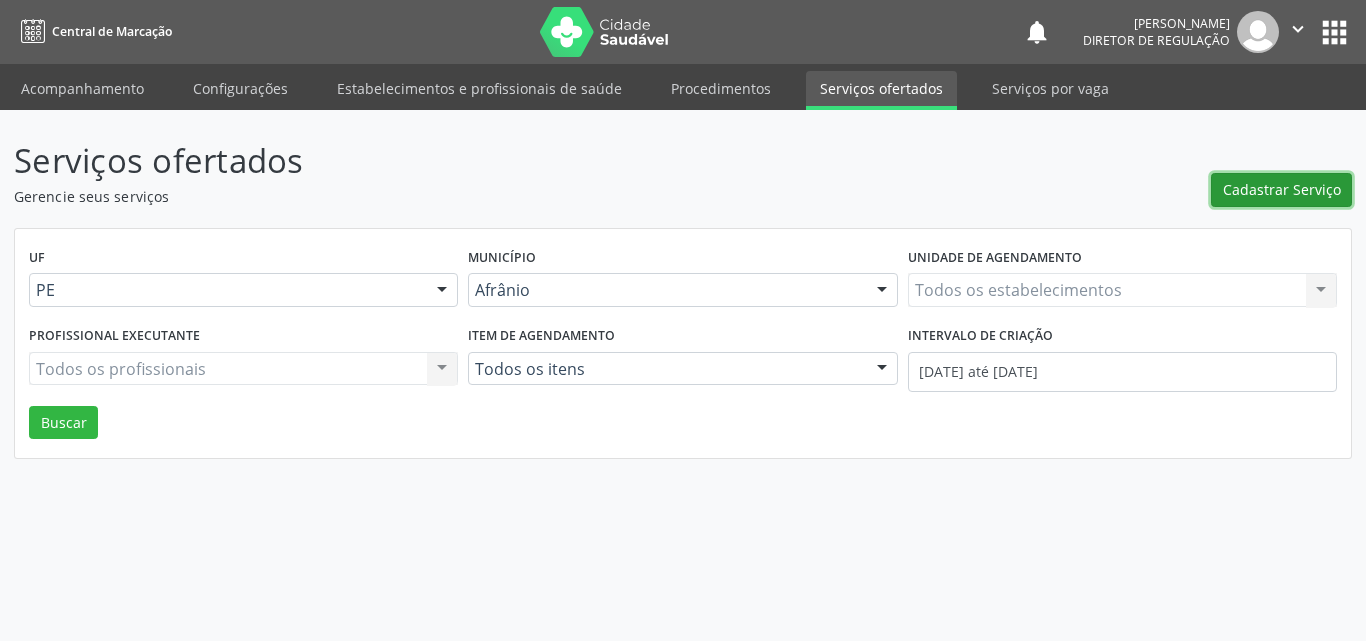 click on "Cadastrar Serviço" at bounding box center [1282, 189] 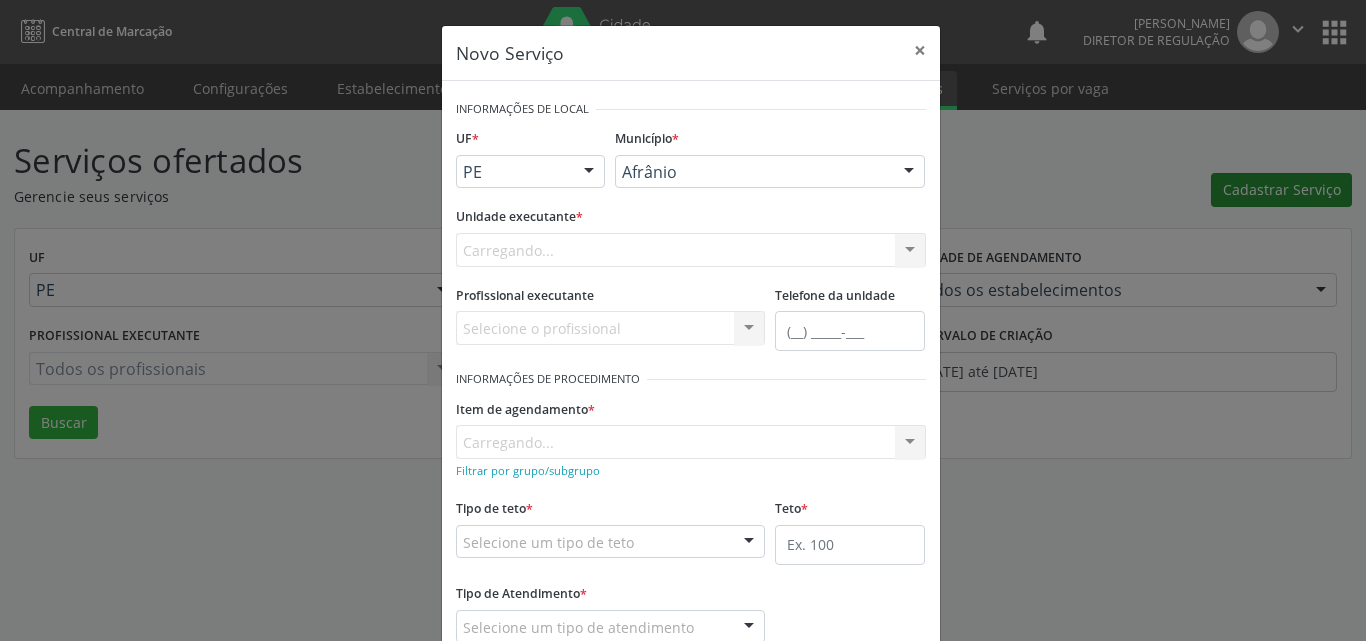 scroll, scrollTop: 0, scrollLeft: 0, axis: both 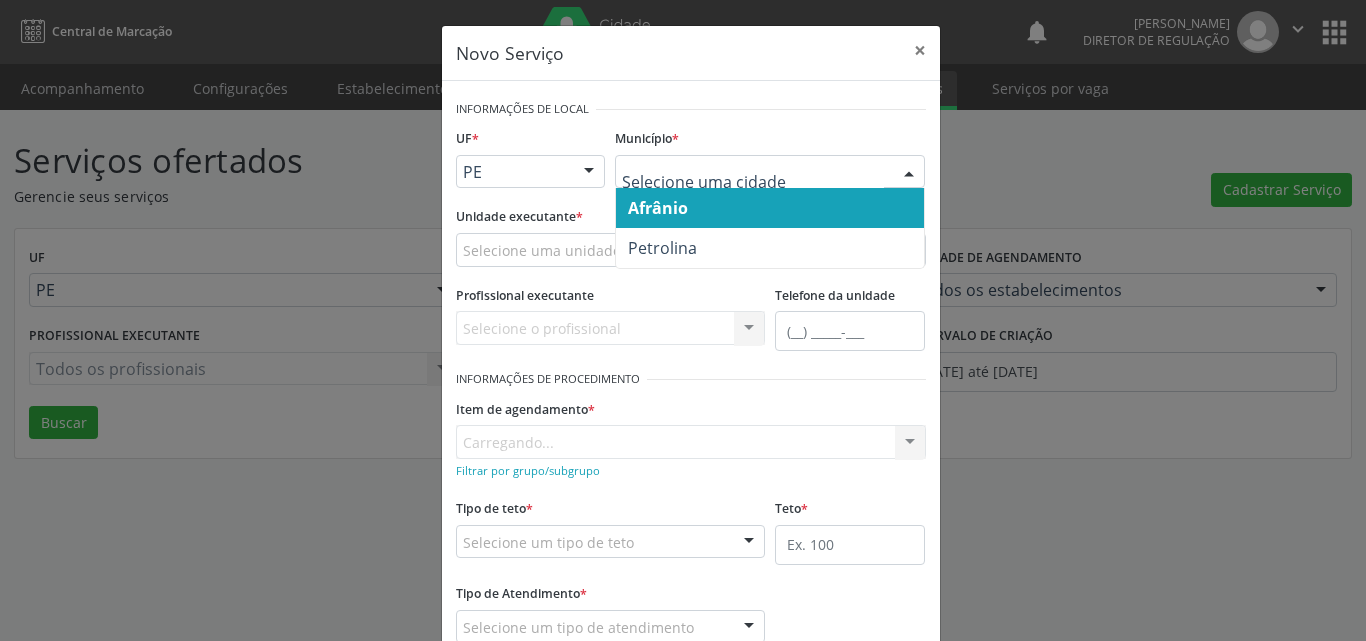 click on "Afrânio" at bounding box center (770, 208) 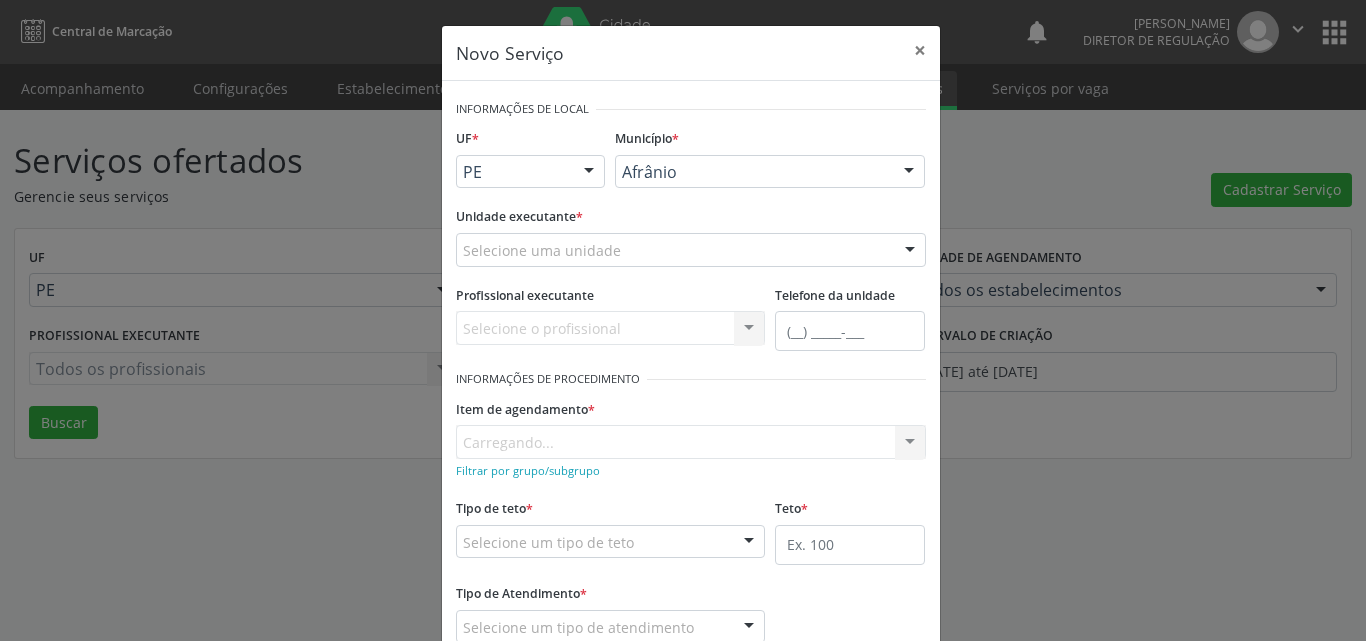 click on "Selecione uma unidade" at bounding box center (691, 250) 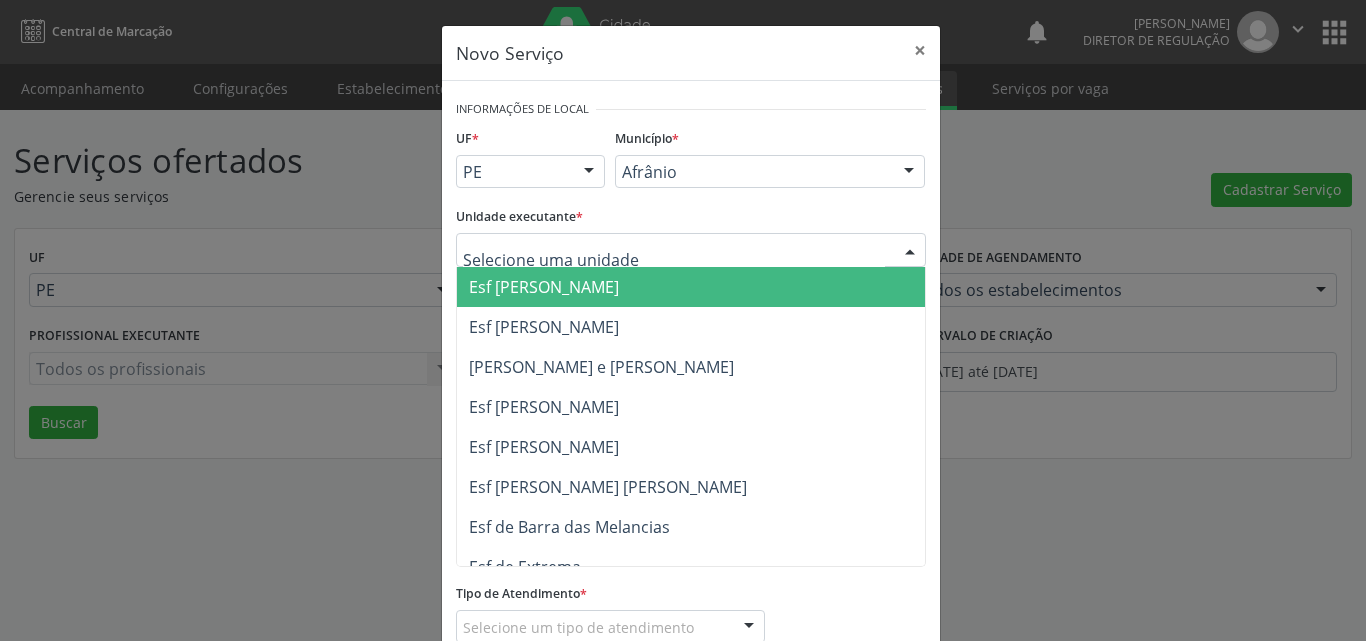 scroll, scrollTop: 400, scrollLeft: 0, axis: vertical 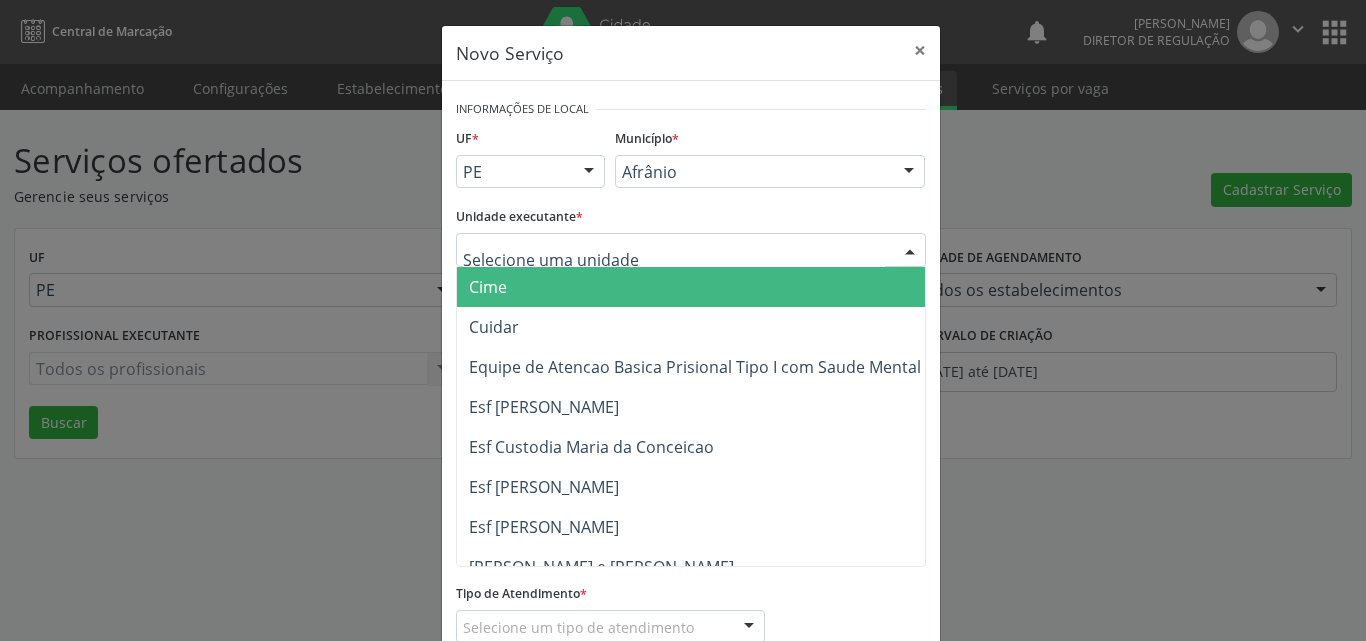 click on "Cime" at bounding box center [701, 287] 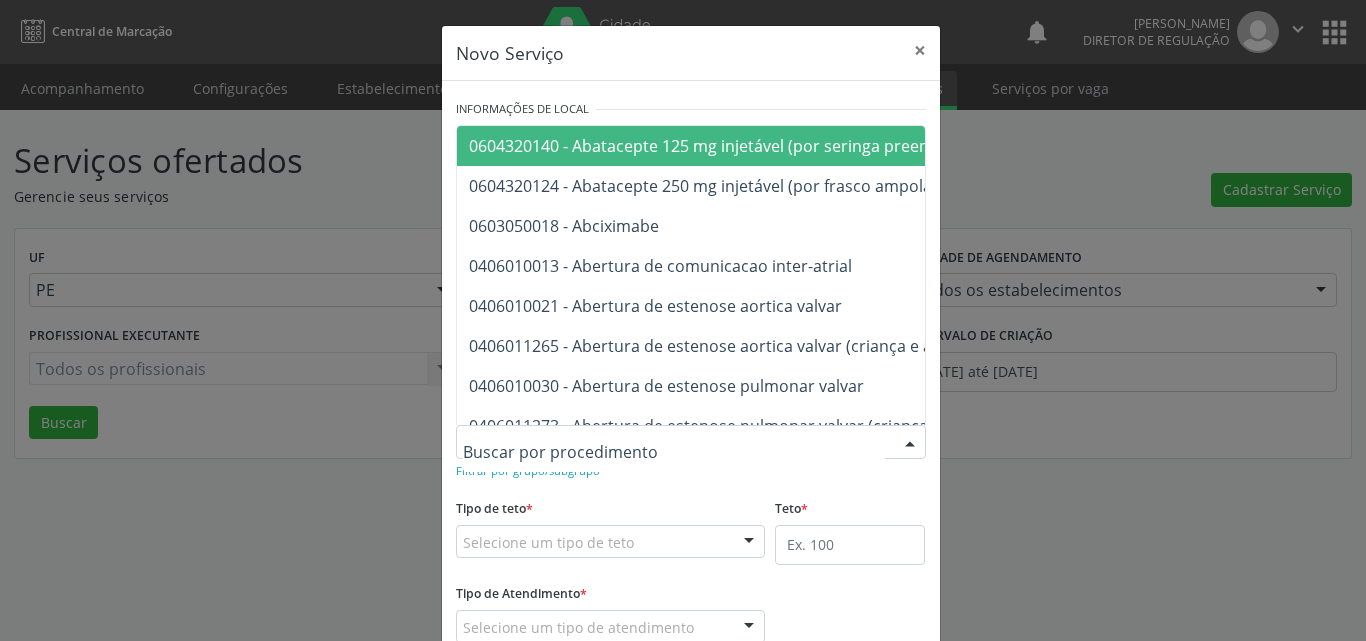 click at bounding box center [691, 442] 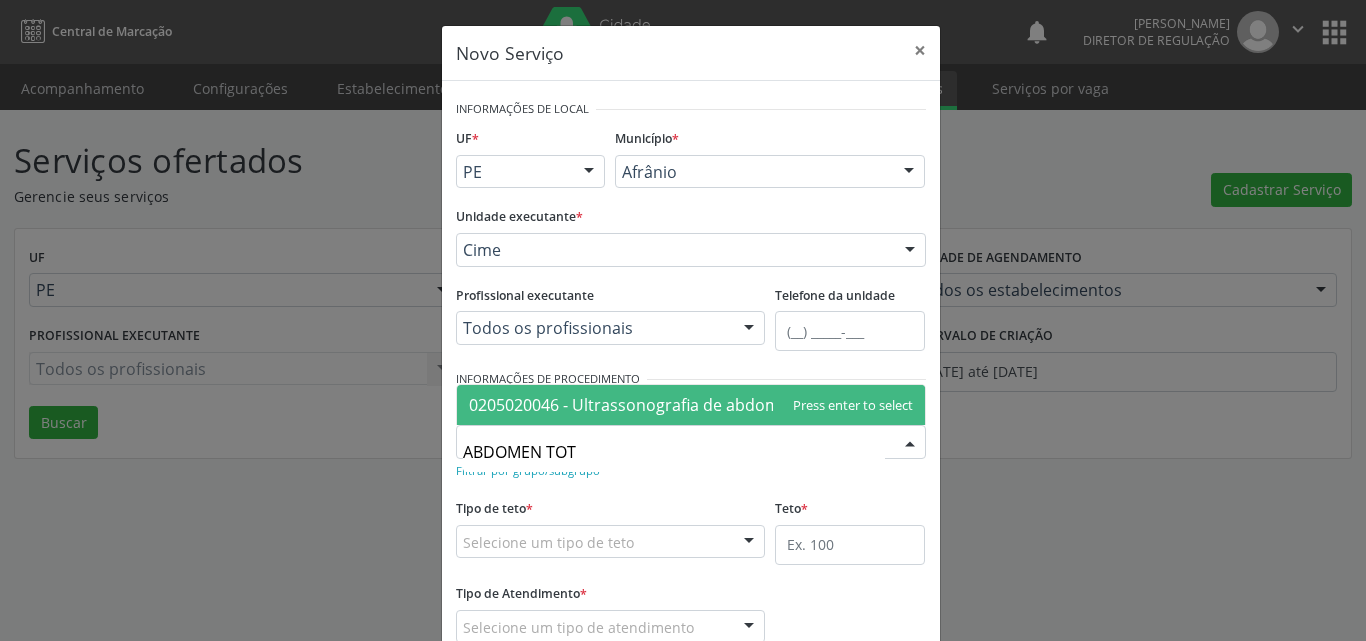 type on "ABDOMEN TOTA" 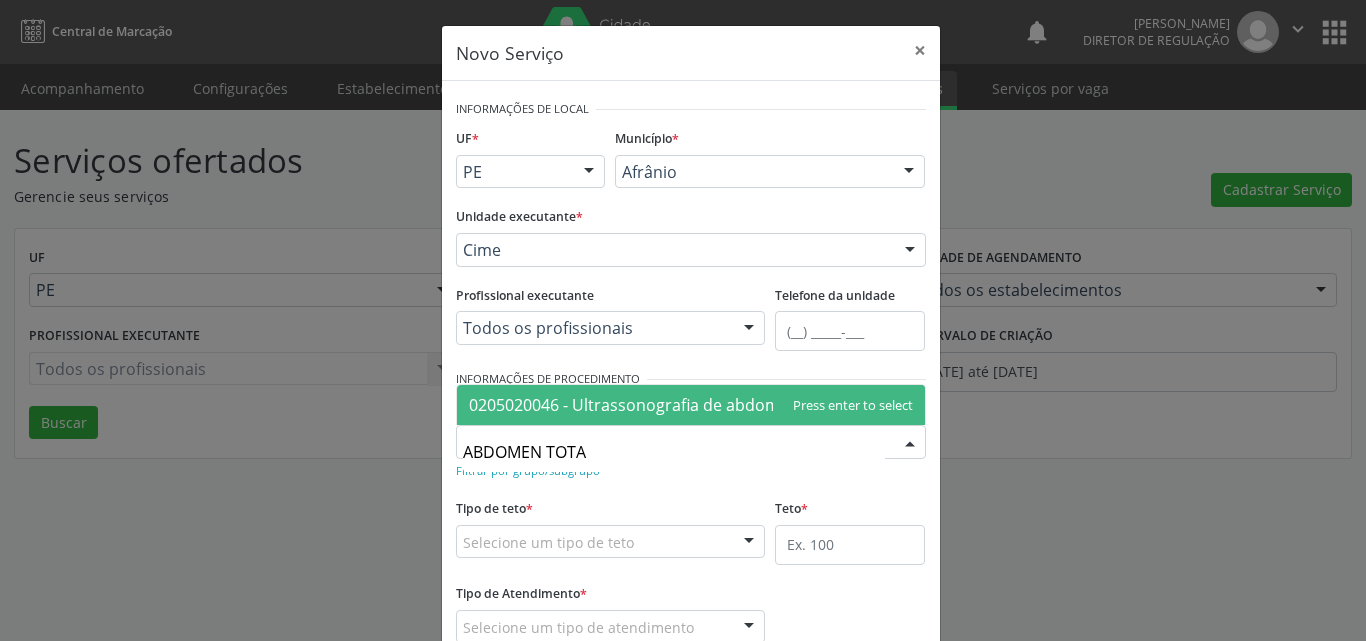 click on "0205020046 - Ultrassonografia de abdomen total" at bounding box center (653, 405) 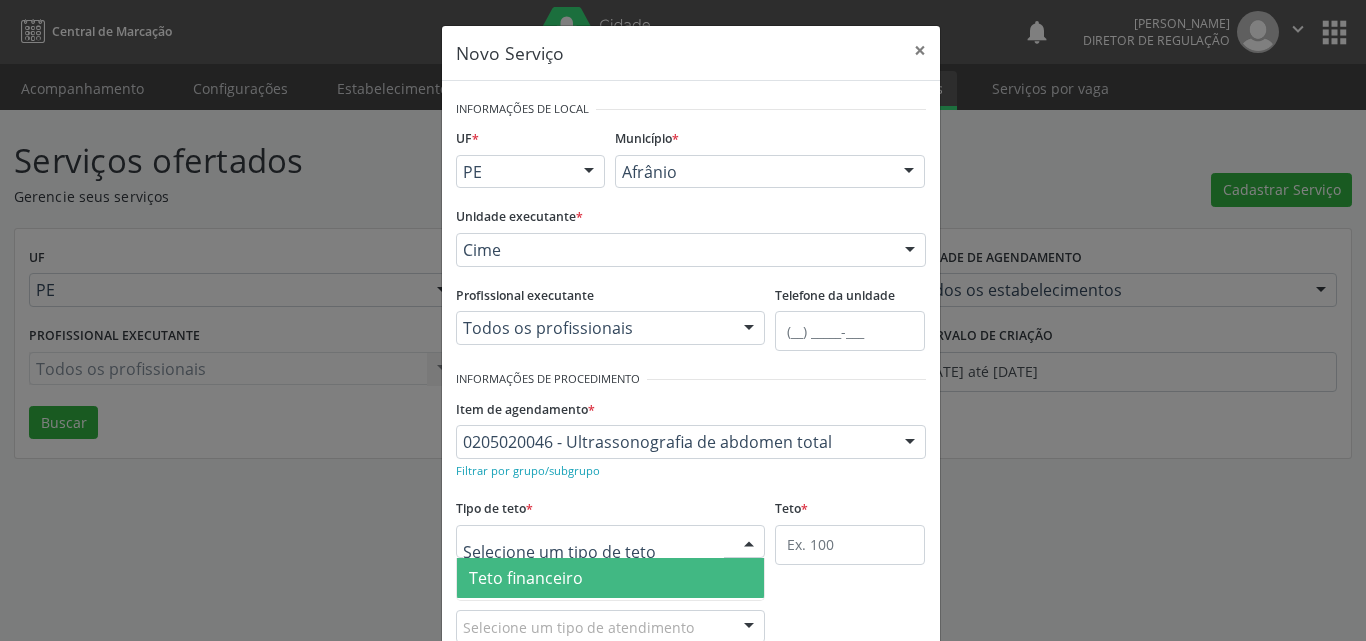 scroll, scrollTop: 132, scrollLeft: 0, axis: vertical 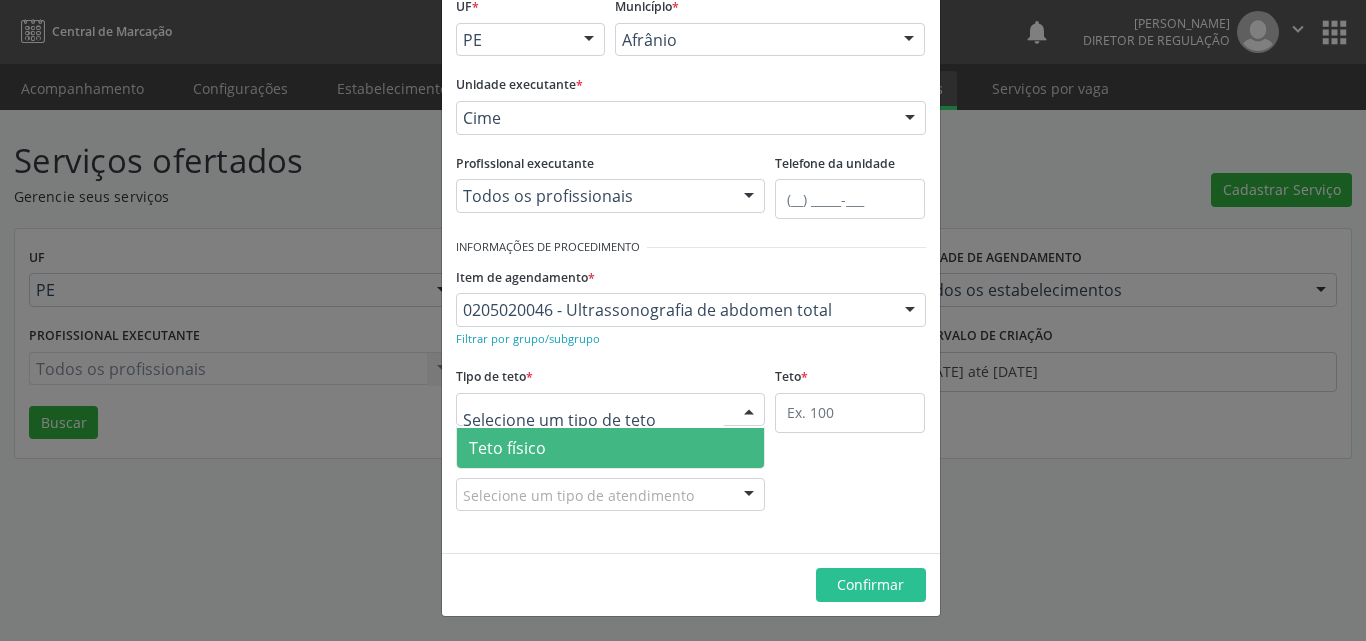 click on "Teto físico" at bounding box center (611, 448) 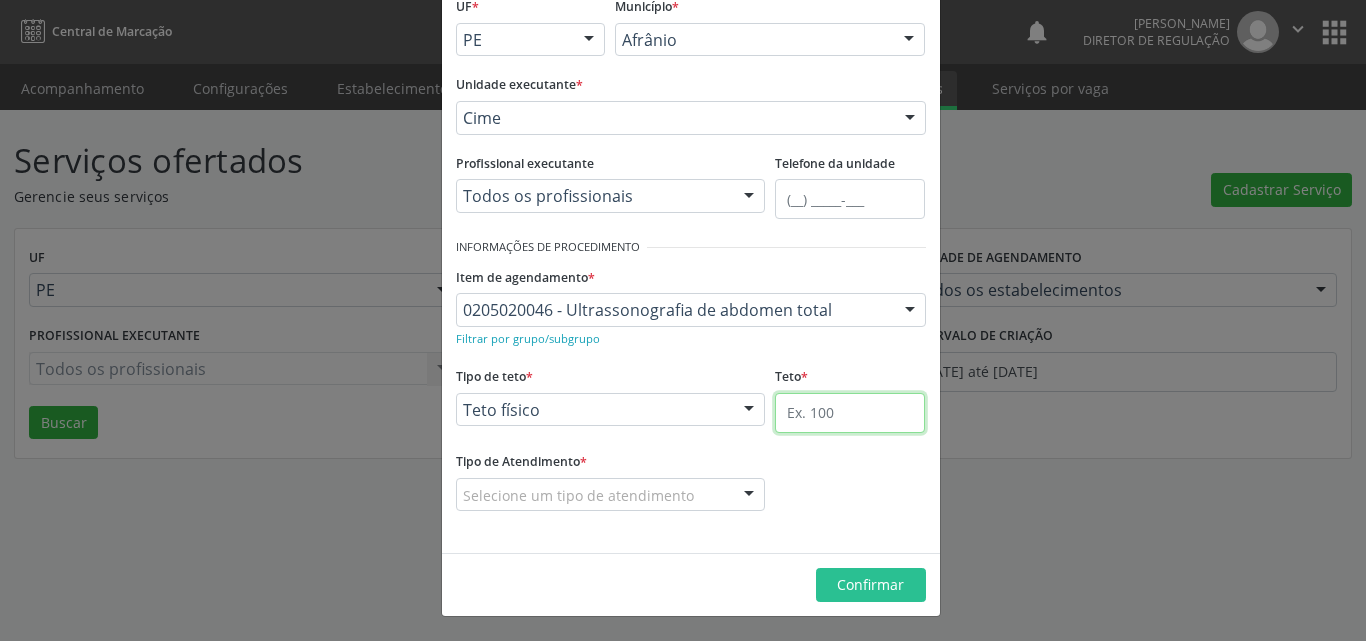 click at bounding box center (850, 413) 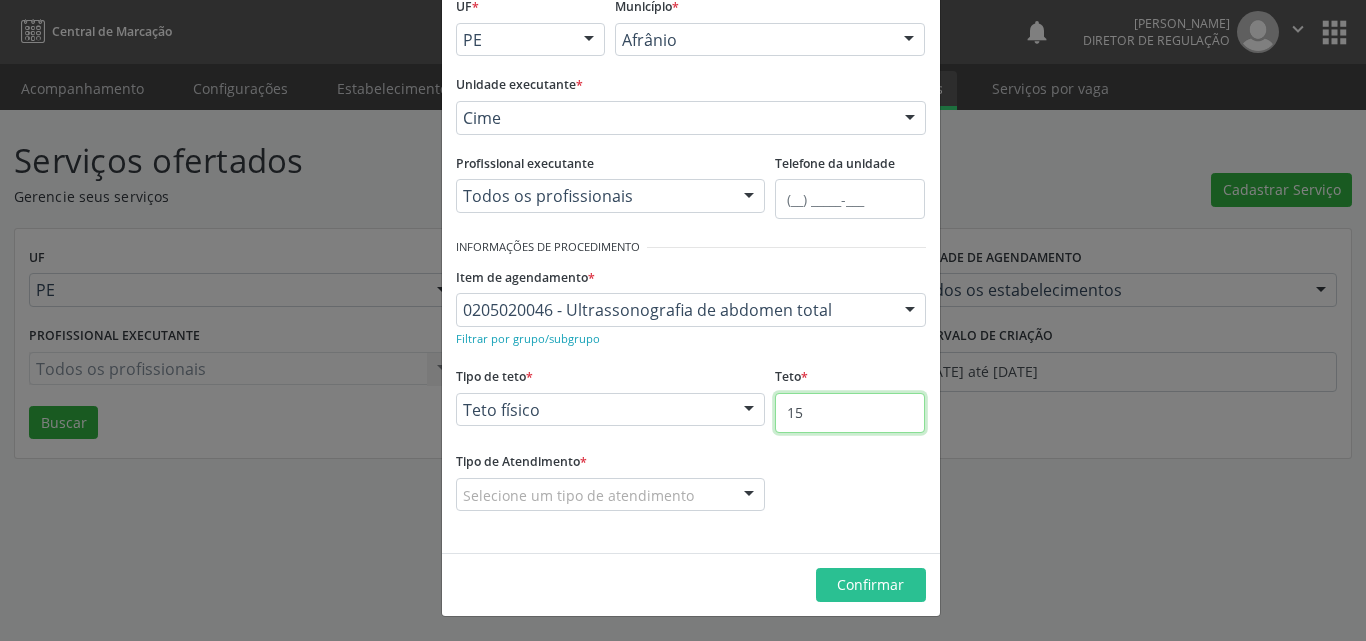 type on "15" 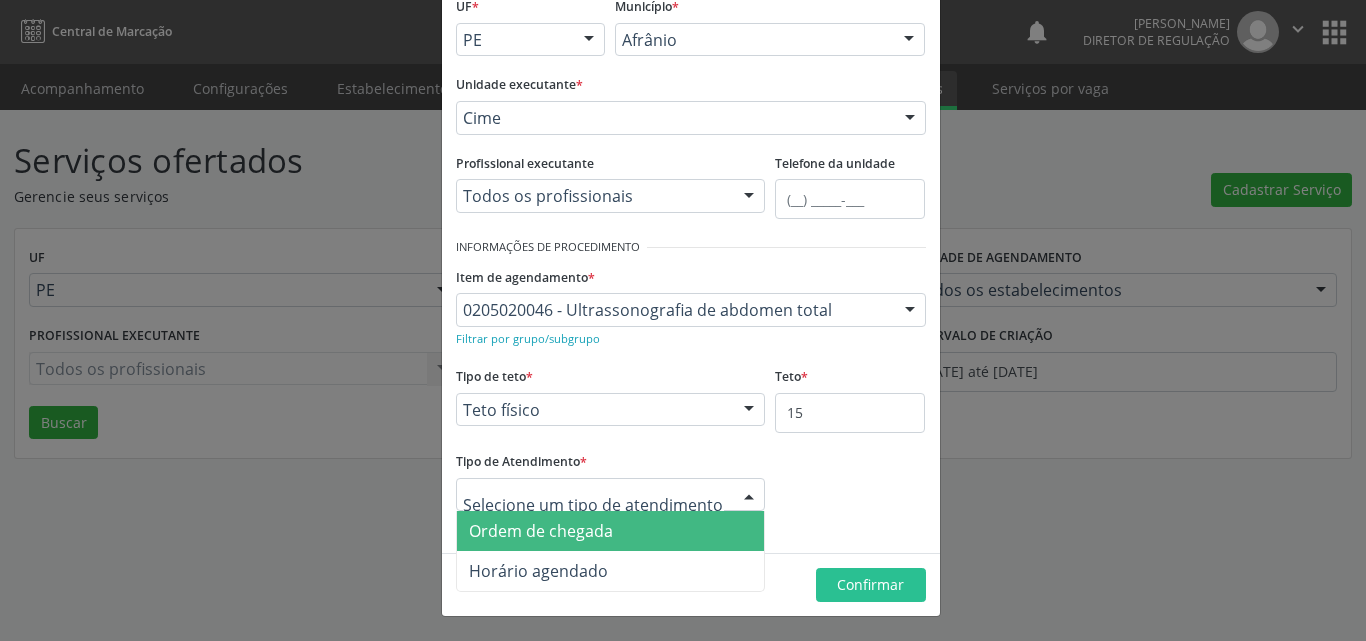 click on "Ordem de chegada" at bounding box center (611, 531) 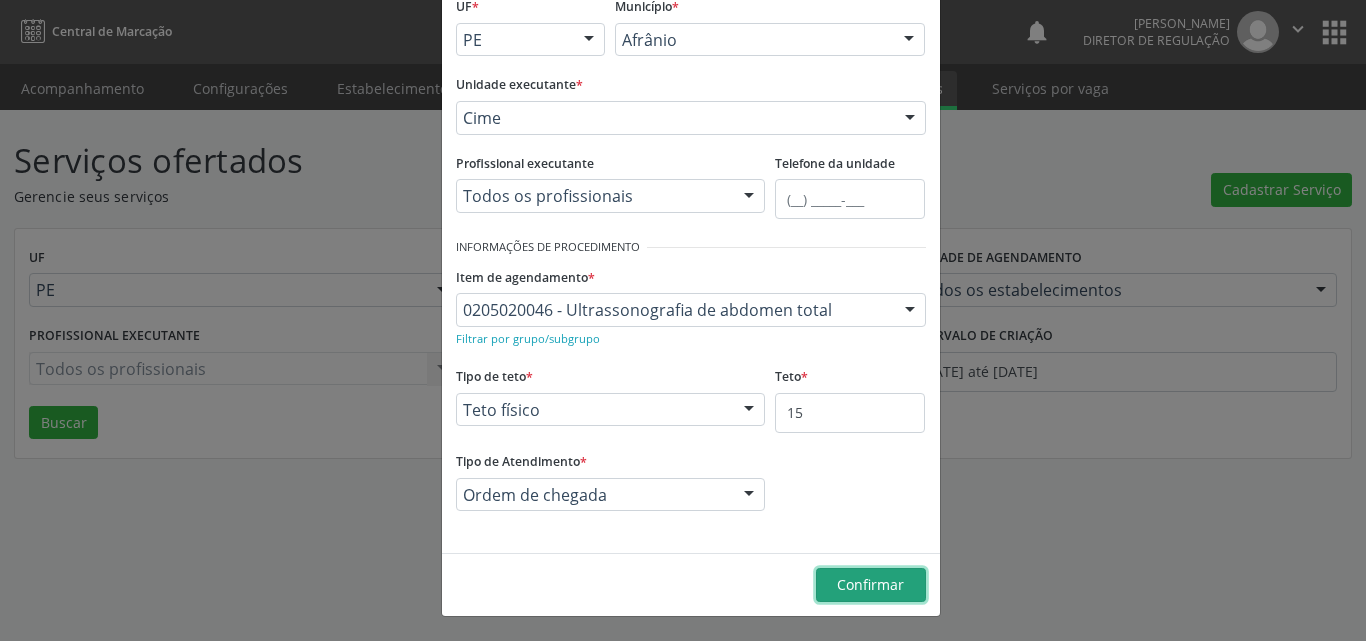 click on "Confirmar" at bounding box center [870, 584] 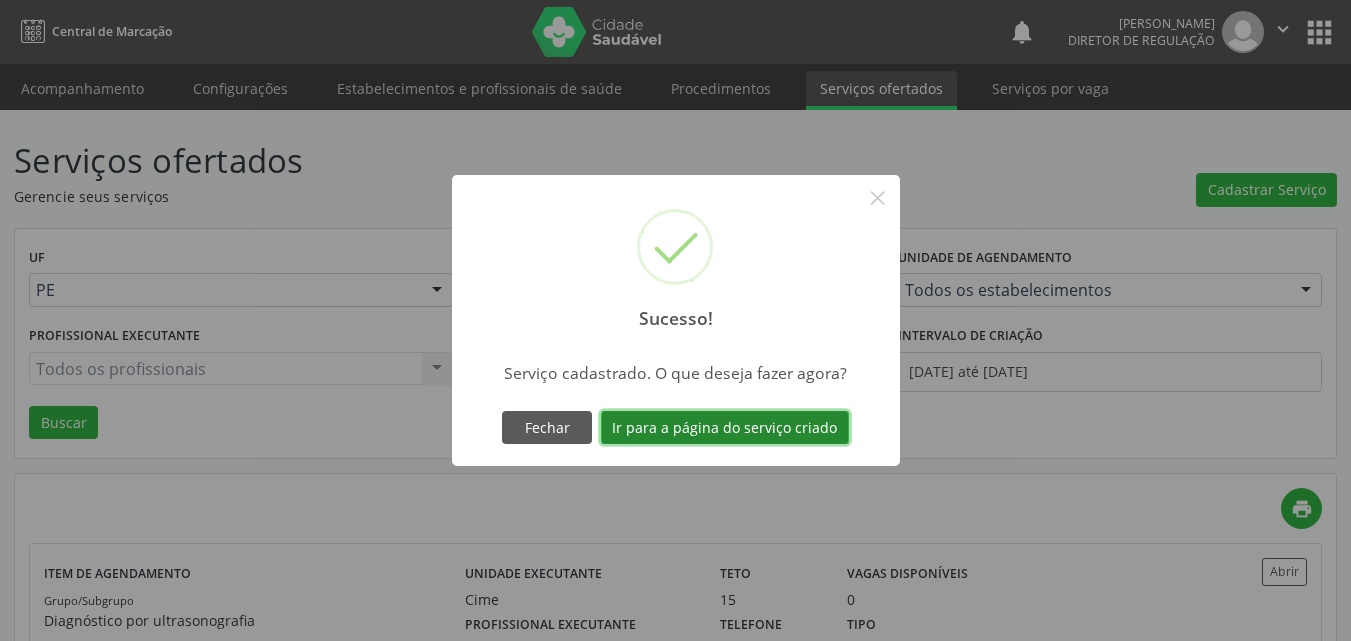 click on "Ir para a página do serviço criado" at bounding box center [725, 428] 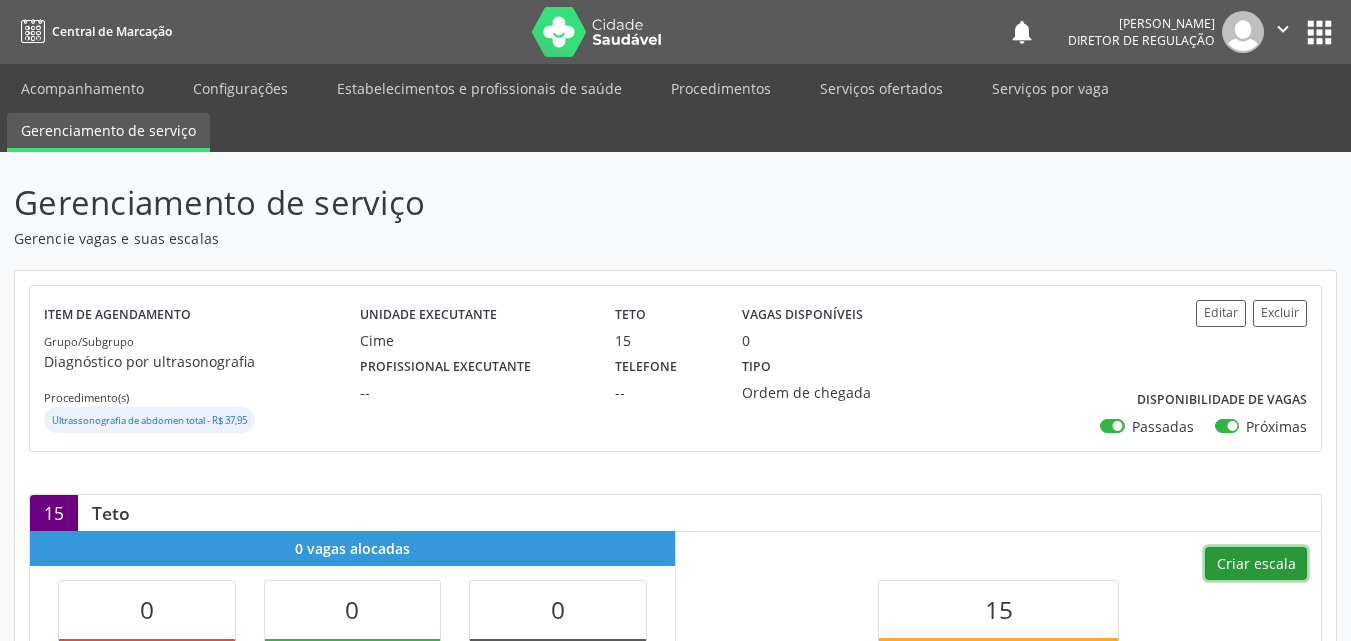 click on "Criar escala" at bounding box center (1256, 564) 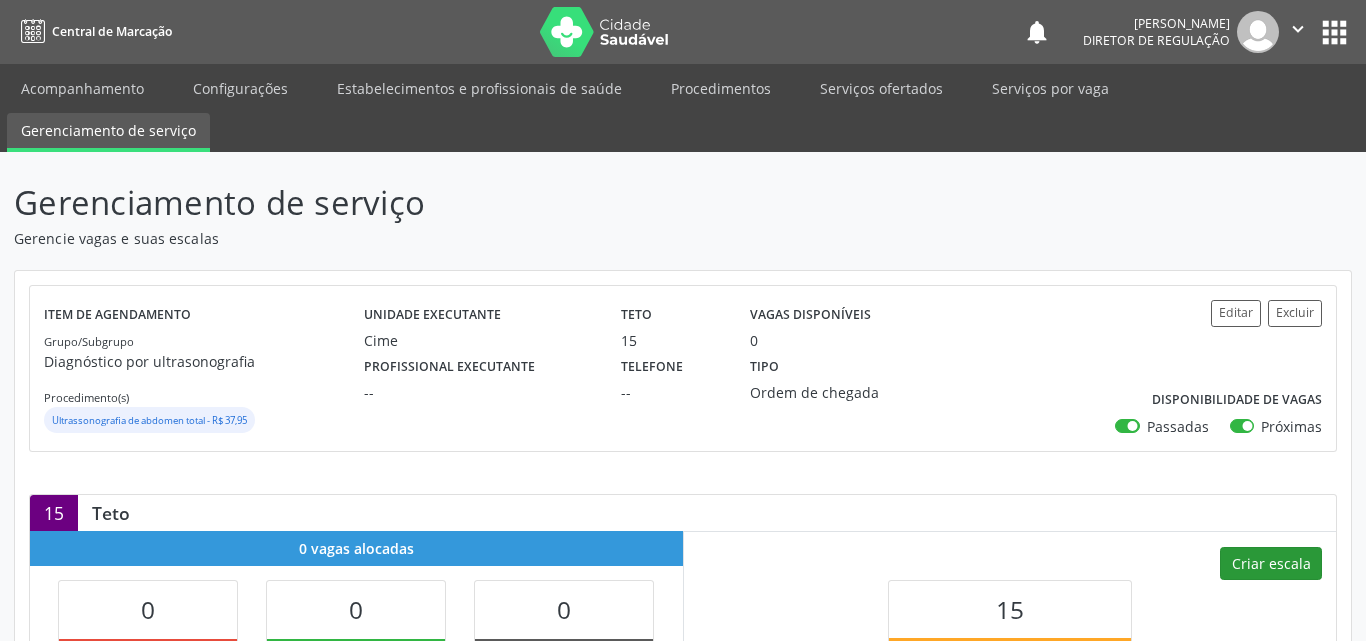 select on "6" 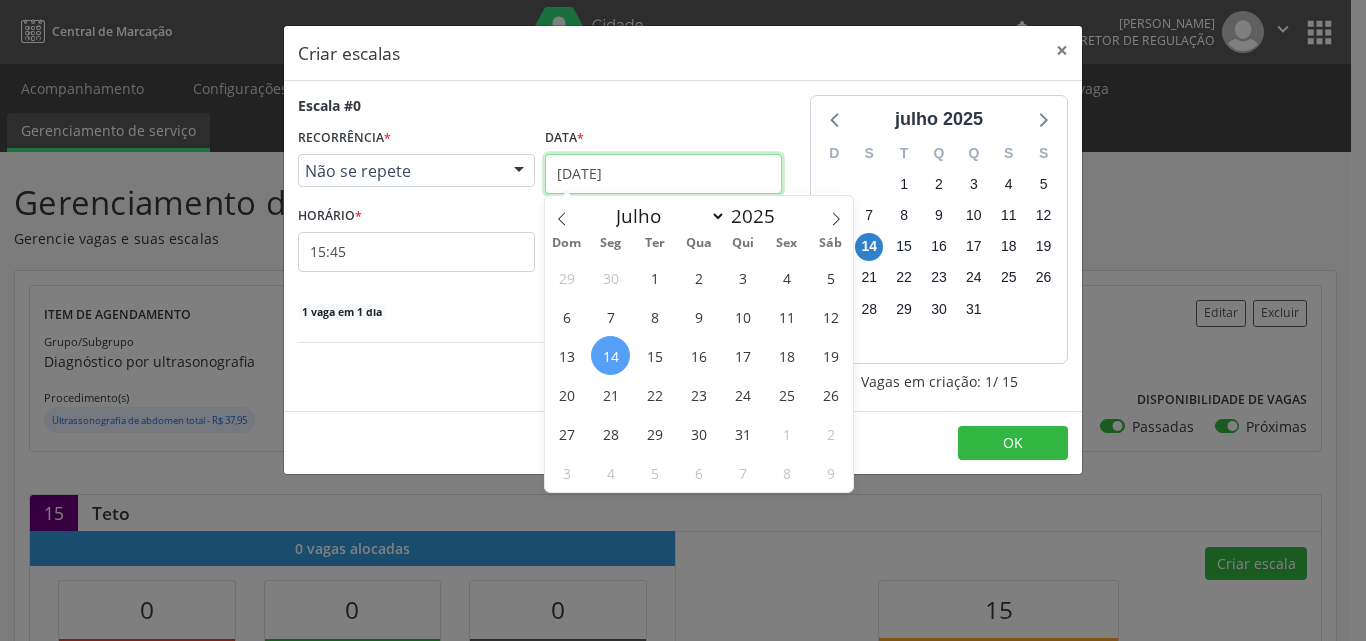 click on "[DATE]" at bounding box center (663, 174) 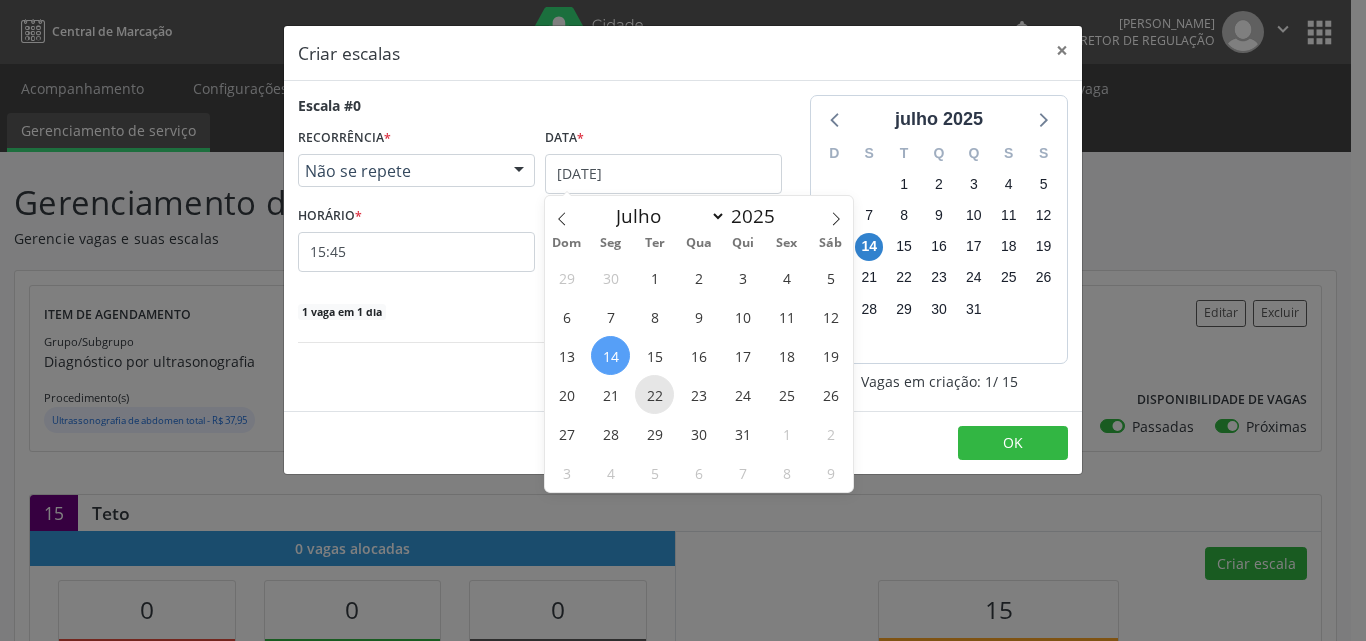 click on "22" at bounding box center (654, 394) 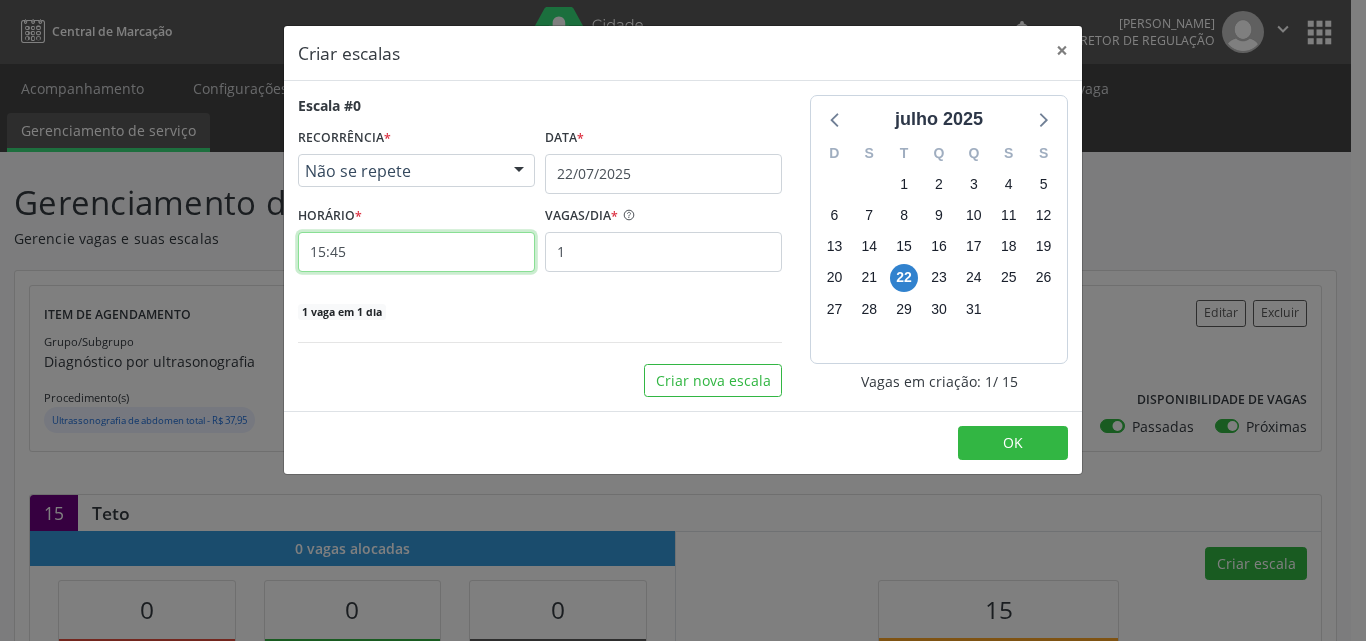 click on "15:45" at bounding box center (416, 252) 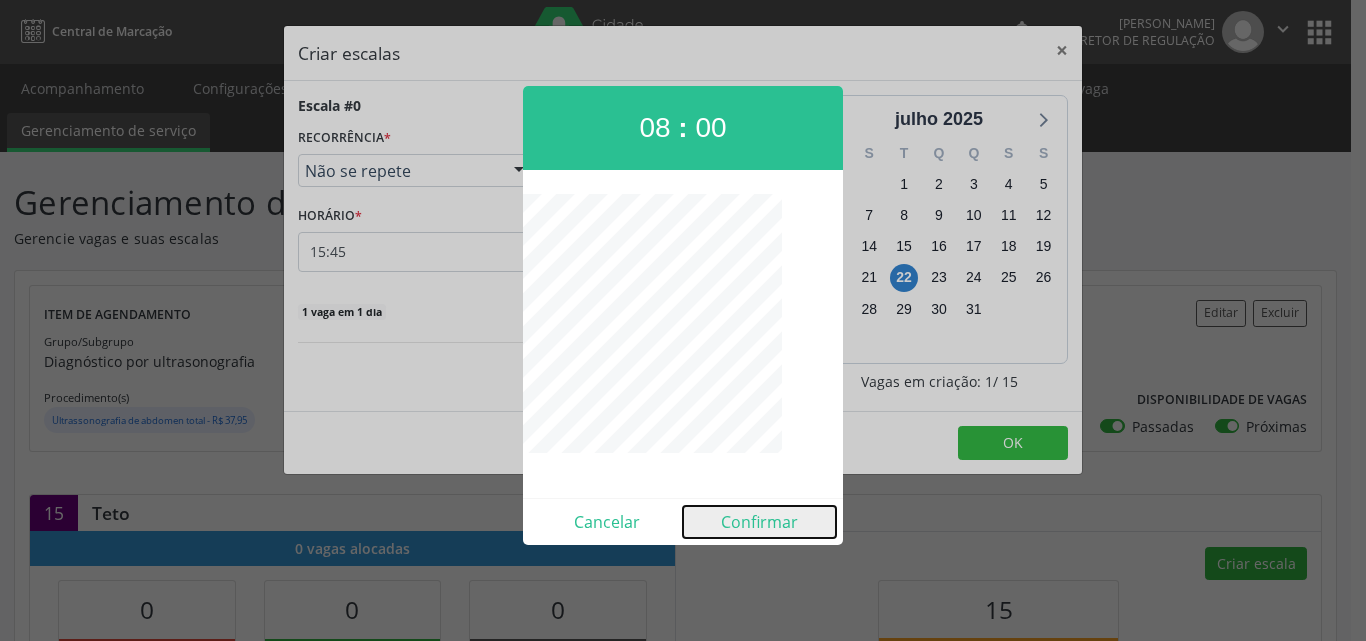 click on "Confirmar" at bounding box center [759, 522] 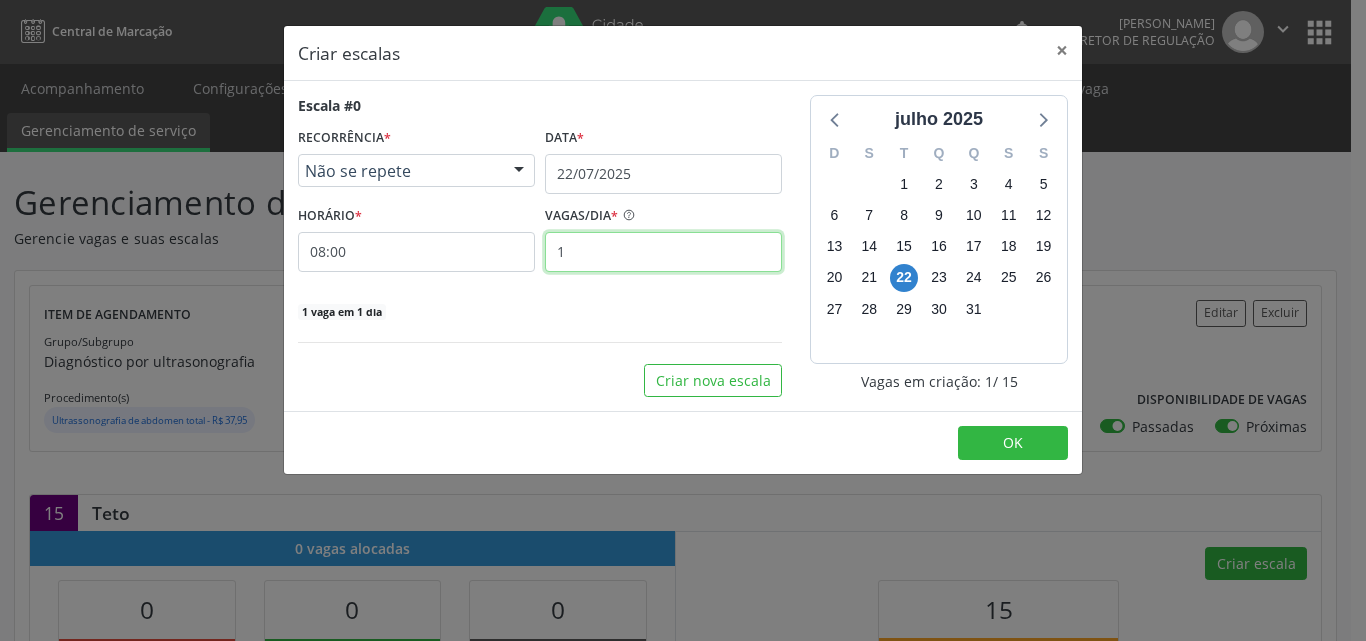 click on "1" at bounding box center (663, 252) 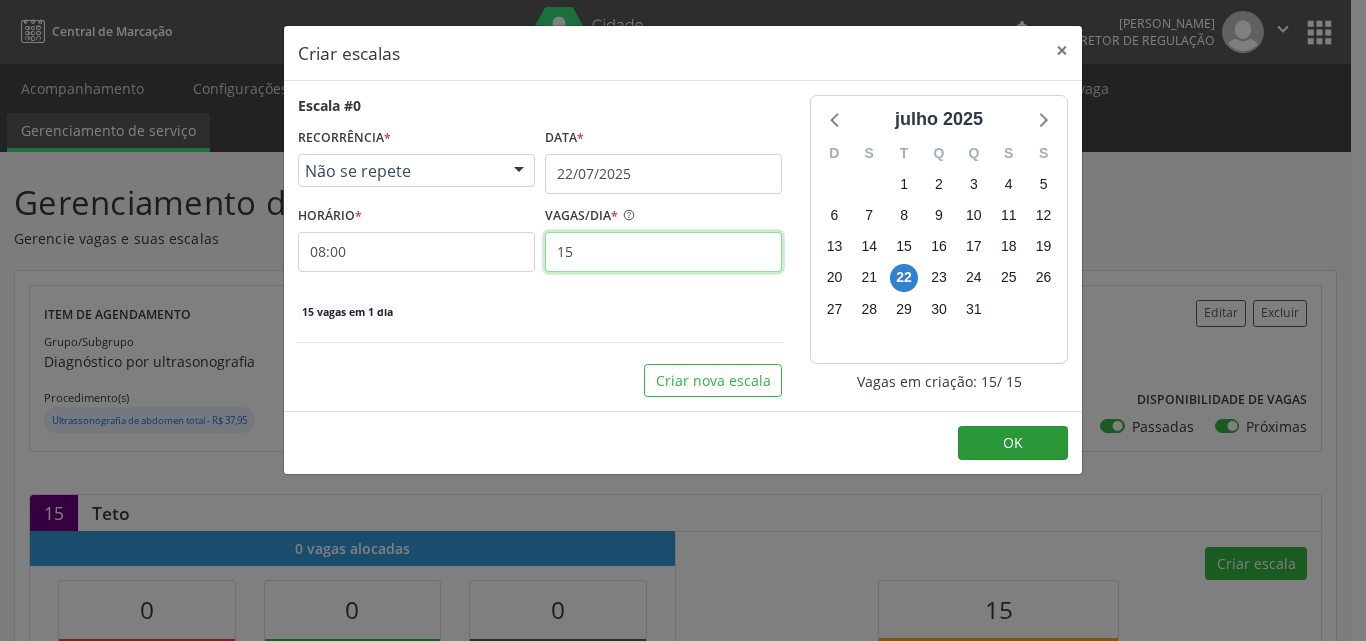 type on "15" 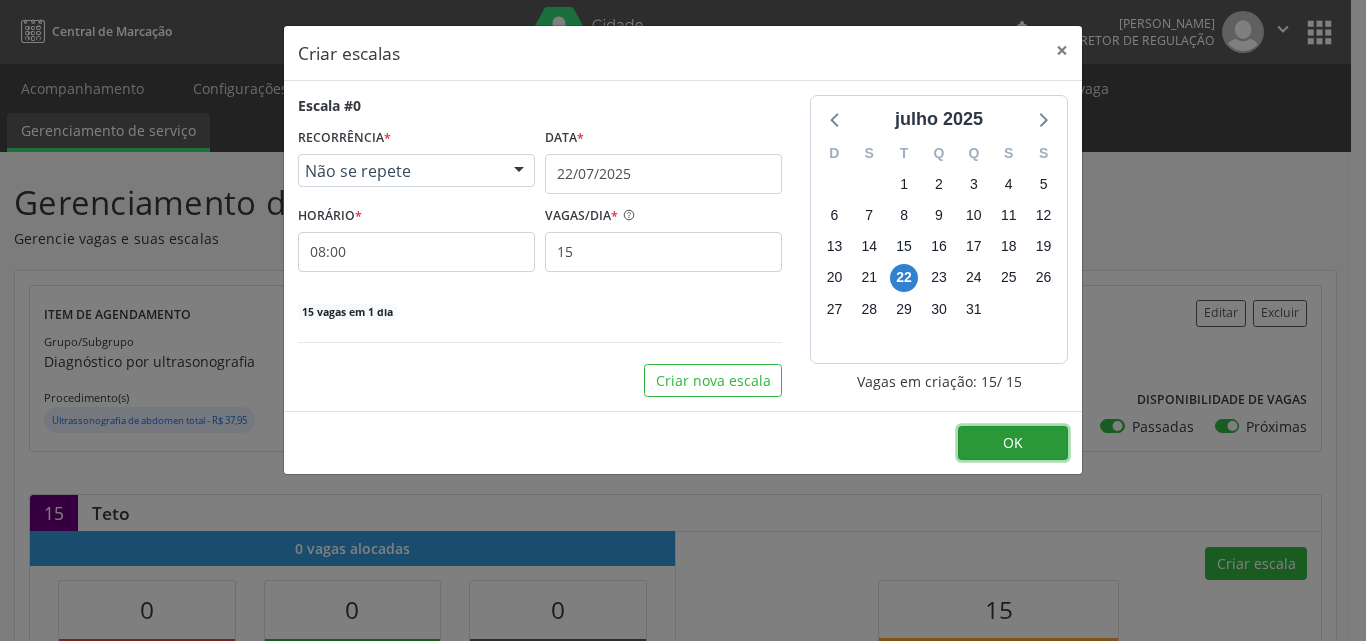 click on "OK" at bounding box center (1013, 442) 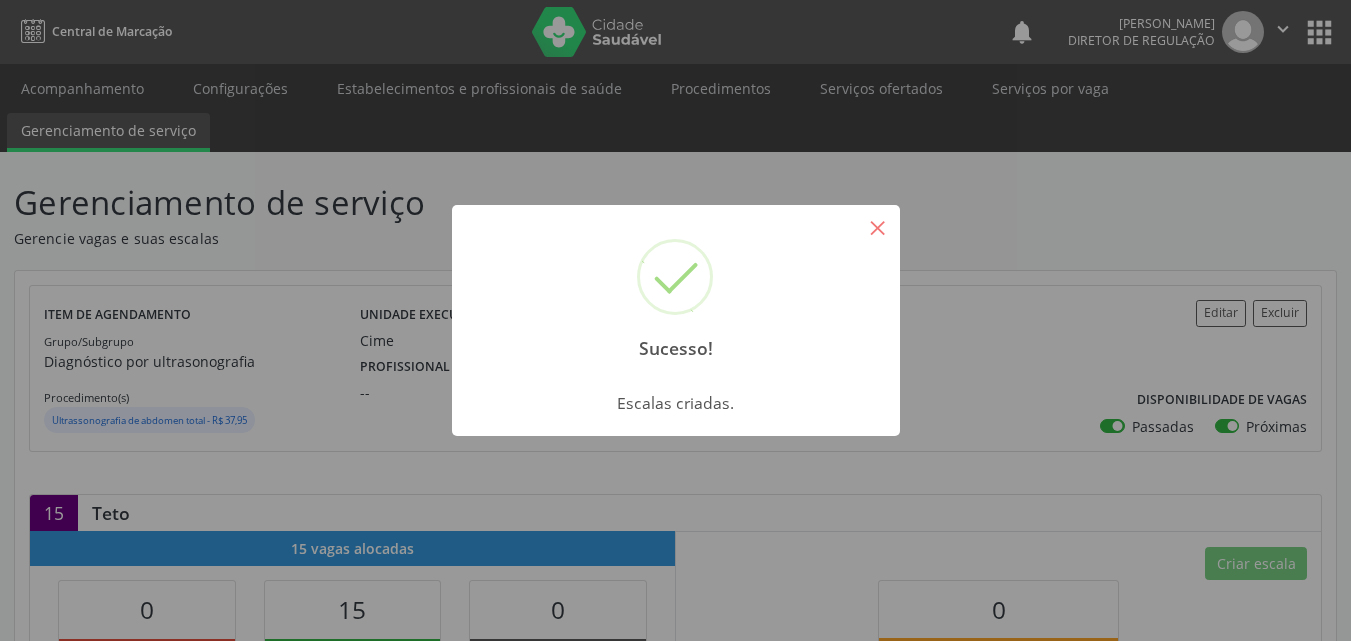 click on "×" at bounding box center [878, 227] 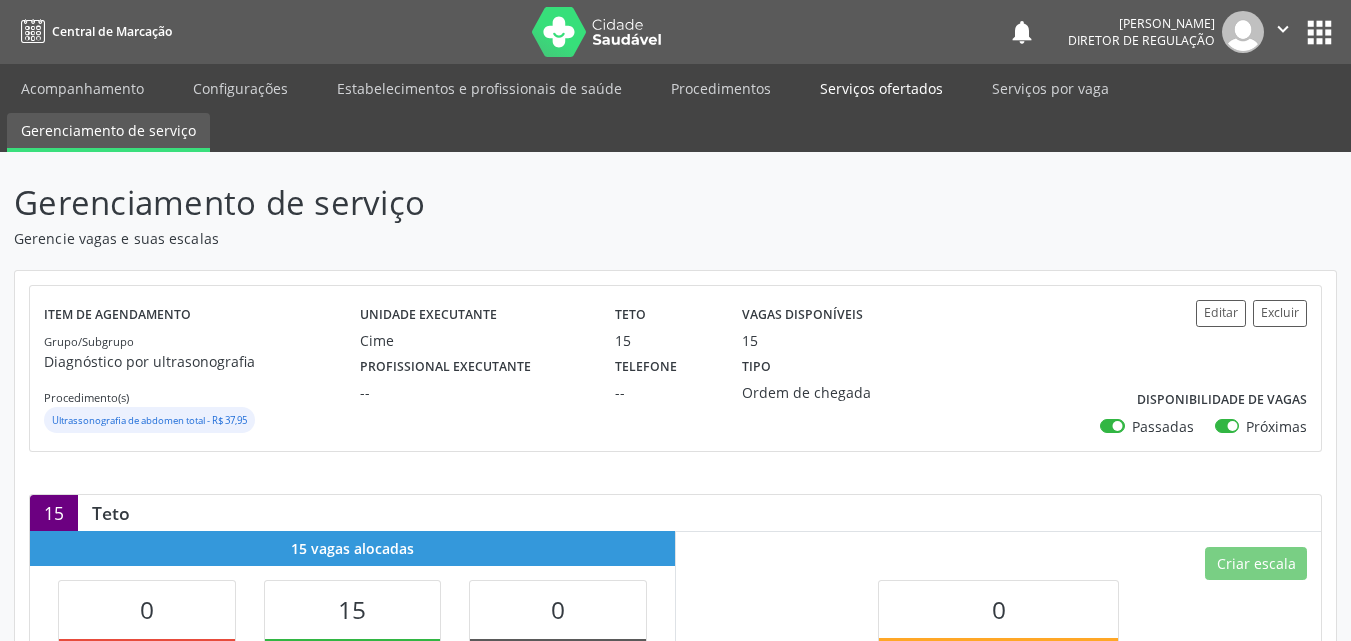 click on "Serviços ofertados" at bounding box center [881, 88] 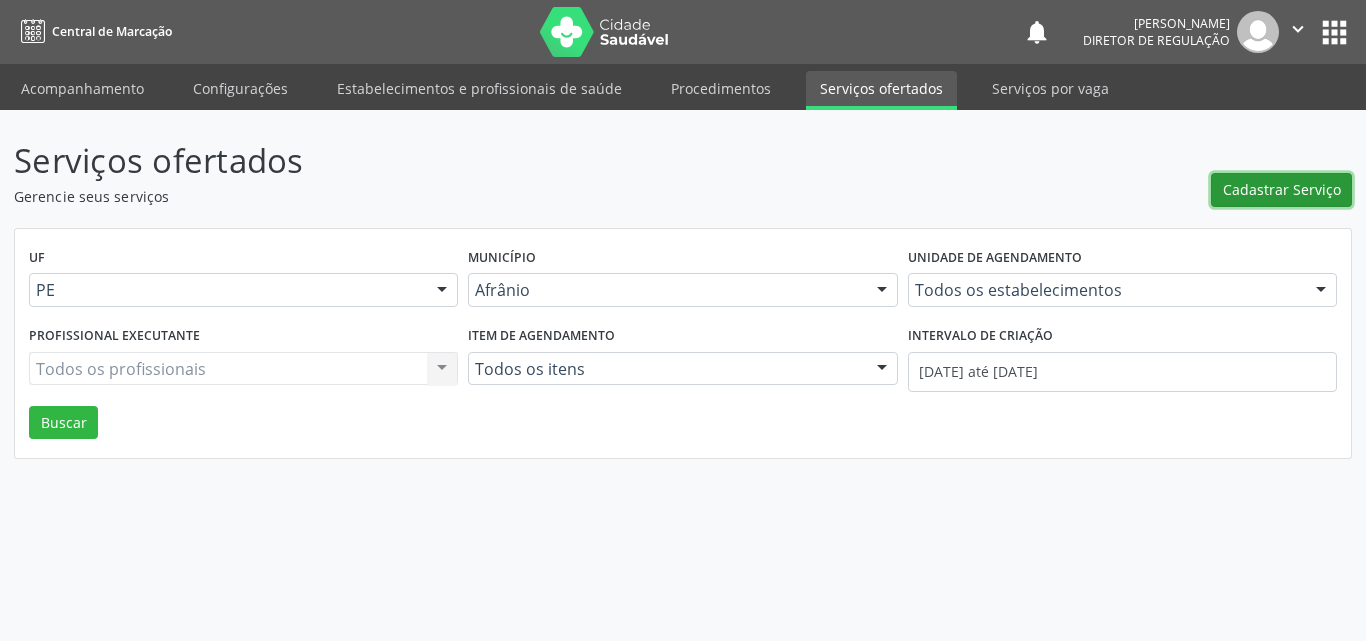 click on "Cadastrar Serviço" at bounding box center [1282, 189] 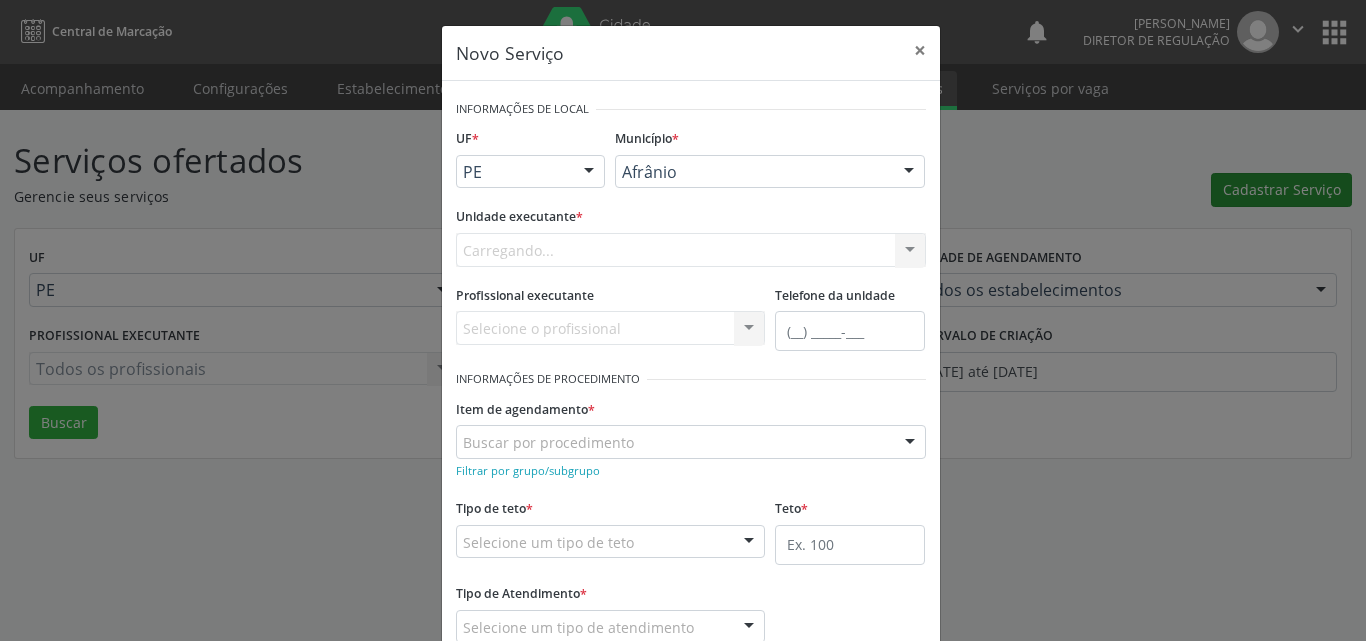 scroll, scrollTop: 0, scrollLeft: 0, axis: both 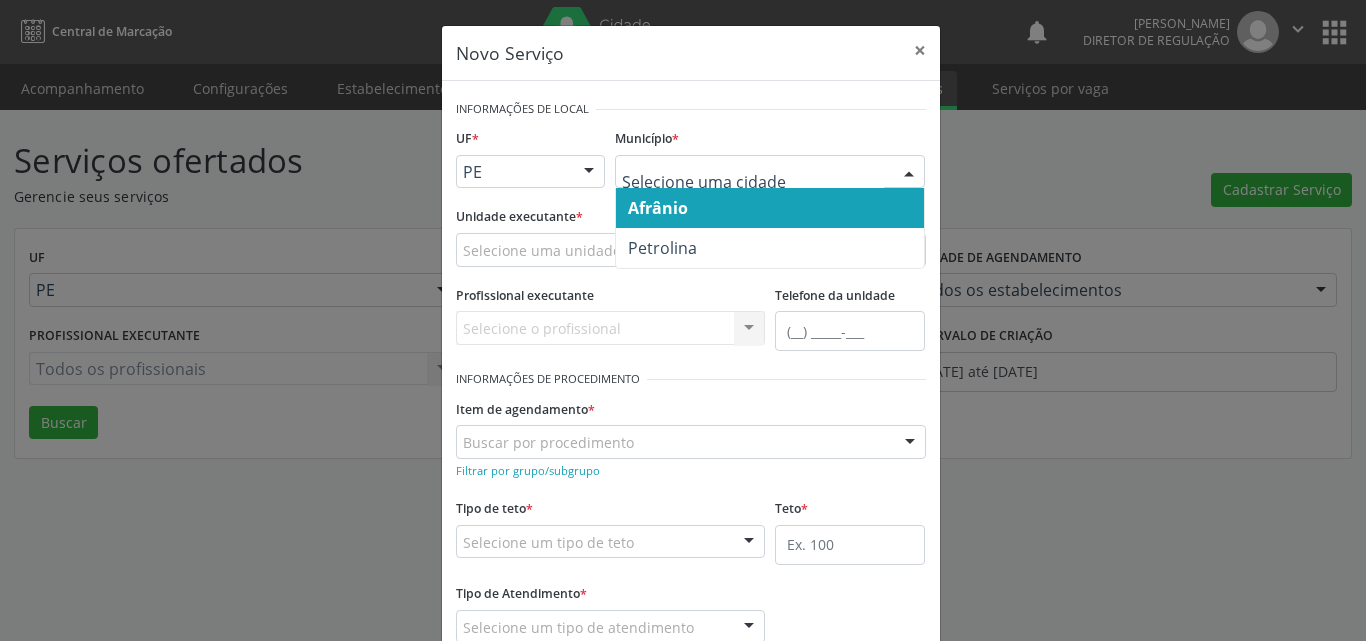 click at bounding box center [753, 182] 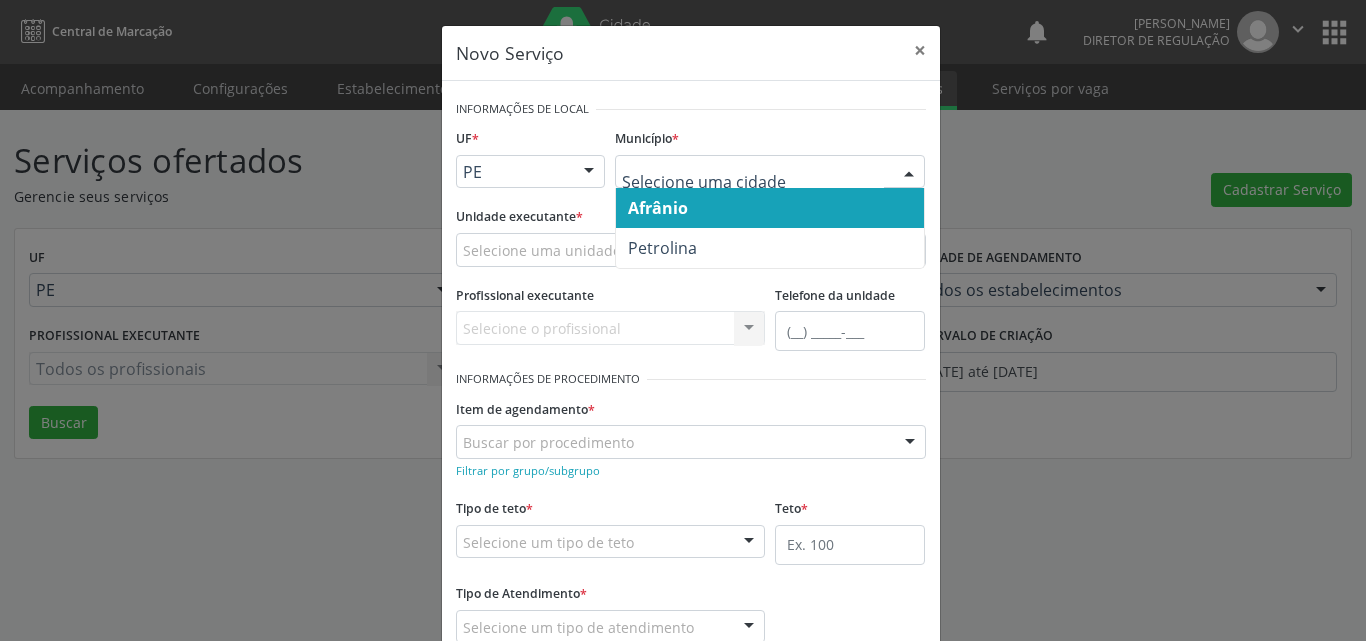 click on "Afrânio" at bounding box center [770, 208] 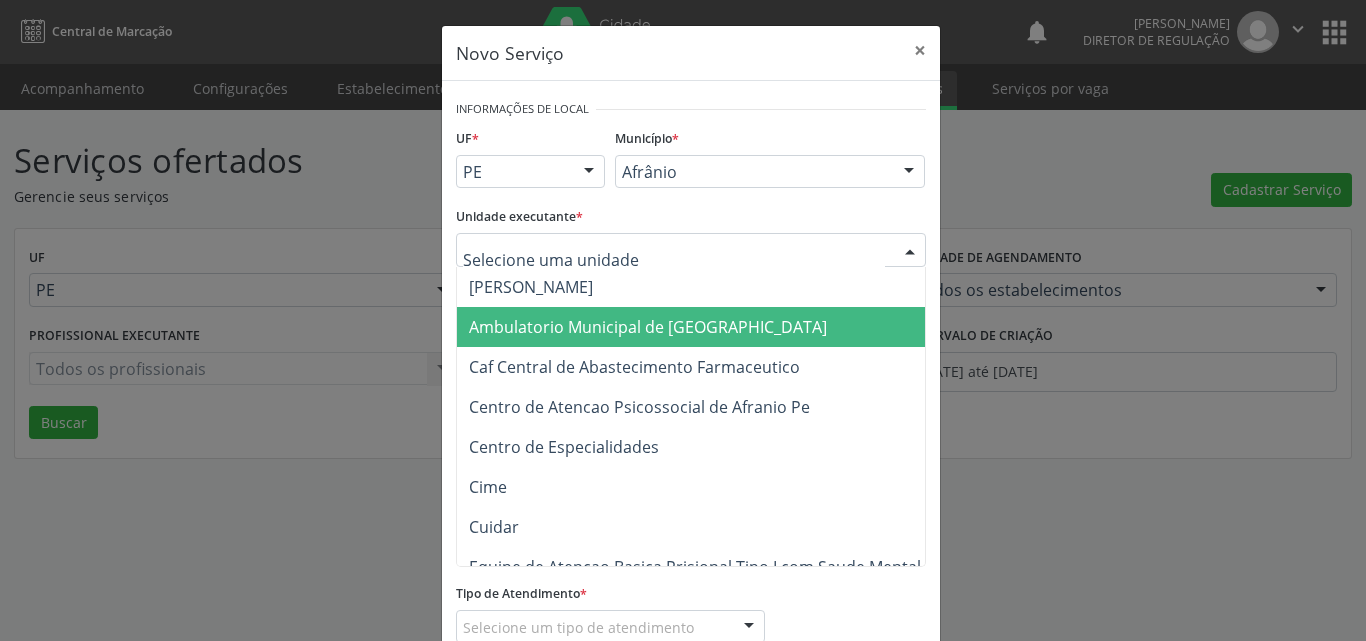 scroll, scrollTop: 300, scrollLeft: 0, axis: vertical 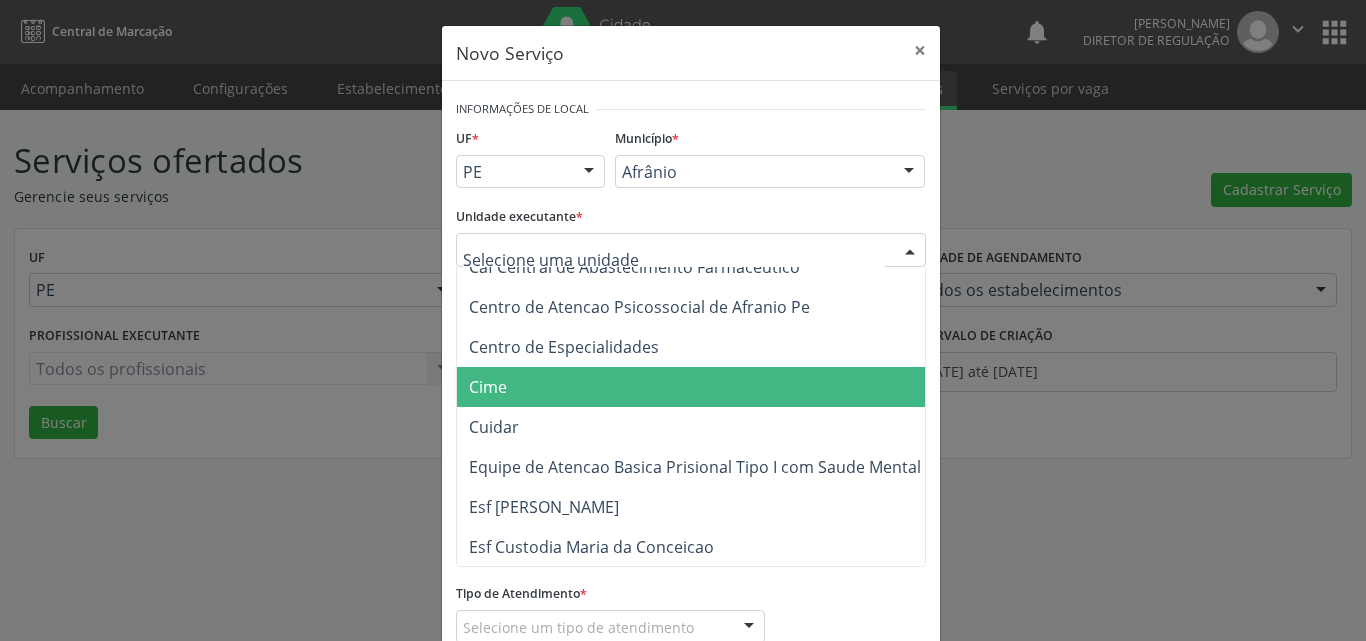 click on "Cime" at bounding box center [701, 387] 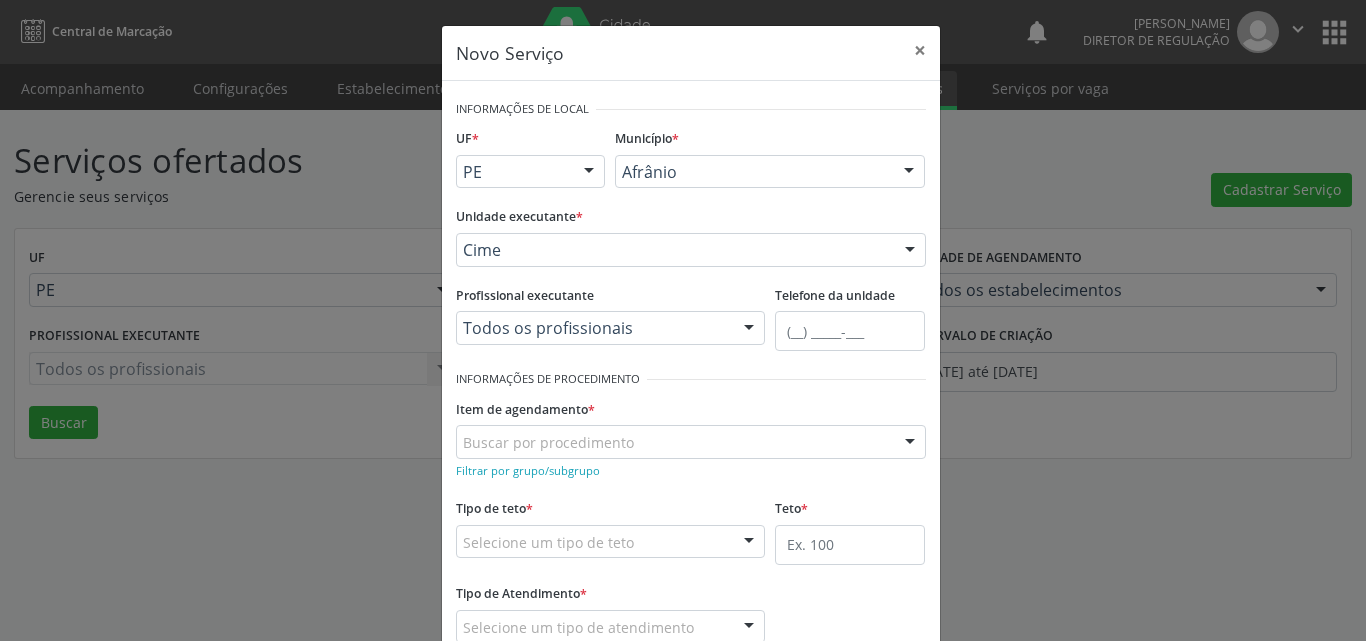 click on "Buscar por procedimento" at bounding box center (691, 442) 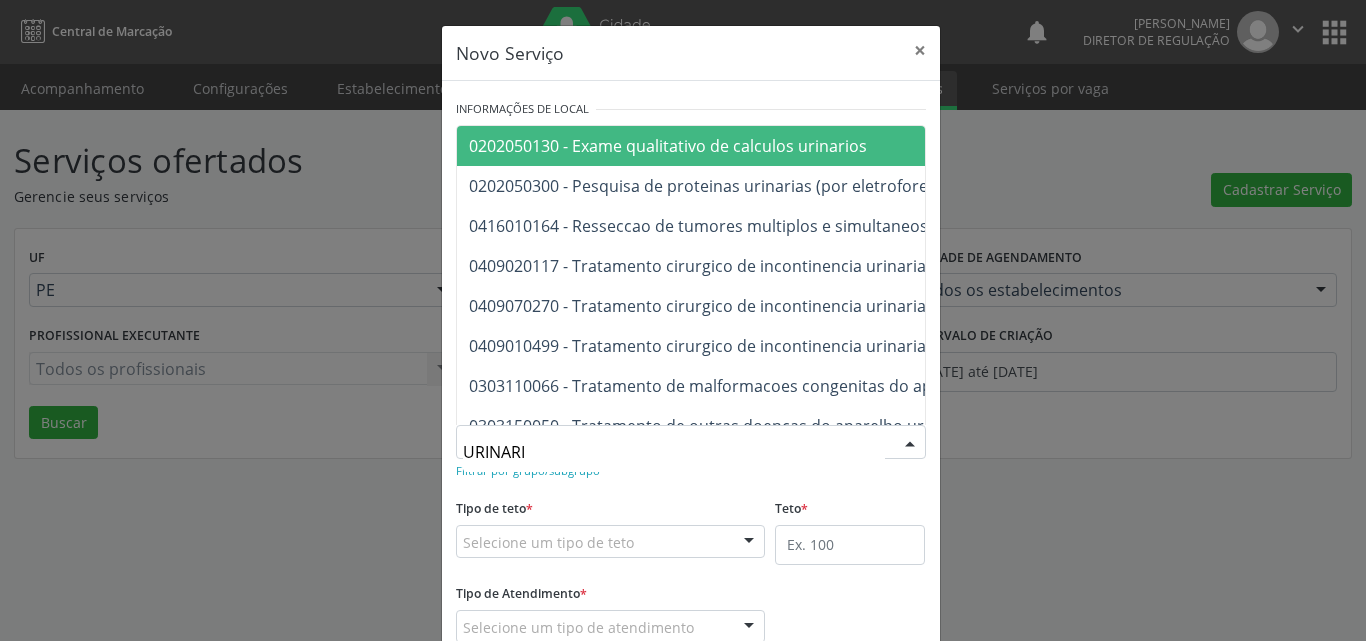 type on "URINARIO" 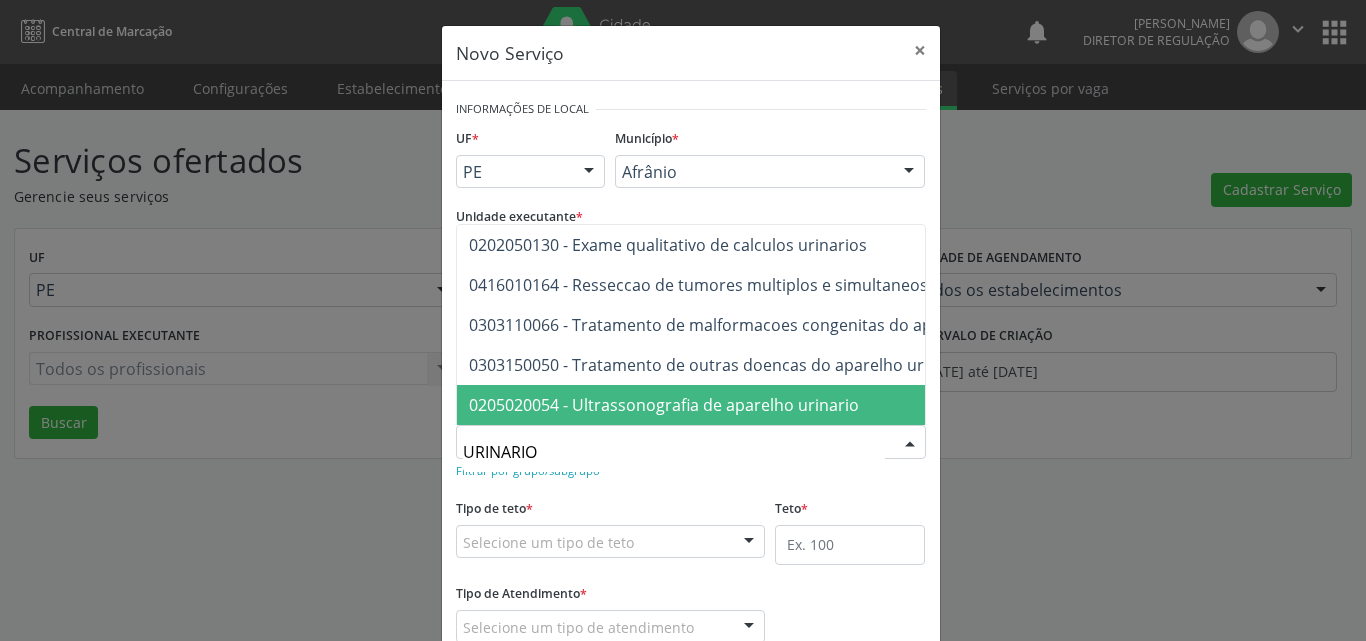 click on "0205020054 - Ultrassonografia de aparelho urinario" at bounding box center (664, 405) 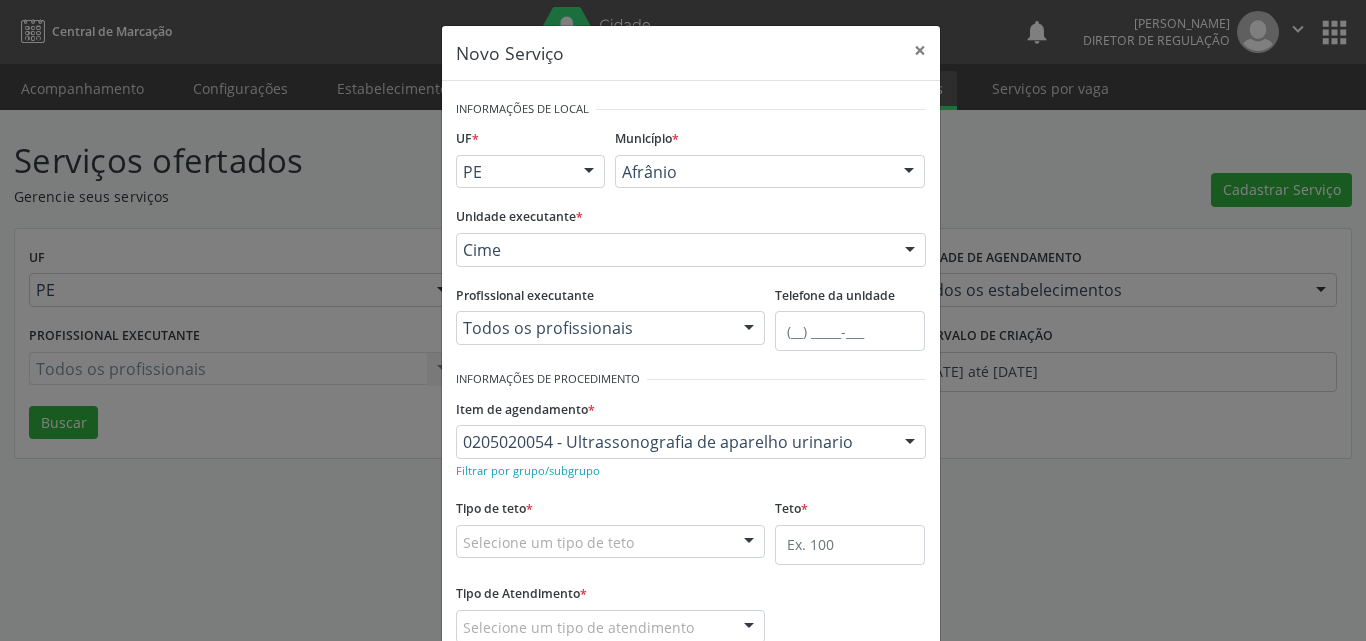 scroll, scrollTop: 100, scrollLeft: 0, axis: vertical 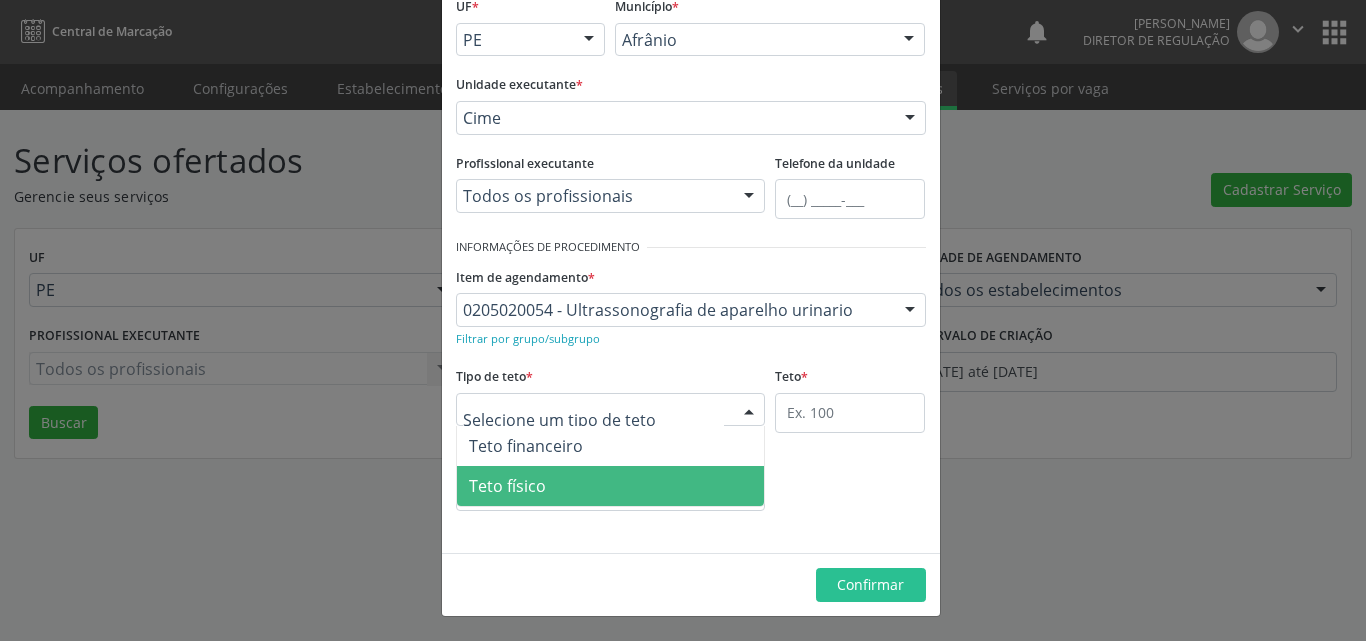 click on "Teto físico" at bounding box center (611, 486) 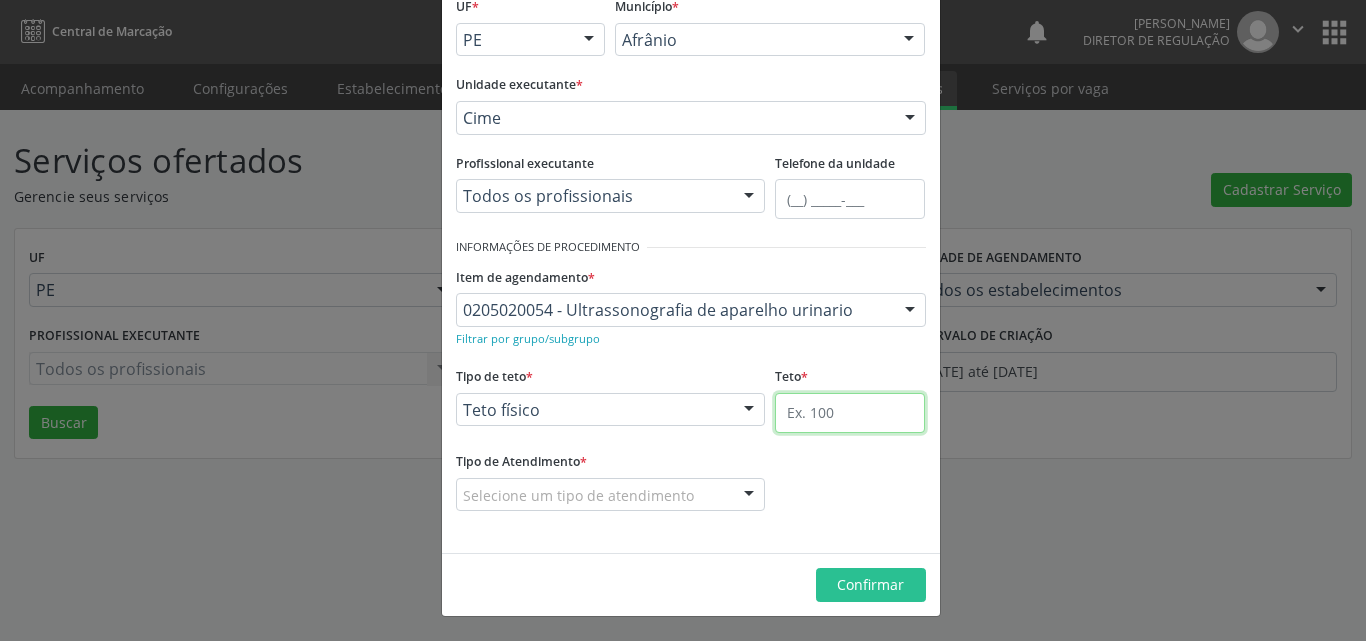 click at bounding box center [850, 413] 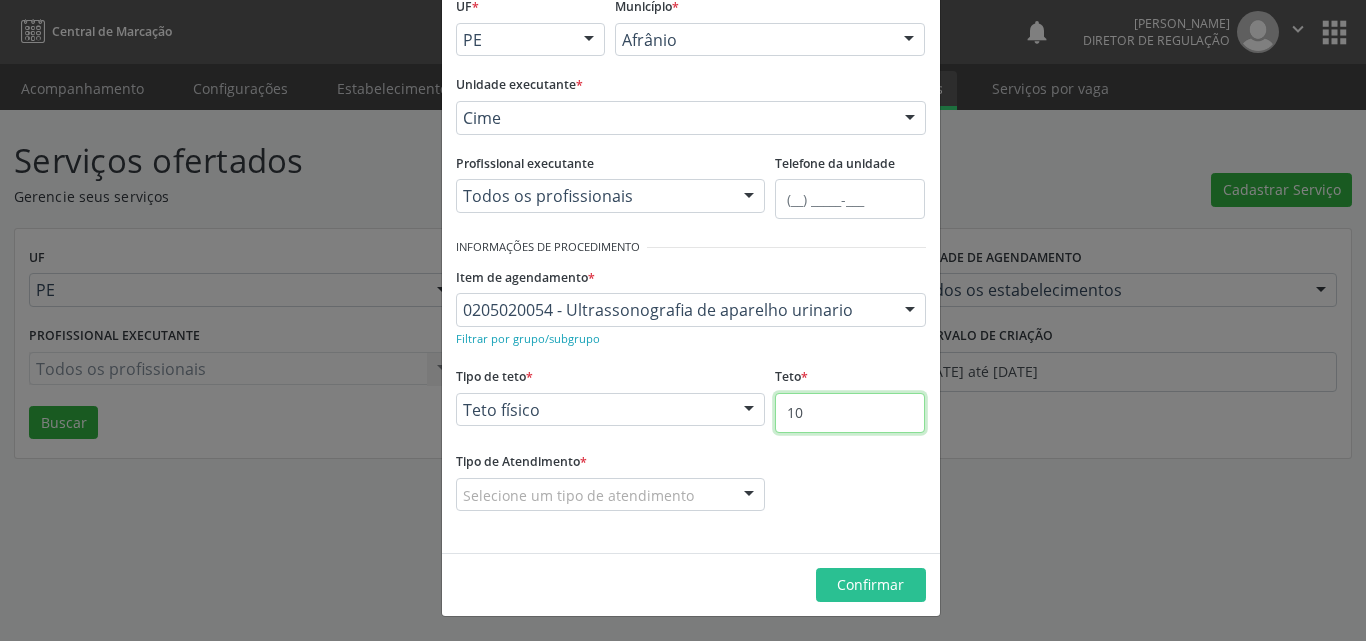type on "10" 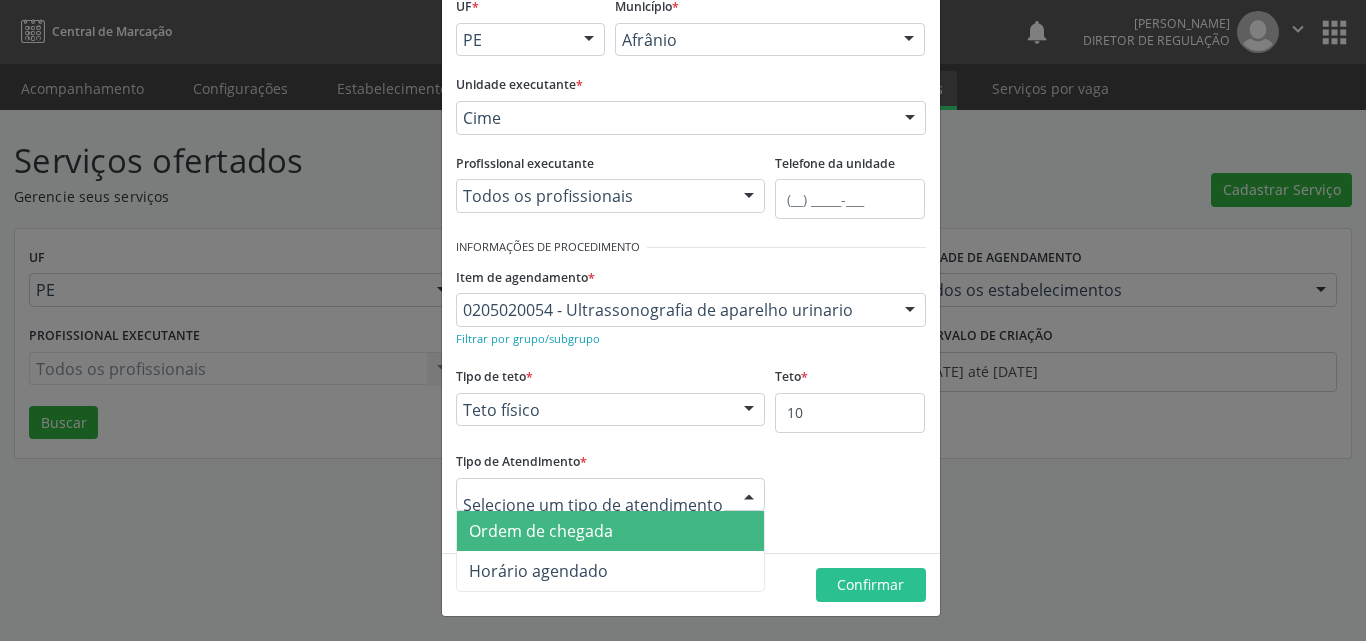 click at bounding box center (611, 495) 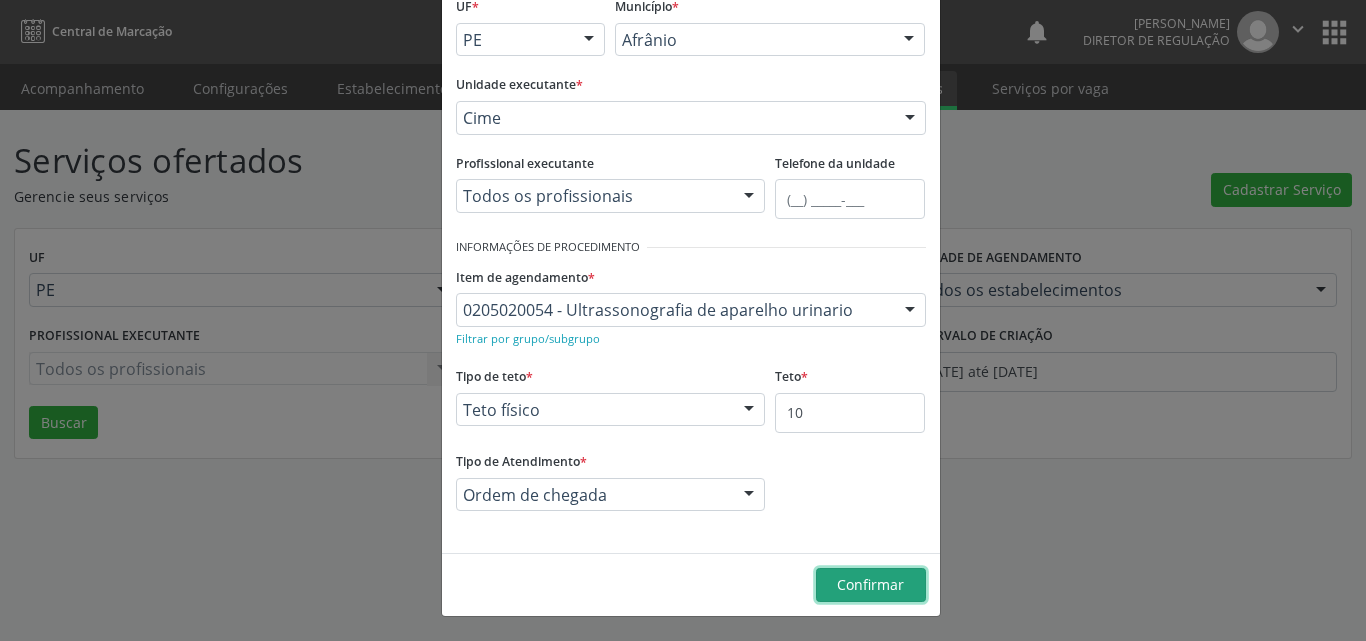 click on "Confirmar" at bounding box center [870, 584] 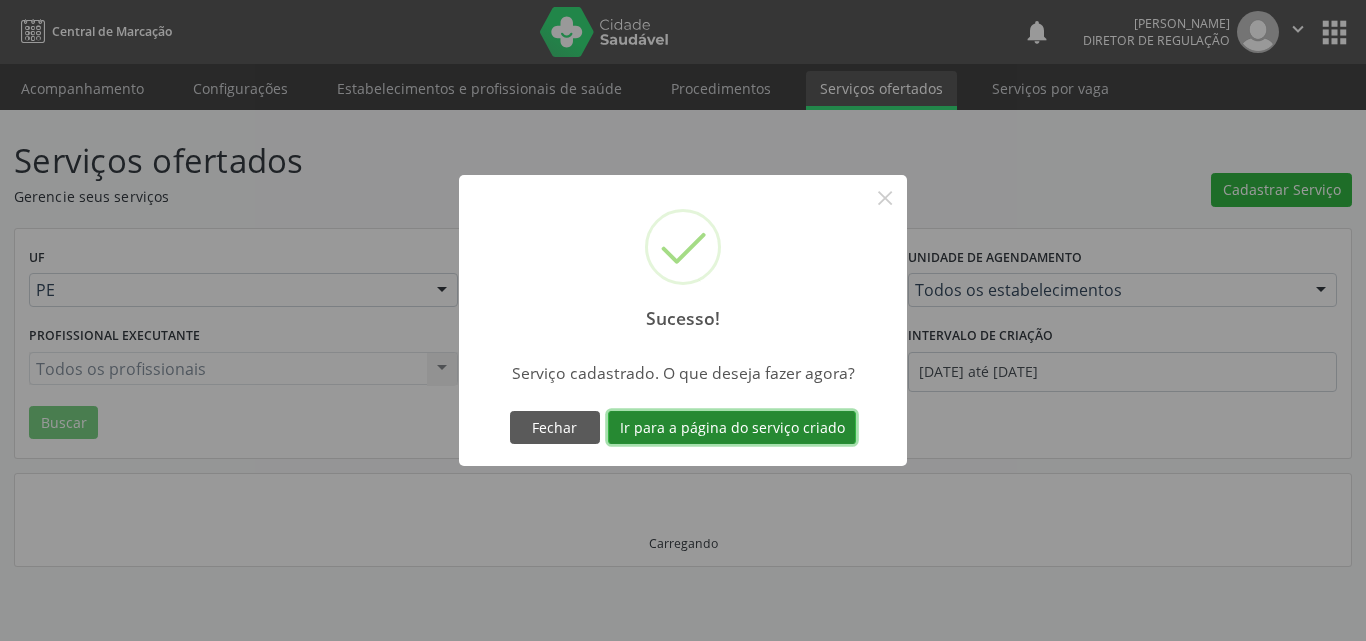 click on "Ir para a página do serviço criado" at bounding box center [732, 428] 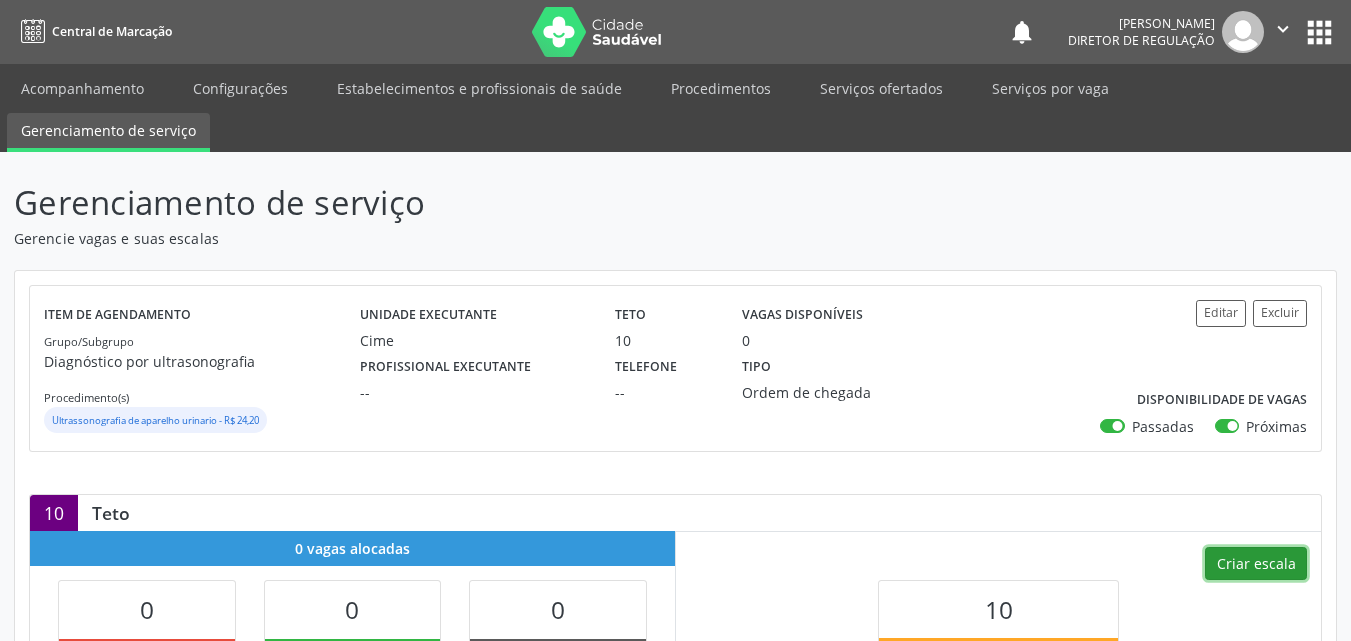 click on "Criar escala" at bounding box center (1256, 564) 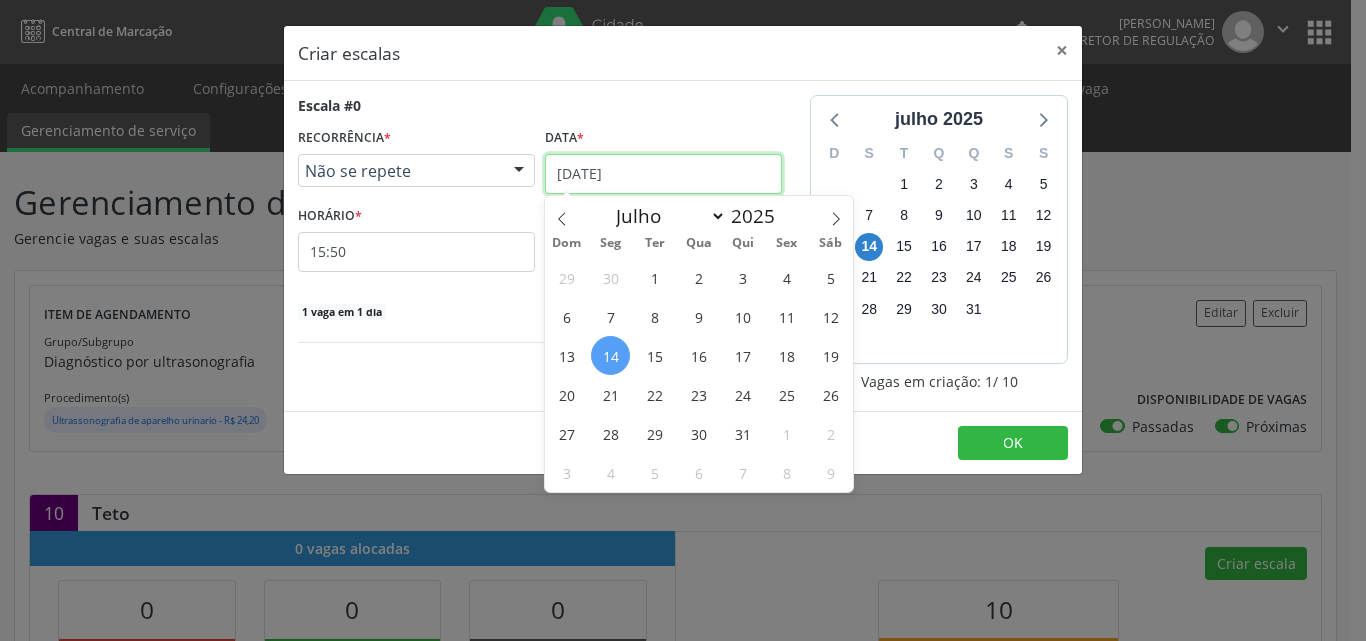 click on "[DATE]" at bounding box center [663, 174] 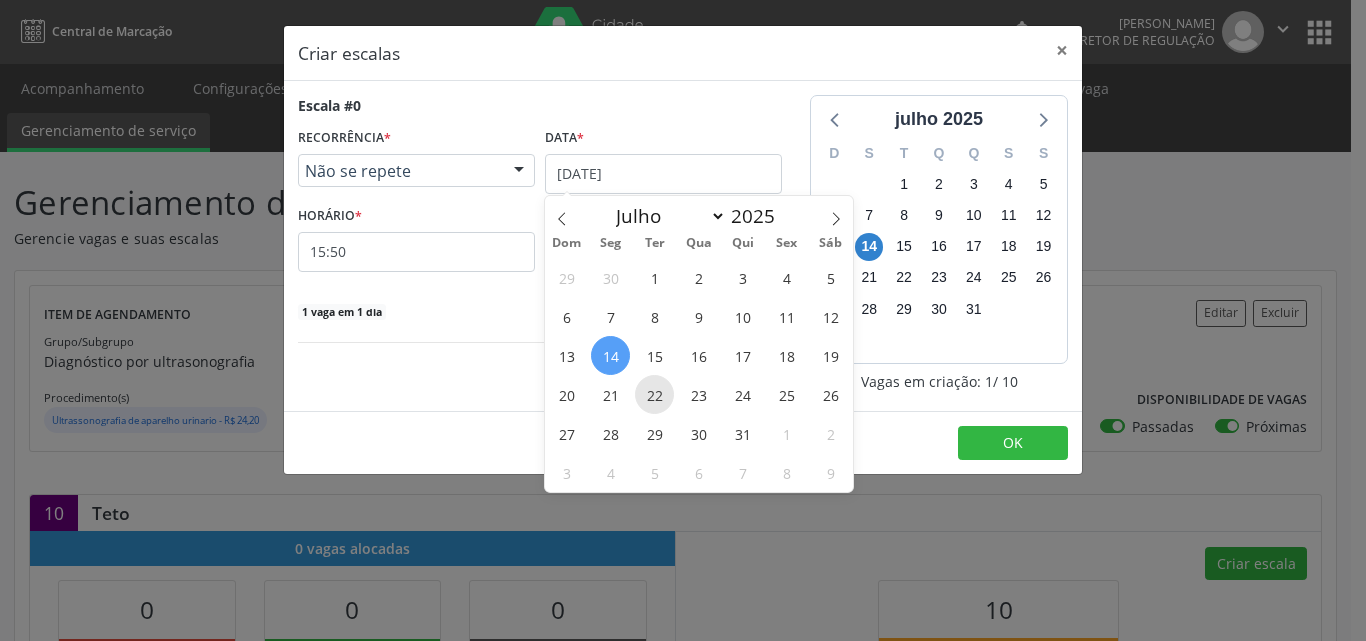 click on "22" at bounding box center [654, 394] 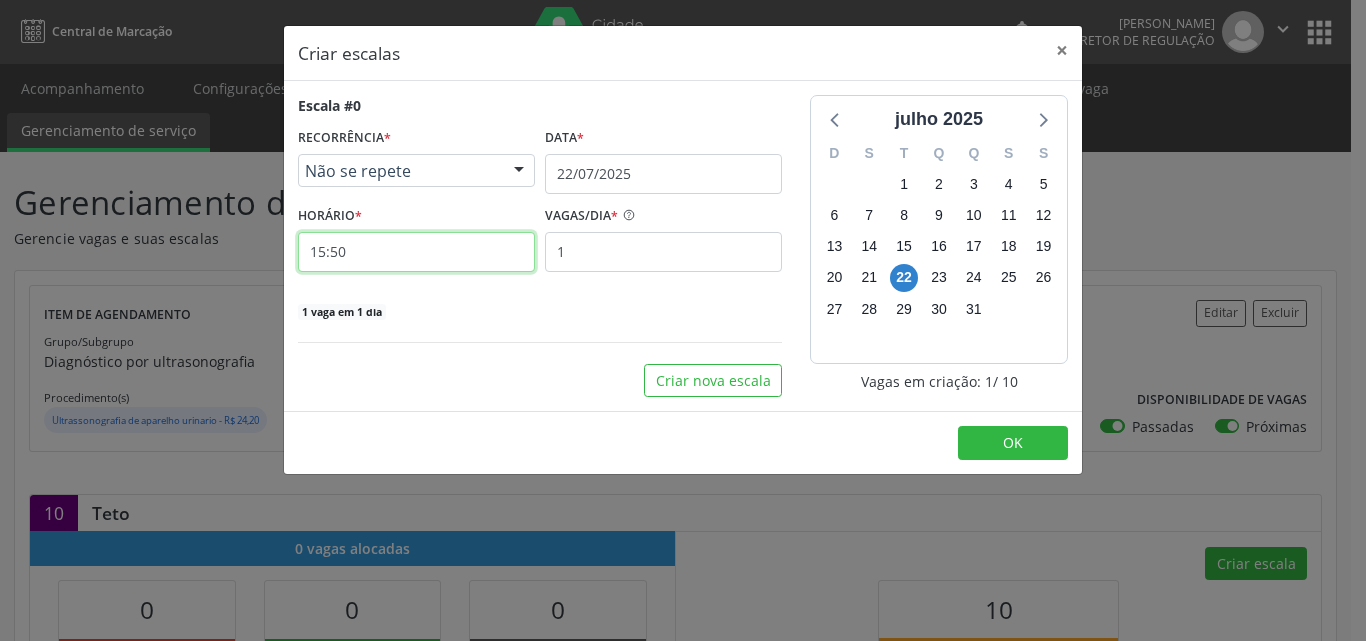 click on "15:50" at bounding box center (416, 252) 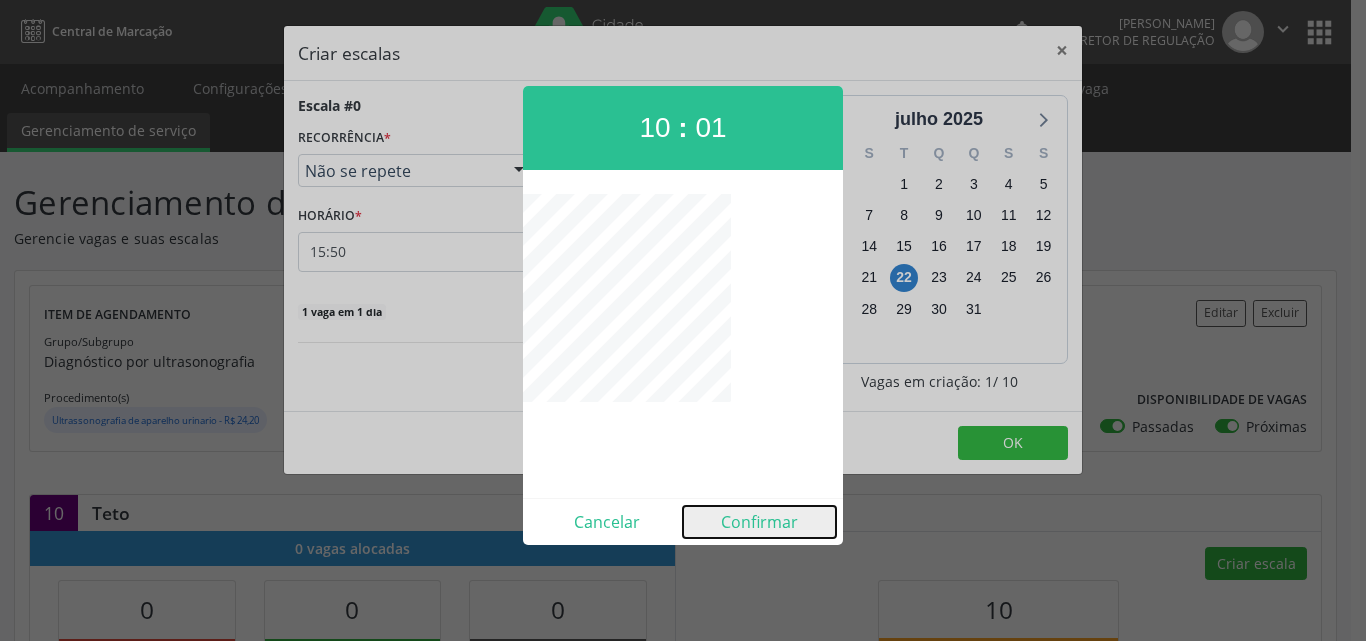 click on "Confirmar" at bounding box center (759, 522) 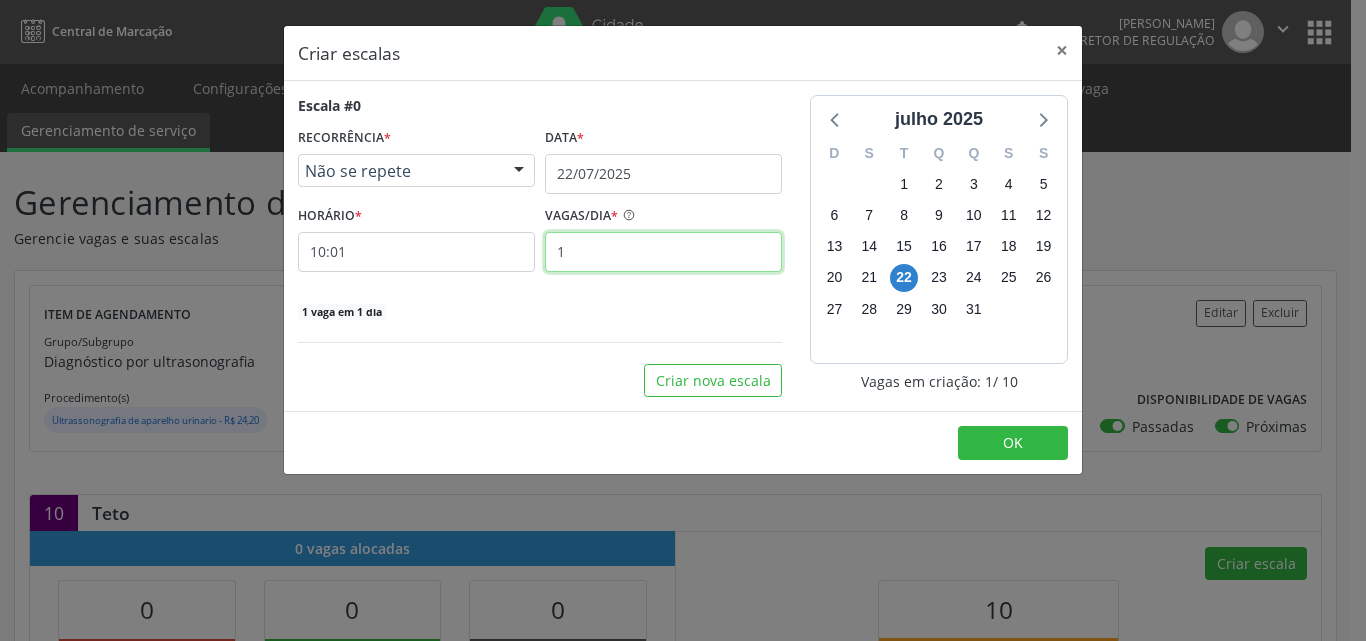 click on "1" at bounding box center (663, 252) 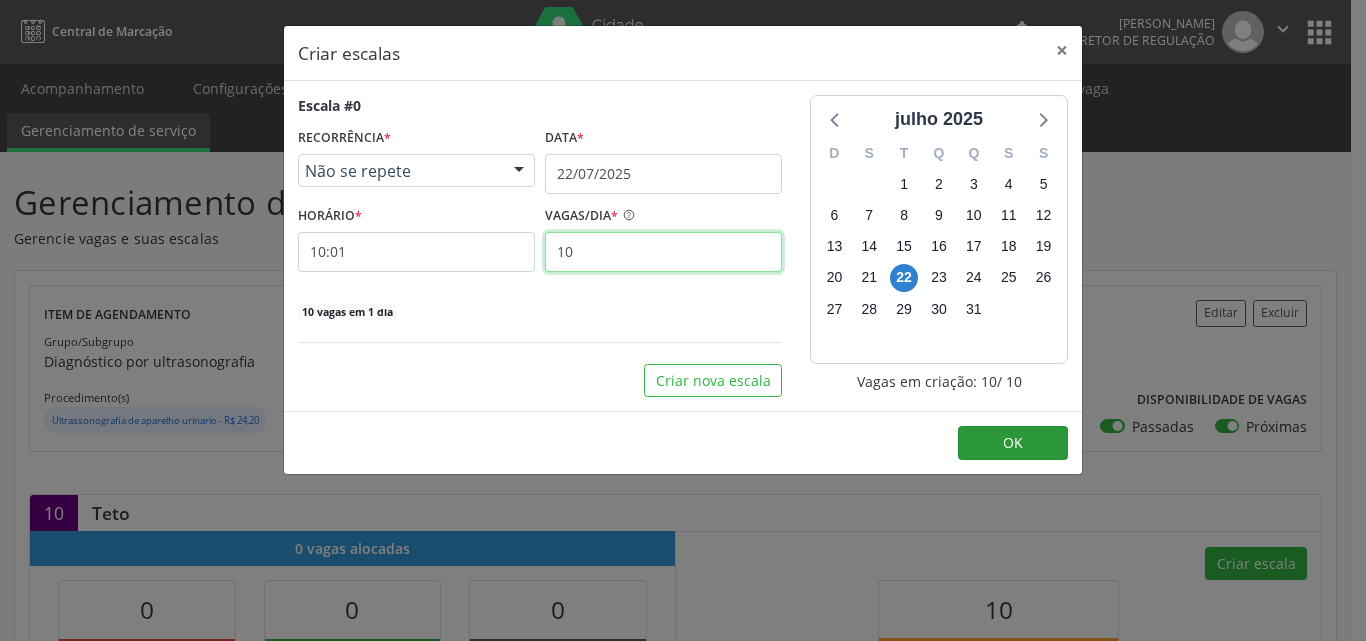 type on "10" 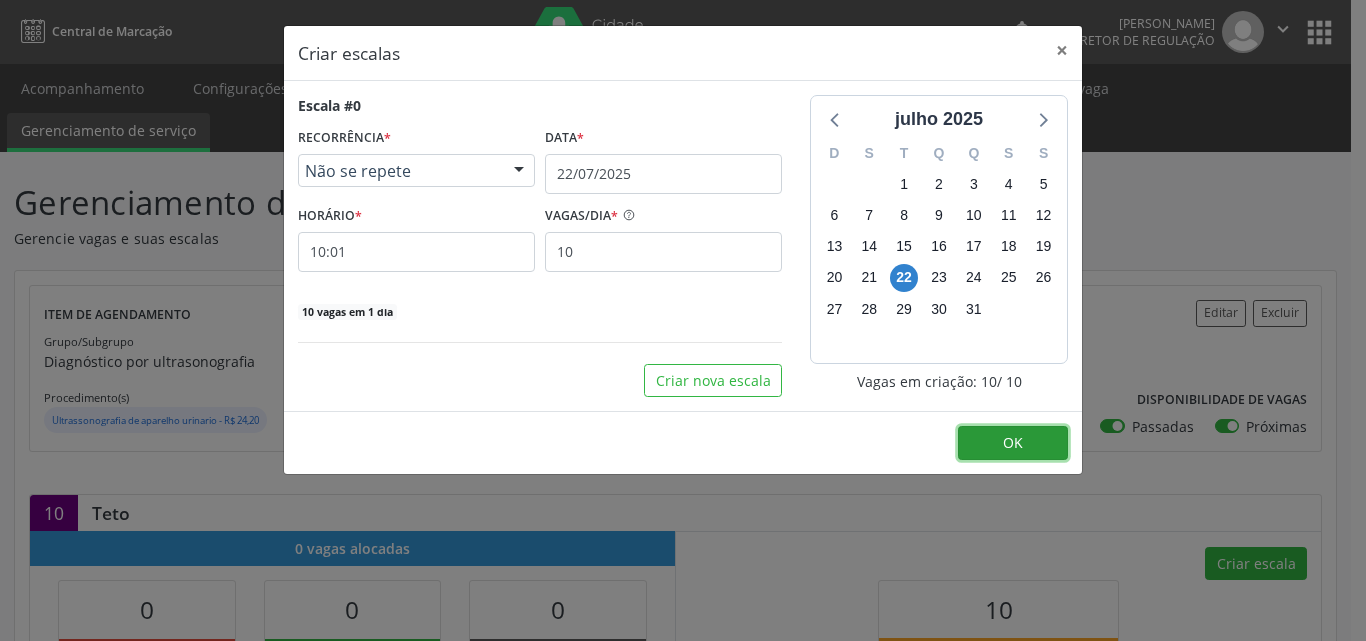 click on "OK" at bounding box center [1013, 442] 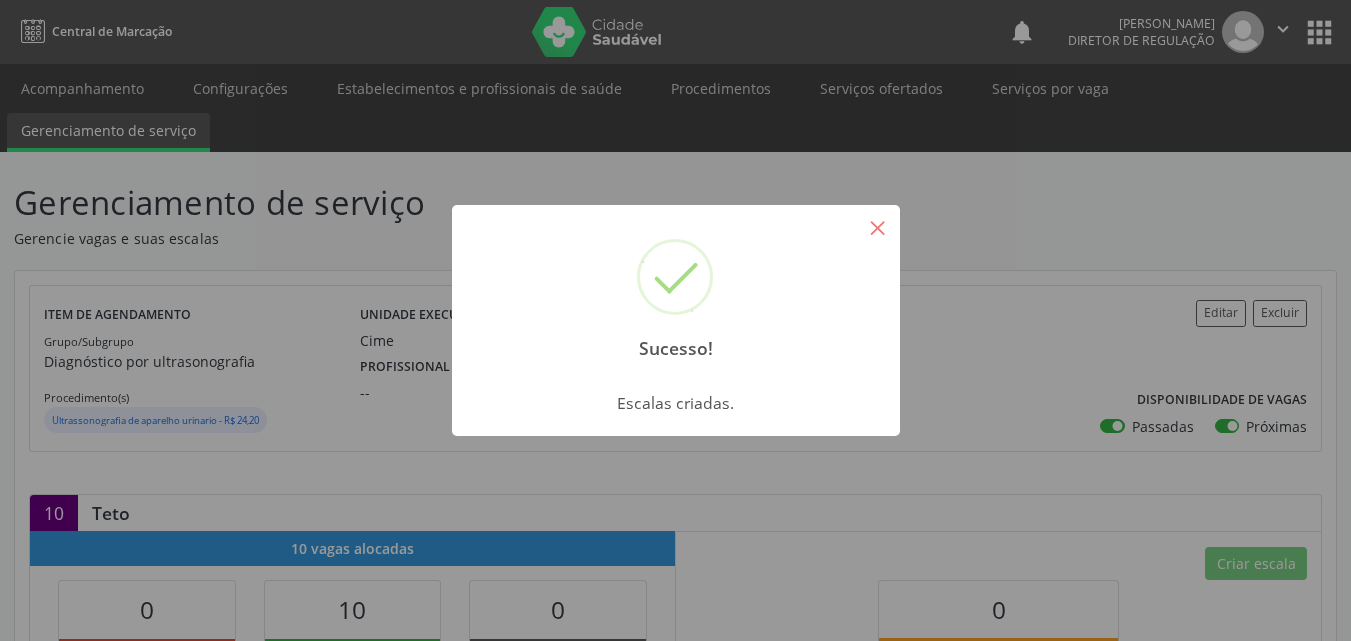 click on "×" at bounding box center (878, 227) 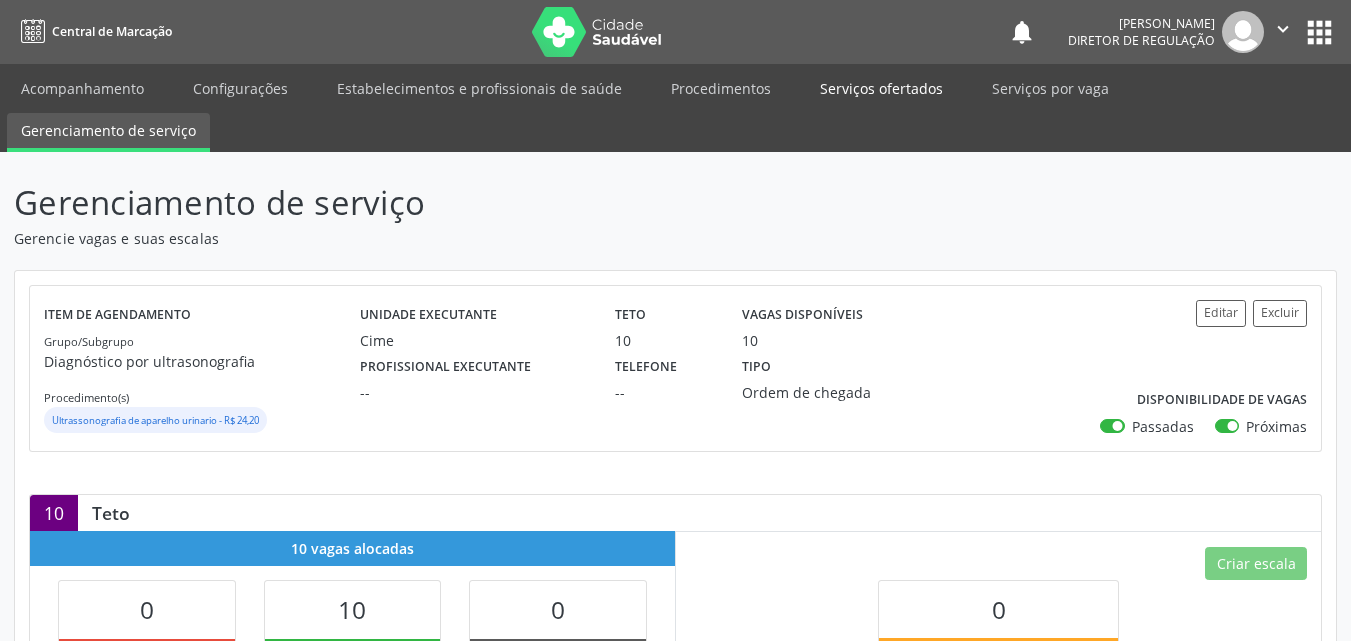 click on "Serviços ofertados" at bounding box center [881, 88] 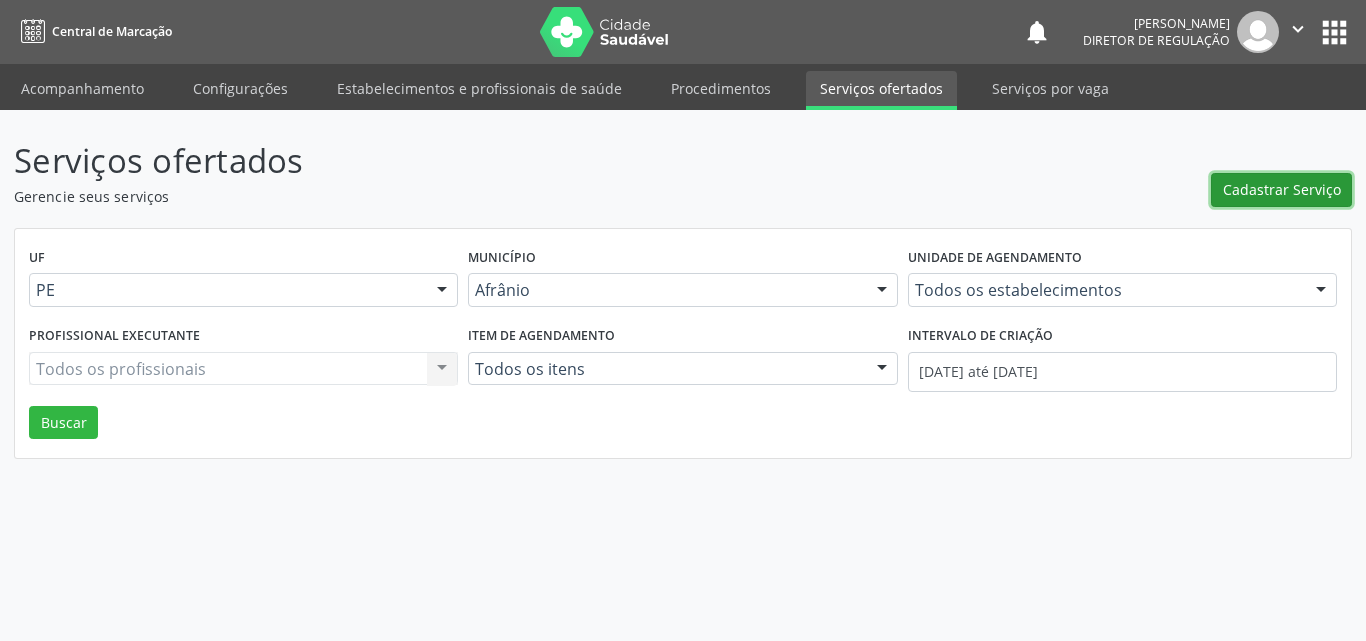 click on "Cadastrar Serviço" at bounding box center [1281, 190] 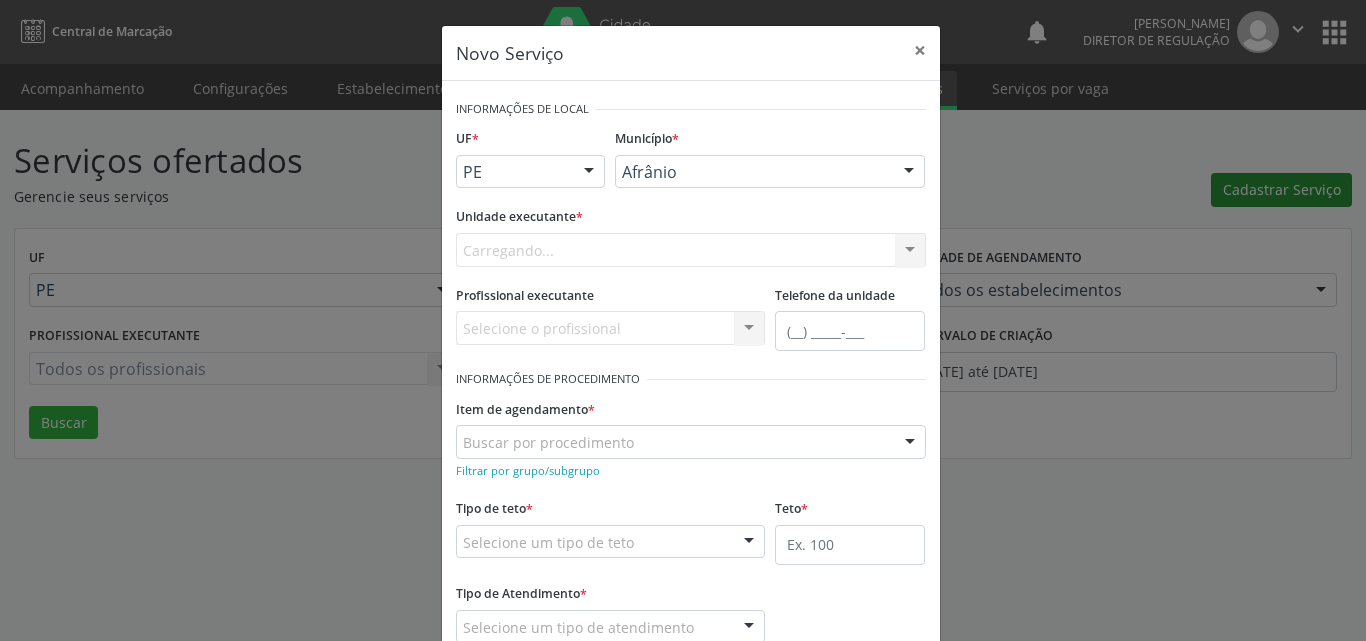 scroll, scrollTop: 0, scrollLeft: 0, axis: both 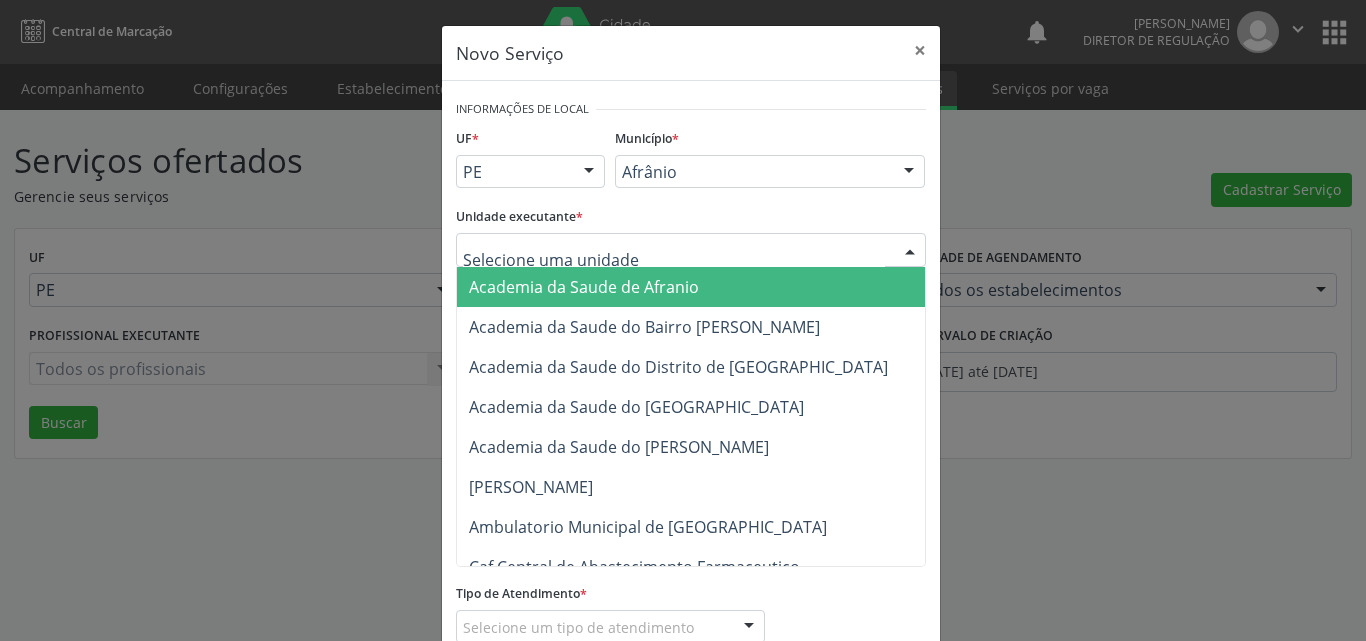 click at bounding box center (691, 250) 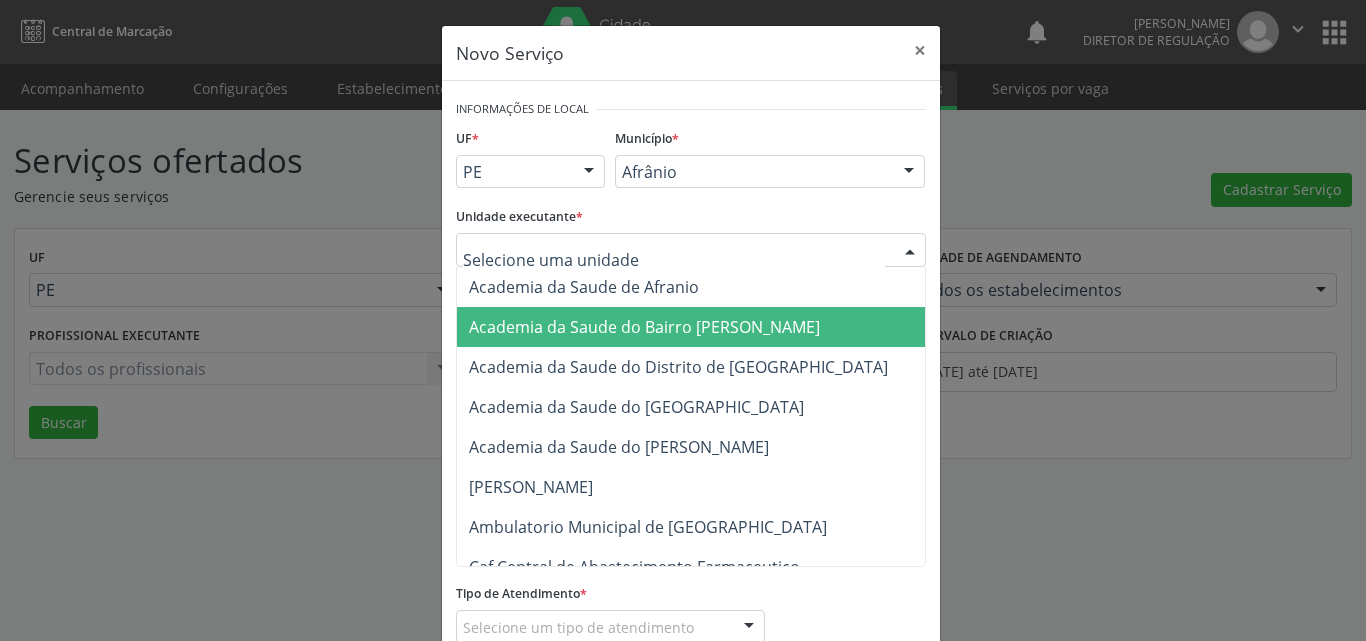 scroll, scrollTop: 300, scrollLeft: 0, axis: vertical 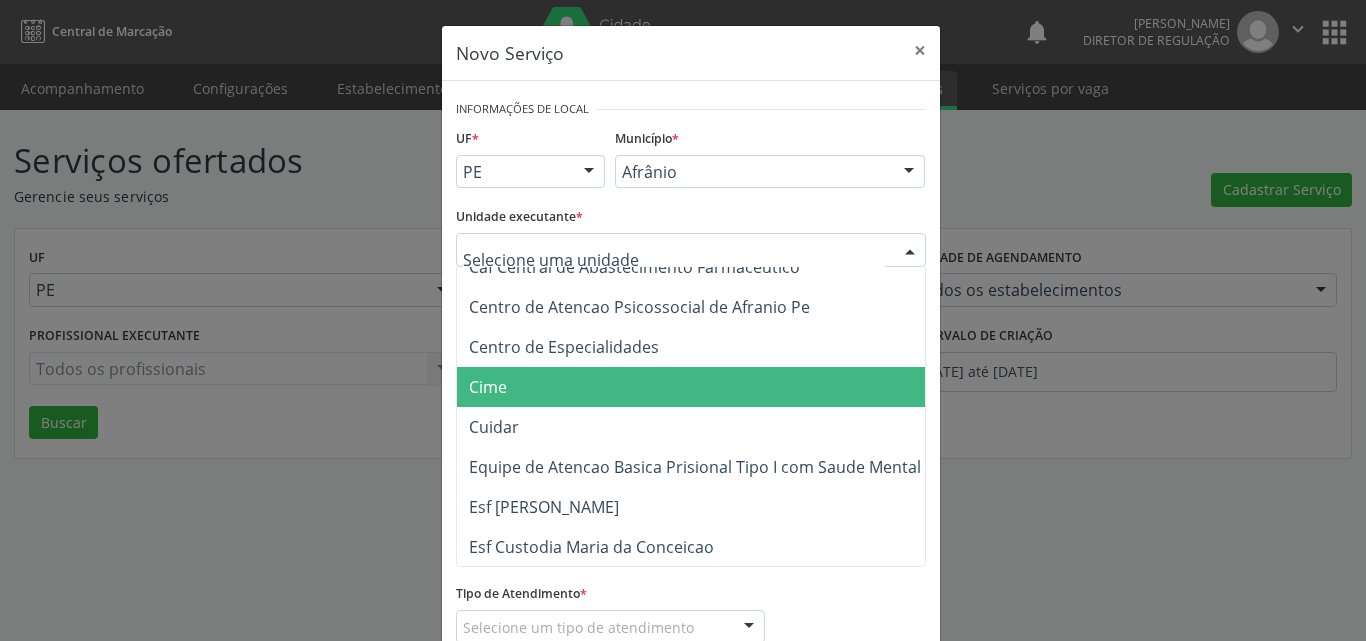 click on "Cime" at bounding box center [701, 387] 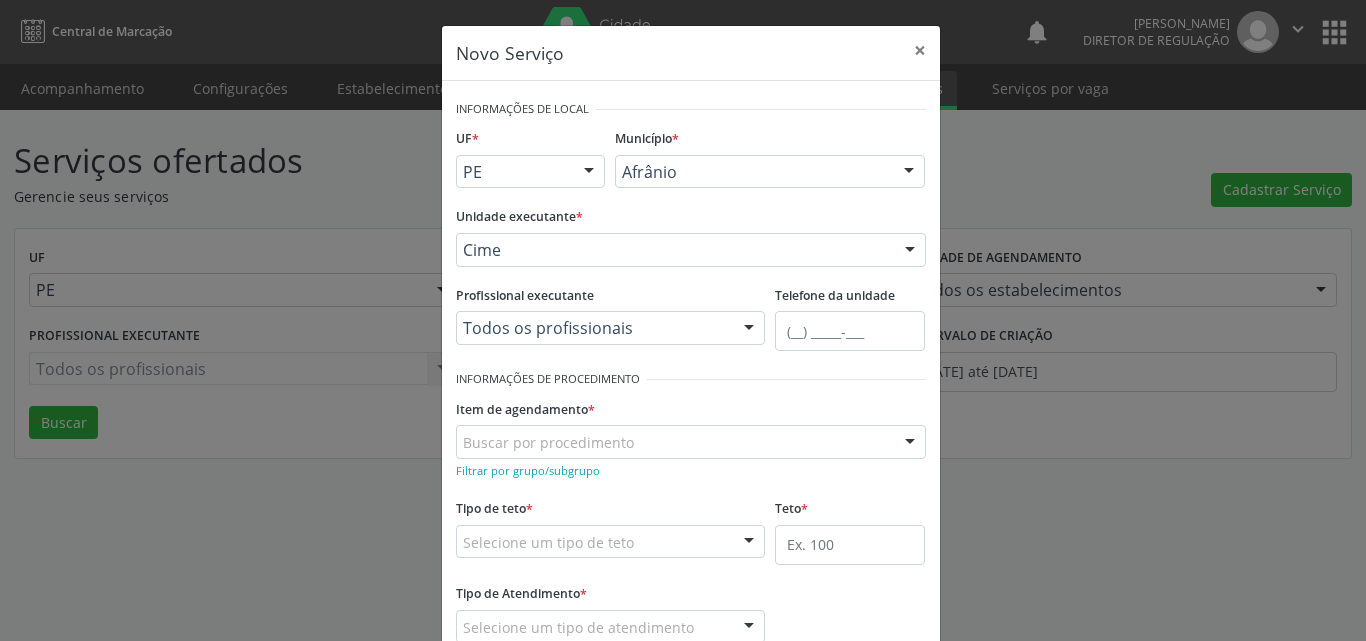 click on "Buscar por procedimento" at bounding box center [691, 442] 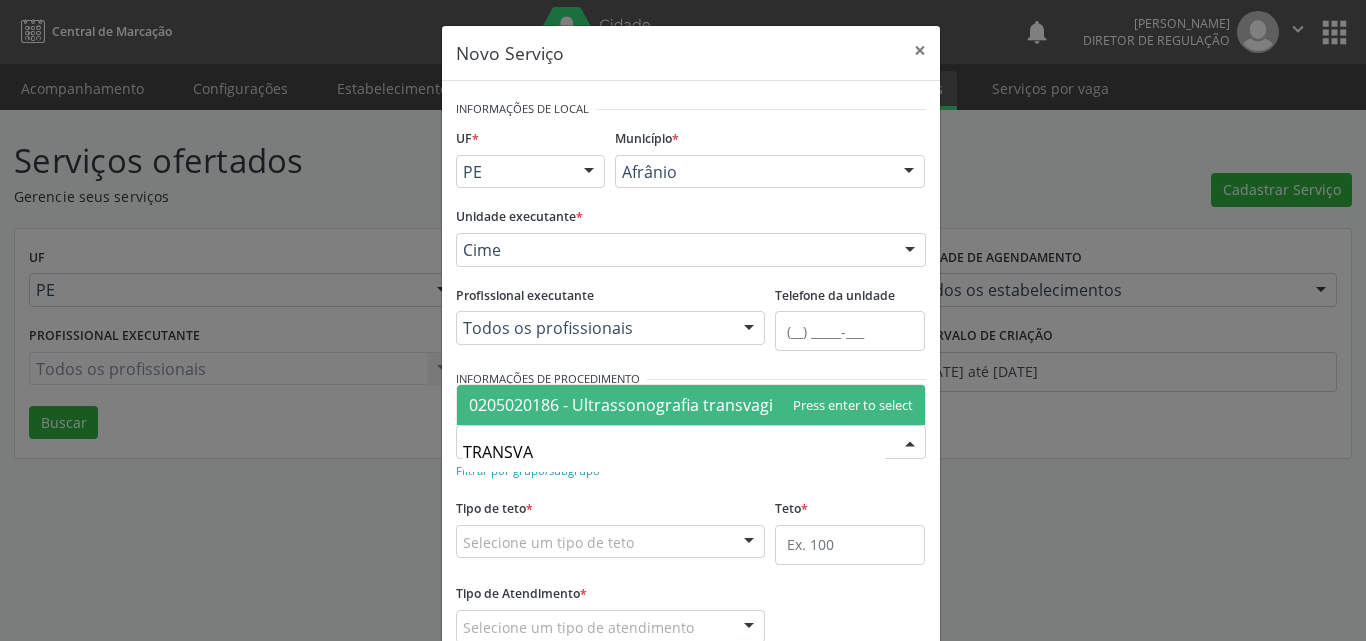 type on "TRANSVAG" 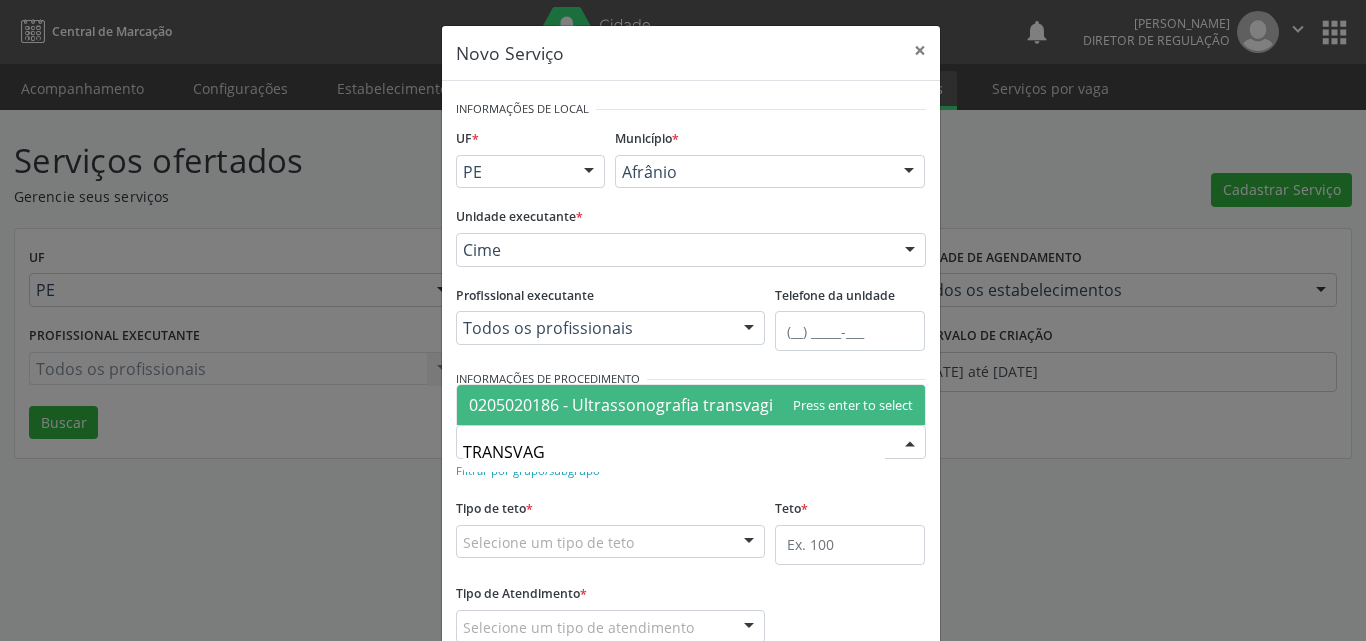 click on "0205020186 - Ultrassonografia transvaginal" at bounding box center [632, 405] 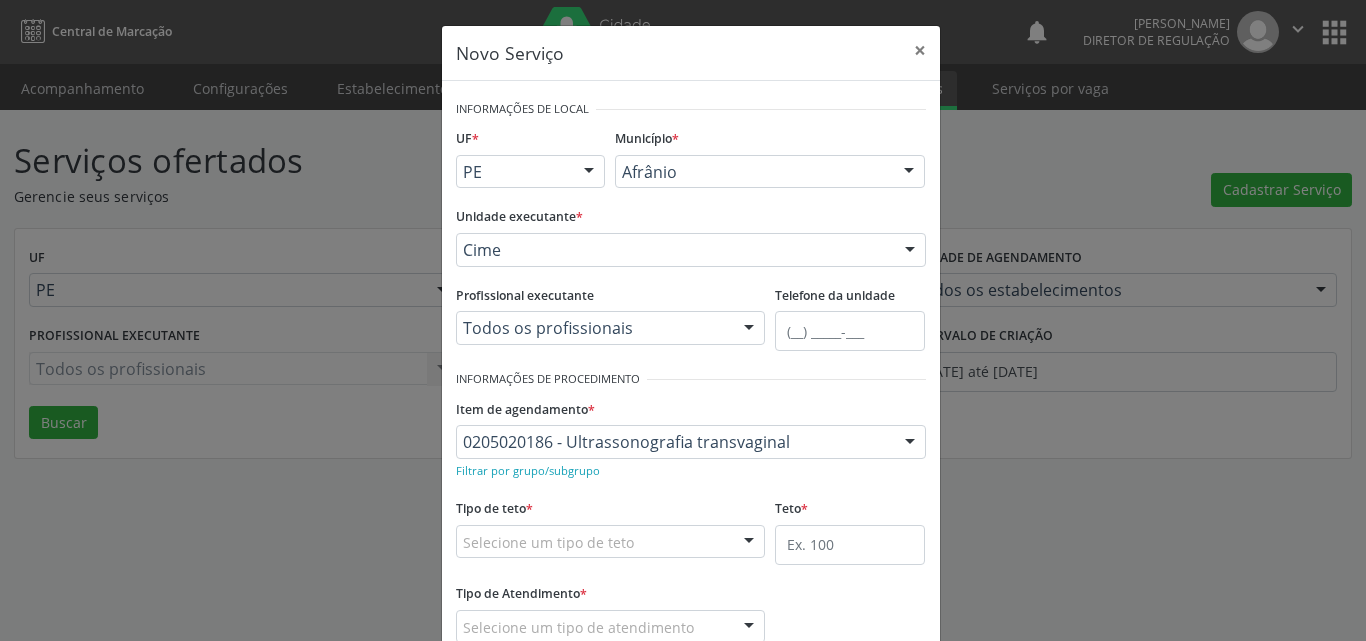 scroll, scrollTop: 100, scrollLeft: 0, axis: vertical 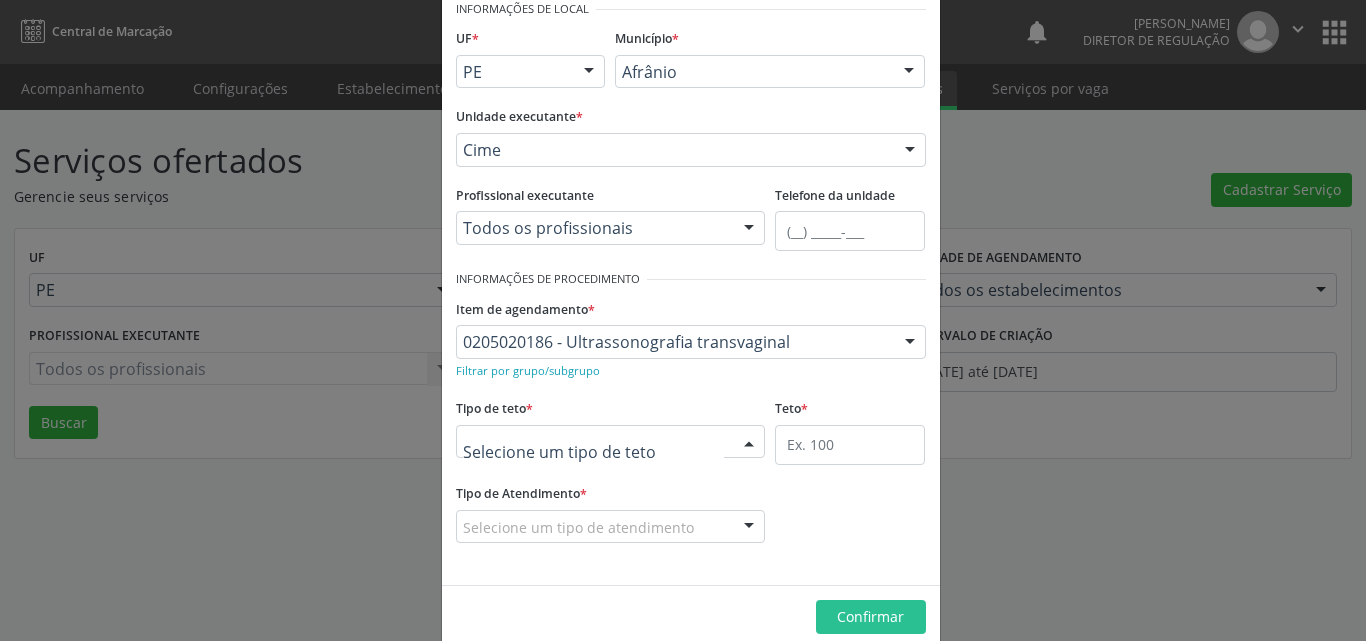 click at bounding box center (611, 442) 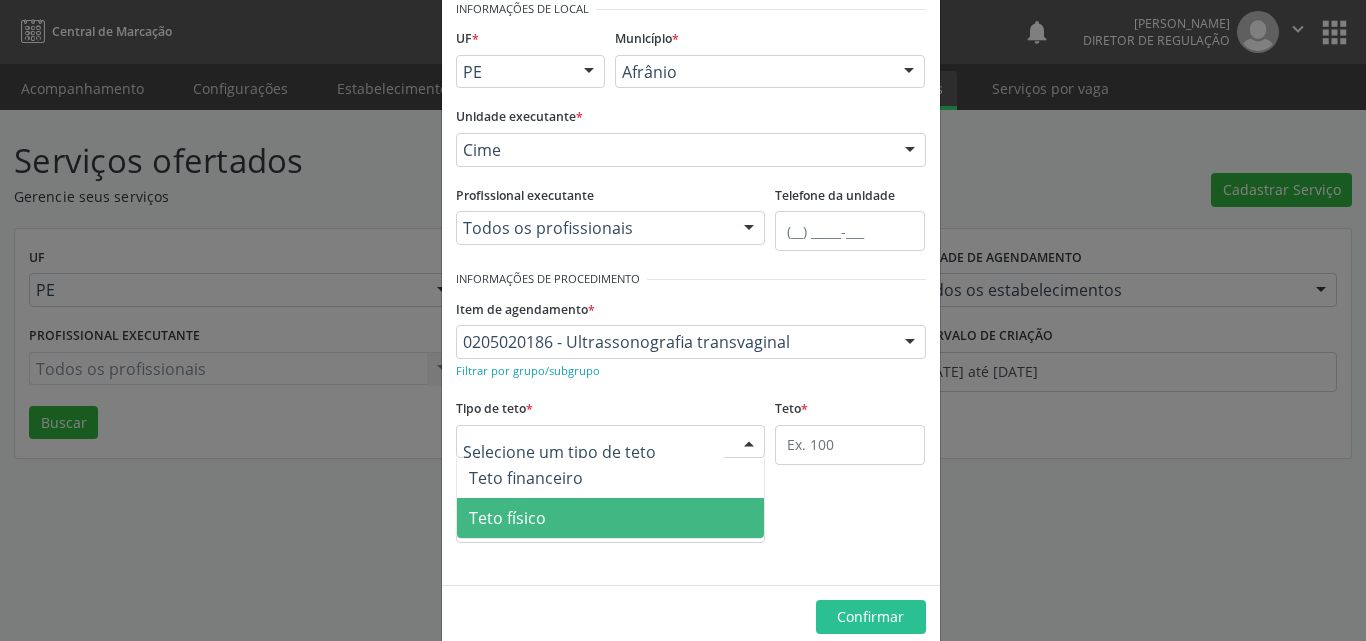 drag, startPoint x: 651, startPoint y: 519, endPoint x: 666, endPoint y: 520, distance: 15.033297 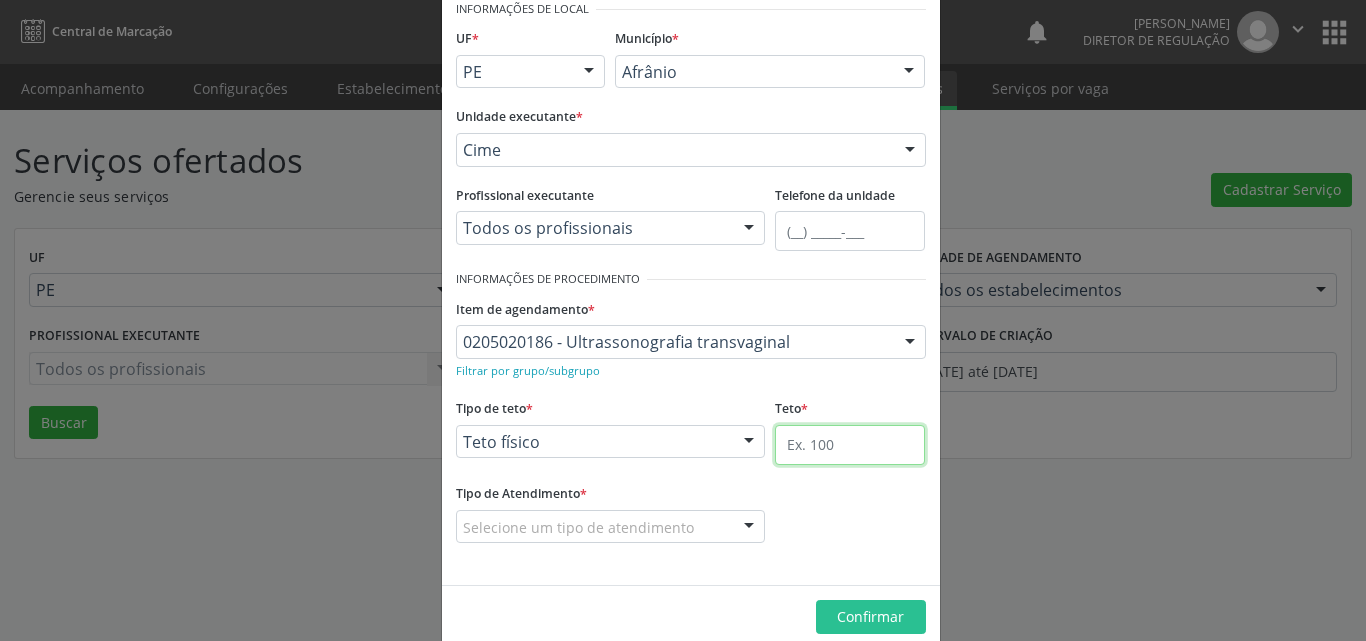 click at bounding box center [850, 445] 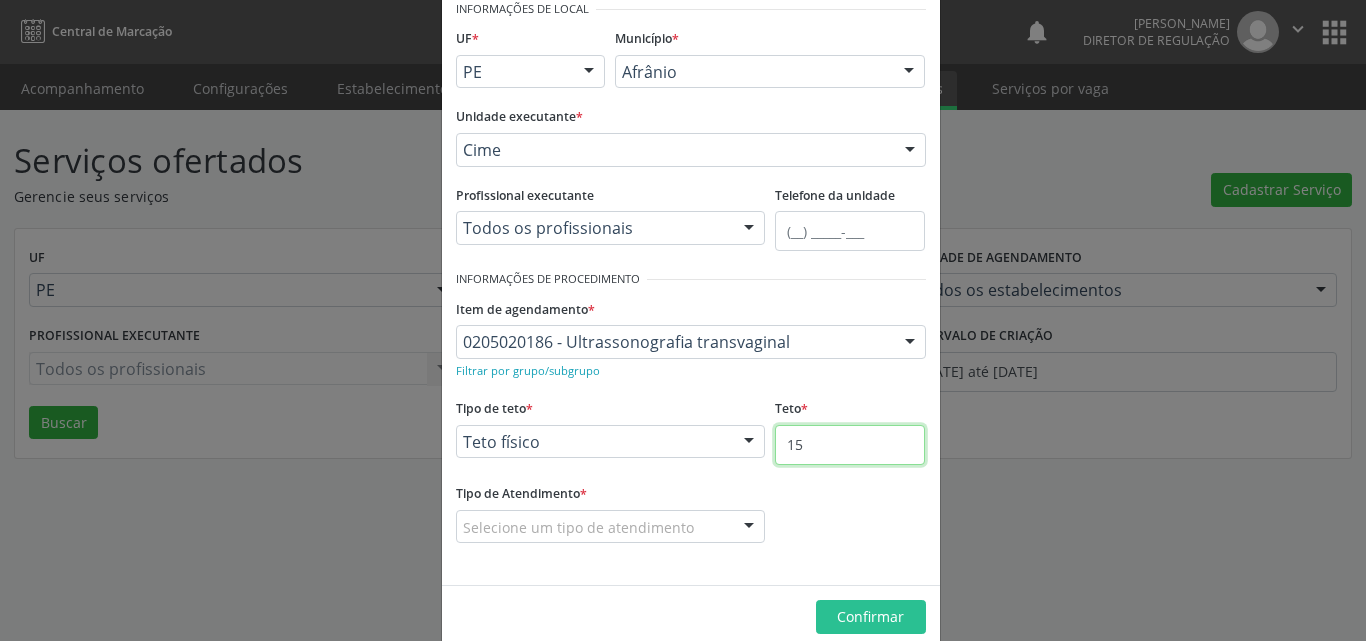 type on "15" 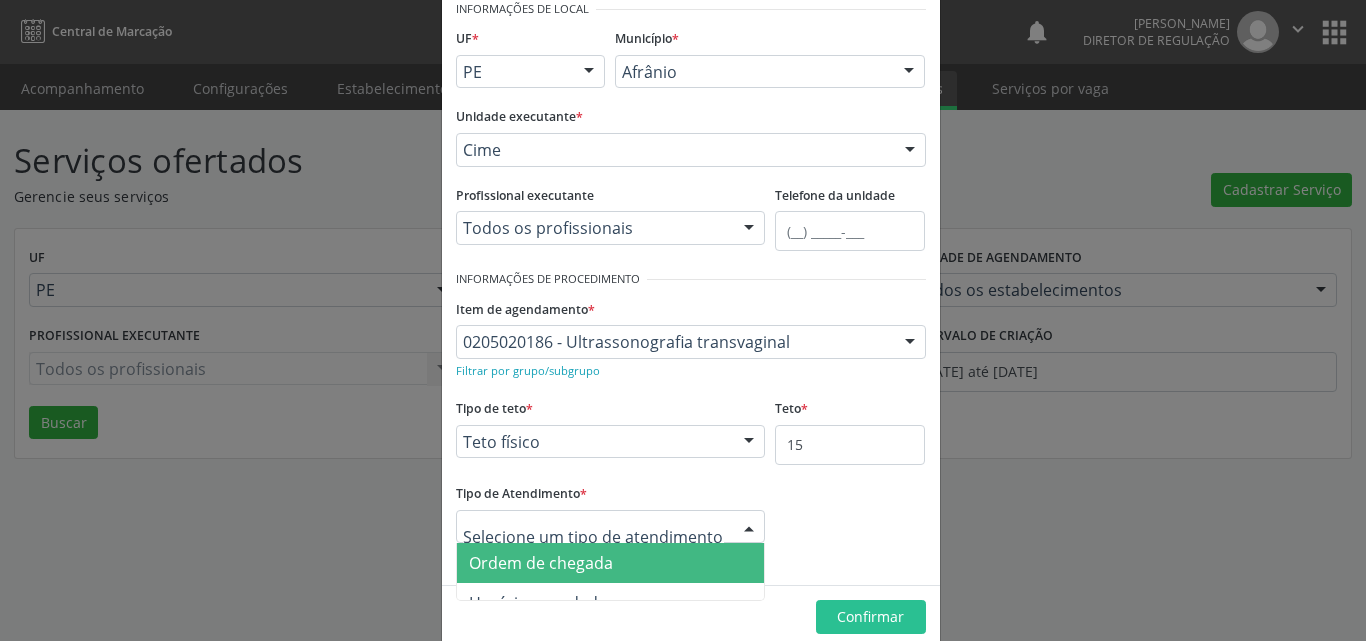 click on "Ordem de chegada" at bounding box center (611, 563) 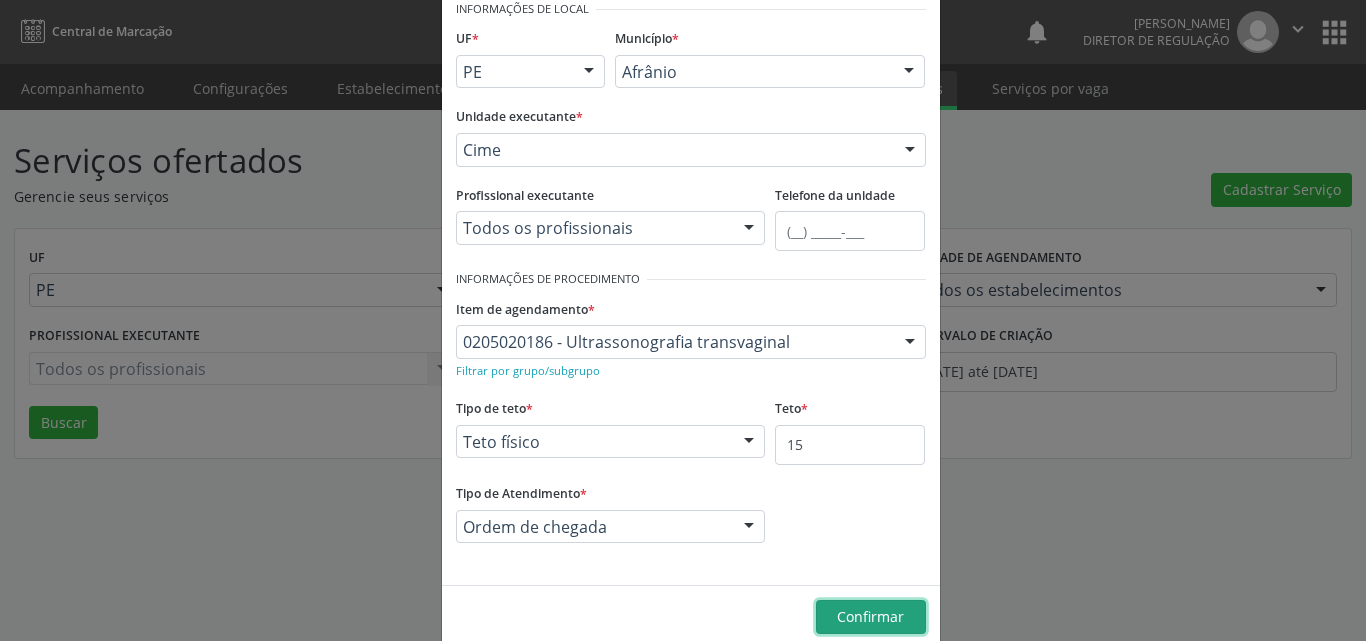 click on "Confirmar" at bounding box center (870, 616) 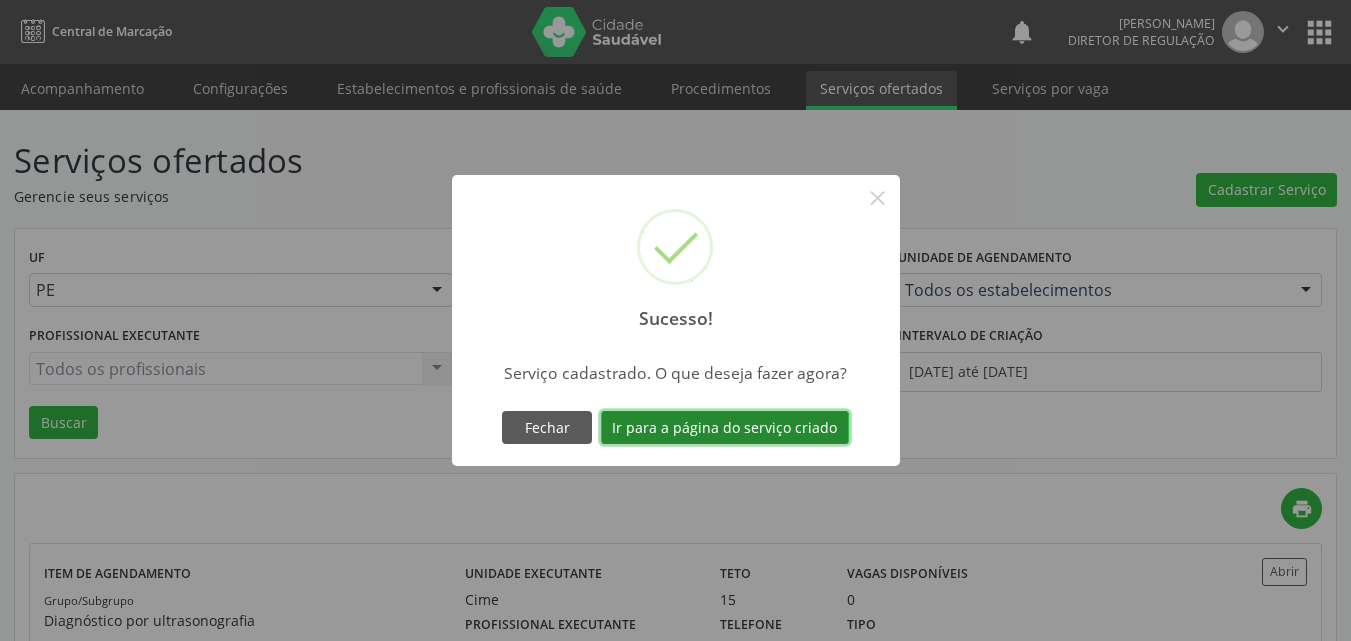 click on "Ir para a página do serviço criado" at bounding box center (725, 428) 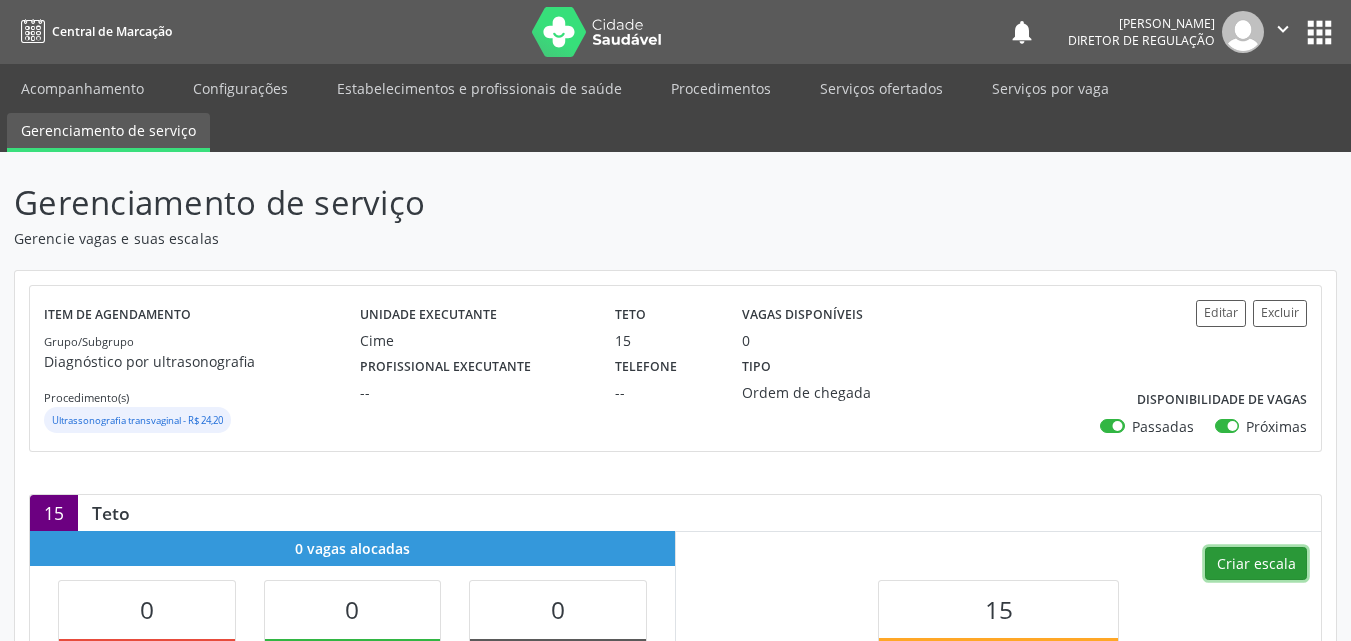 click on "Criar escala" at bounding box center (1256, 564) 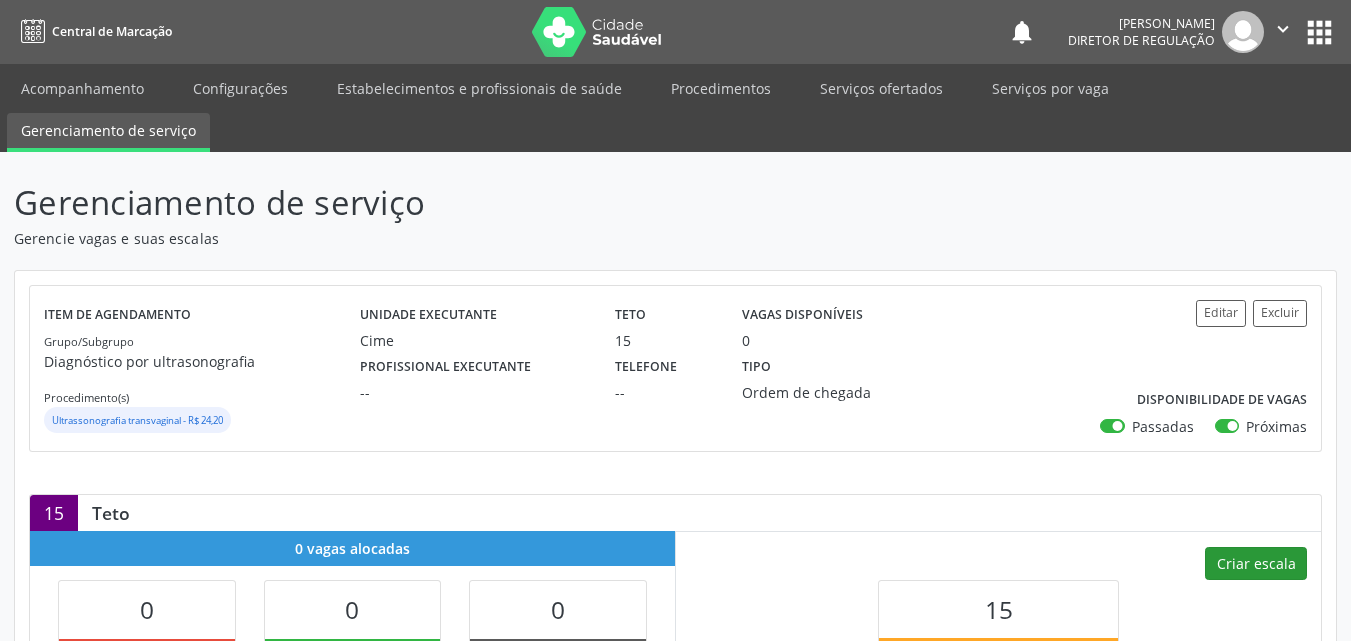select on "6" 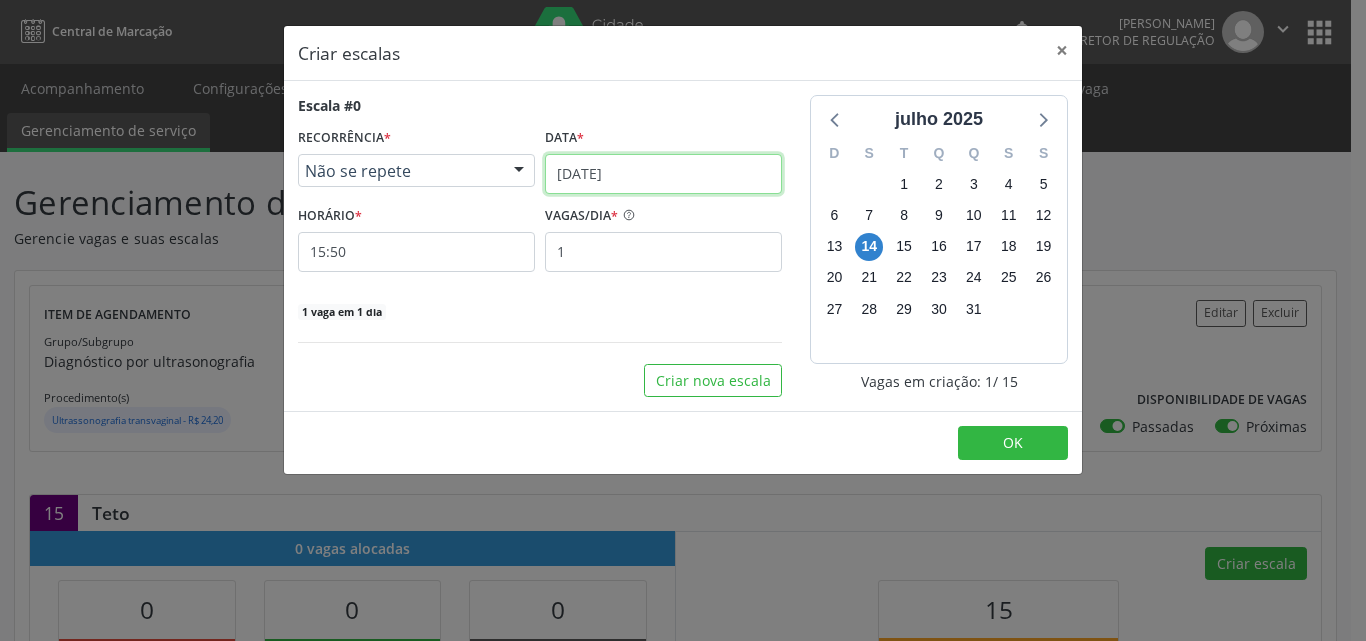 click on "[DATE]" at bounding box center [663, 174] 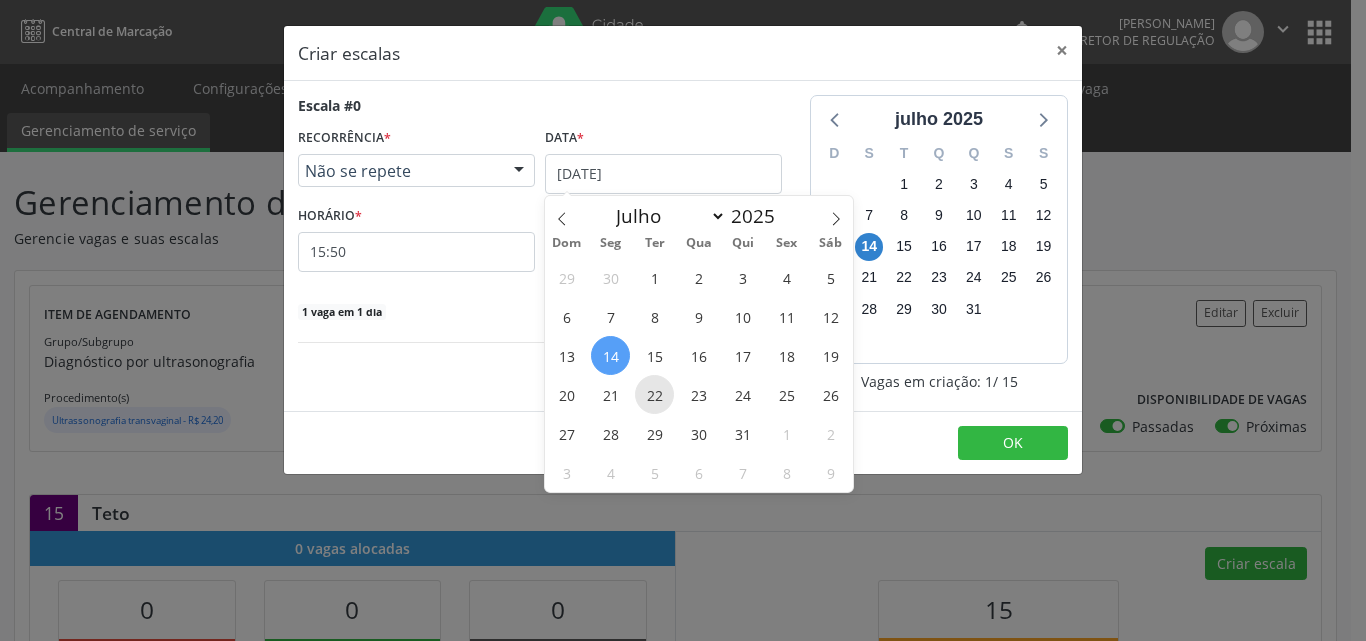 click on "22" at bounding box center [654, 394] 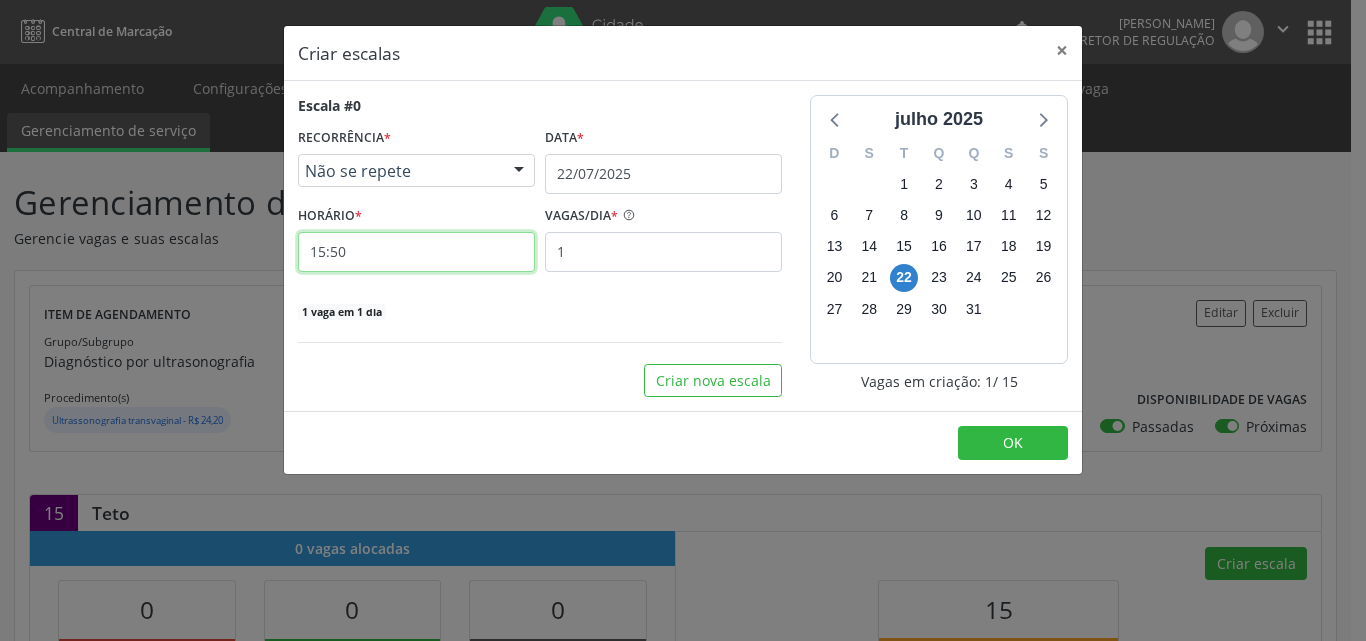 click on "15:50" at bounding box center (416, 252) 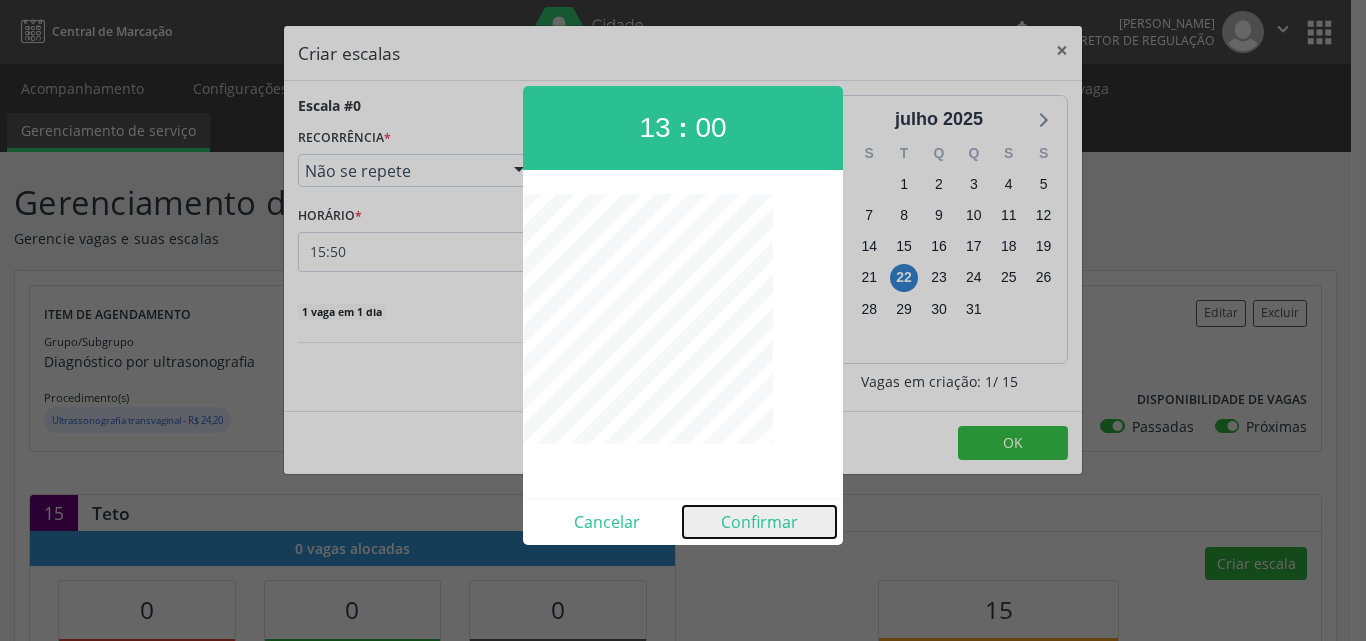 click on "Confirmar" at bounding box center [759, 522] 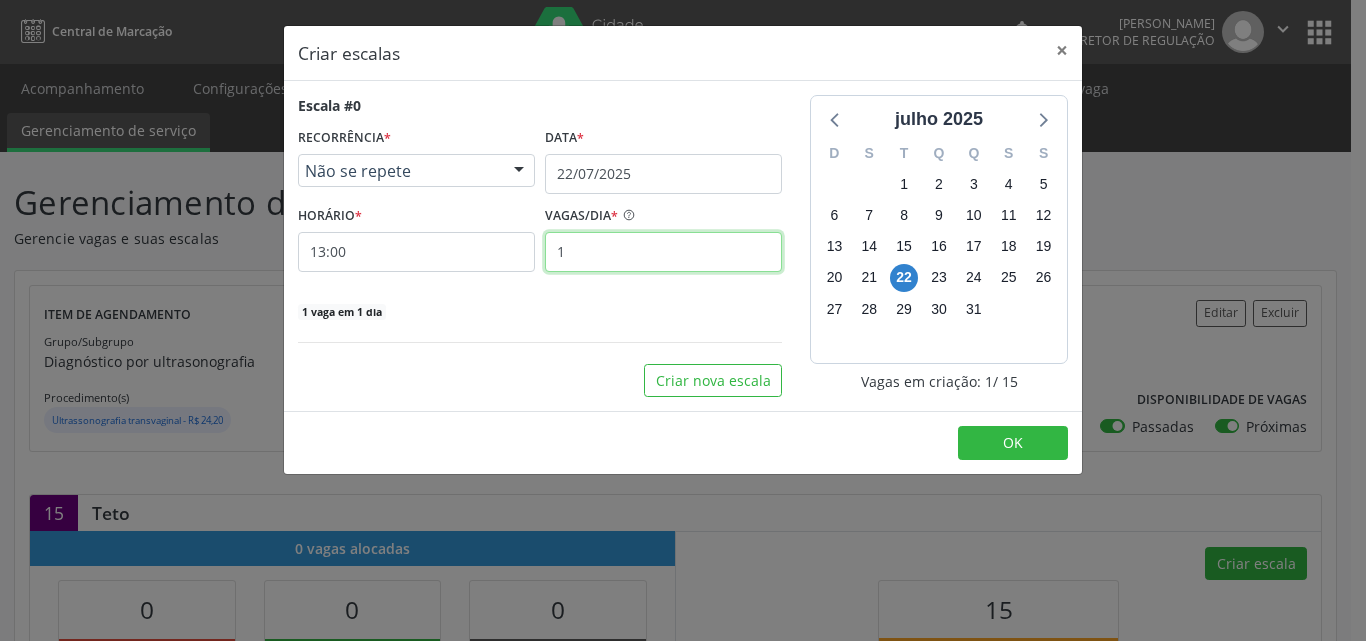 click on "1" at bounding box center [663, 252] 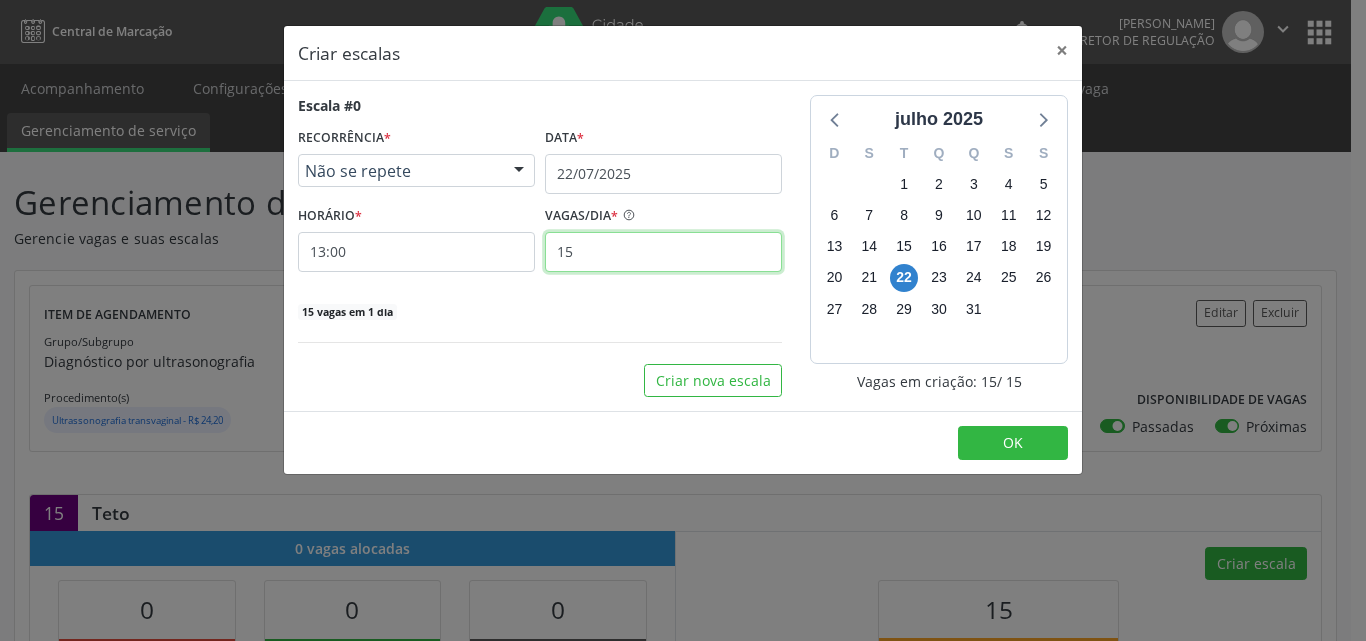 type on "15" 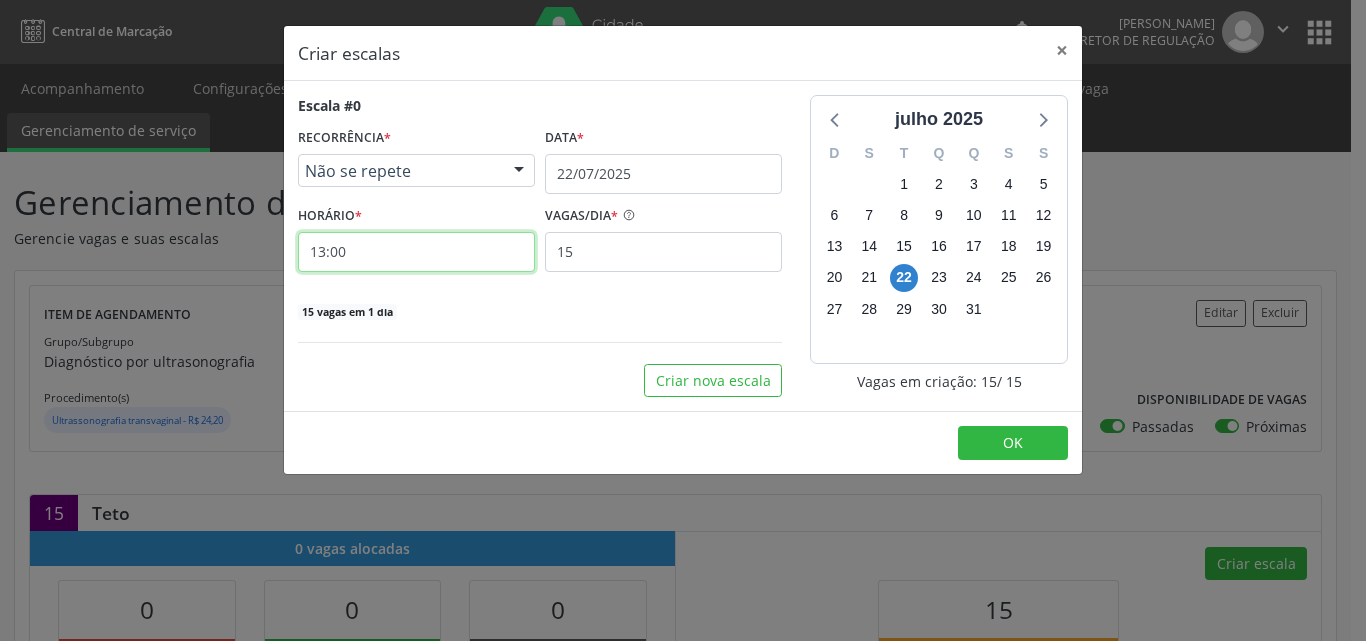 click on "13:00" at bounding box center (416, 252) 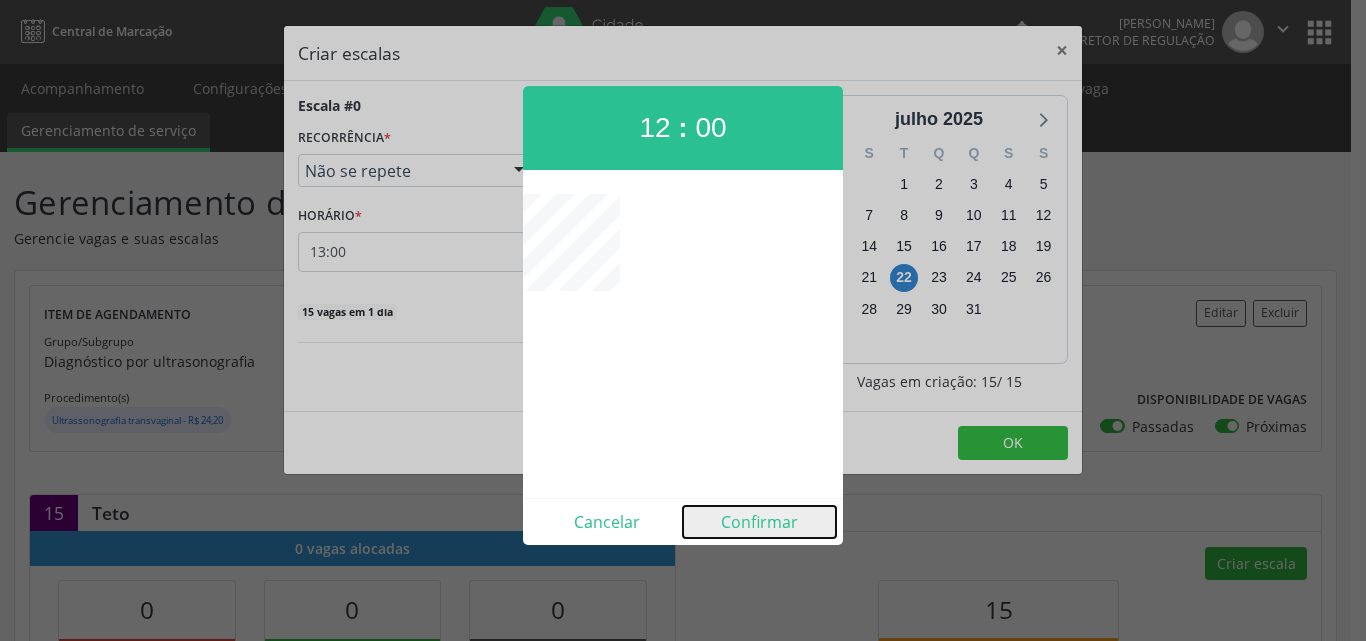 click on "Confirmar" at bounding box center [759, 522] 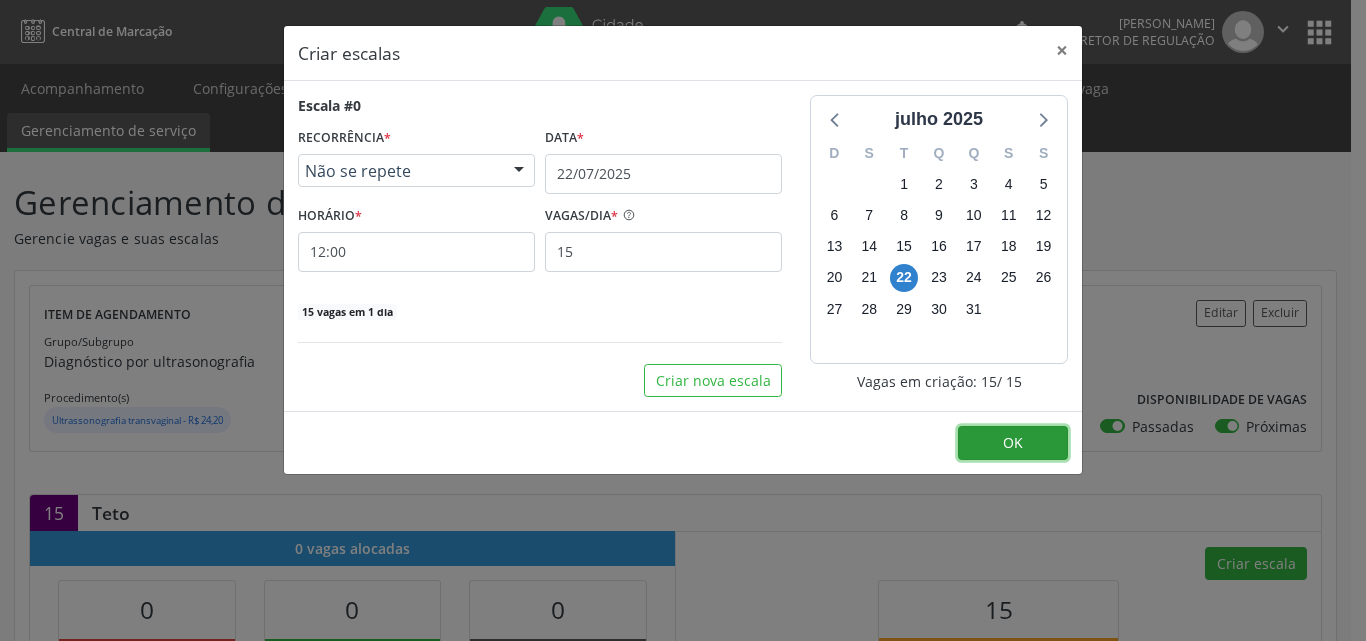 click on "OK" at bounding box center [1013, 442] 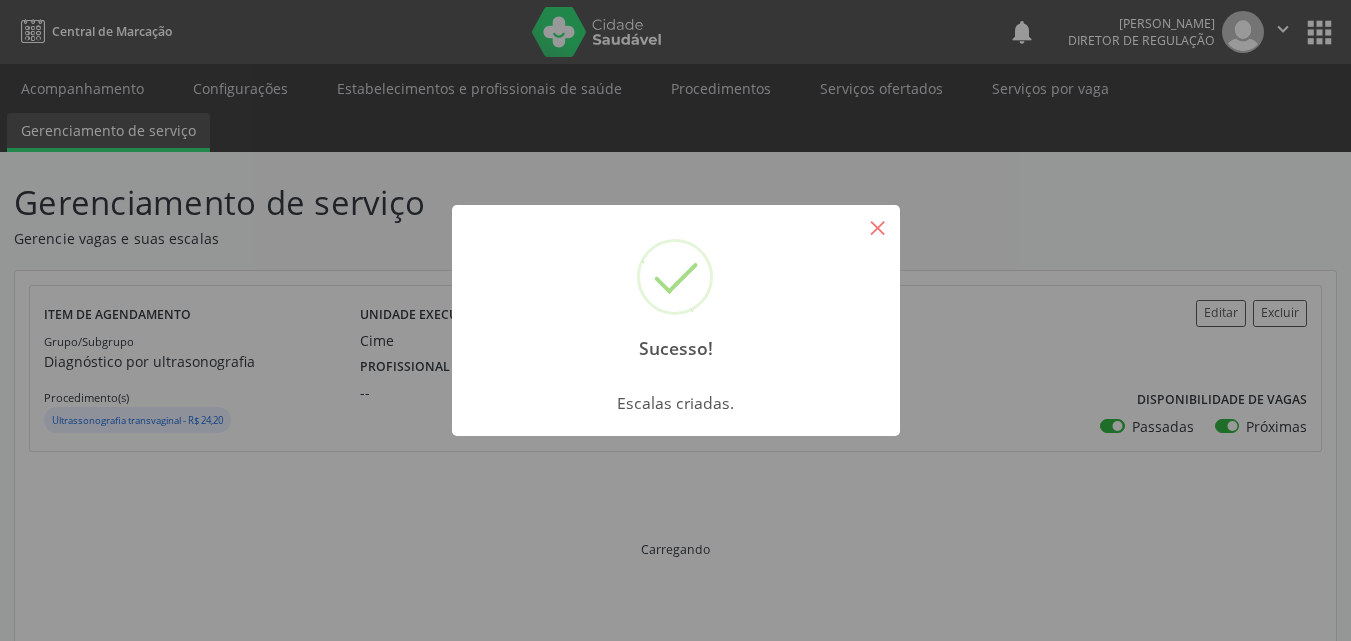 click on "×" at bounding box center [878, 227] 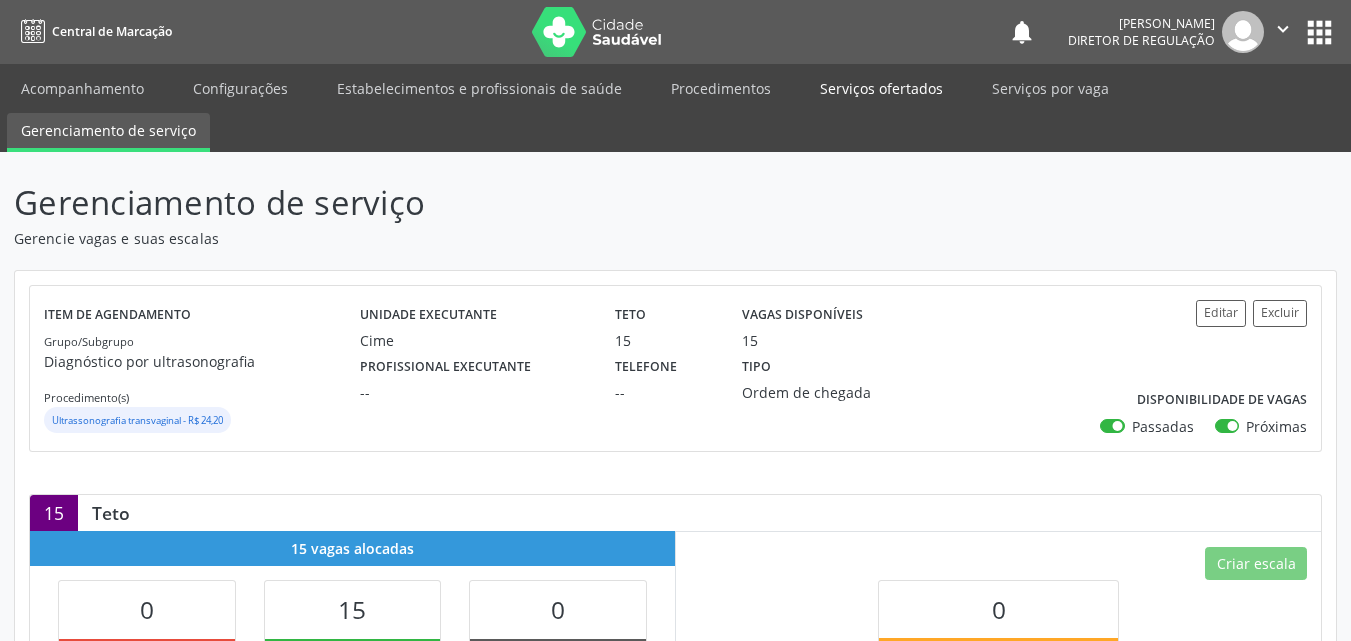 click on "Serviços ofertados" at bounding box center (881, 88) 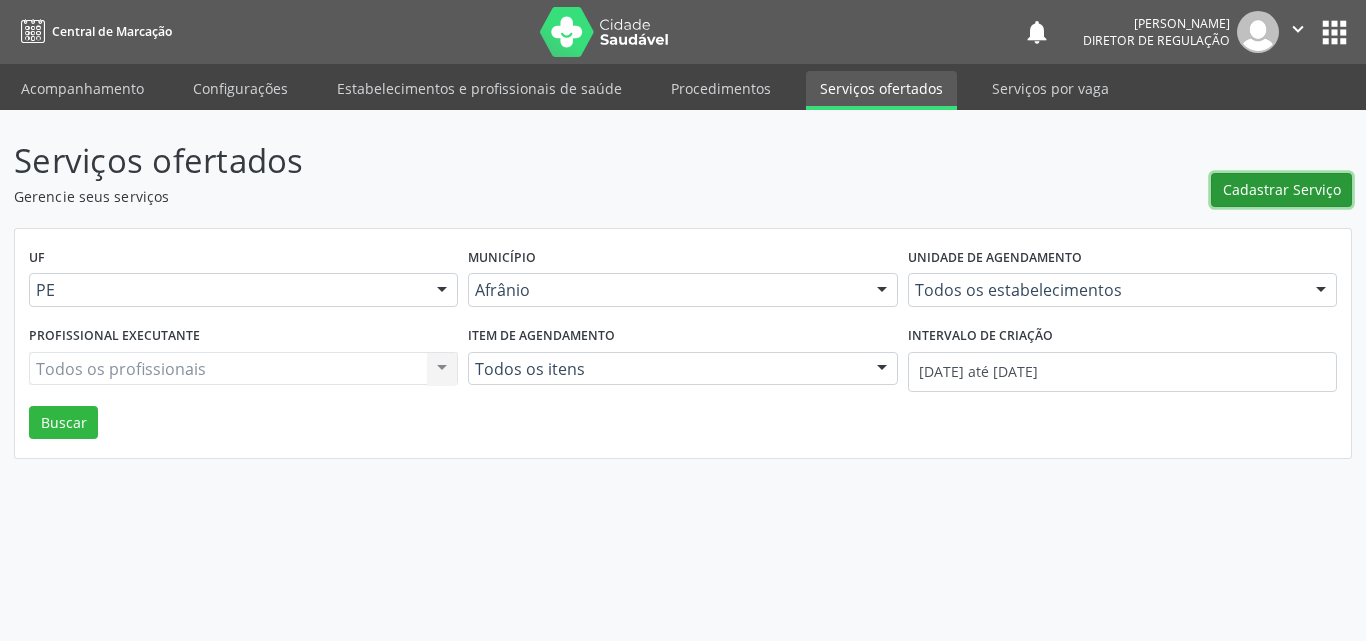 click on "Cadastrar Serviço" at bounding box center (1282, 189) 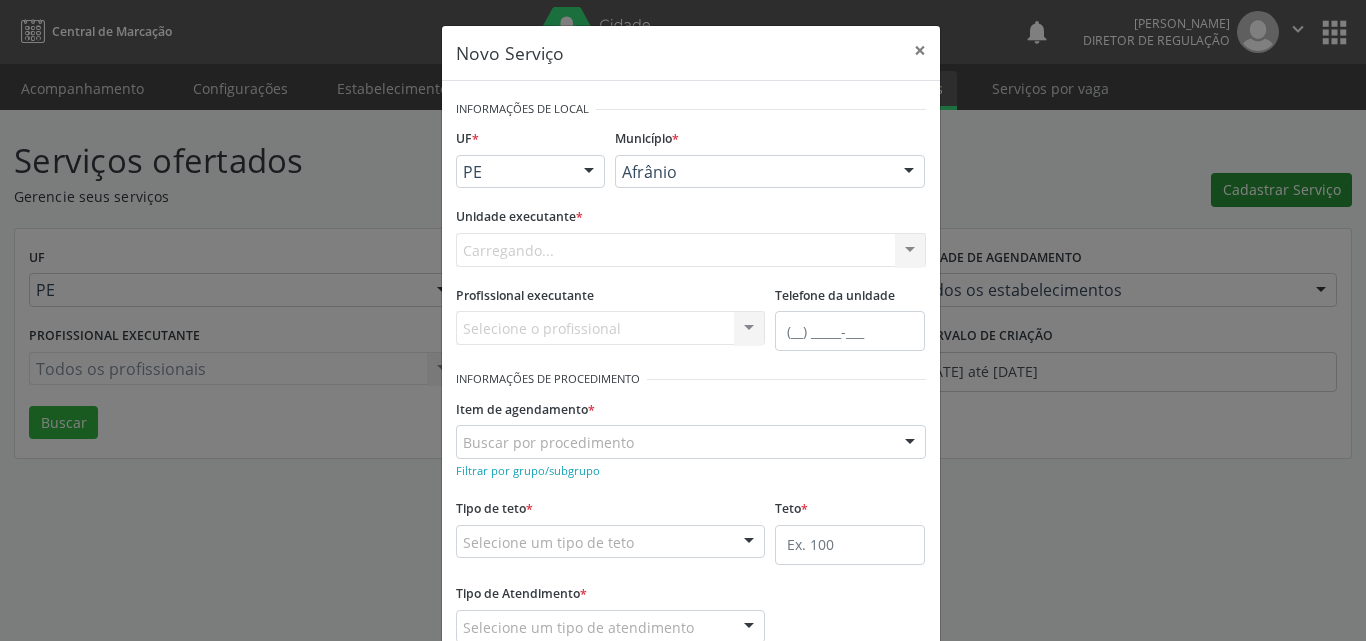 scroll, scrollTop: 0, scrollLeft: 0, axis: both 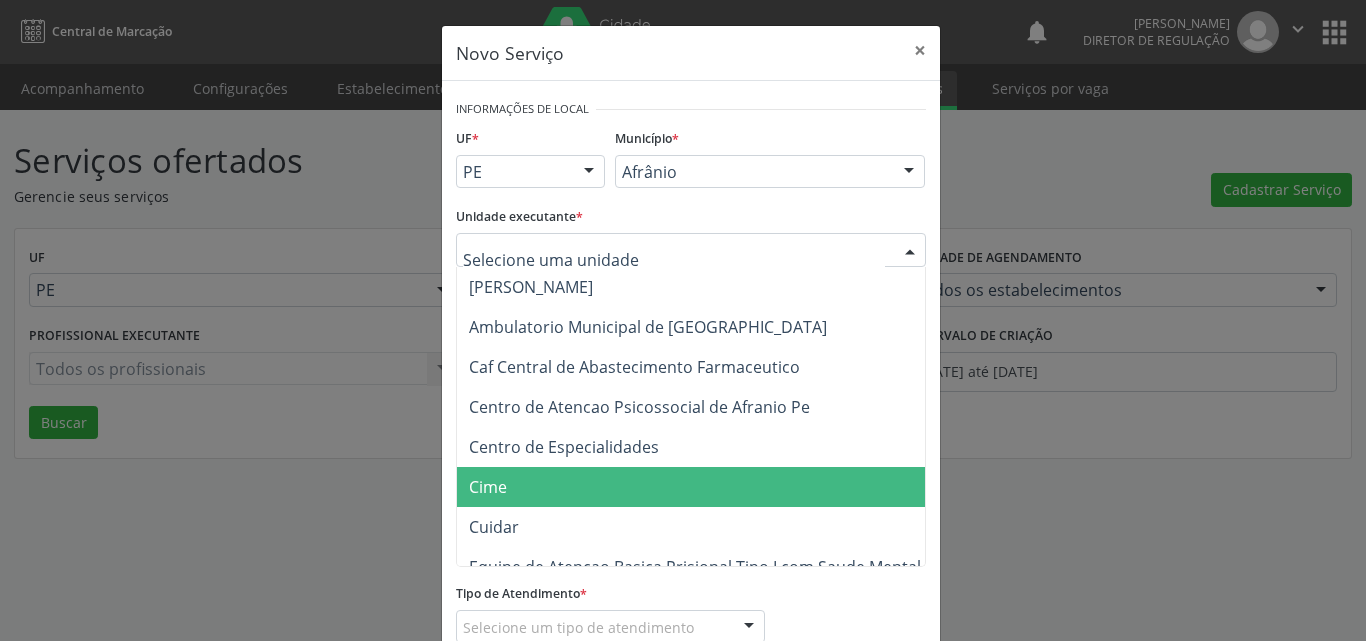 click on "Cime" at bounding box center (701, 487) 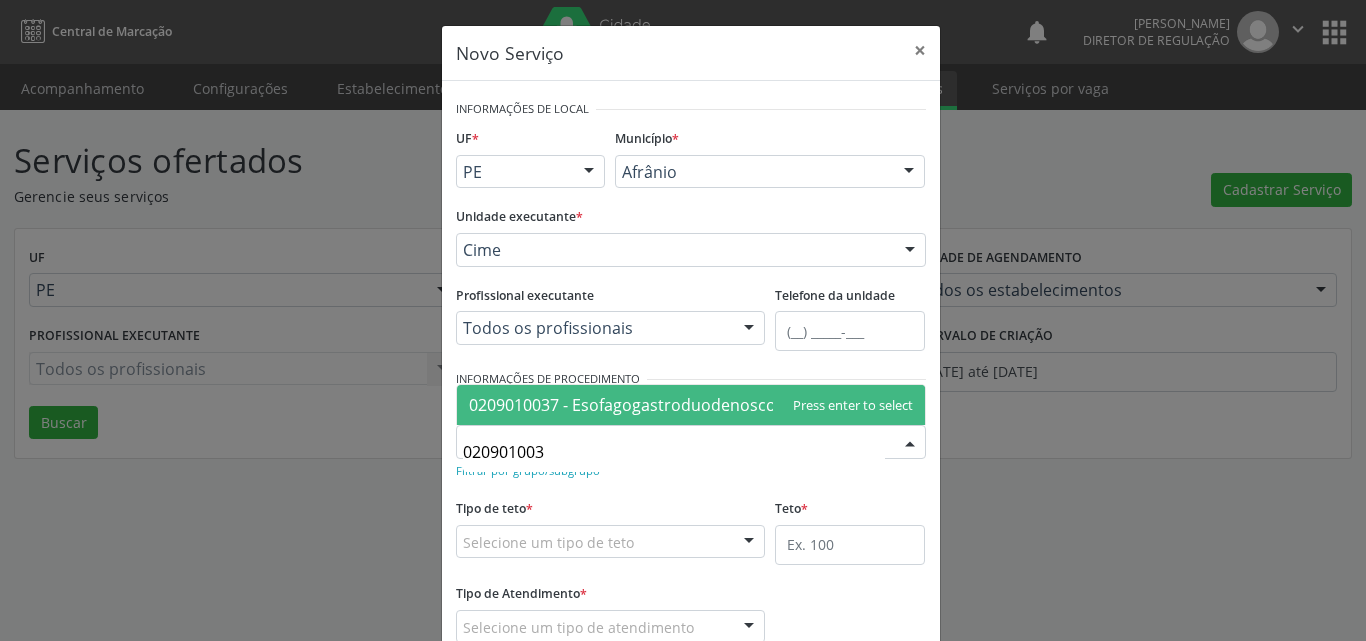 type on "0209010037" 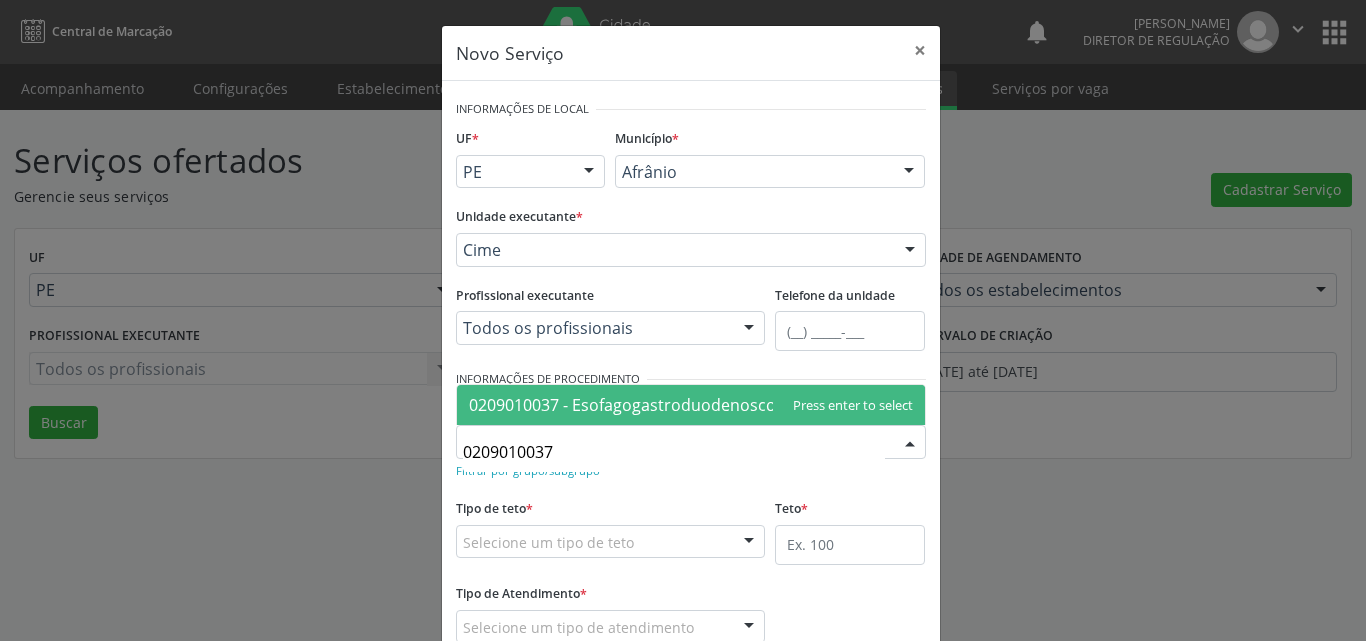 click on "0209010037 - Esofagogastroduodenoscopia" at bounding box center (634, 405) 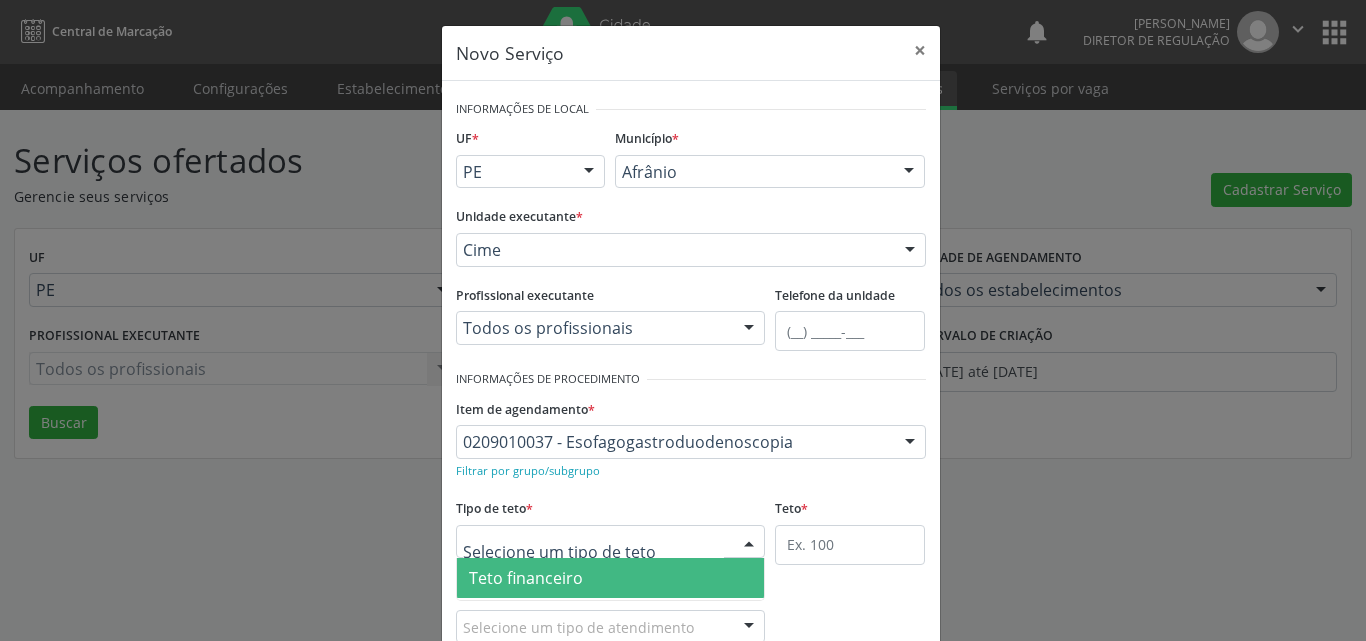scroll, scrollTop: 132, scrollLeft: 0, axis: vertical 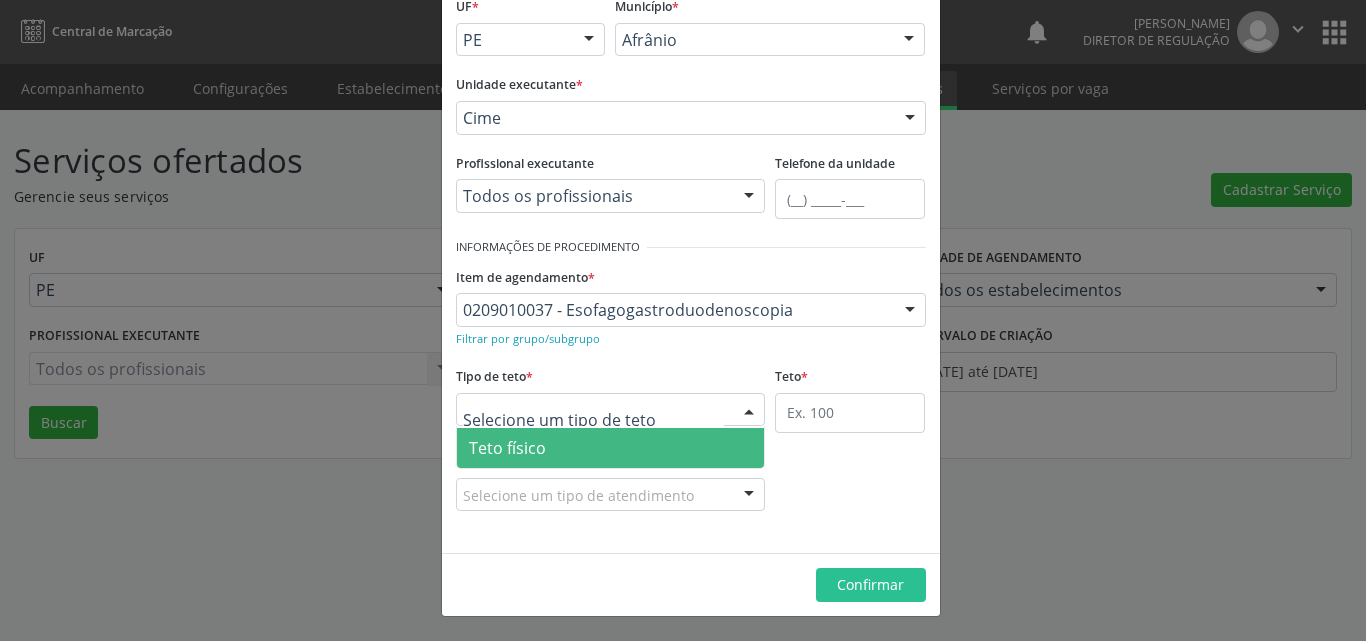 click on "Teto físico" at bounding box center (611, 448) 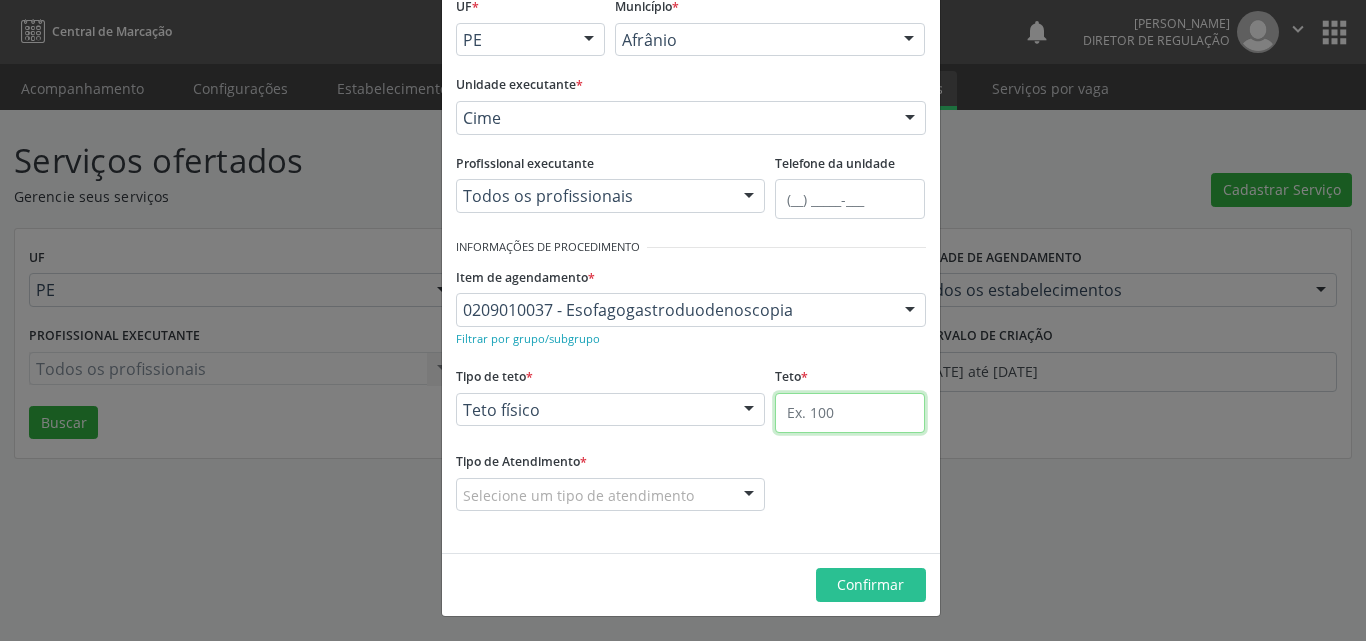 click at bounding box center [850, 413] 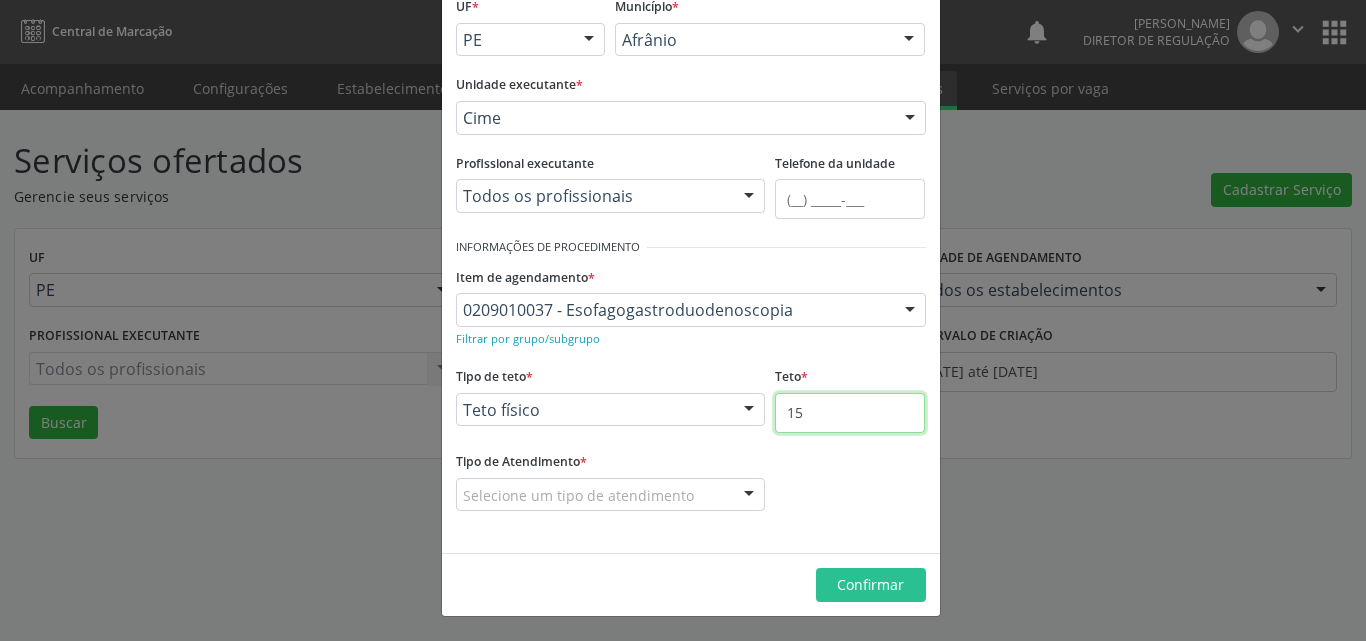 type on "15" 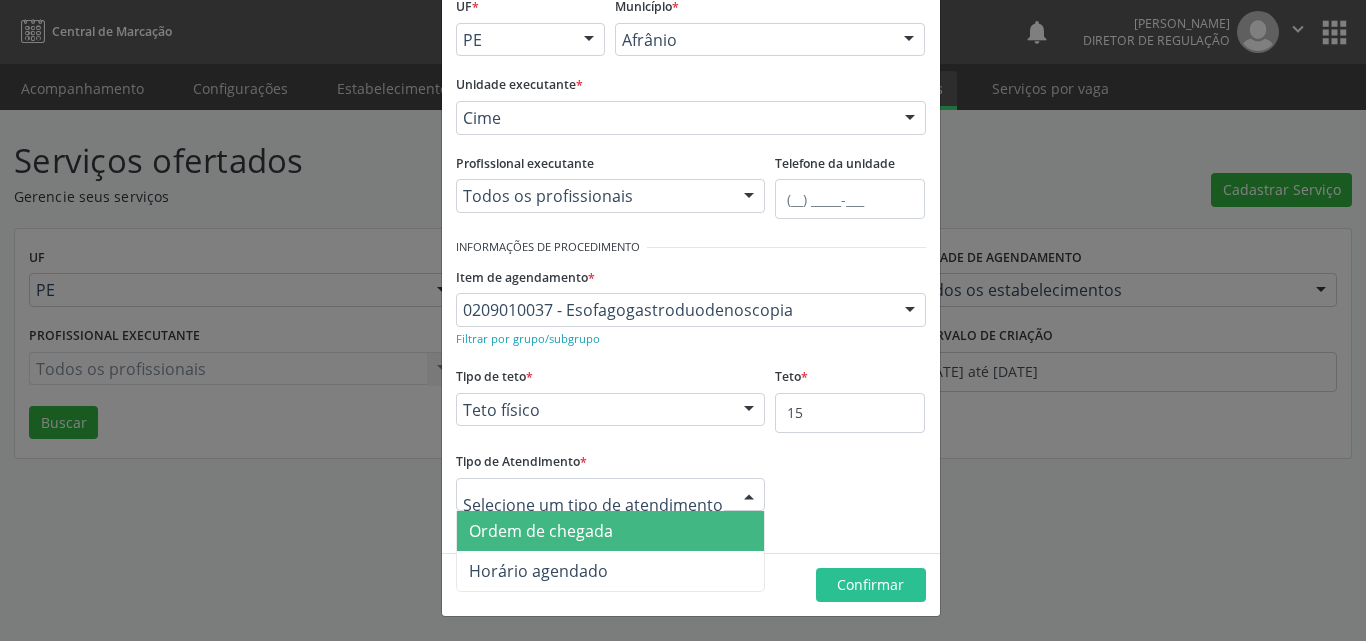 click on "Ordem de chegada" at bounding box center (611, 531) 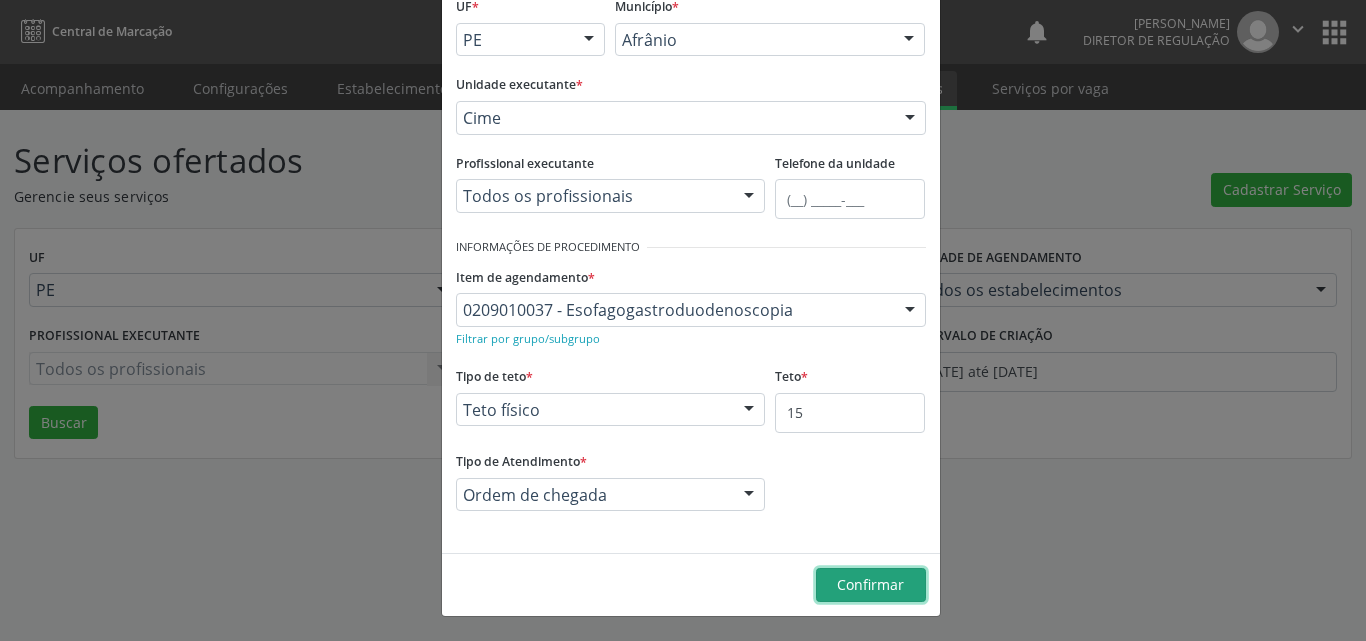click on "Confirmar" at bounding box center [871, 585] 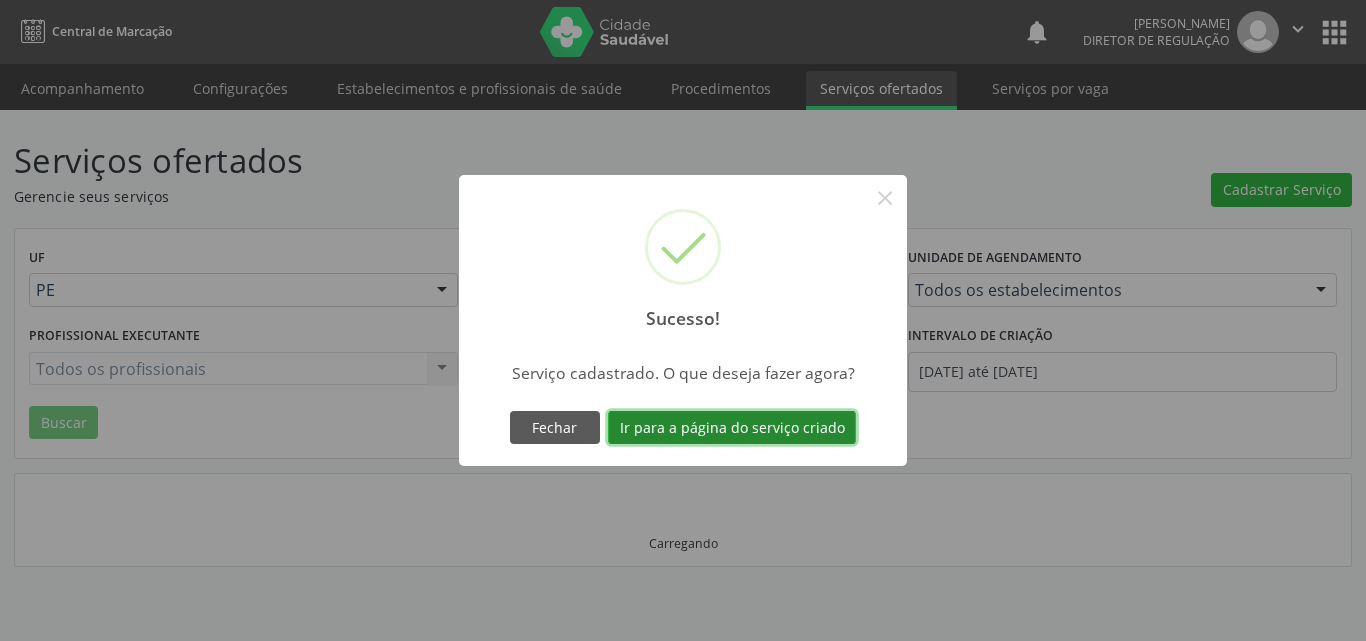 click on "Ir para a página do serviço criado" at bounding box center (732, 428) 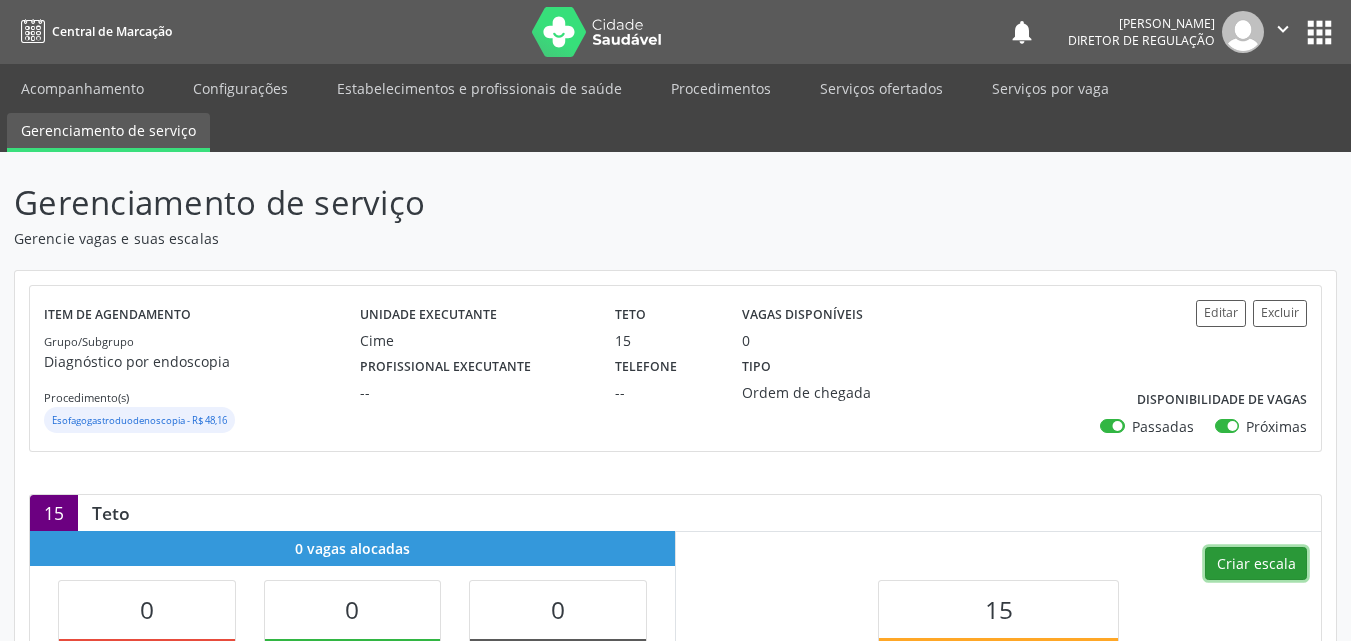 click on "Criar escala" at bounding box center [1256, 564] 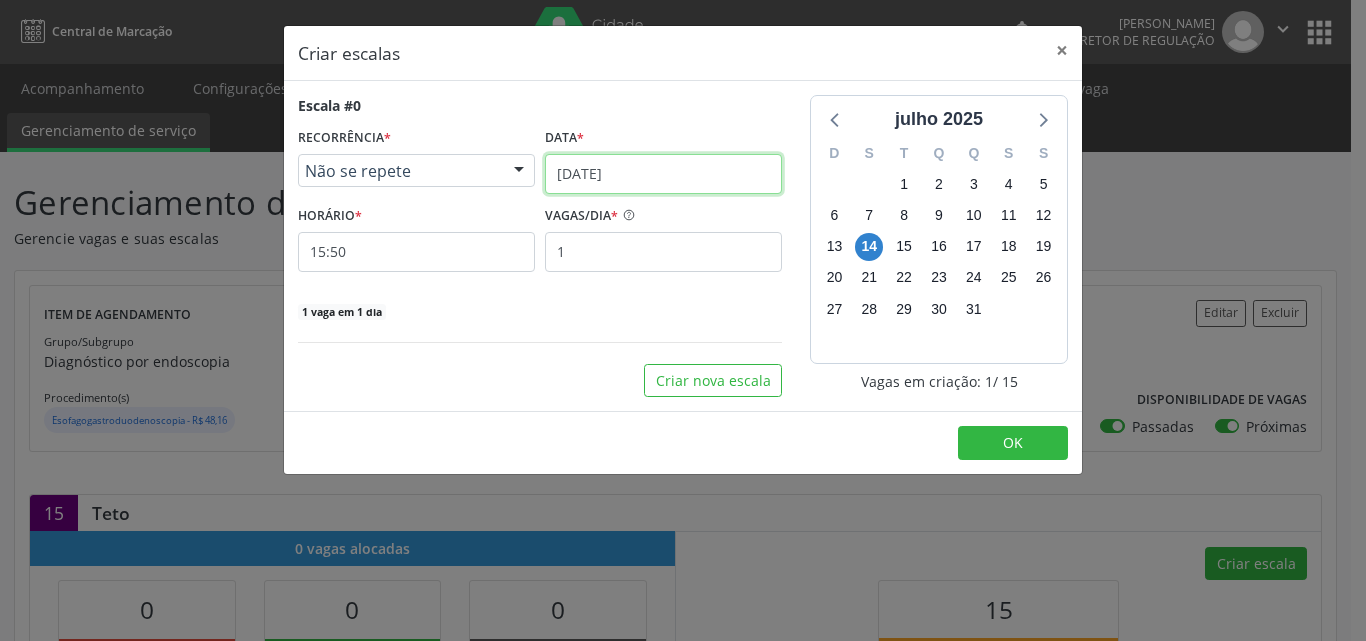 click on "[DATE]" at bounding box center (663, 174) 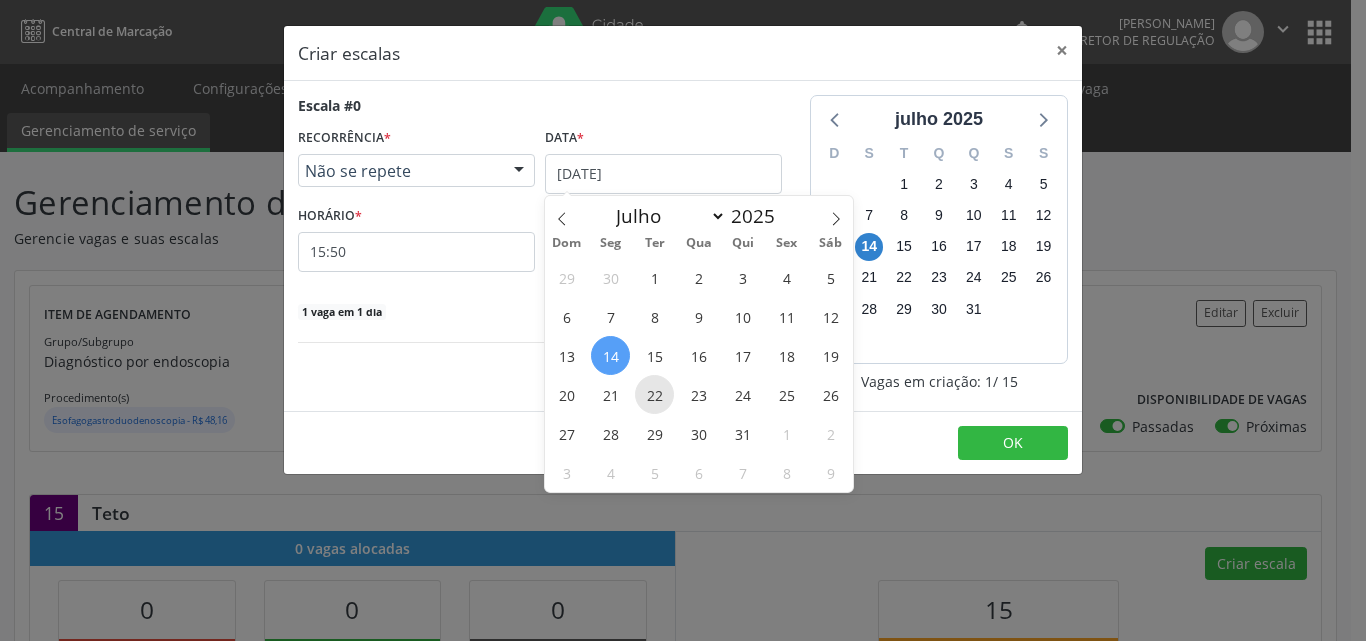 click on "22" at bounding box center [654, 394] 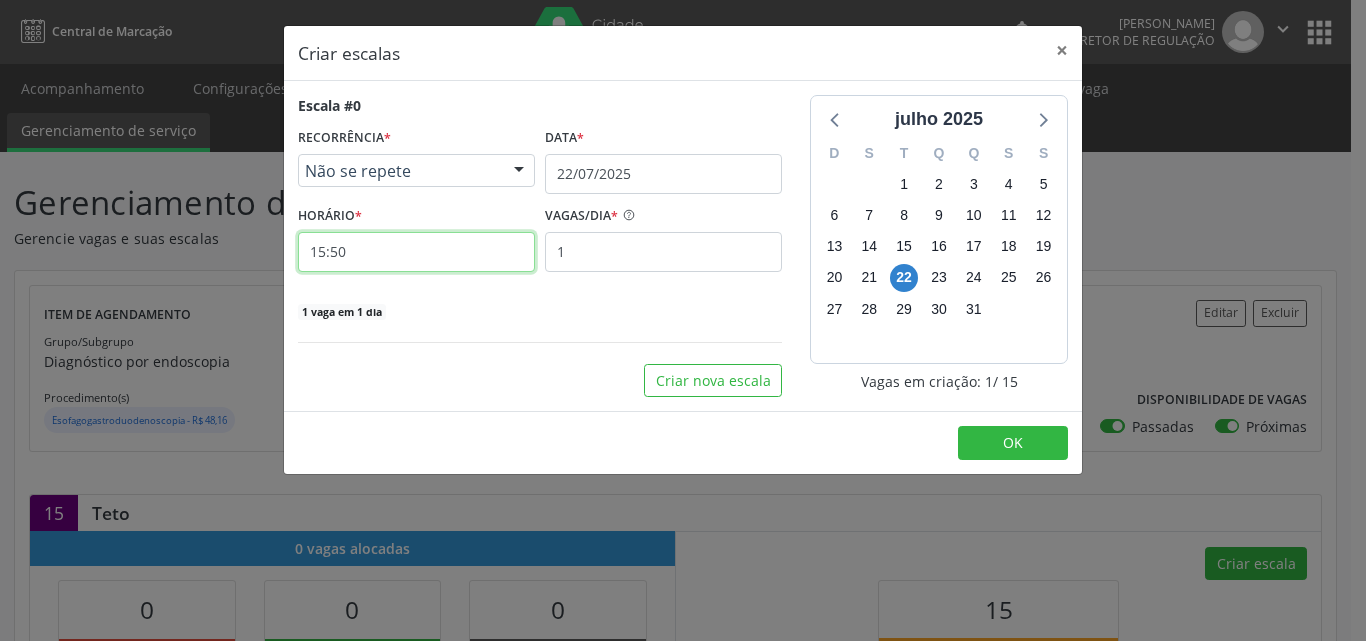 click on "15:50" at bounding box center [416, 252] 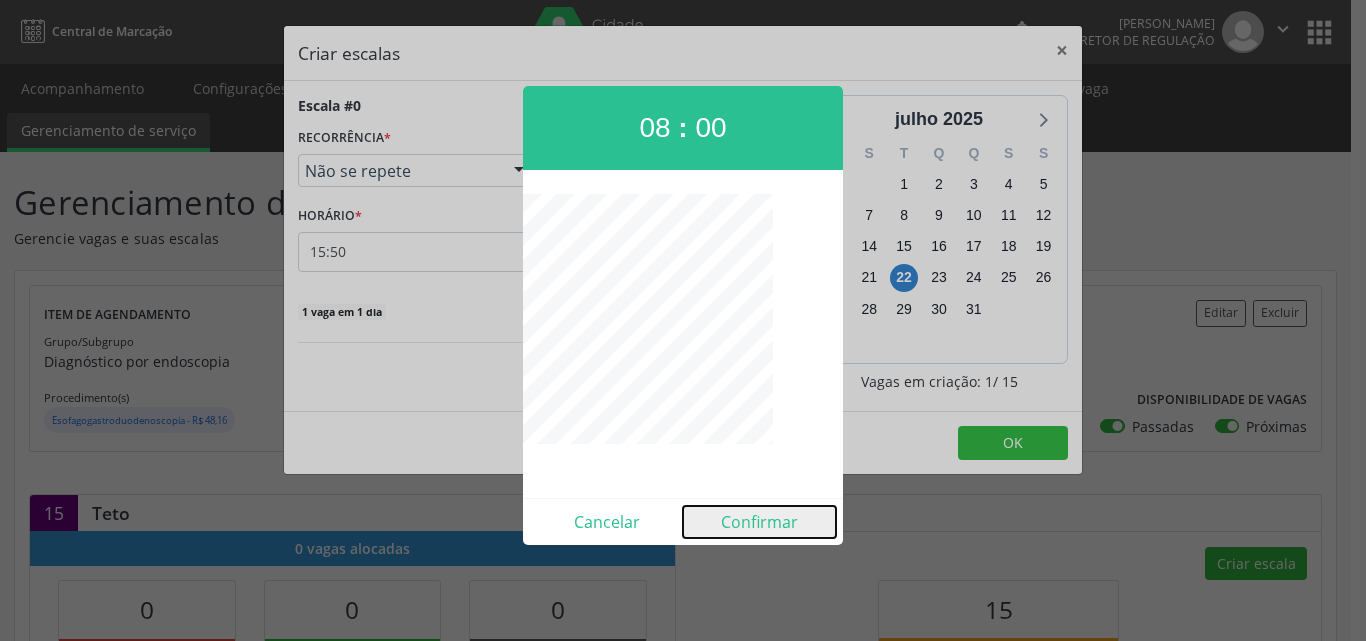 click on "Confirmar" at bounding box center (759, 522) 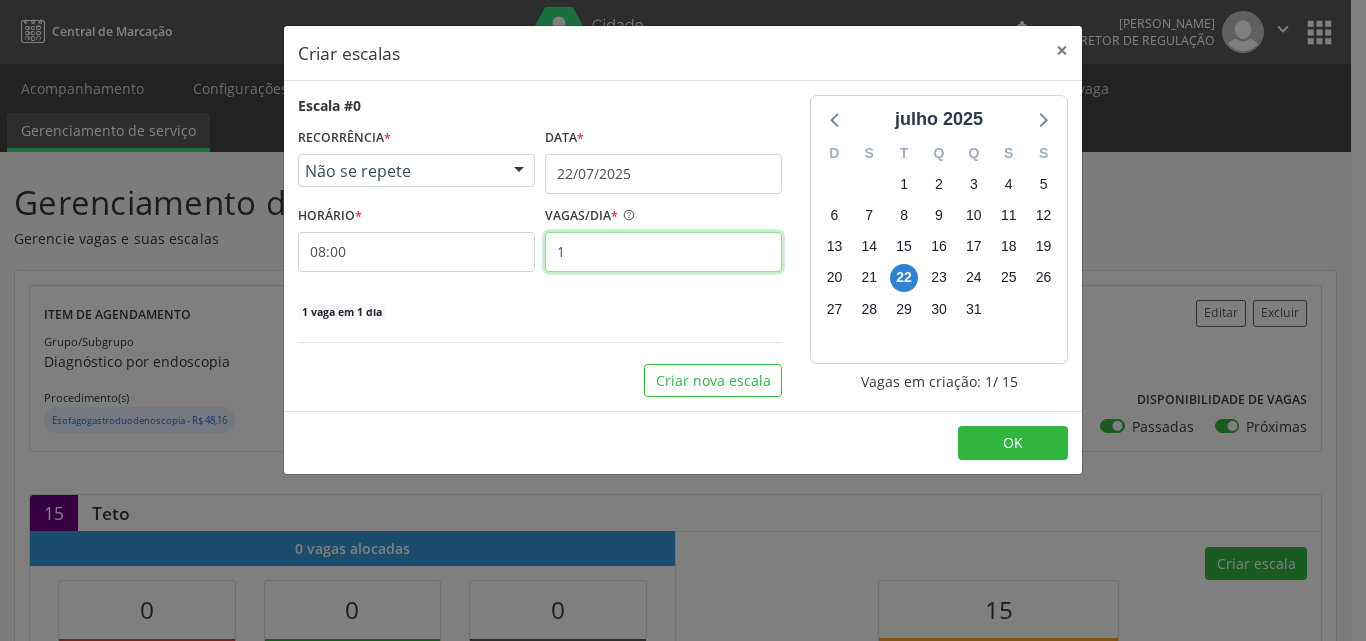 click on "1" at bounding box center [663, 252] 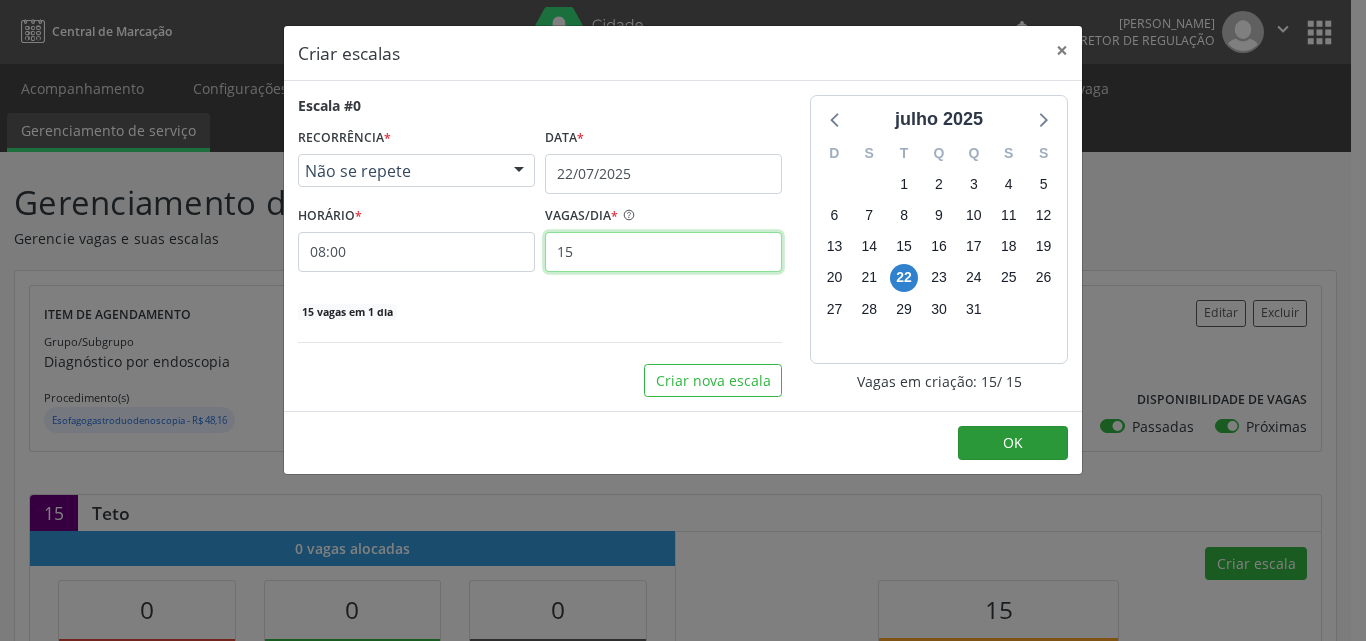 type on "15" 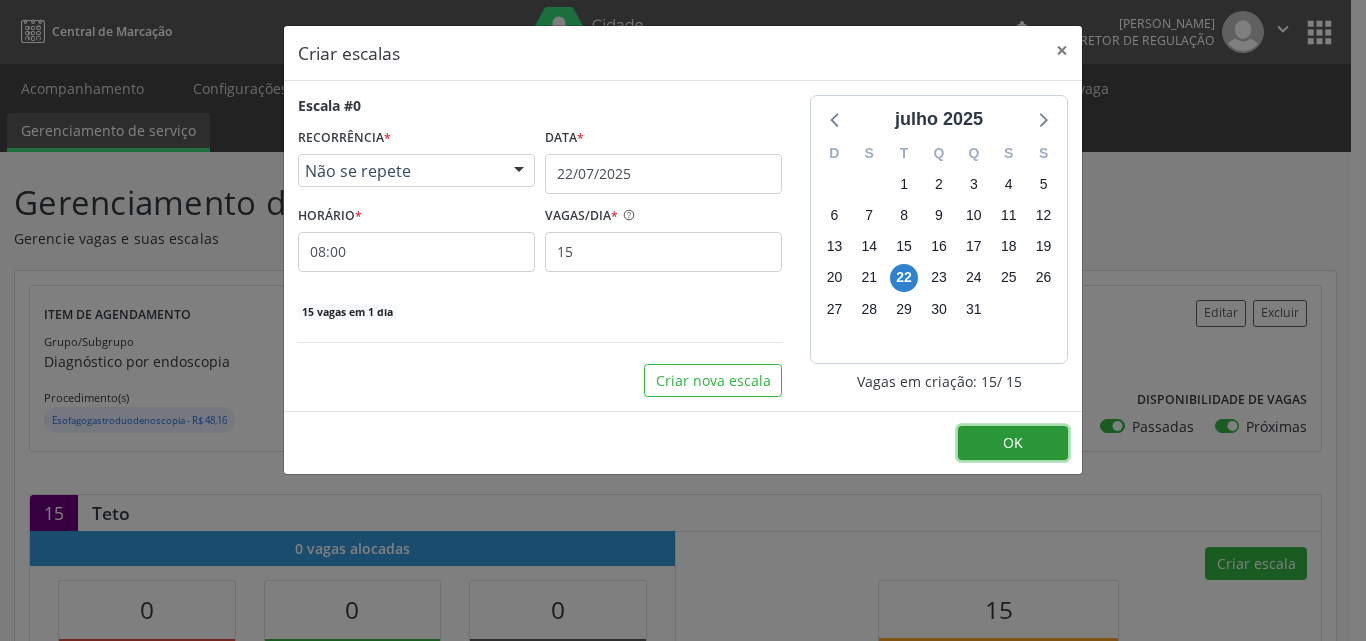 click on "OK" at bounding box center (1013, 442) 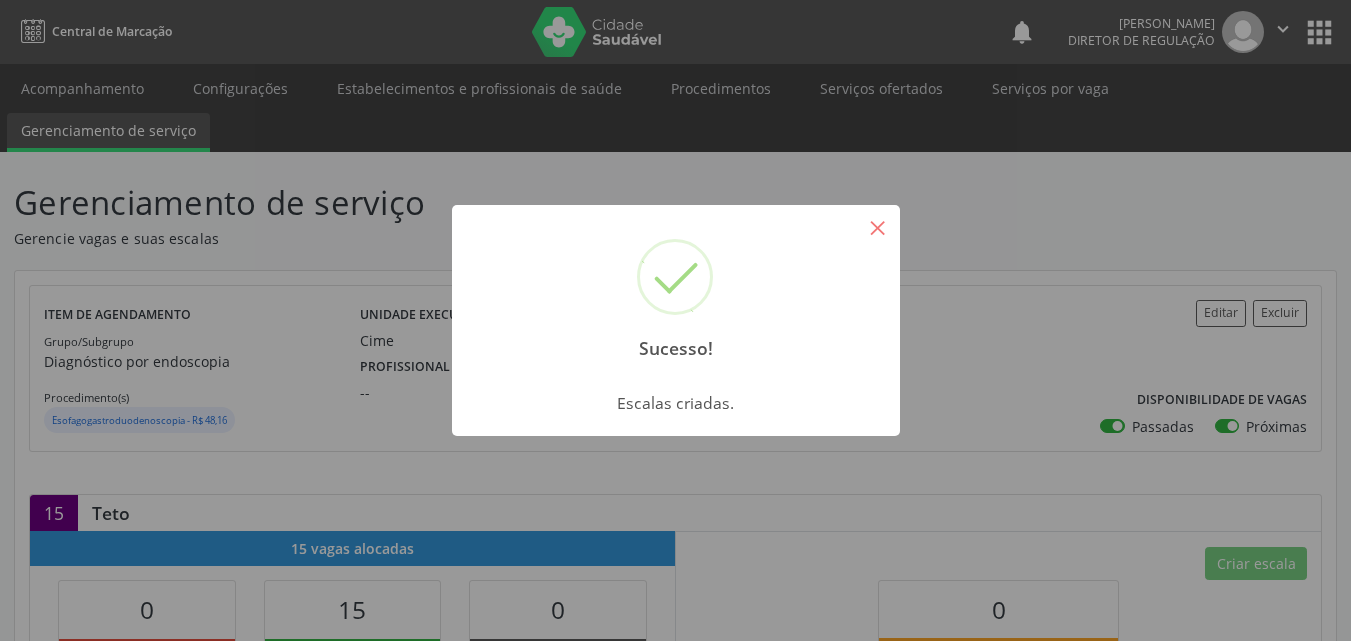 click on "×" at bounding box center (878, 227) 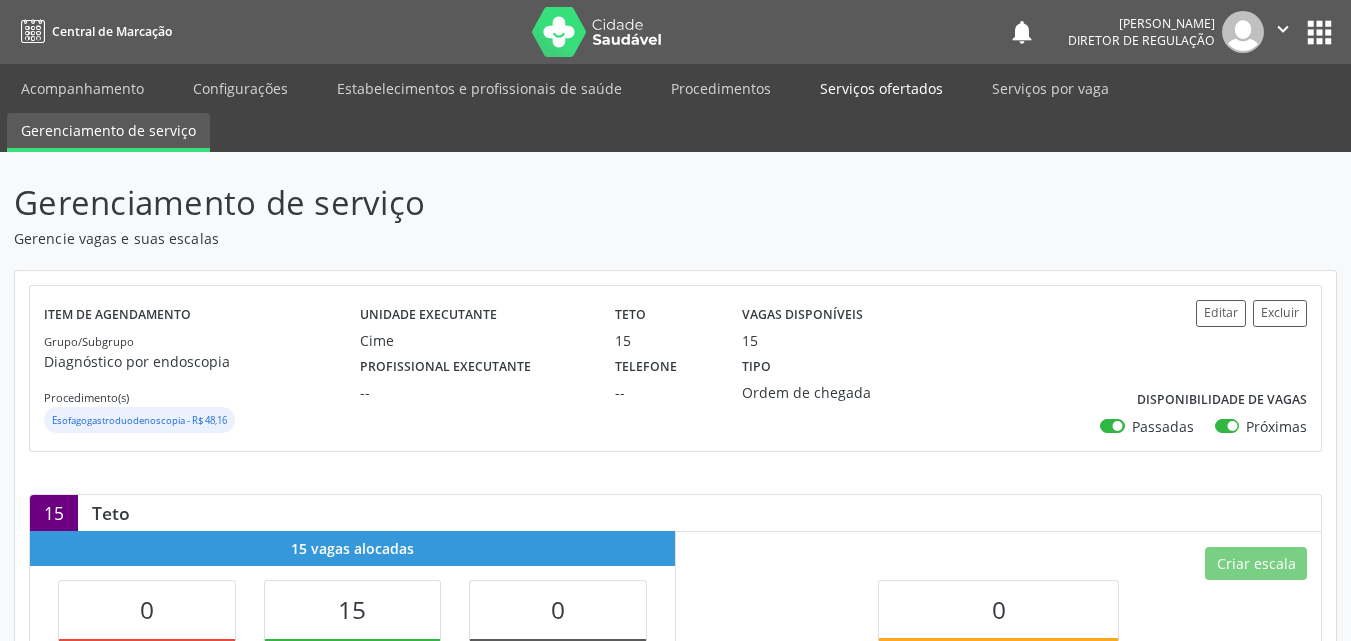 click on "Serviços ofertados" at bounding box center [881, 88] 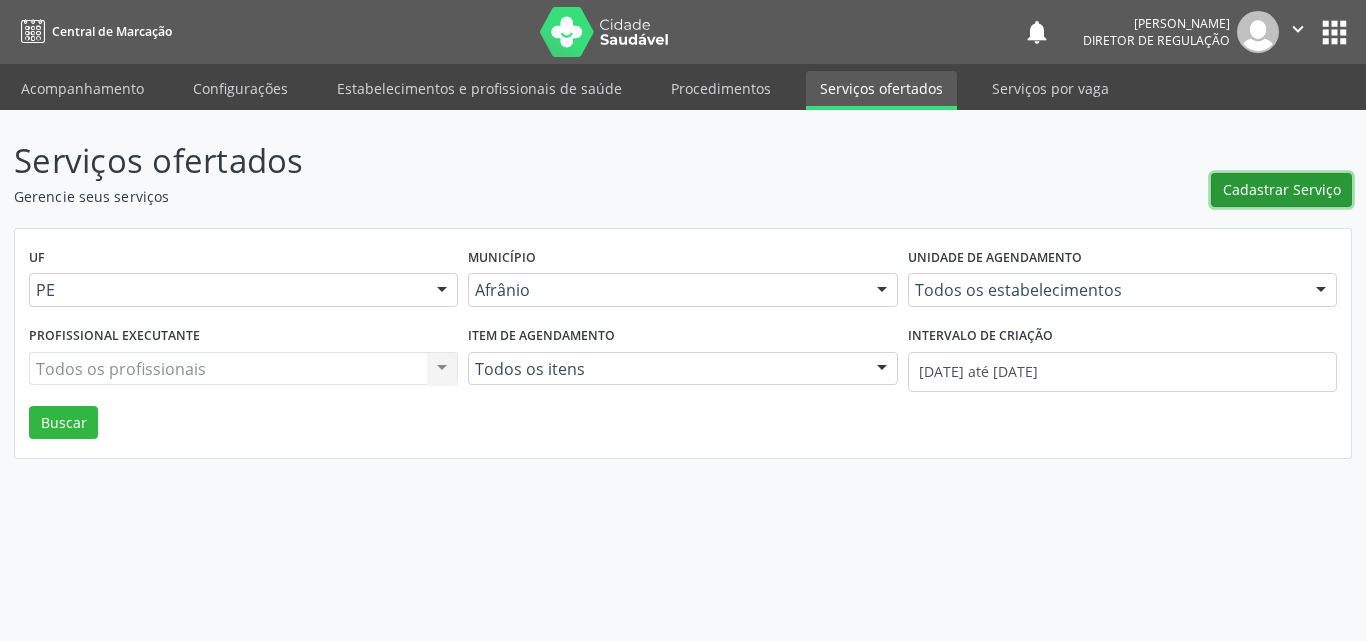 click on "Cadastrar Serviço" at bounding box center [1282, 189] 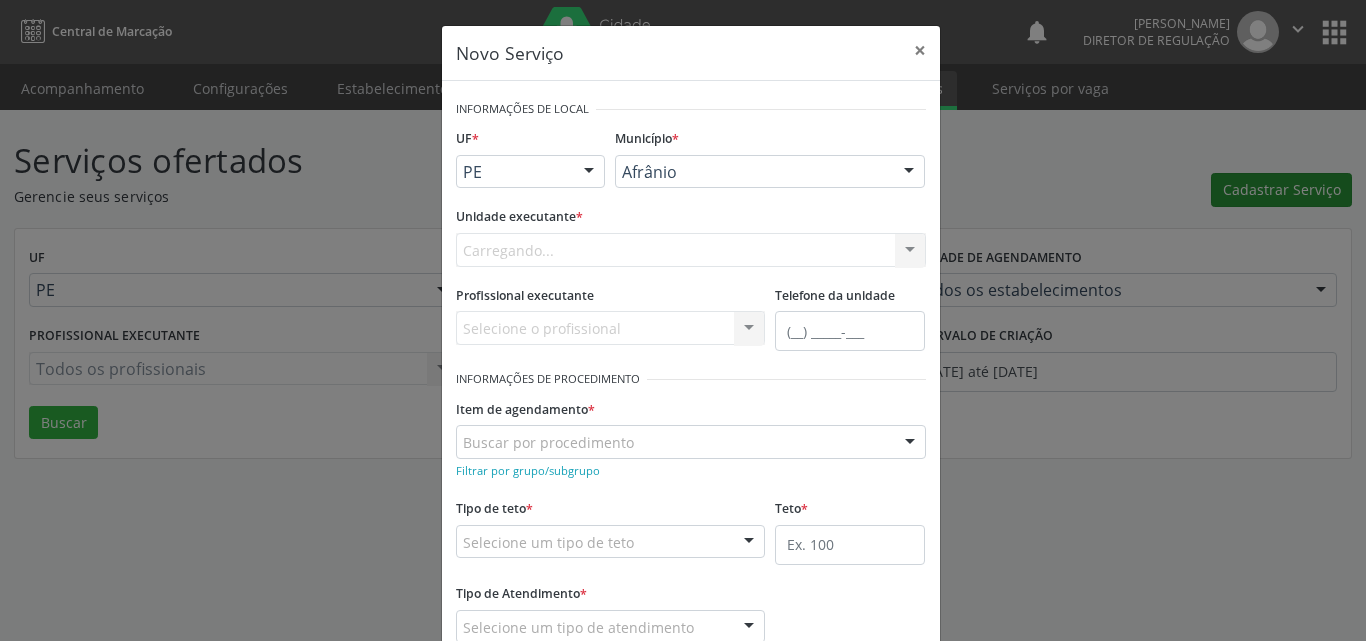 scroll, scrollTop: 0, scrollLeft: 0, axis: both 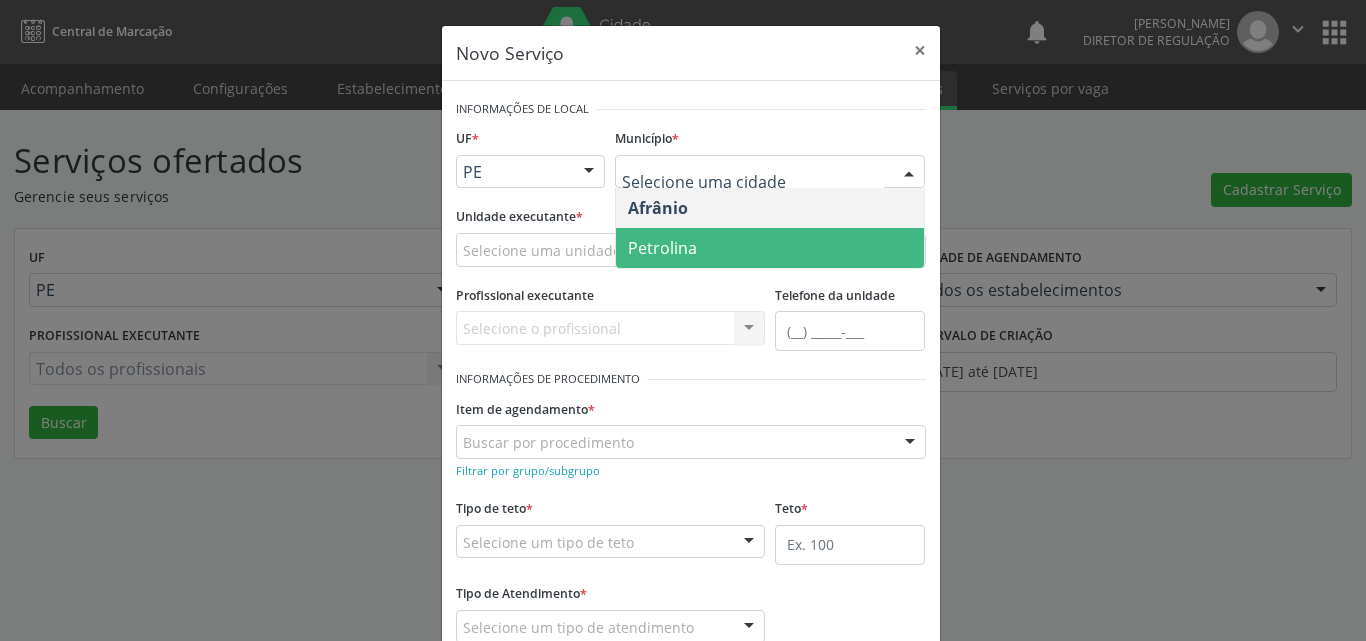 click on "Petrolina" at bounding box center (770, 248) 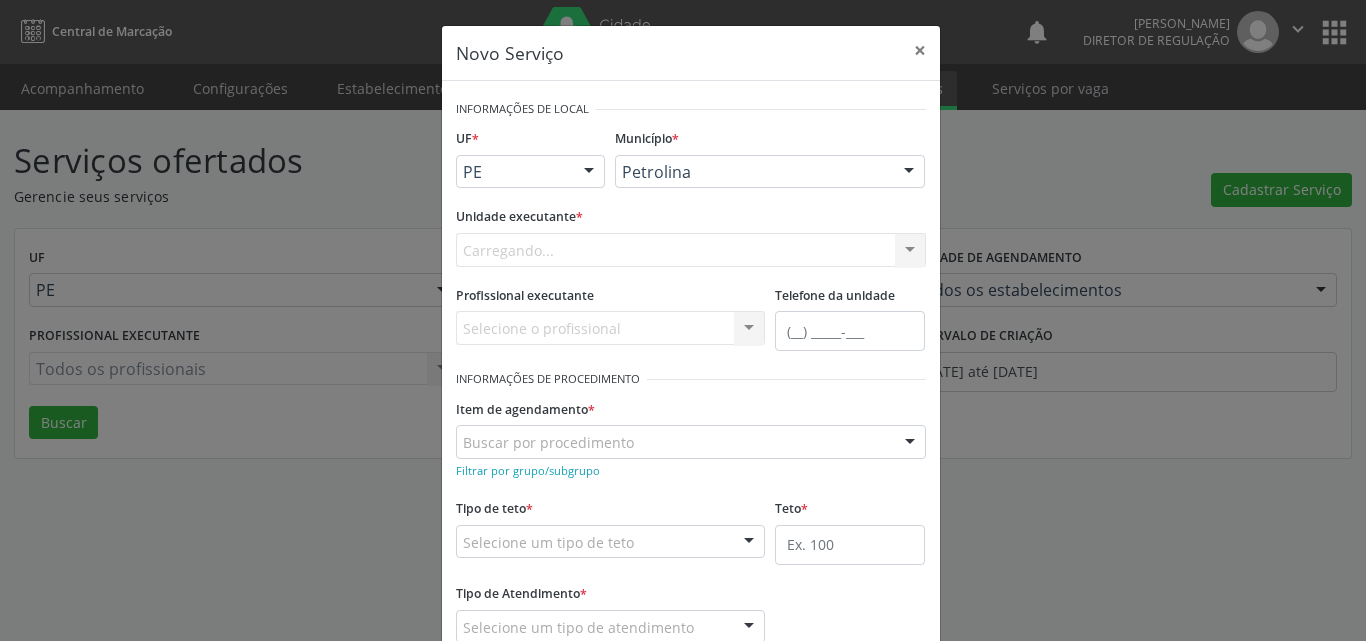 click on "Carregando...
Academia da Saude de Afranio   Academia da Saude do Bairro [PERSON_NAME]   Academia da Saude do Distrito de [GEOGRAPHIC_DATA] do Distrito de Extrema   [GEOGRAPHIC_DATA] do [PERSON_NAME]   Ambulatorio Municipal de Saude   Caf Central de Abastecimento Farmaceutico   Centro de Atencao Psicossocial de Afranio Pe   Centro de Especialidades   Cime   Cuidar   Equipe de Atencao Basica Prisional Tipo I com Saude Mental   Esf [PERSON_NAME] Nonato   Esf Custodia Maria da Conceicao   Esf [PERSON_NAME] e [PERSON_NAME]   Esf [PERSON_NAME]   Esf de Barra das Melancias   Esf de Extrema   Farmacia Basica do Municipio de [GEOGRAPHIC_DATA][PERSON_NAME] [MEDICAL_DATA] Ambulatorio Municipal   Laboratorio de Protese Dentario   Lid Laboratorio de Investigacoes e Diagnosticos               Selac" at bounding box center (691, 250) 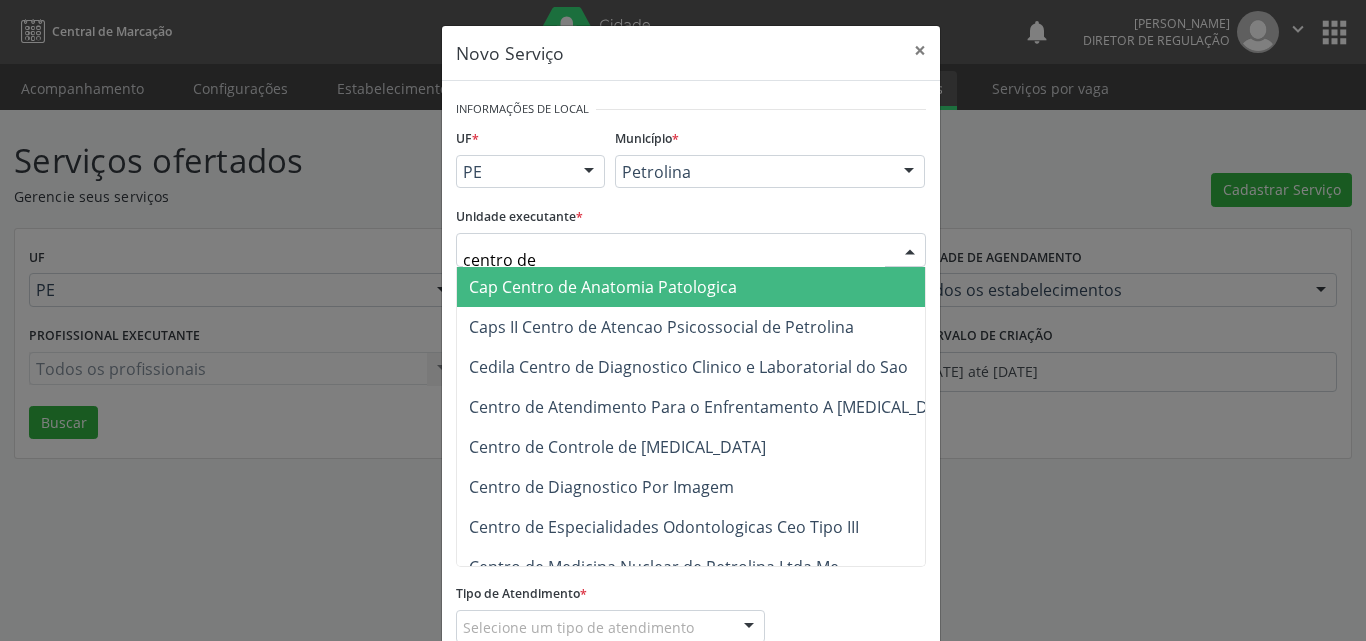 type on "centro de d" 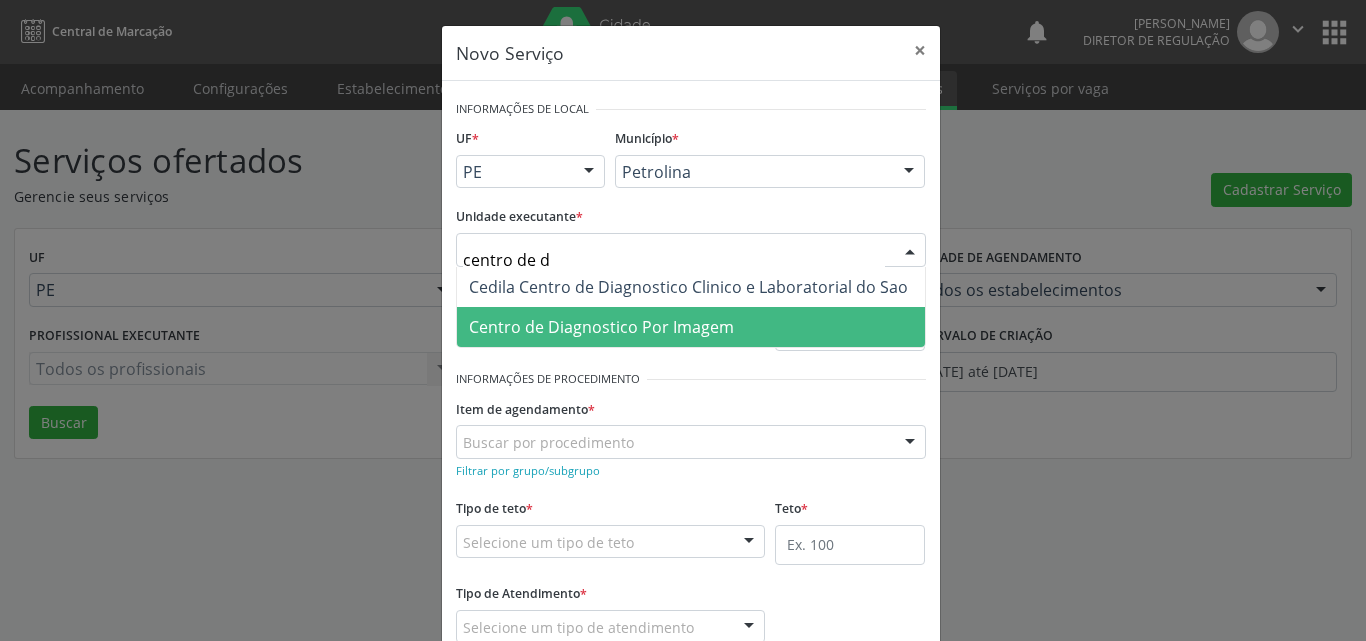 click on "Centro de Diagnostico Por Imagem" at bounding box center (601, 327) 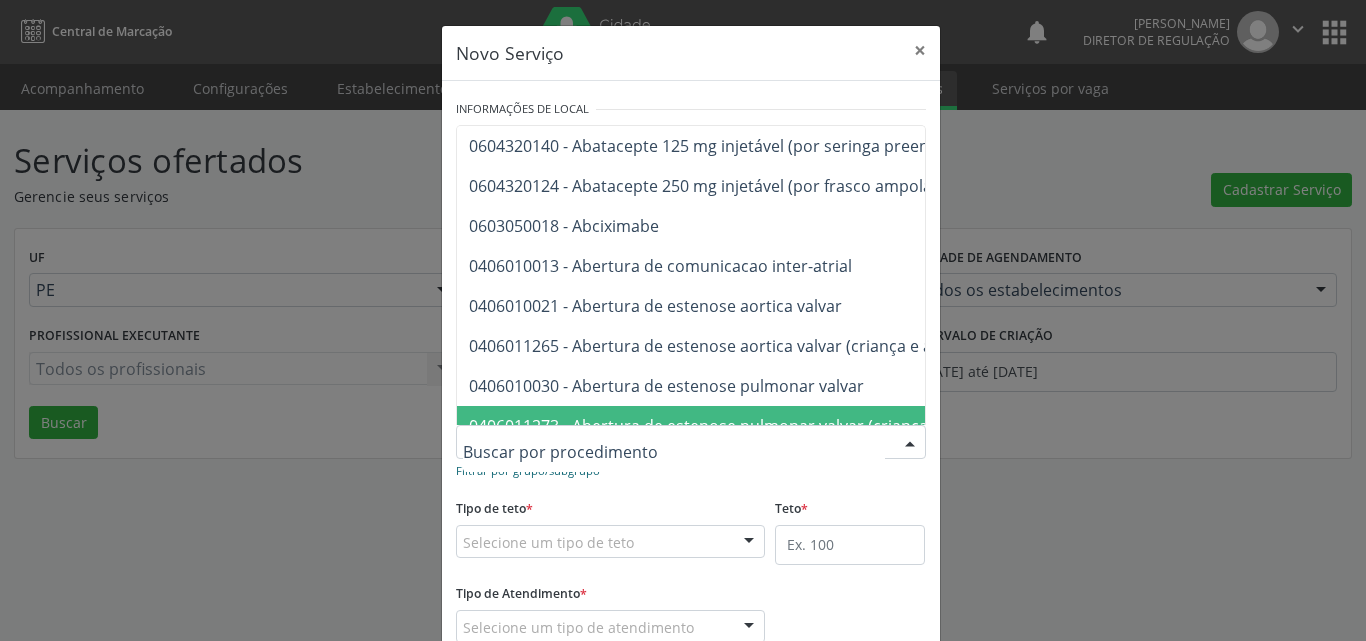 click on "Filtrar por grupo/subgrupo" at bounding box center [528, 470] 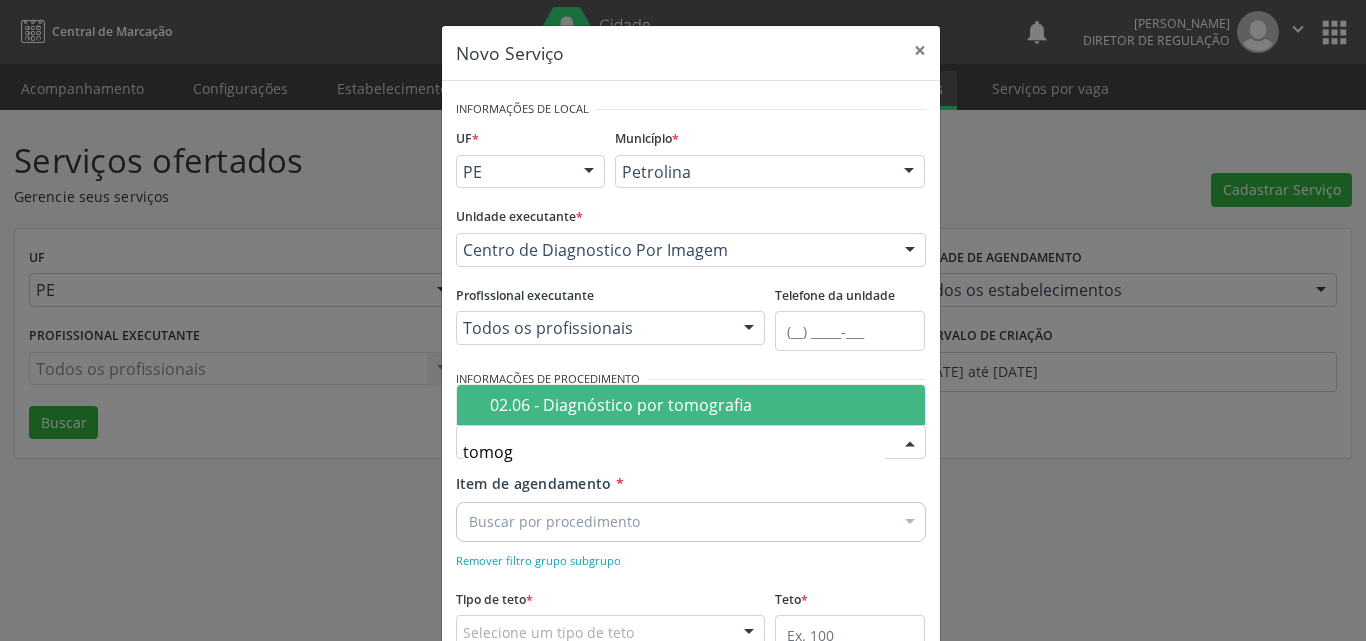 type on "tomogr" 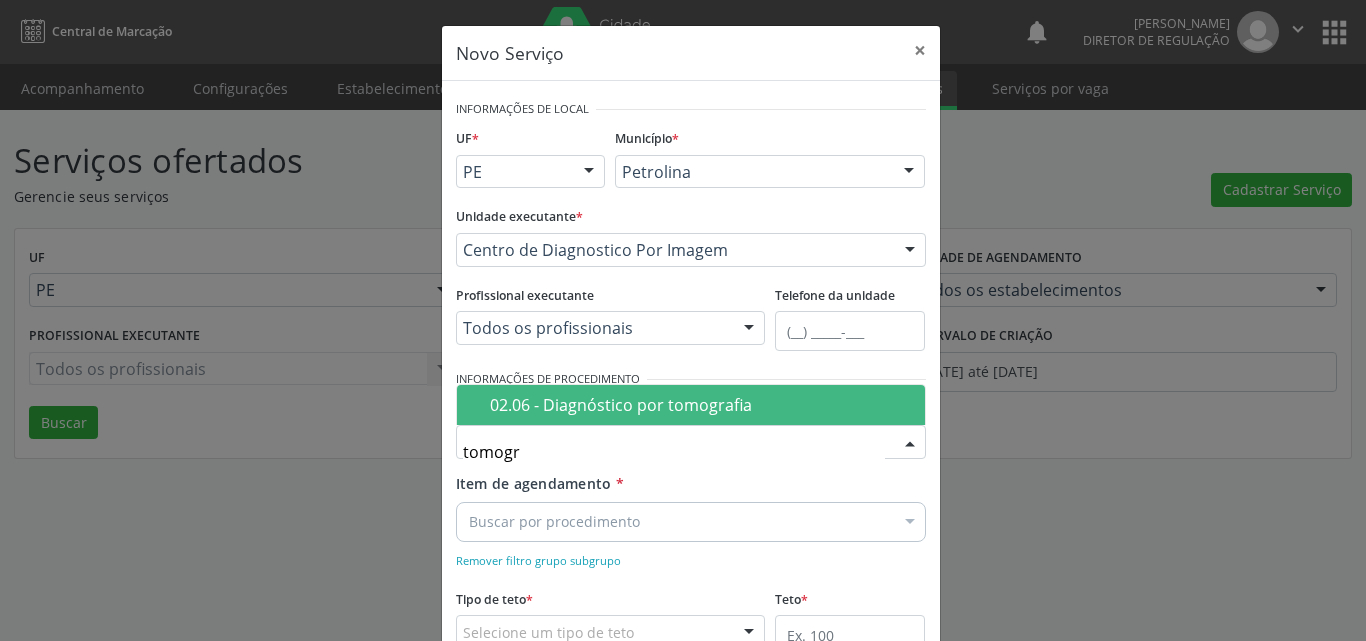 click on "02.06 - Diagnóstico por tomografia" at bounding box center [701, 405] 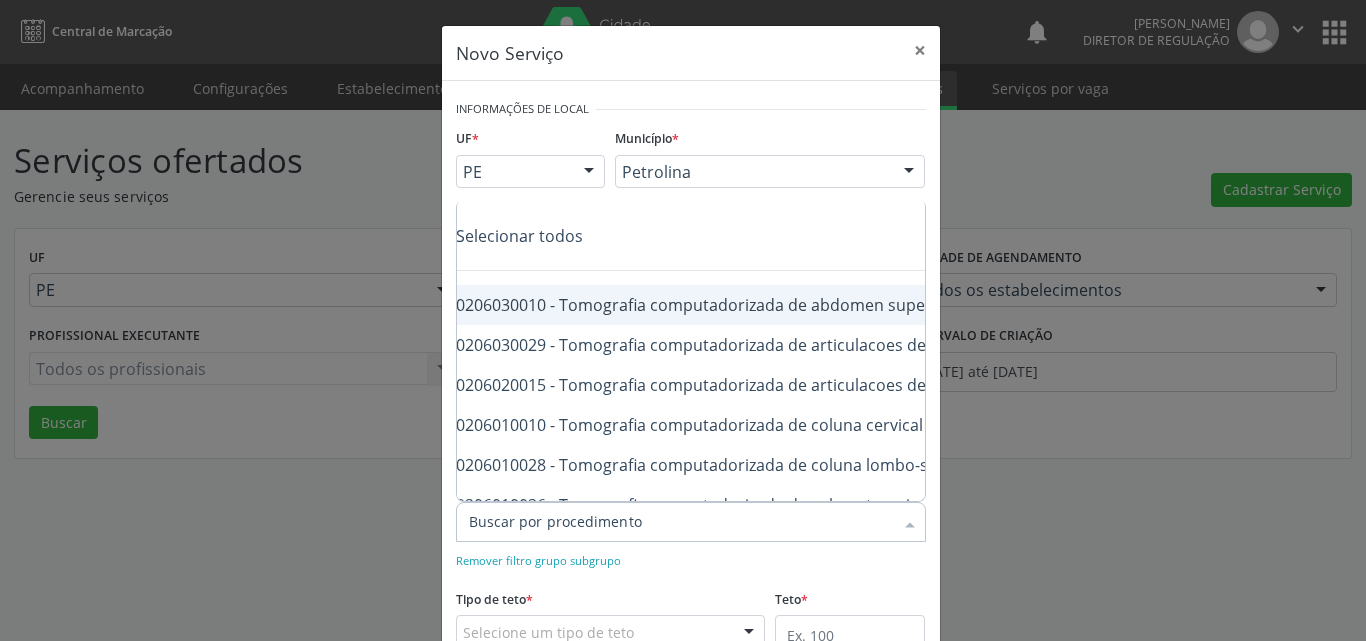 scroll, scrollTop: 0, scrollLeft: 200, axis: horizontal 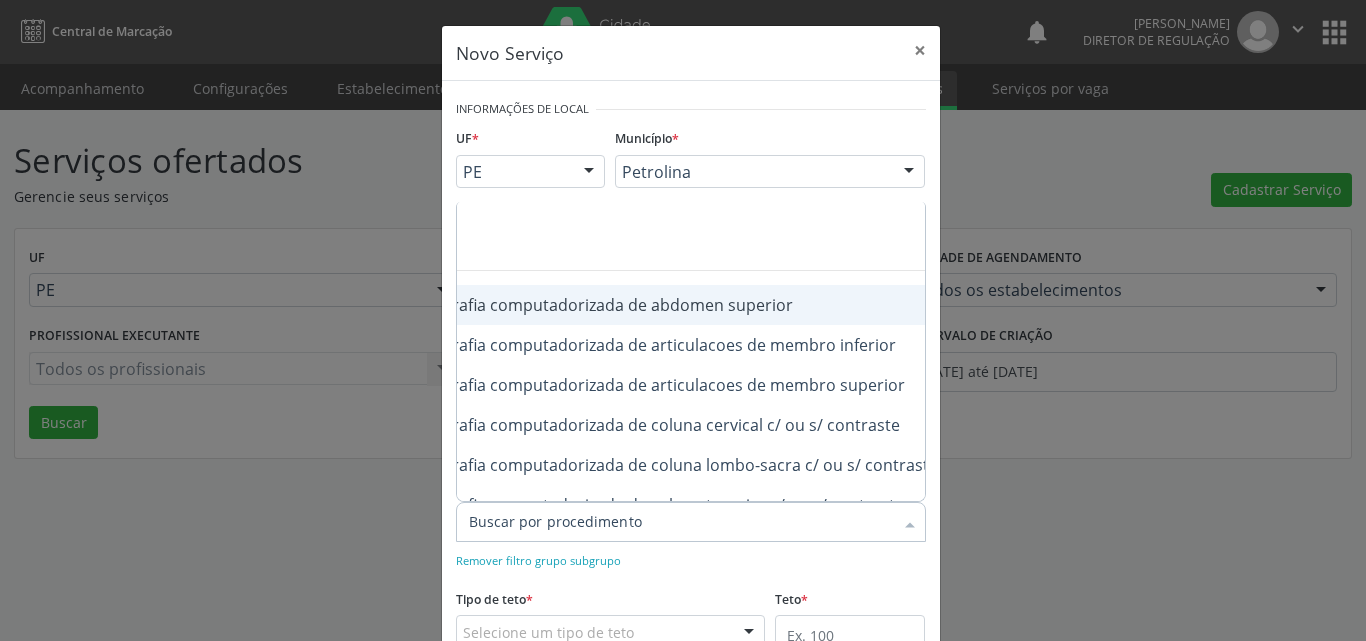 click on "0206030010 - Tomografia computadorizada de abdomen superior" at bounding box center [716, 305] 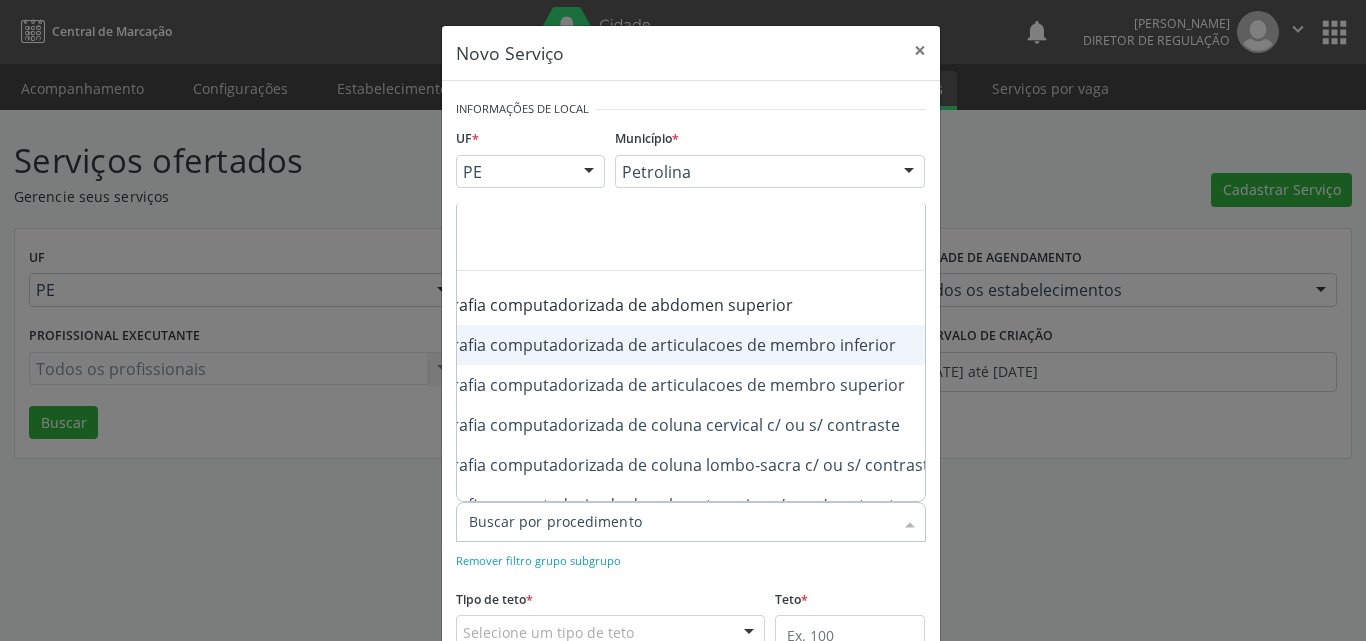 scroll, scrollTop: 100, scrollLeft: 200, axis: both 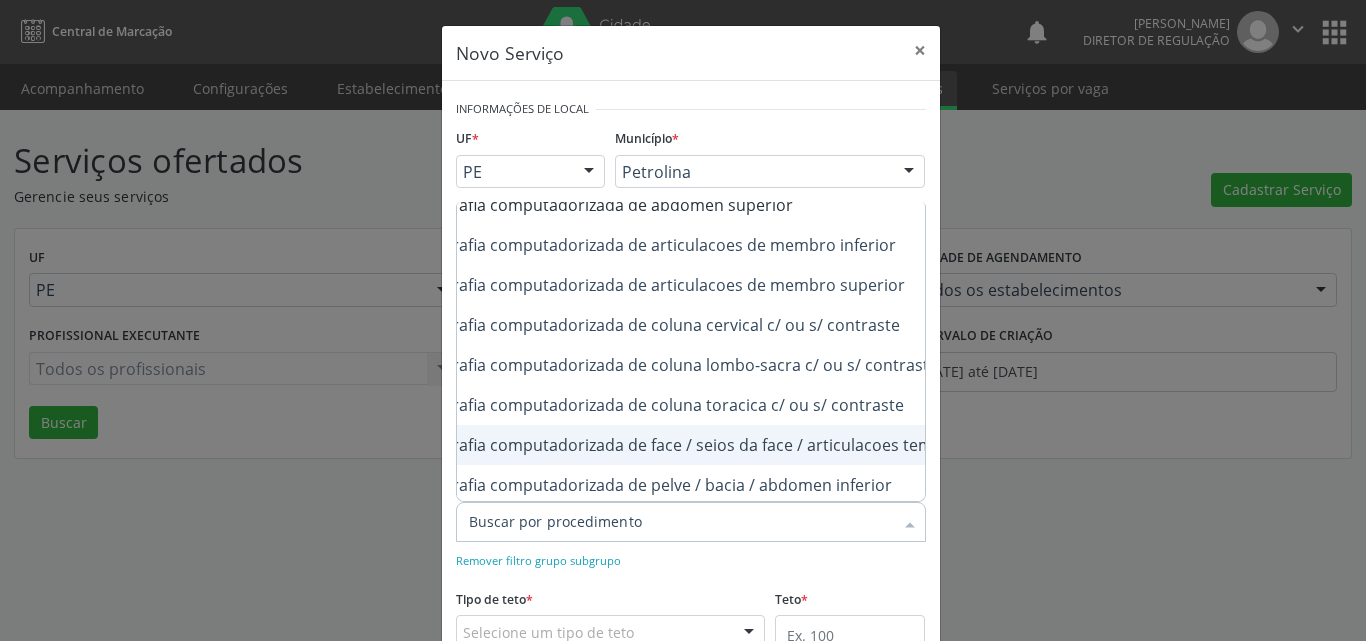 click on "0206010044 - Tomografia computadorizada de face / seios da face / articulacoes temporo-mandibulares" at bounding box center (716, 445) 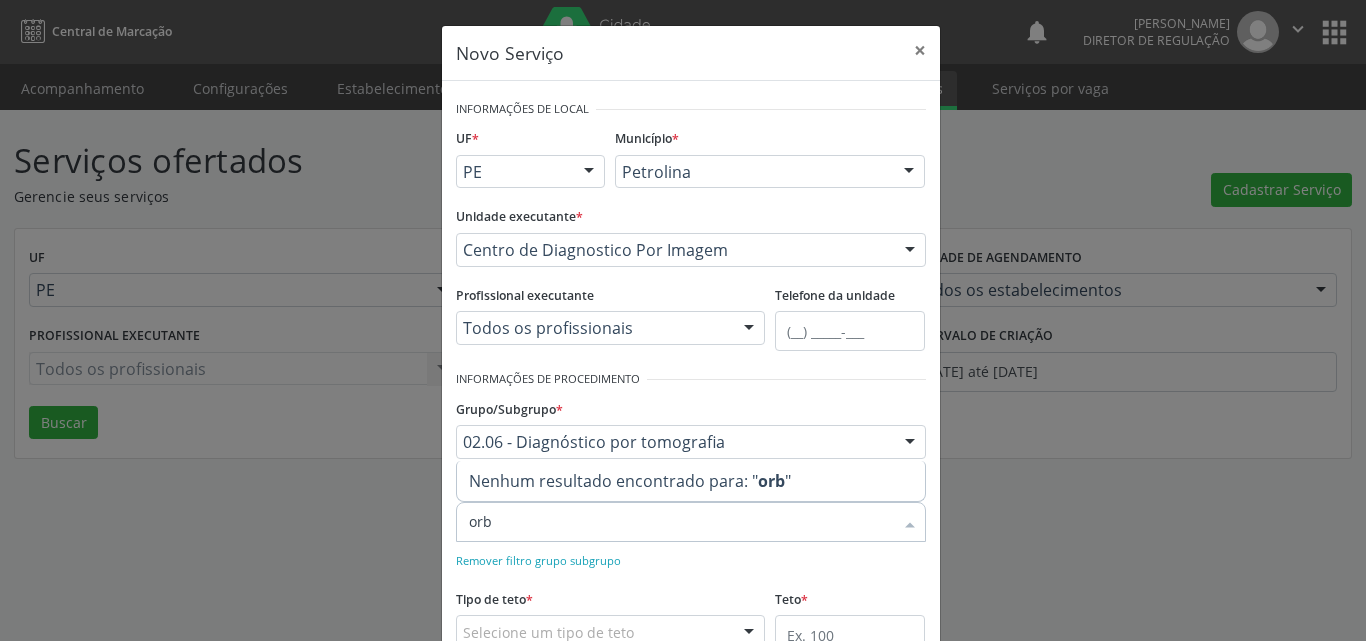 scroll, scrollTop: 0, scrollLeft: 0, axis: both 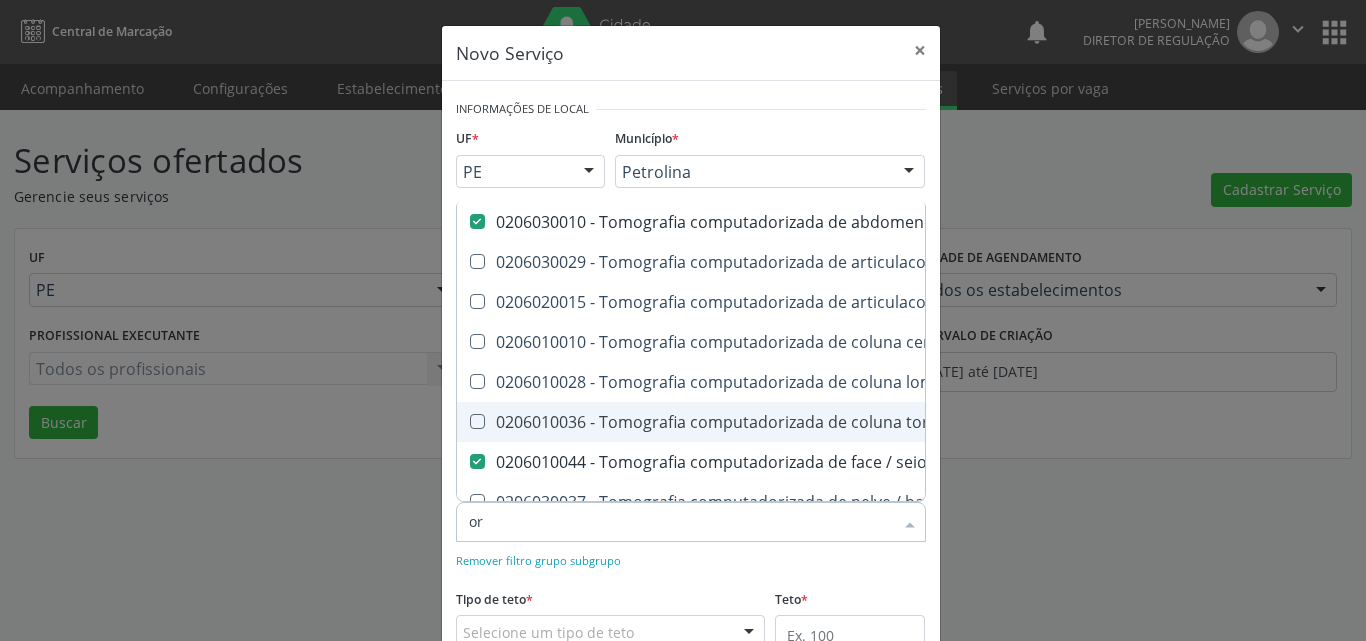 type on "o" 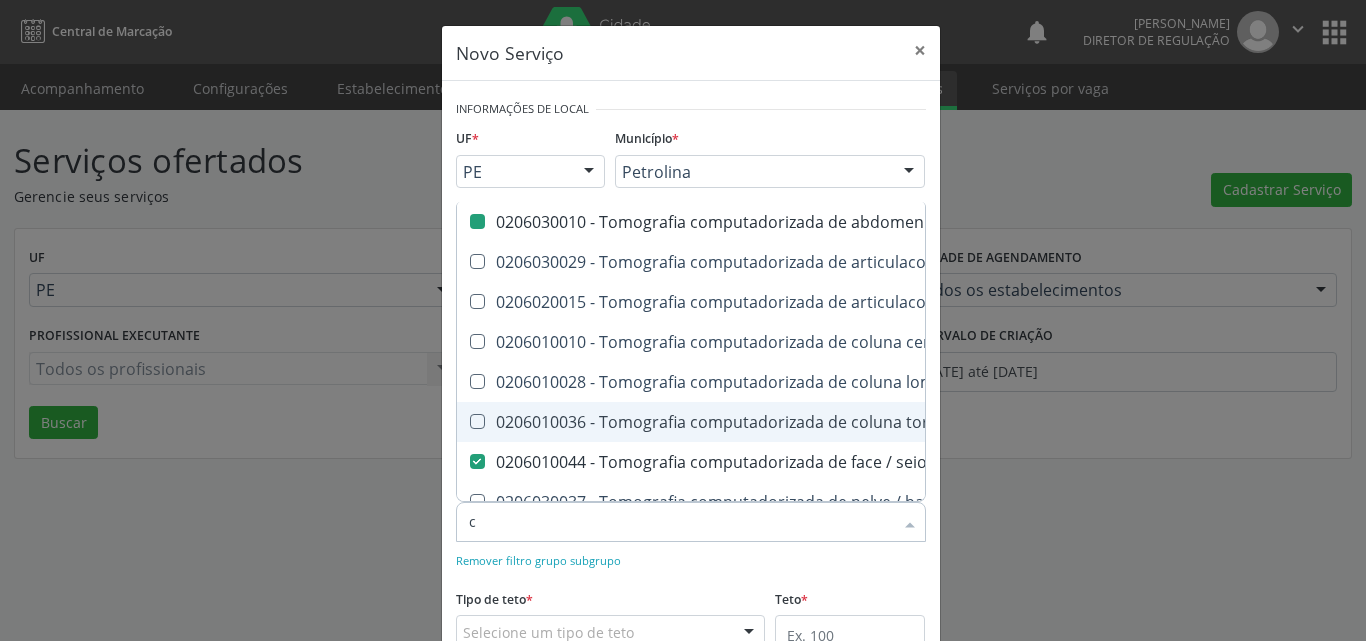 type on "cr" 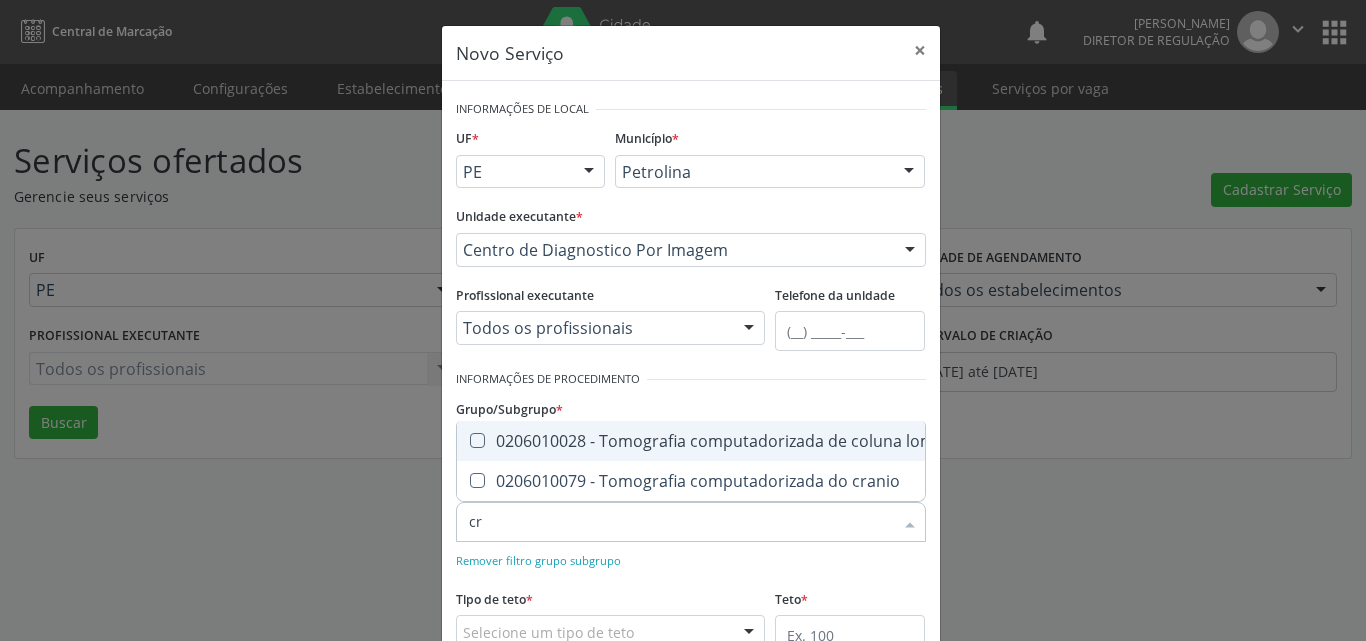 type on "cra" 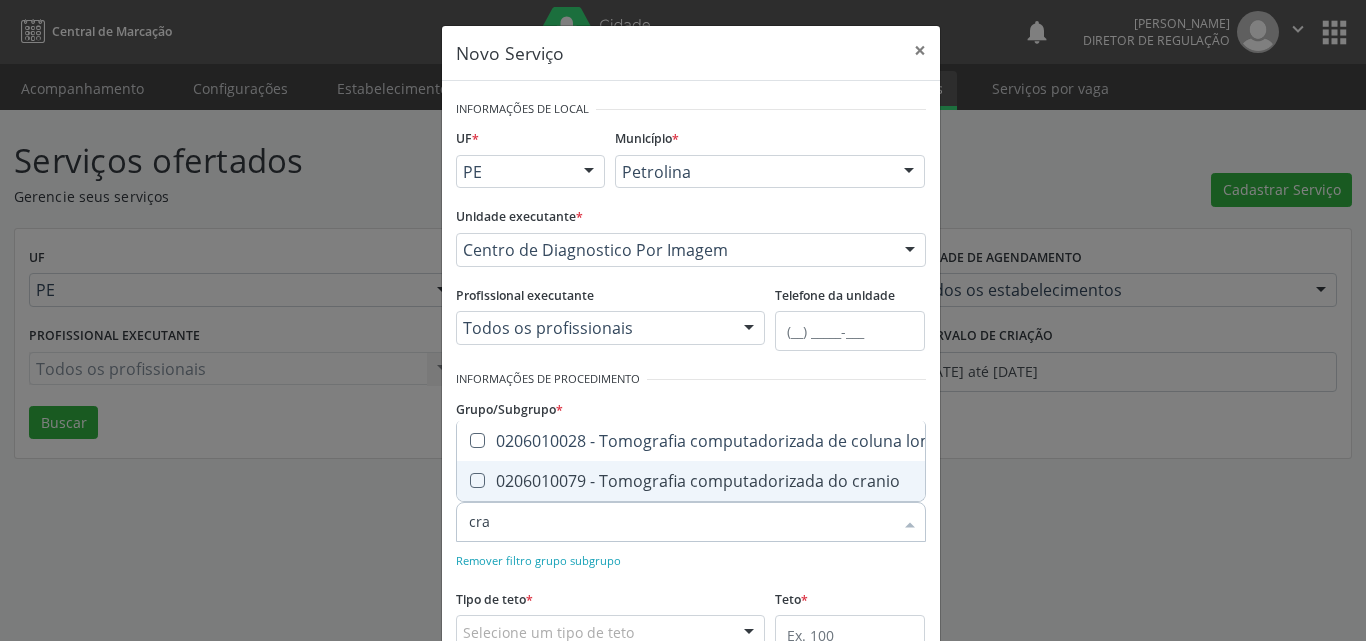 click on "0206010079 - Tomografia computadorizada do cranio" at bounding box center (803, 481) 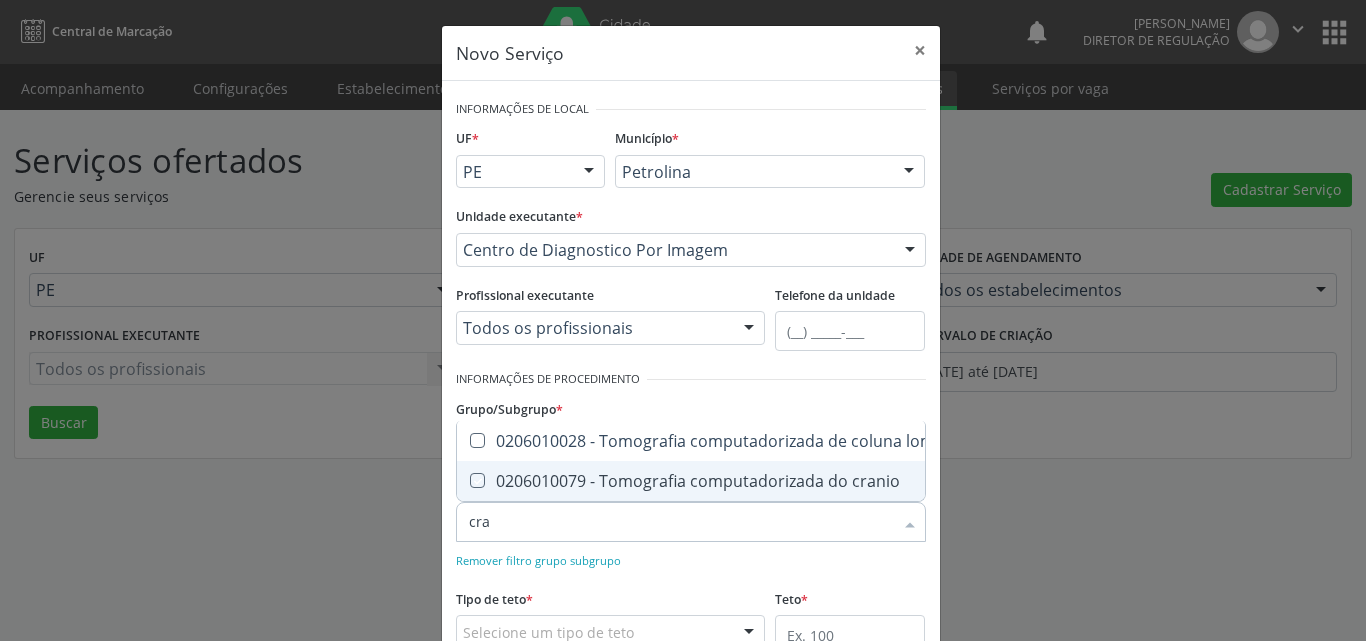 checkbox on "true" 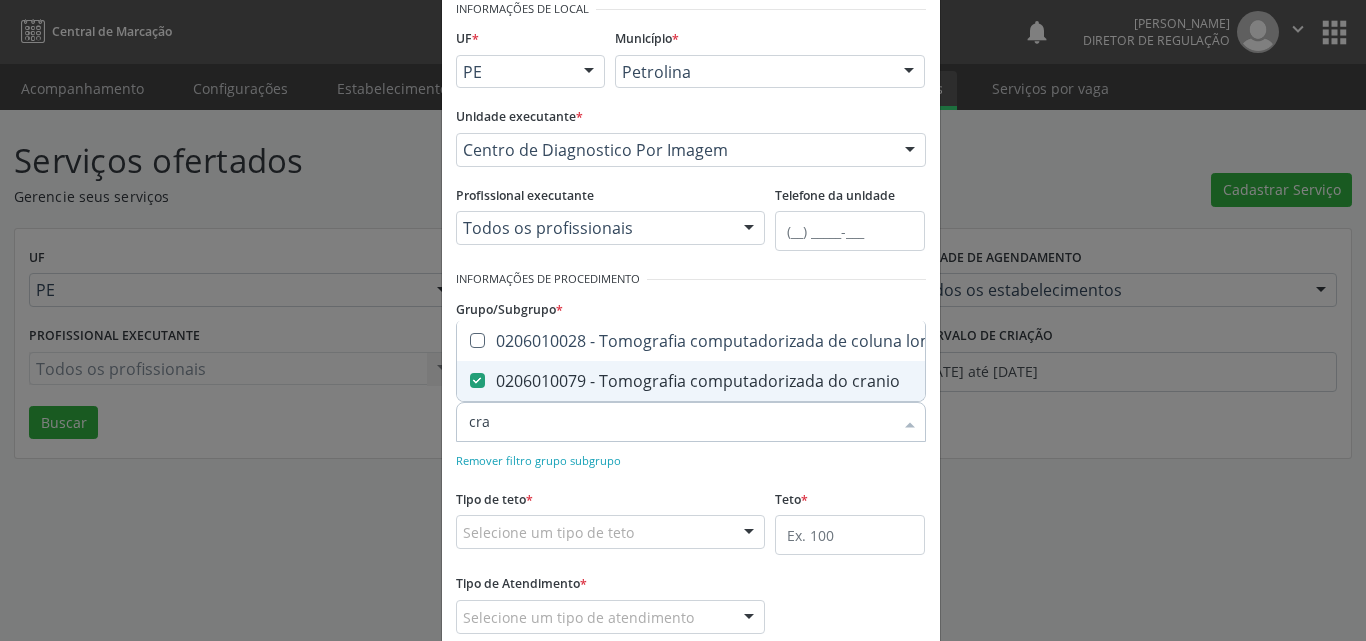 scroll, scrollTop: 0, scrollLeft: 0, axis: both 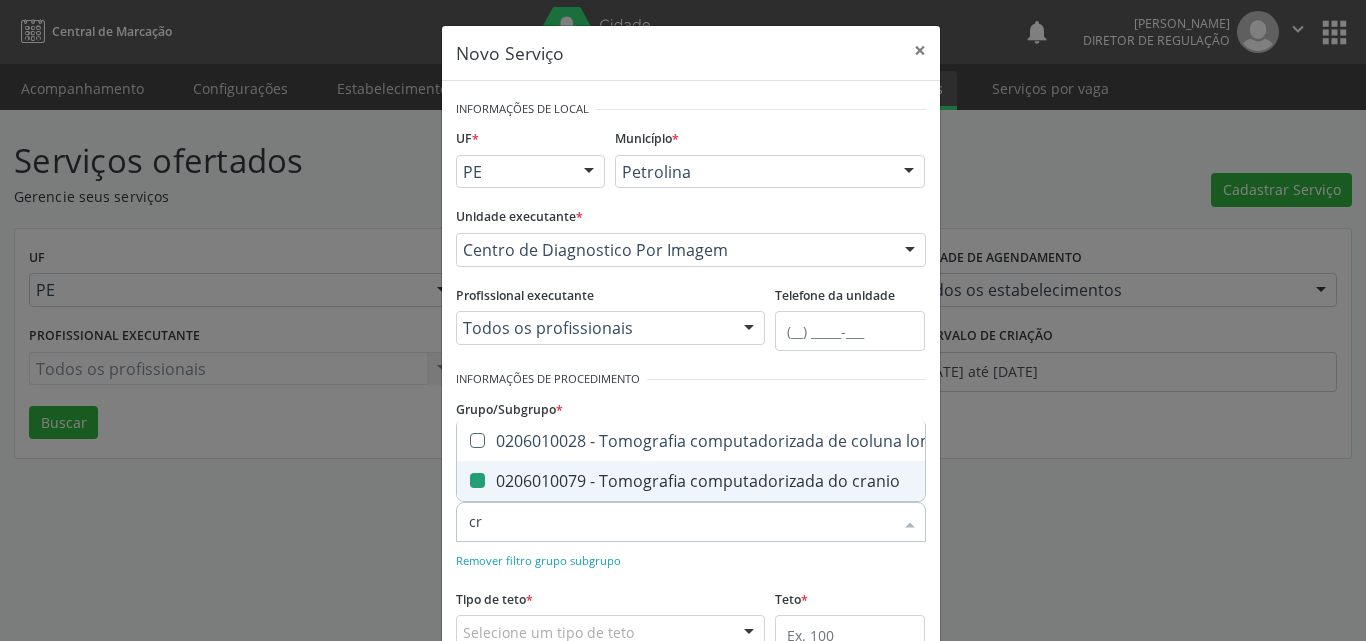 type on "c" 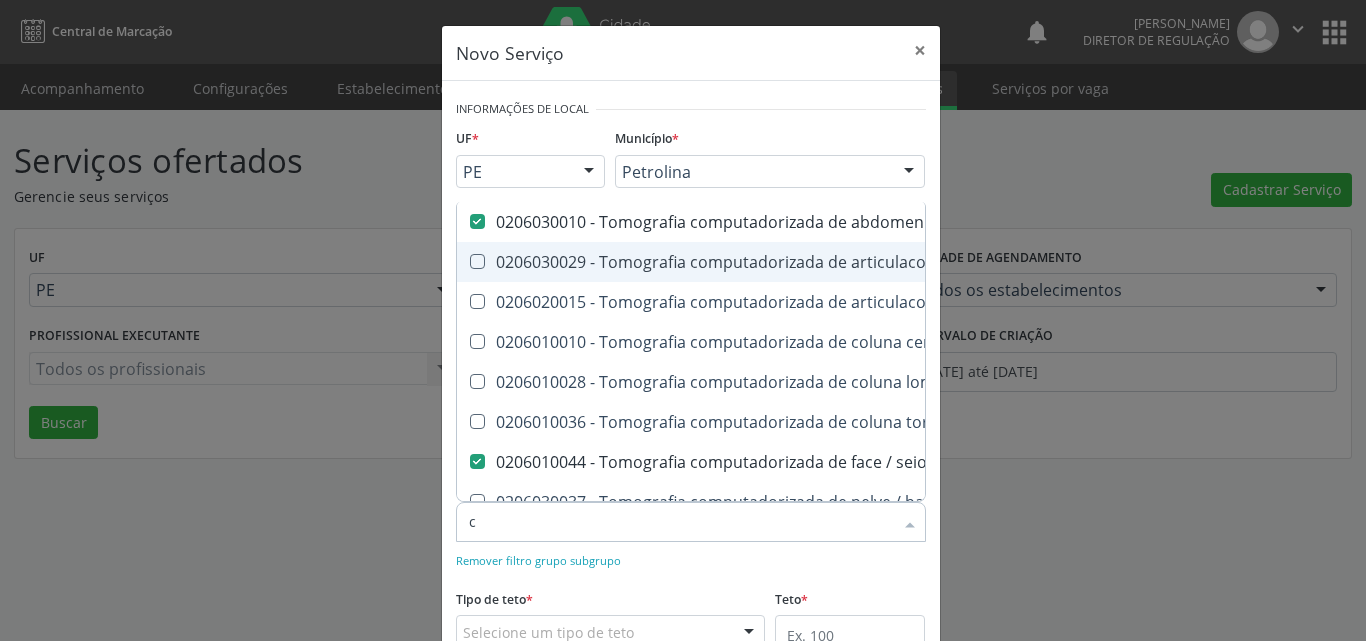 type 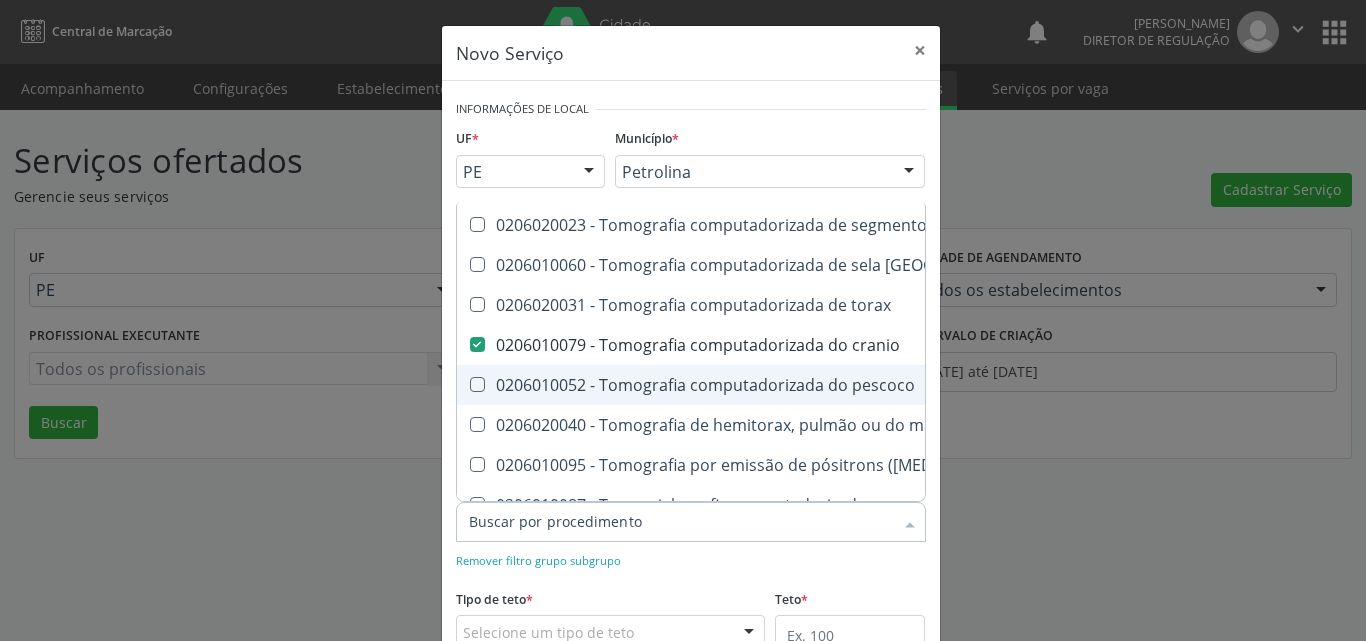 scroll, scrollTop: 439, scrollLeft: 0, axis: vertical 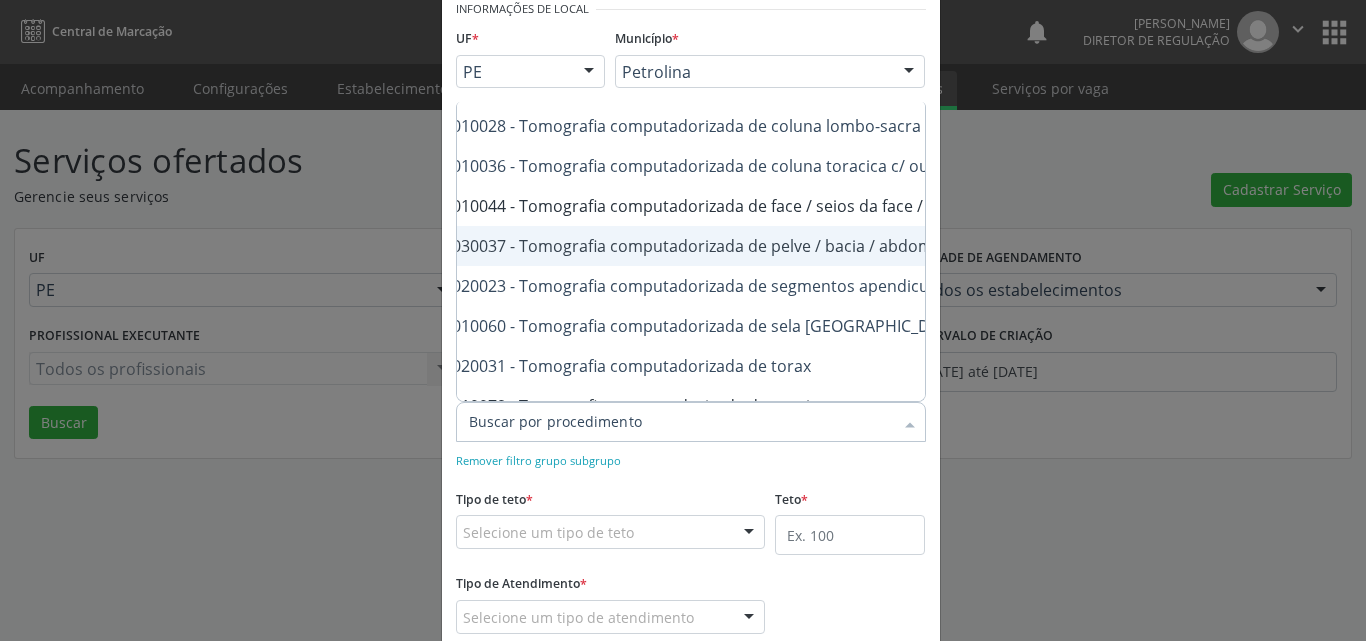 click on "0206030037 - Tomografia computadorizada de pelve / bacia / abdomen inferior" at bounding box center [836, 246] 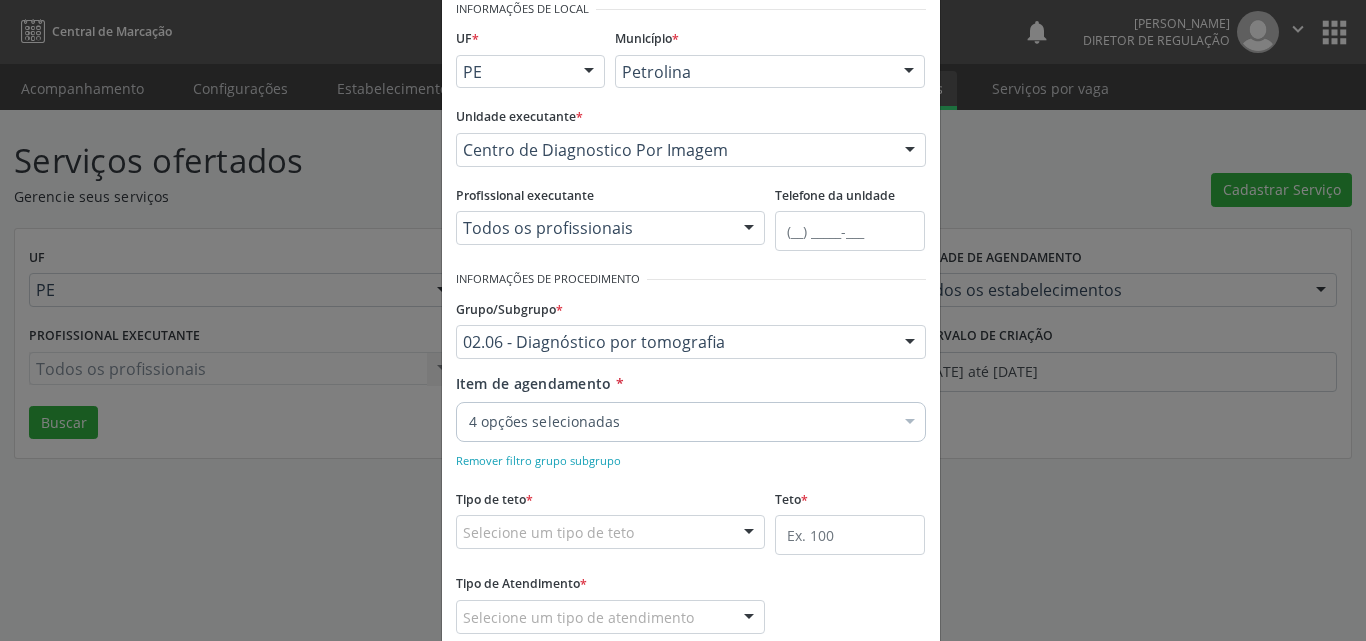 checkbox on "true" 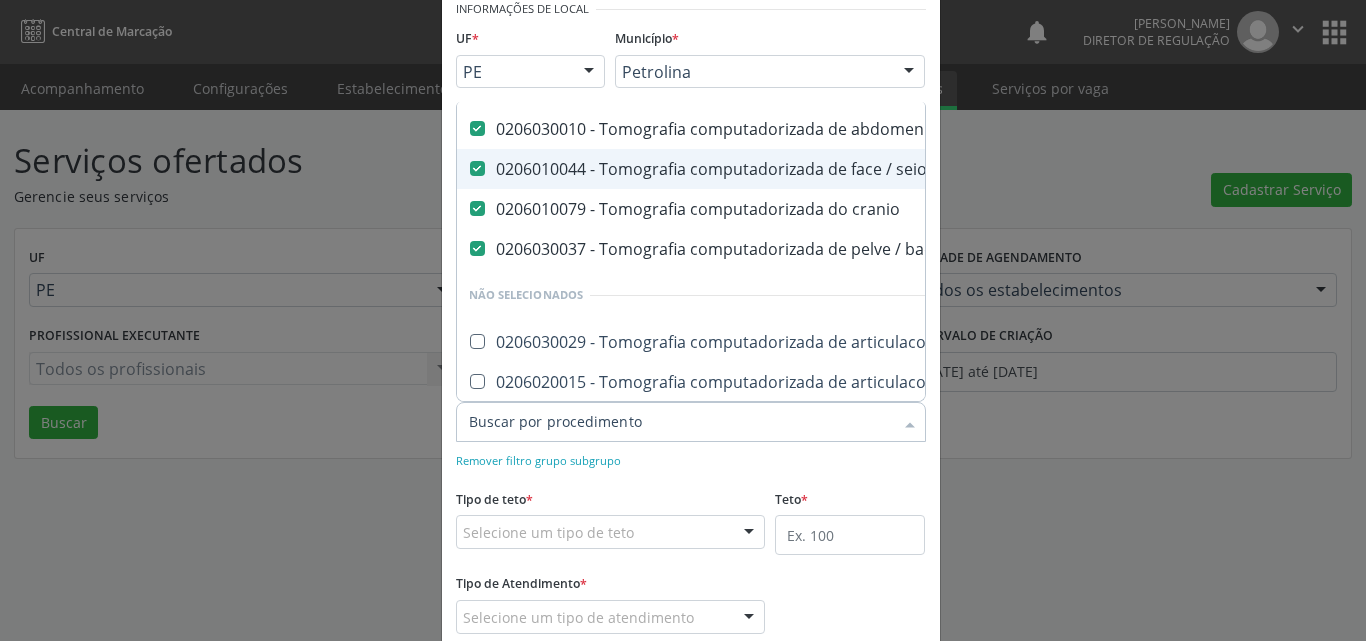 scroll, scrollTop: 200, scrollLeft: 0, axis: vertical 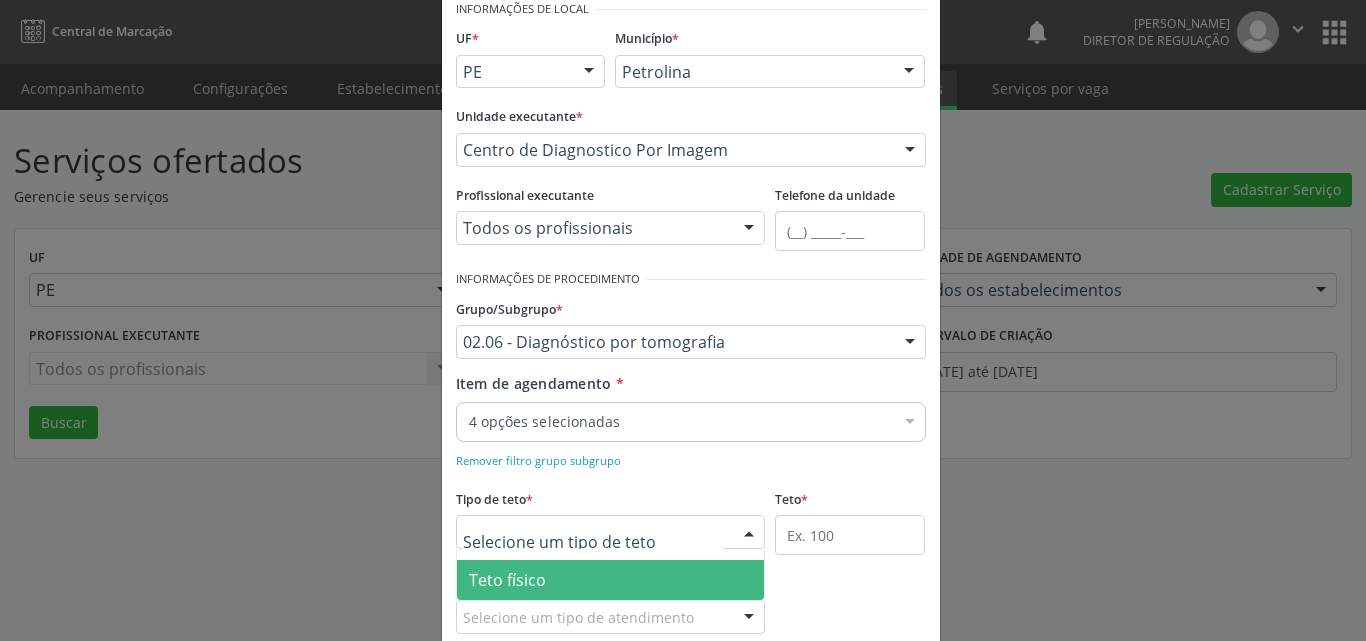 click on "Teto físico" at bounding box center (611, 580) 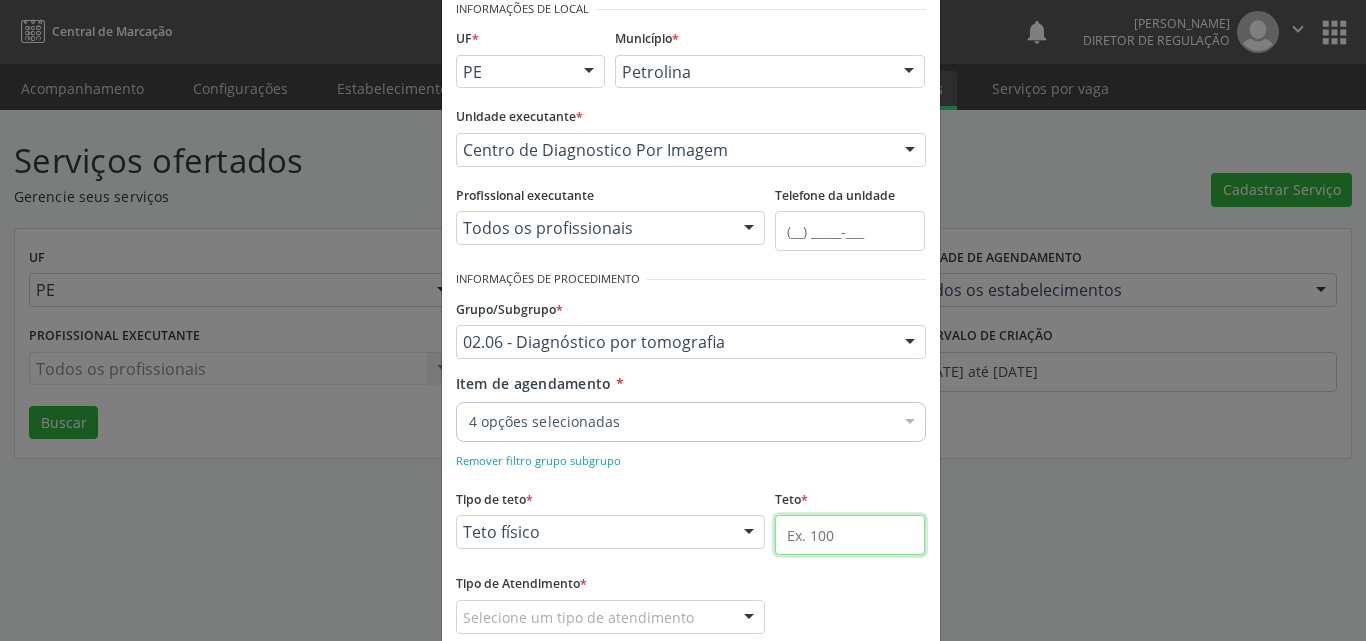 click at bounding box center (850, 535) 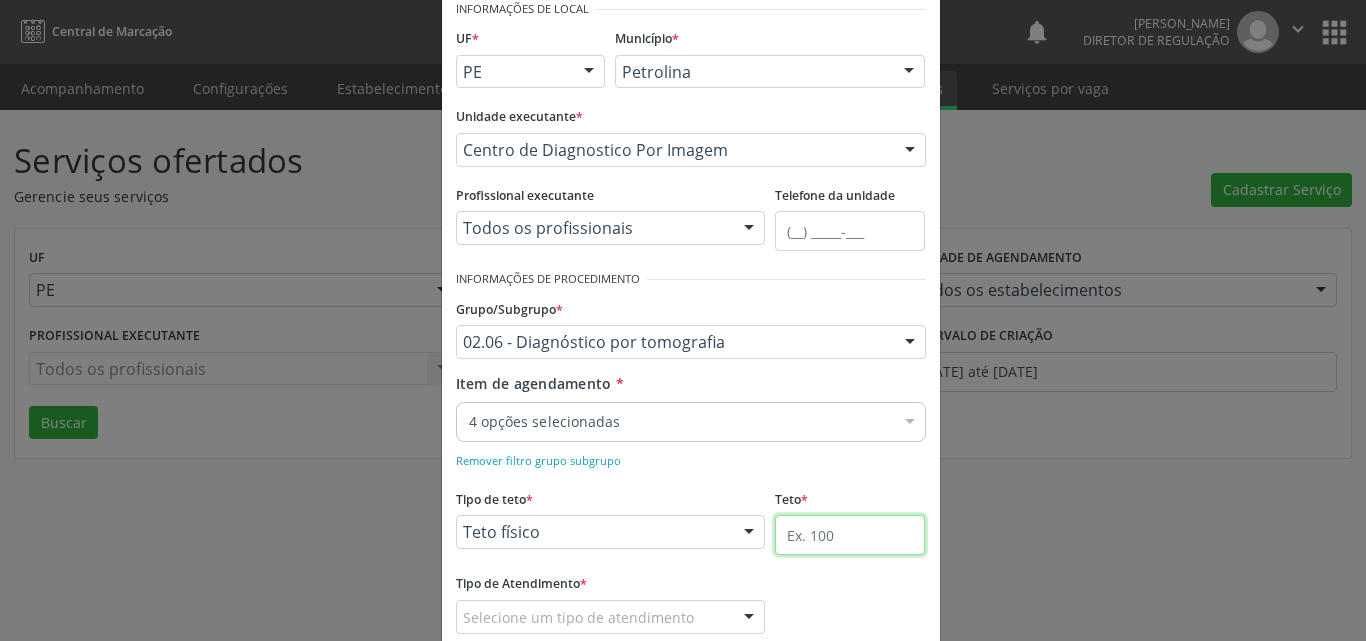 type on "1" 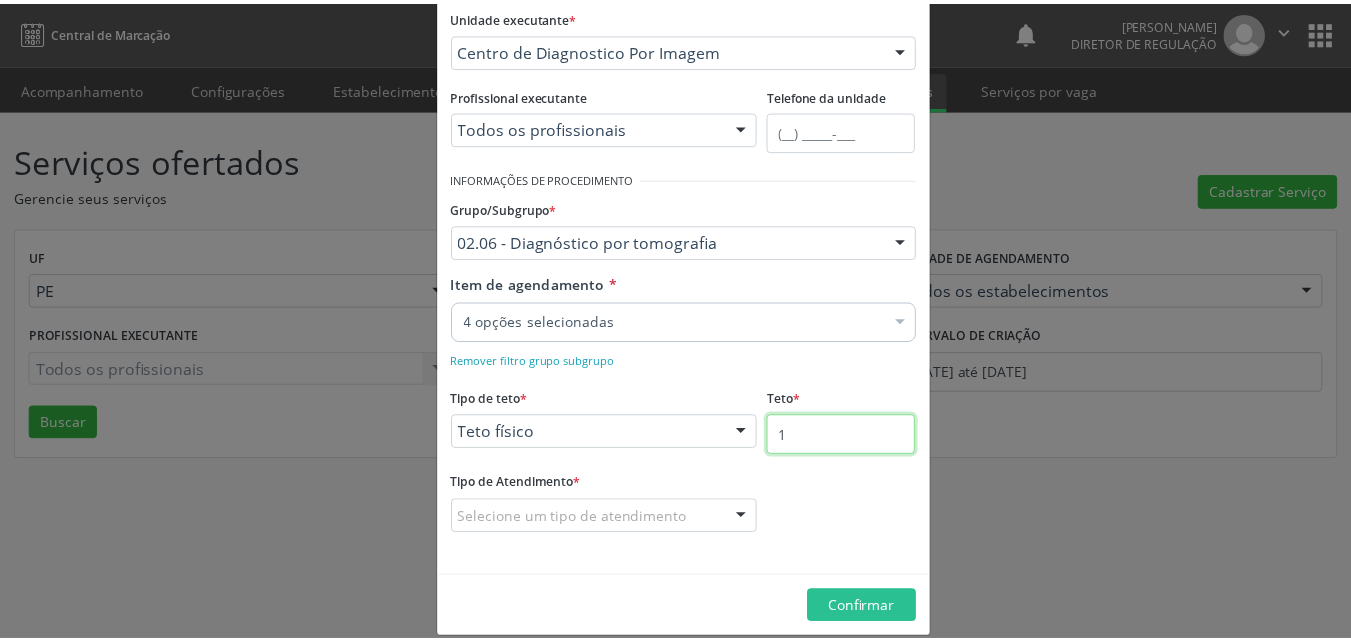 scroll, scrollTop: 223, scrollLeft: 0, axis: vertical 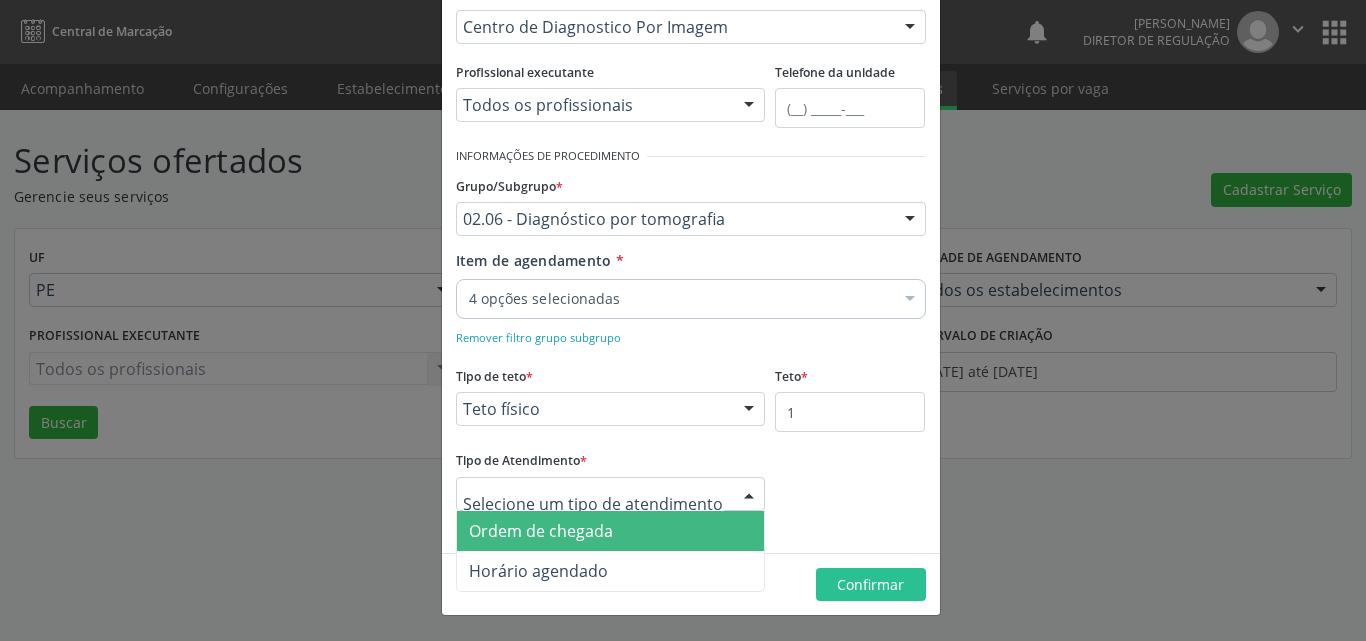 click on "Ordem de chegada" at bounding box center (611, 531) 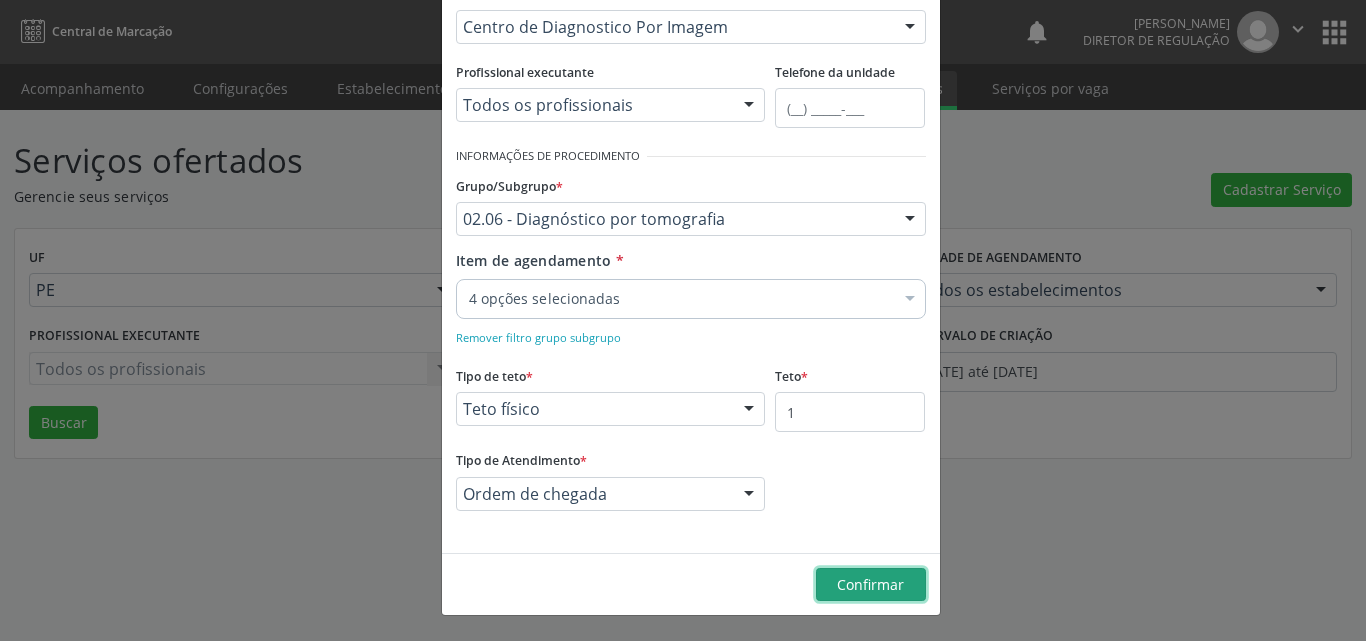 click on "Confirmar" at bounding box center [870, 584] 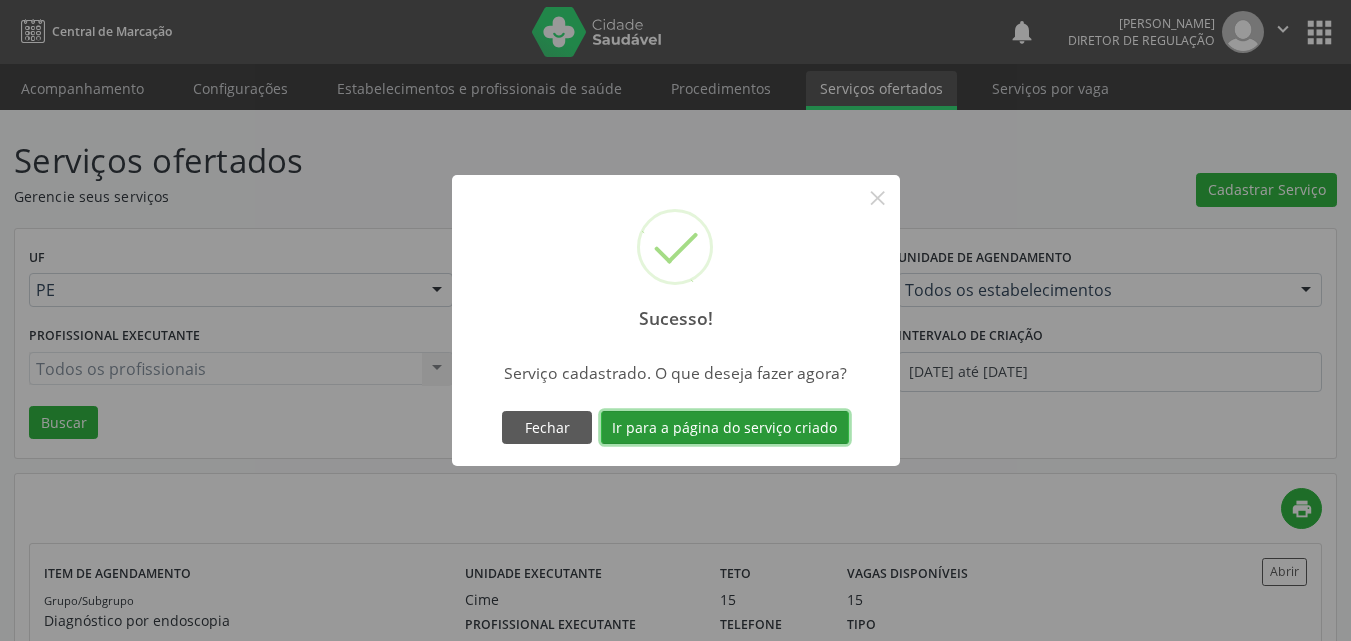 click on "Ir para a página do serviço criado" at bounding box center (725, 428) 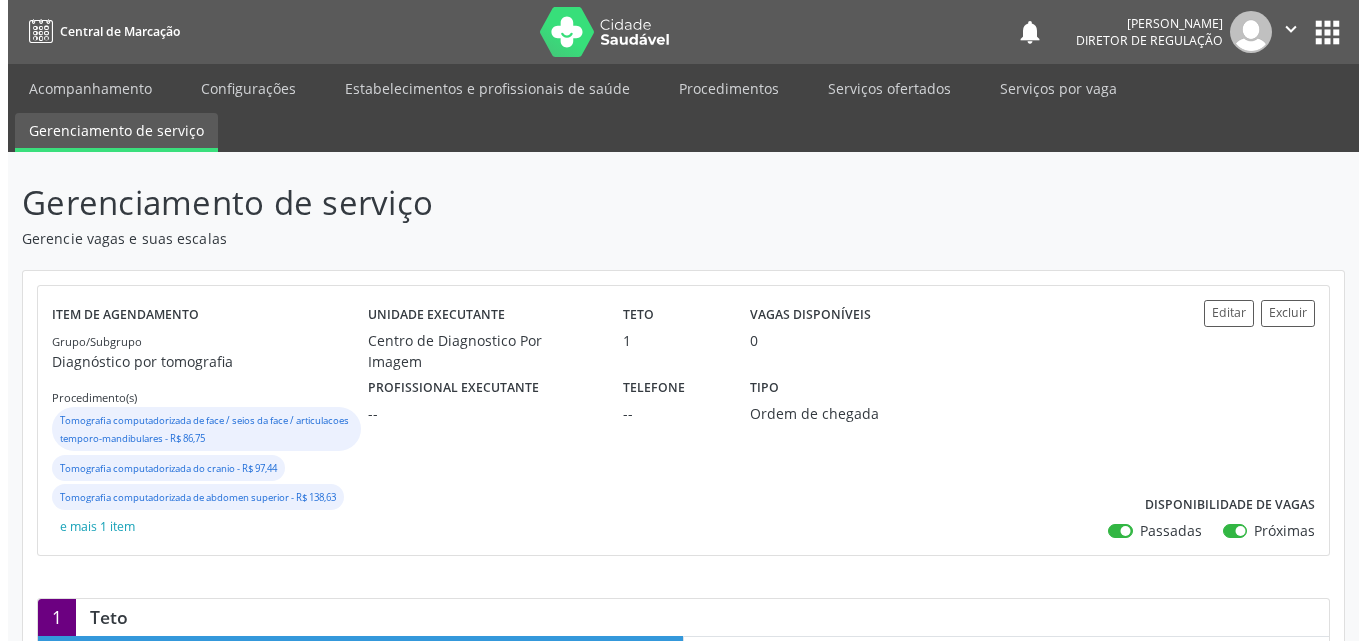 scroll, scrollTop: 300, scrollLeft: 0, axis: vertical 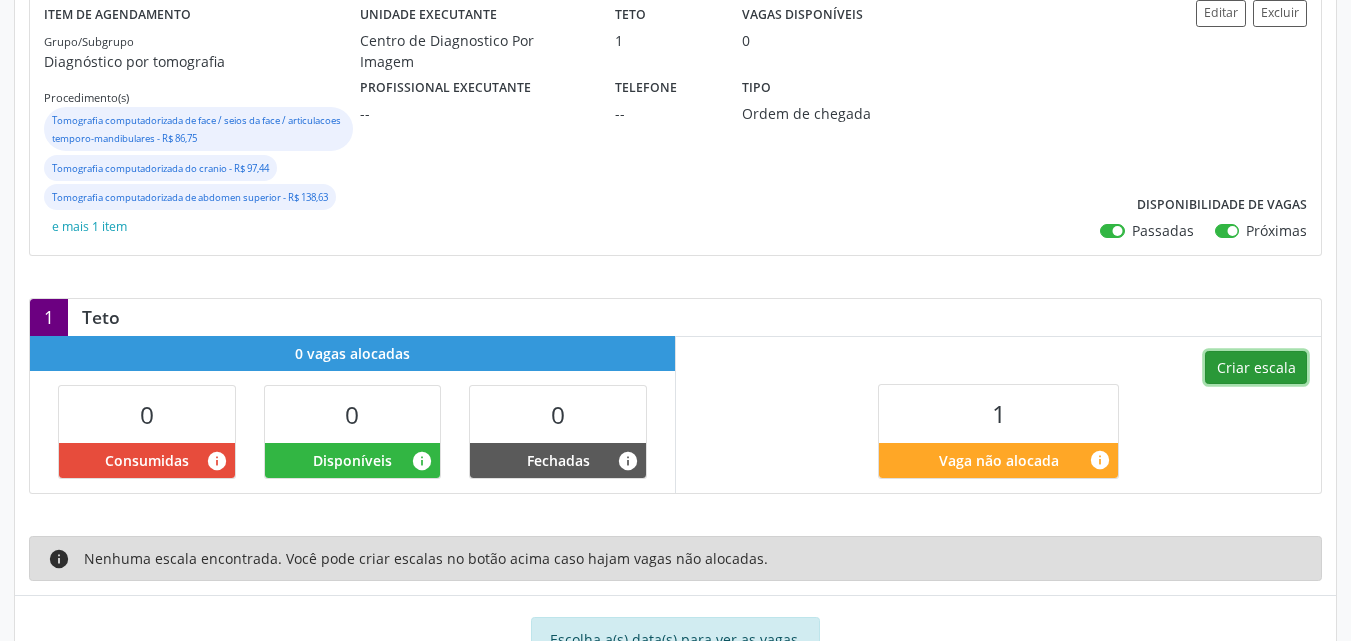 click on "Criar escala" at bounding box center [1256, 368] 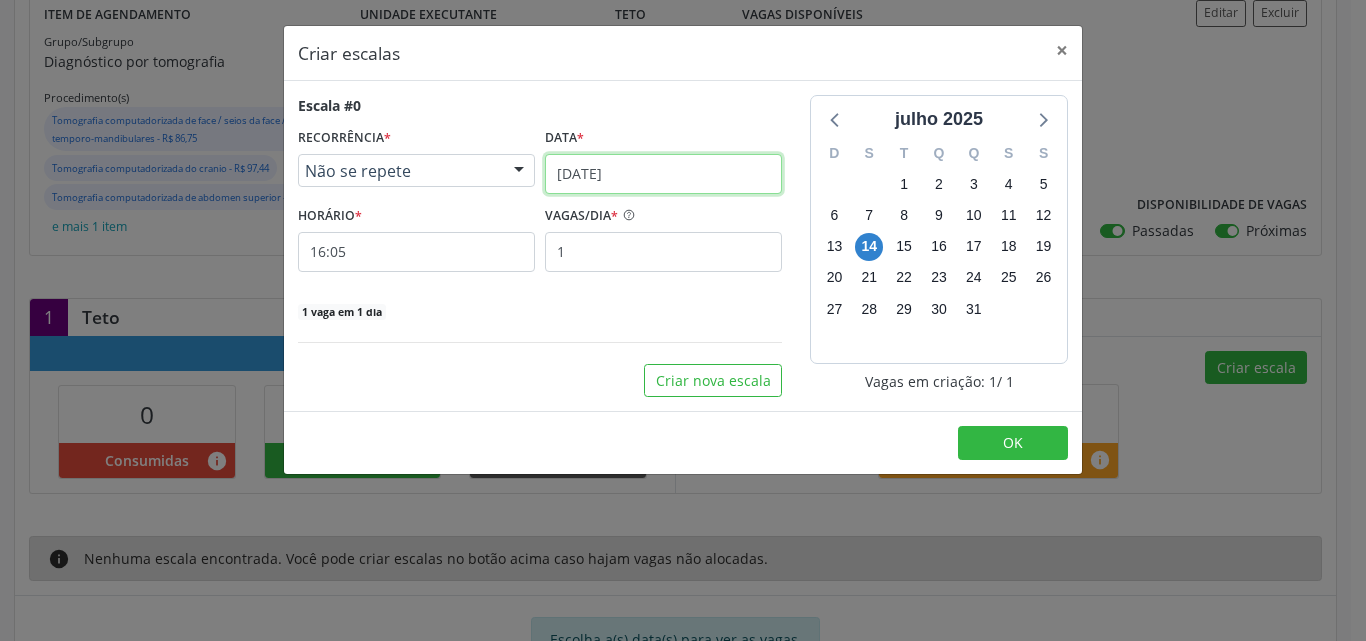 click on "[DATE]" at bounding box center [663, 174] 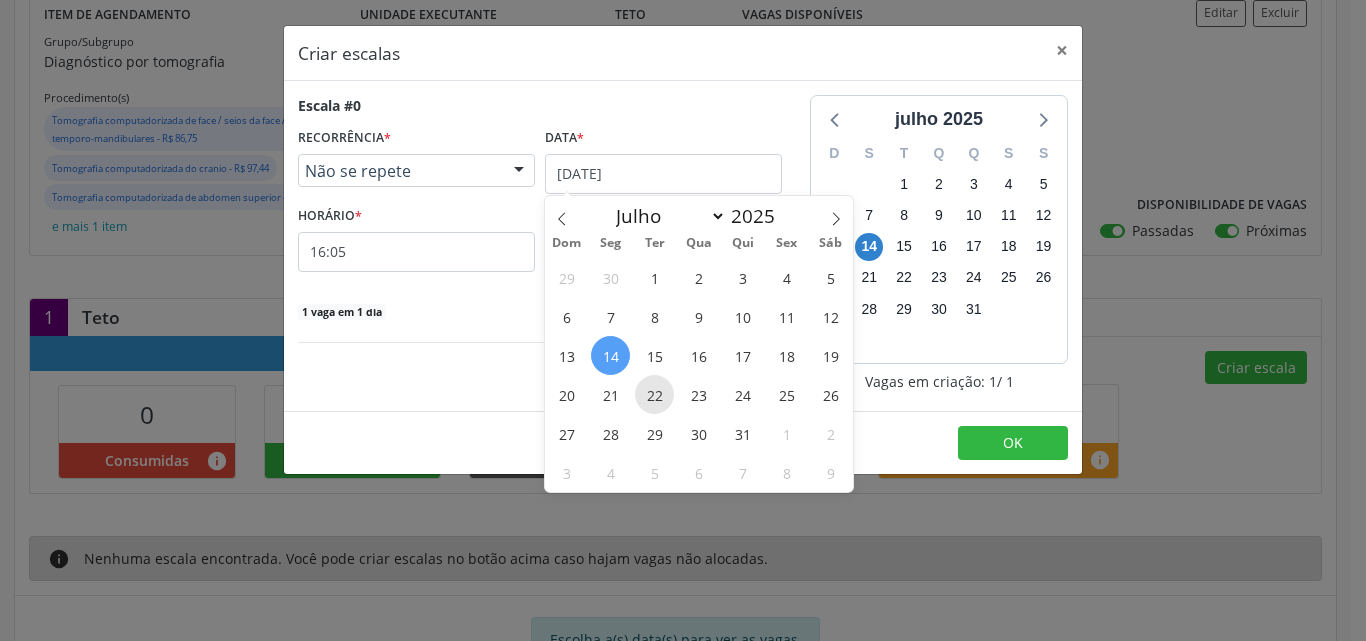 click on "22" at bounding box center [654, 394] 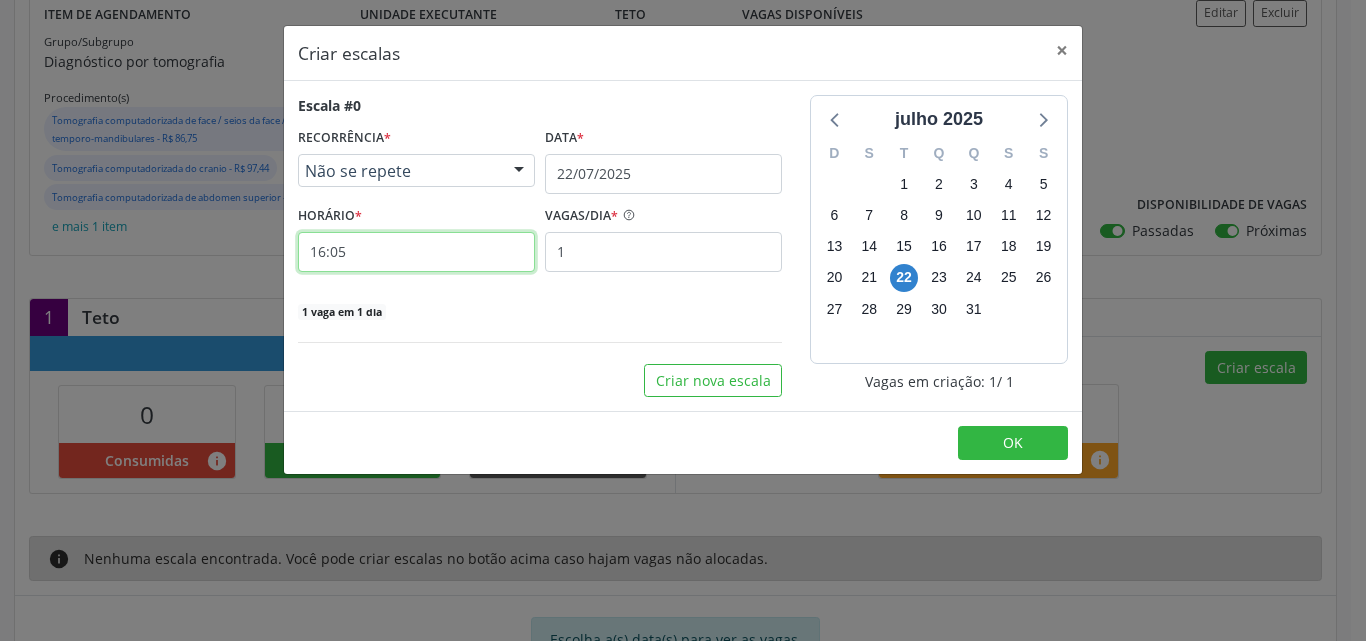 click on "16:05" at bounding box center (416, 252) 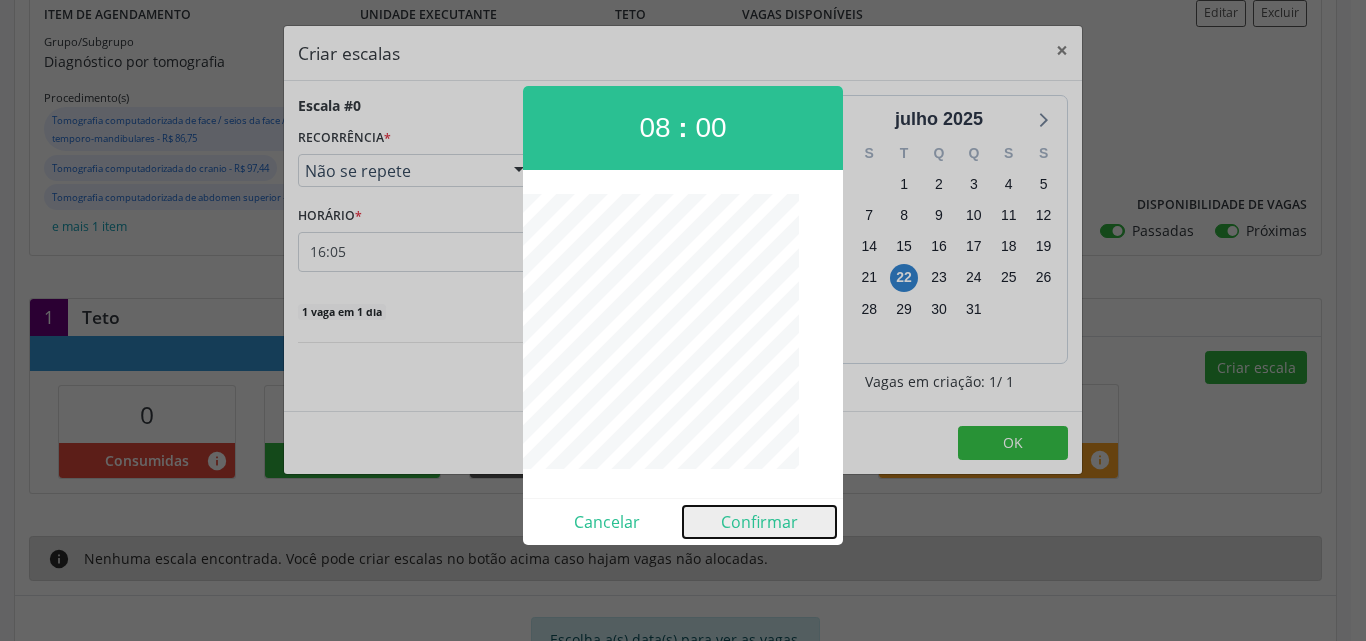 click on "Confirmar" at bounding box center (759, 522) 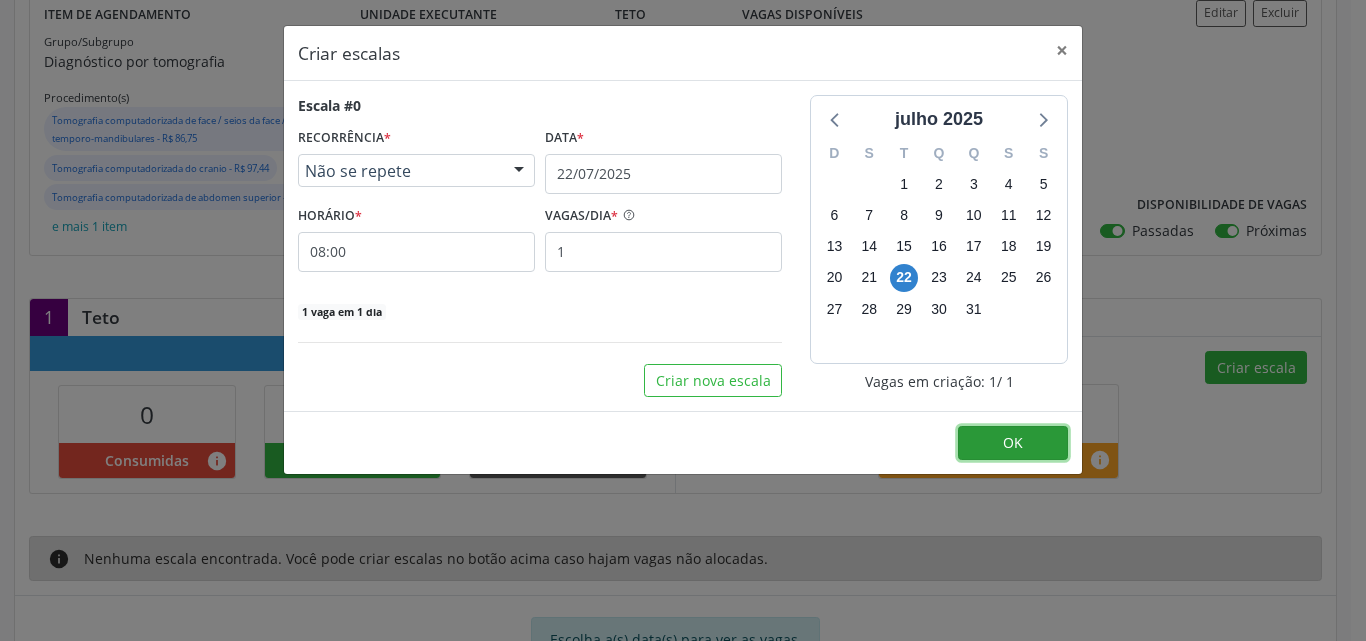 click on "OK" at bounding box center [1013, 443] 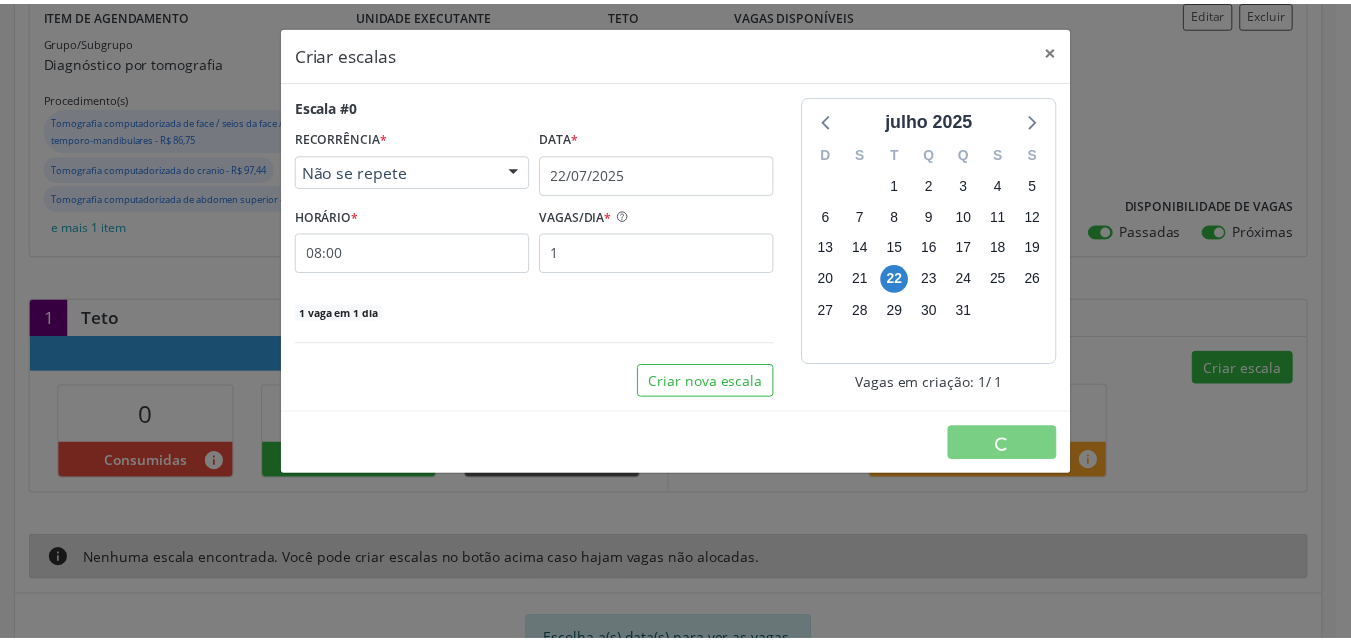 scroll, scrollTop: 0, scrollLeft: 0, axis: both 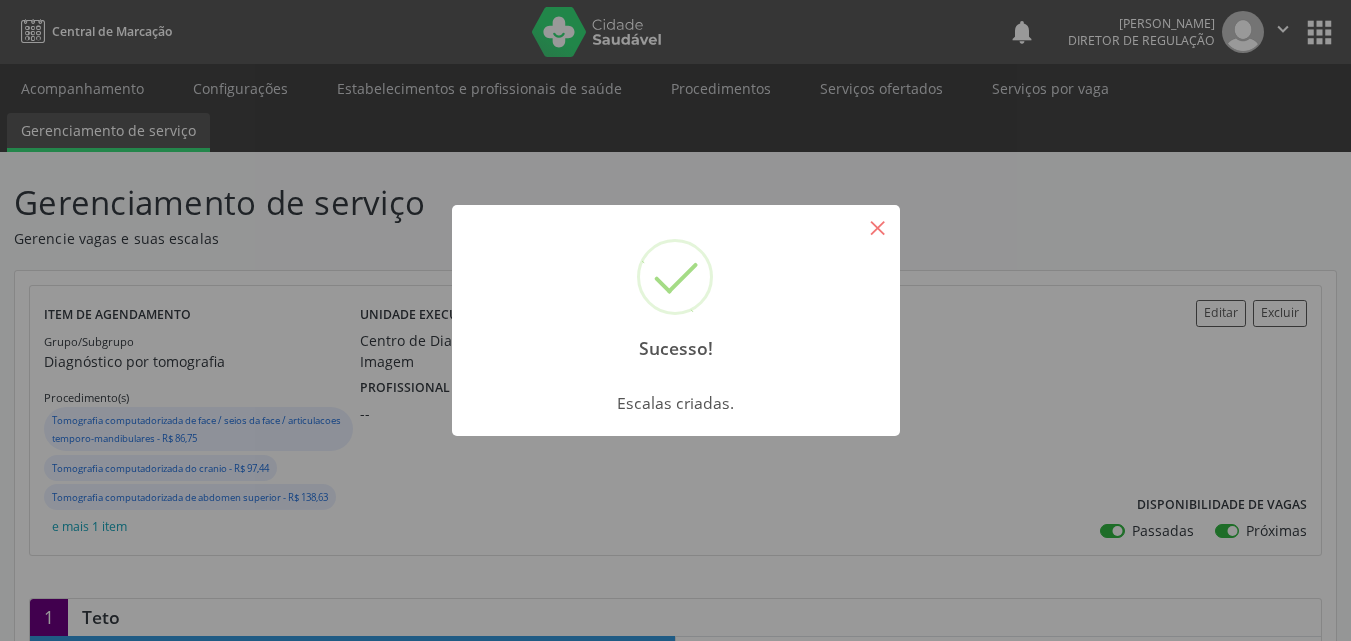 click on "×" at bounding box center [878, 227] 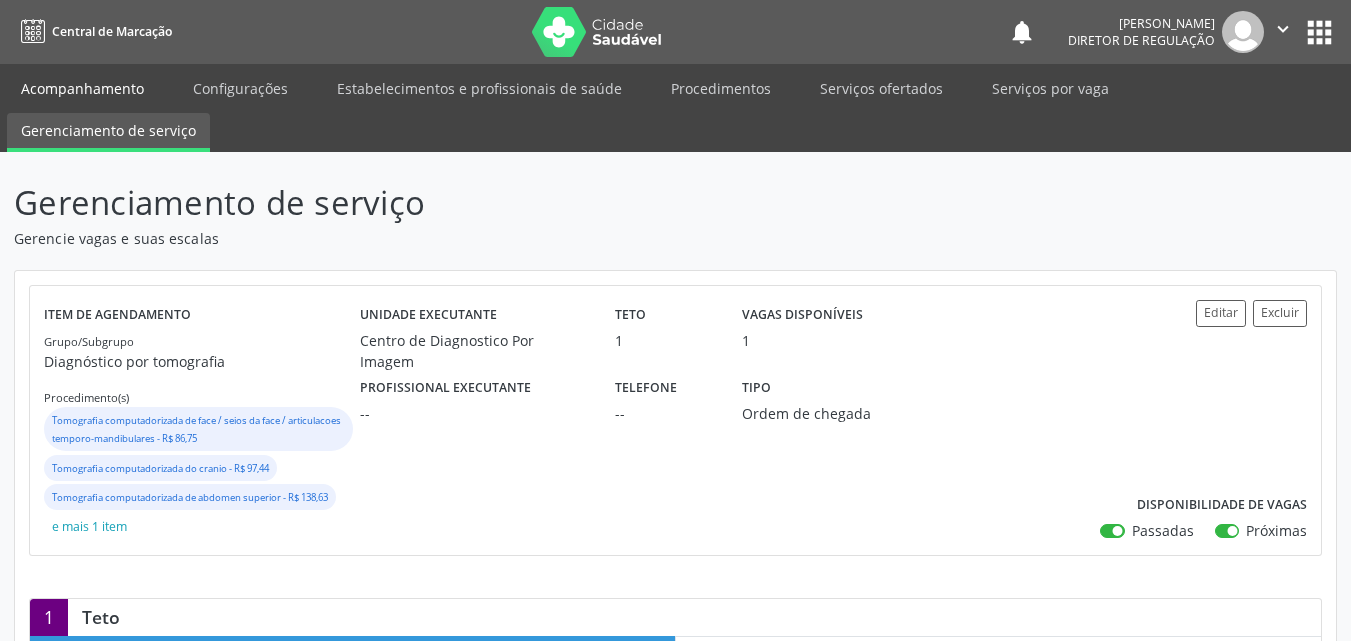 click on "Acompanhamento" at bounding box center [82, 88] 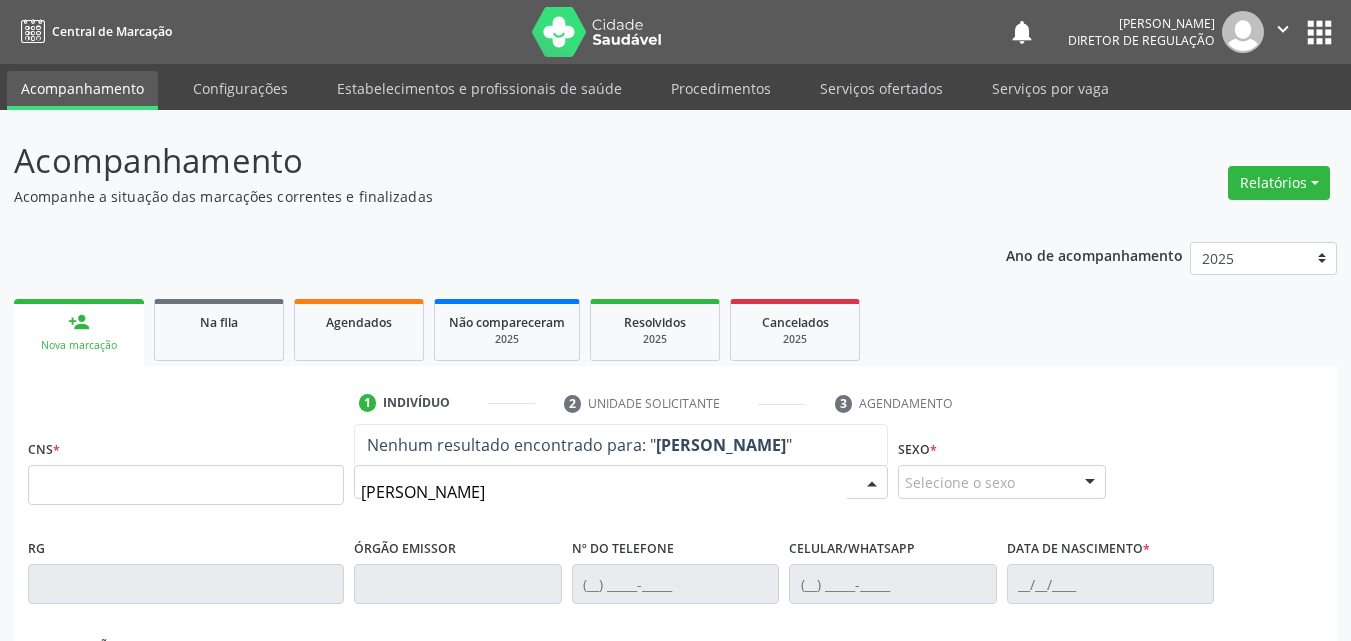 type on "[PERSON_NAME]" 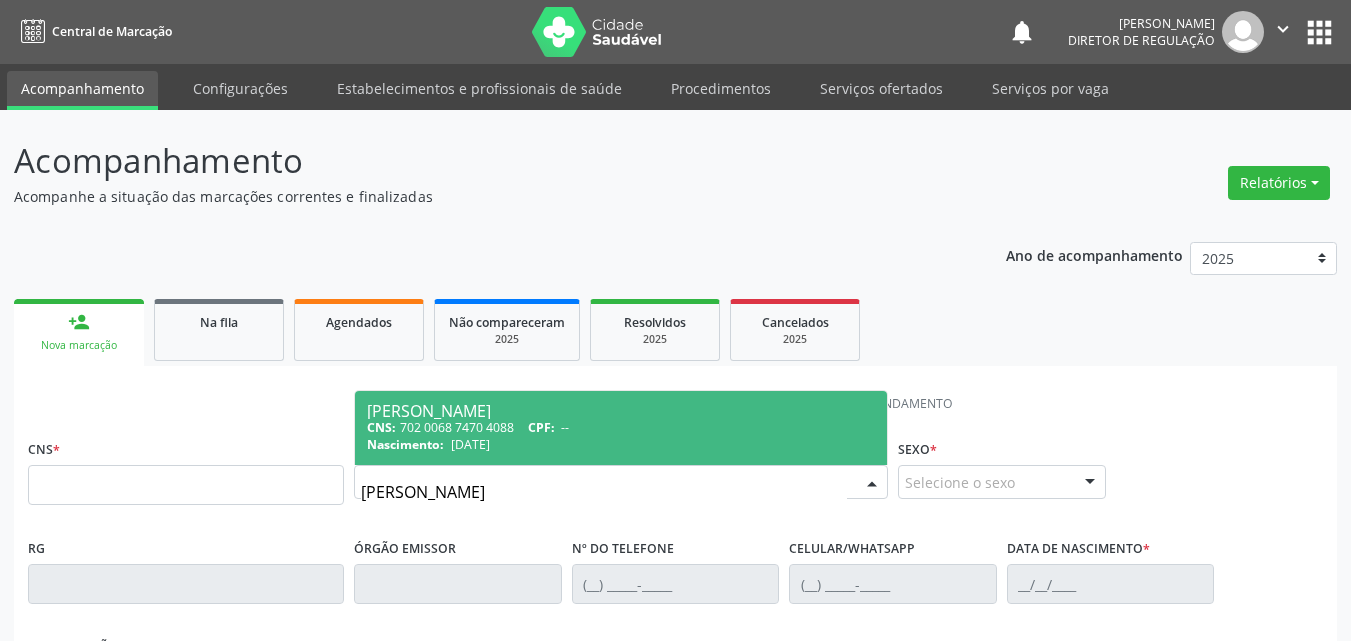 click on "[PERSON_NAME]" at bounding box center [621, 411] 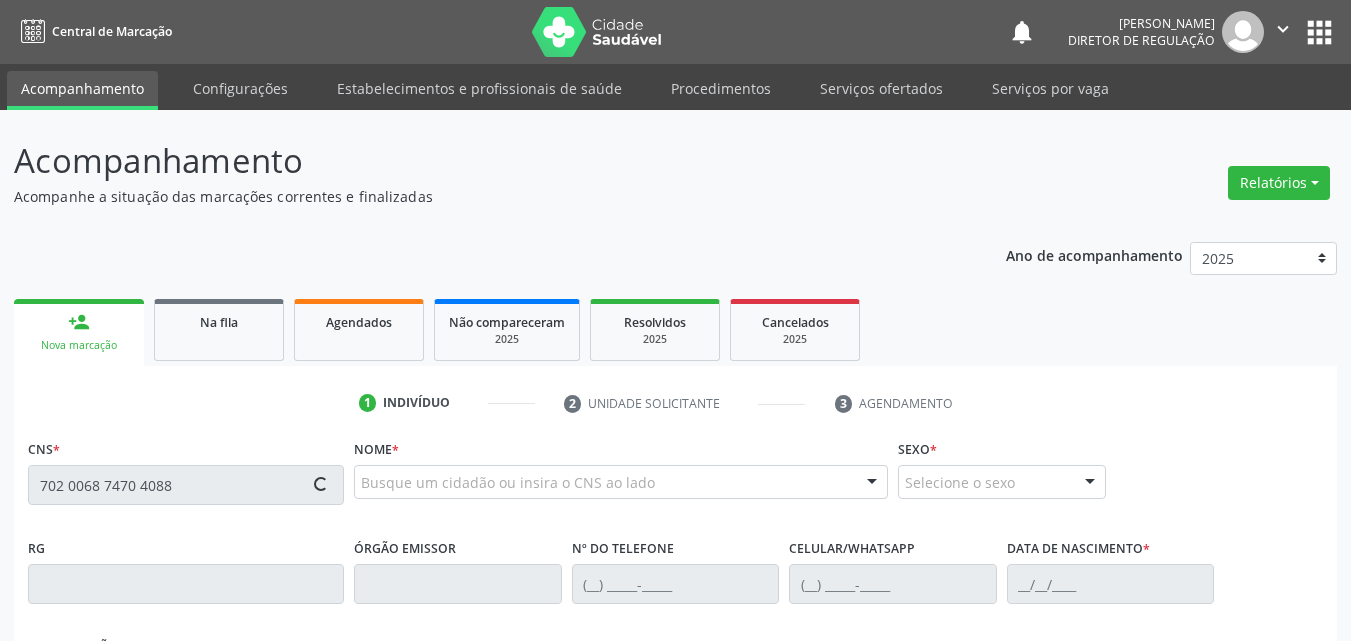 type on "702 0068 7470 4088" 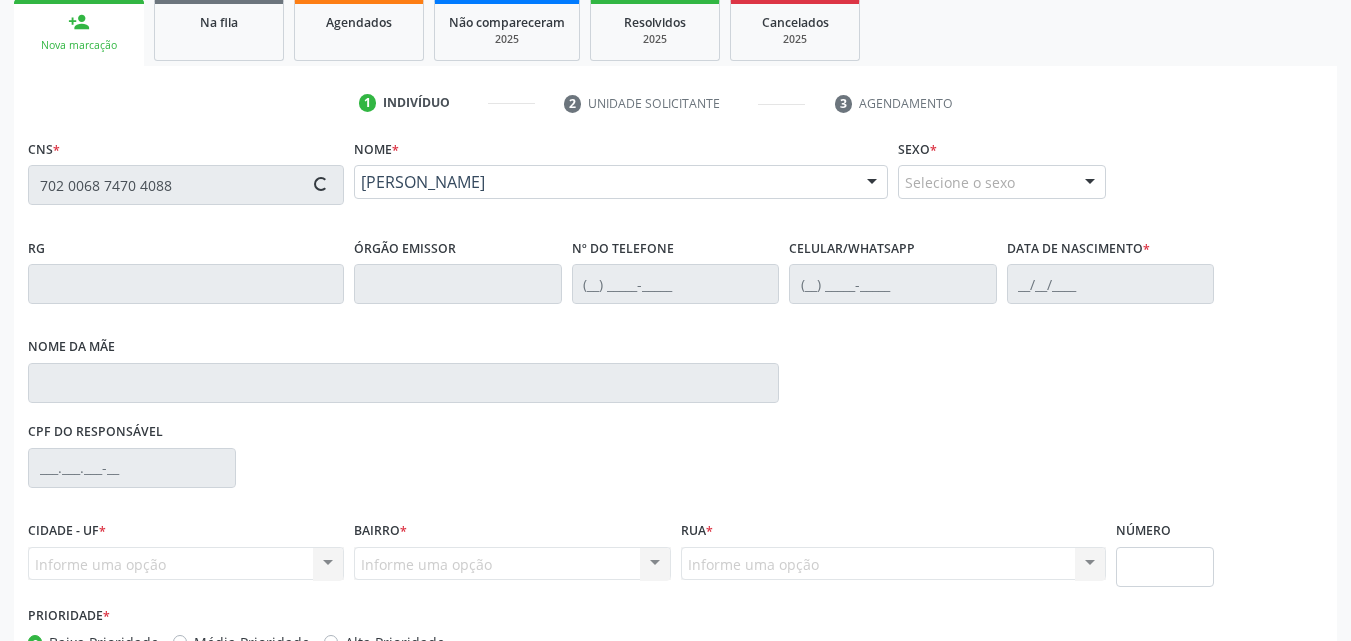 scroll, scrollTop: 429, scrollLeft: 0, axis: vertical 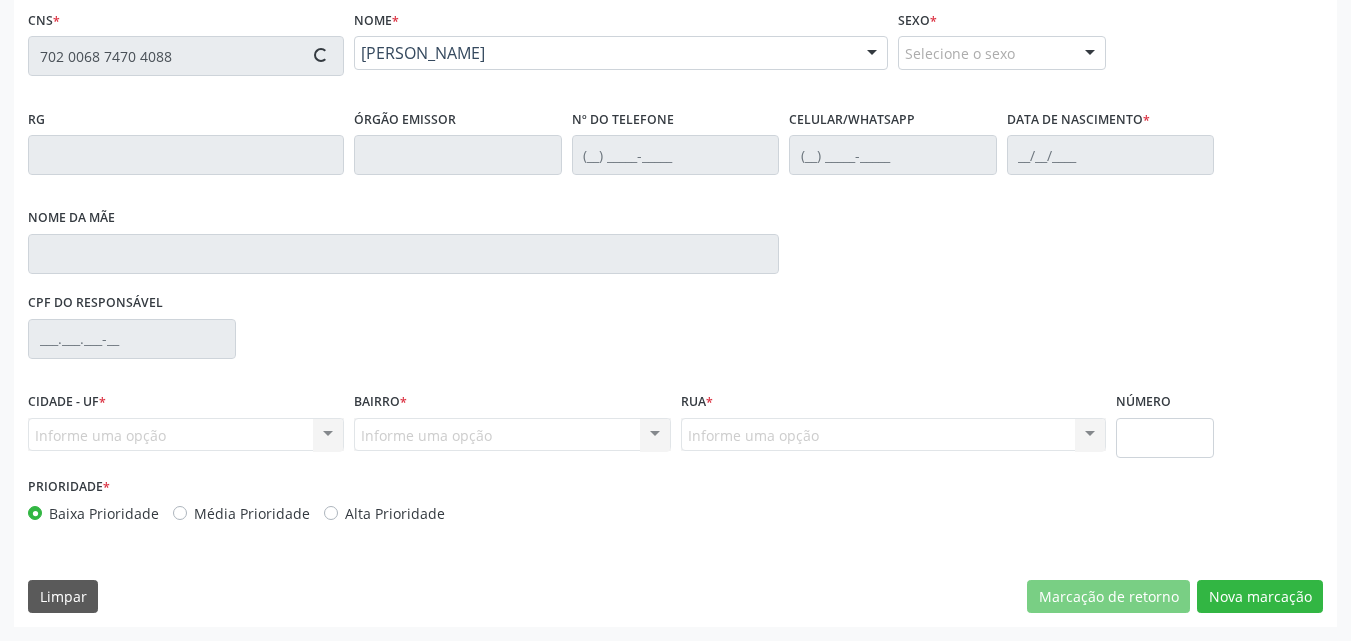 type on "[PHONE_NUMBER]" 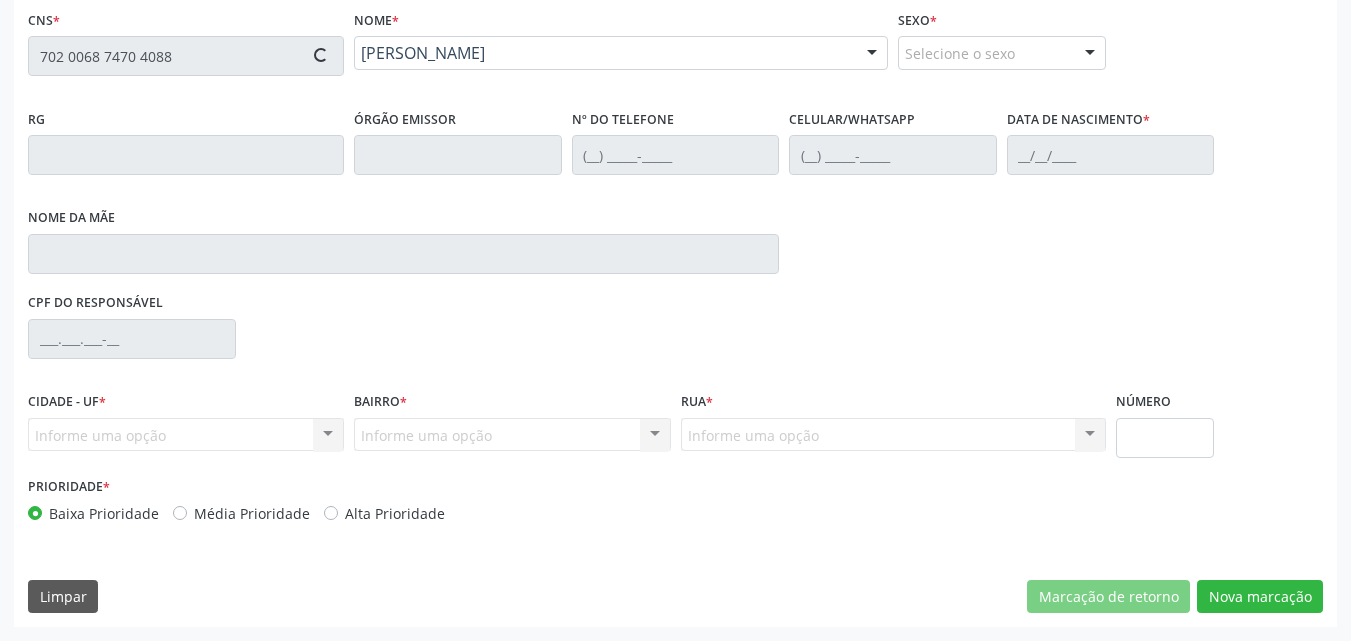 type on "[PHONE_NUMBER]" 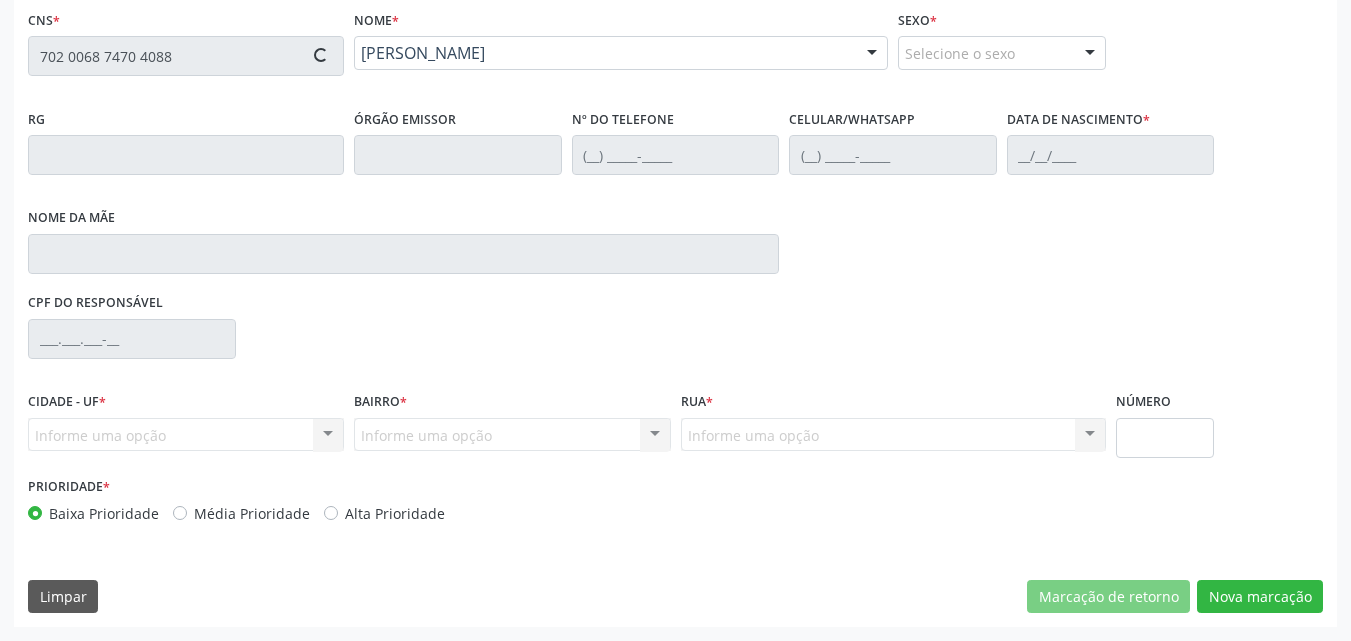 type on "[DATE]" 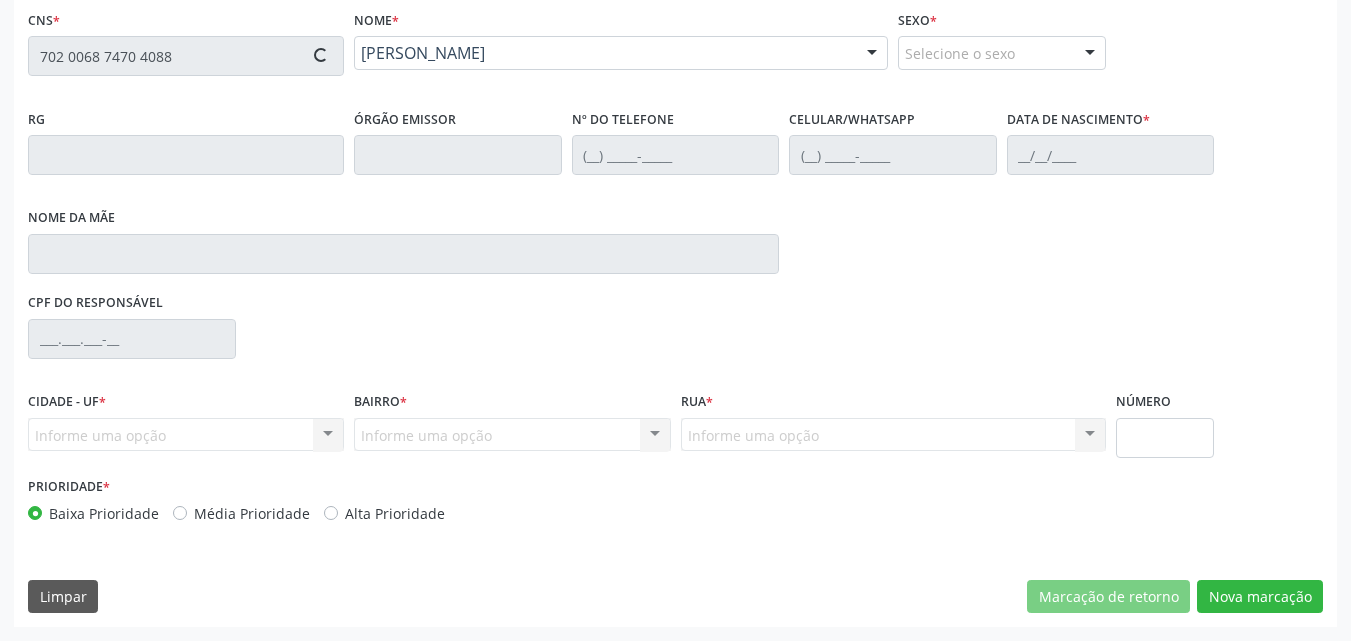 type on "[PERSON_NAME]" 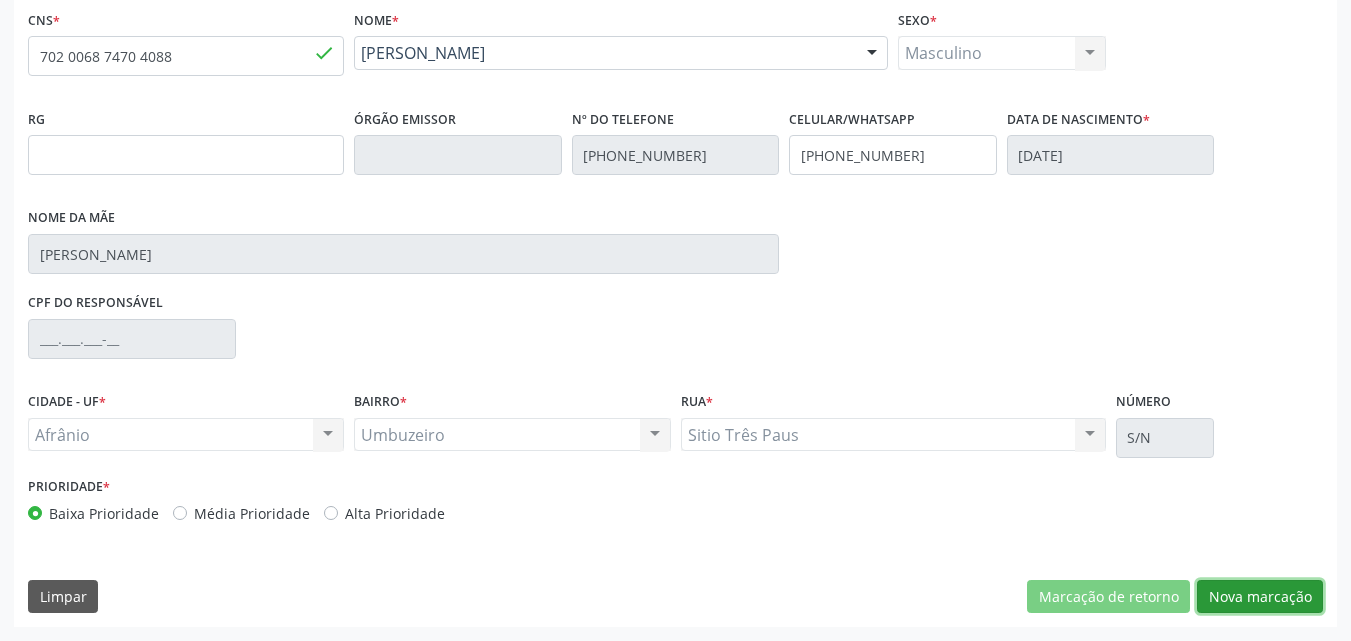 click on "Nova marcação" at bounding box center [1260, 597] 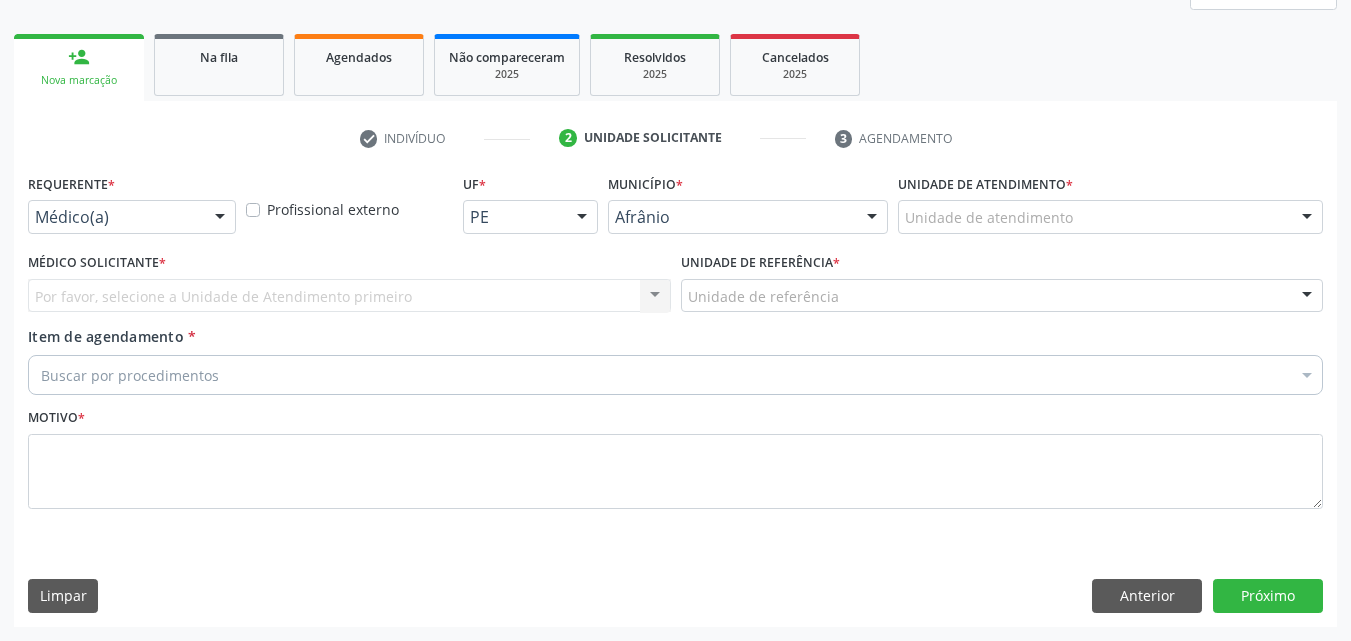 scroll, scrollTop: 265, scrollLeft: 0, axis: vertical 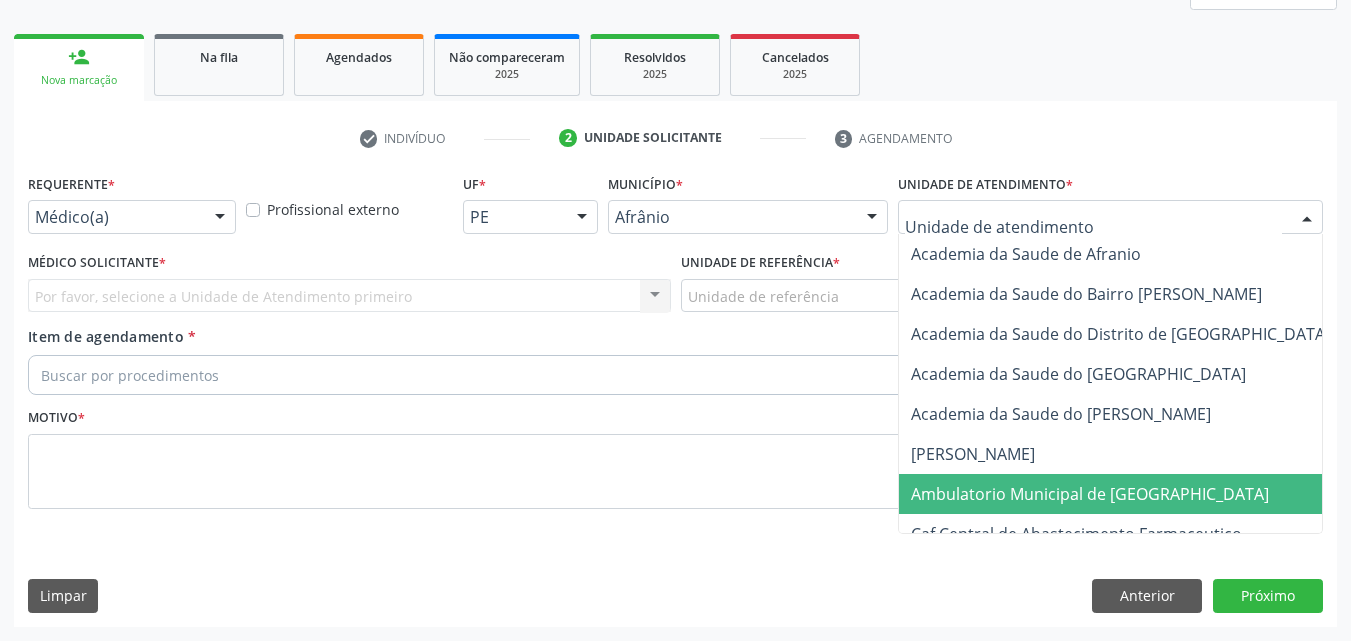 drag, startPoint x: 1109, startPoint y: 494, endPoint x: 1101, endPoint y: 484, distance: 12.806249 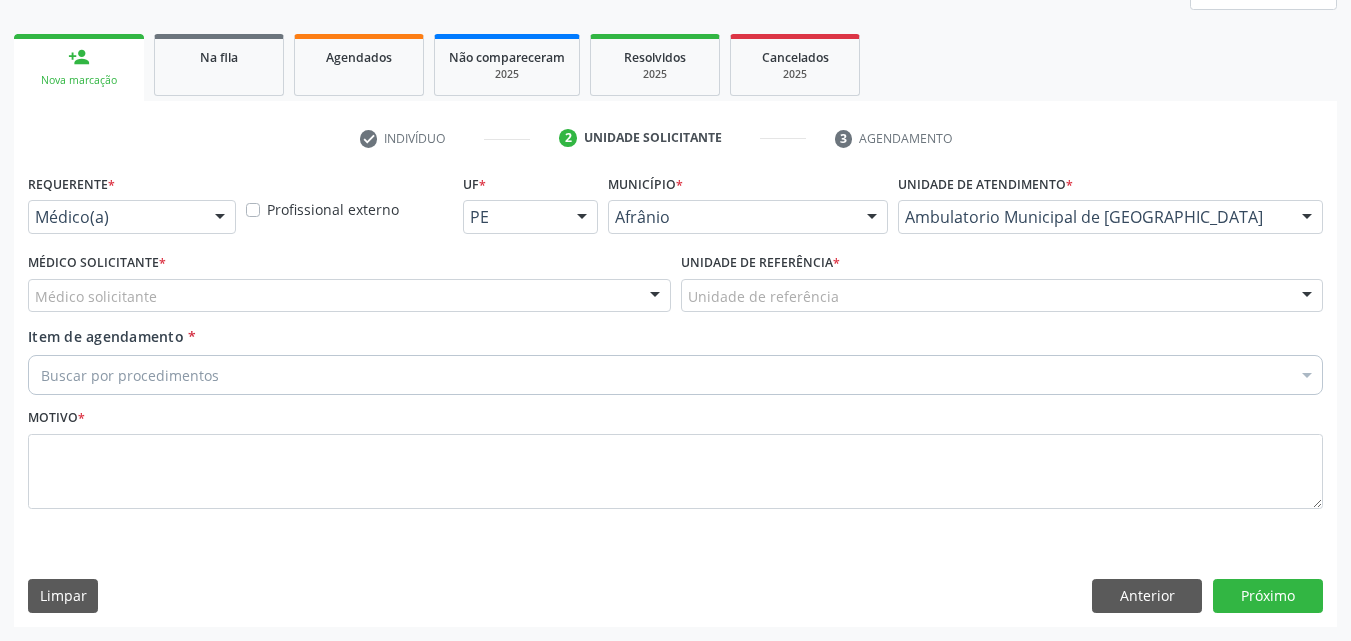 click on "Unidade de referência" at bounding box center [1002, 296] 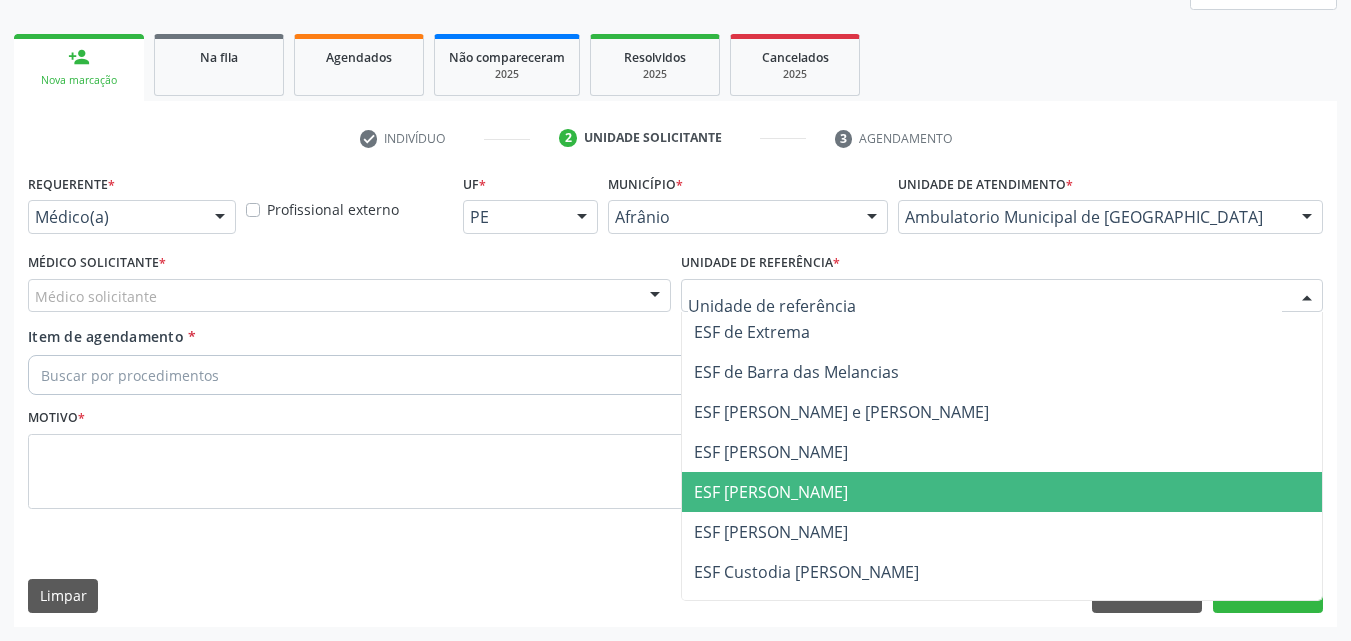 click on "ESF [PERSON_NAME]" at bounding box center (1002, 492) 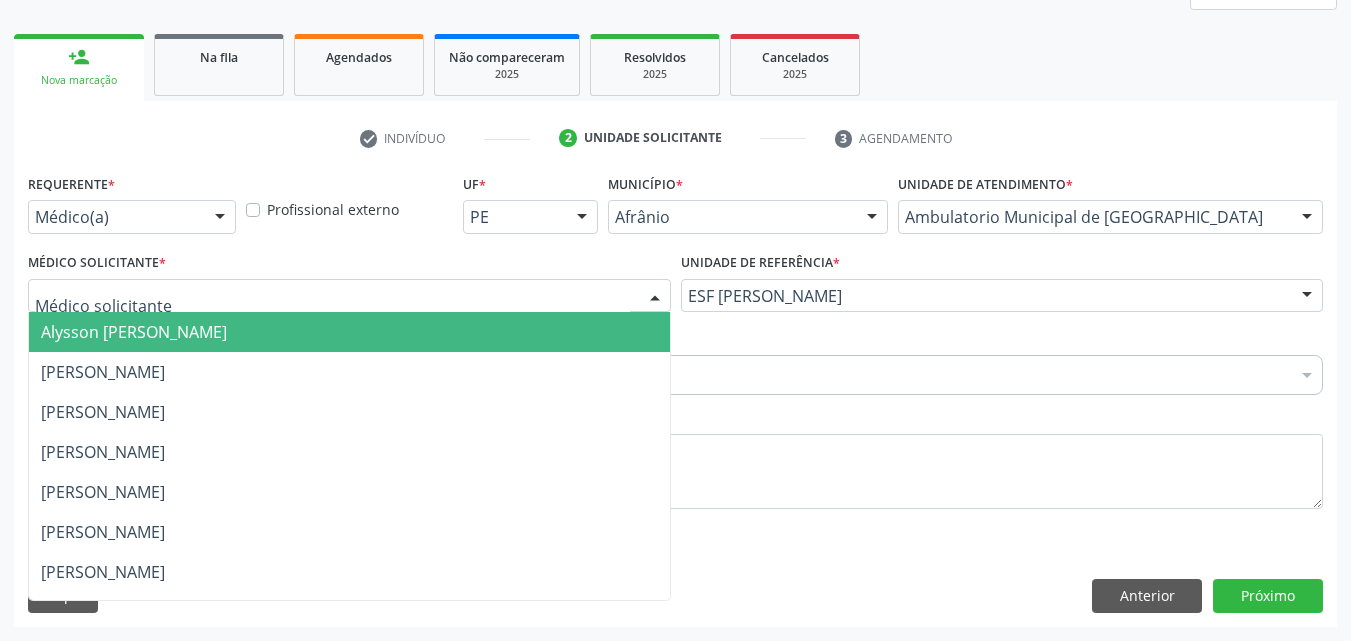 click at bounding box center [349, 296] 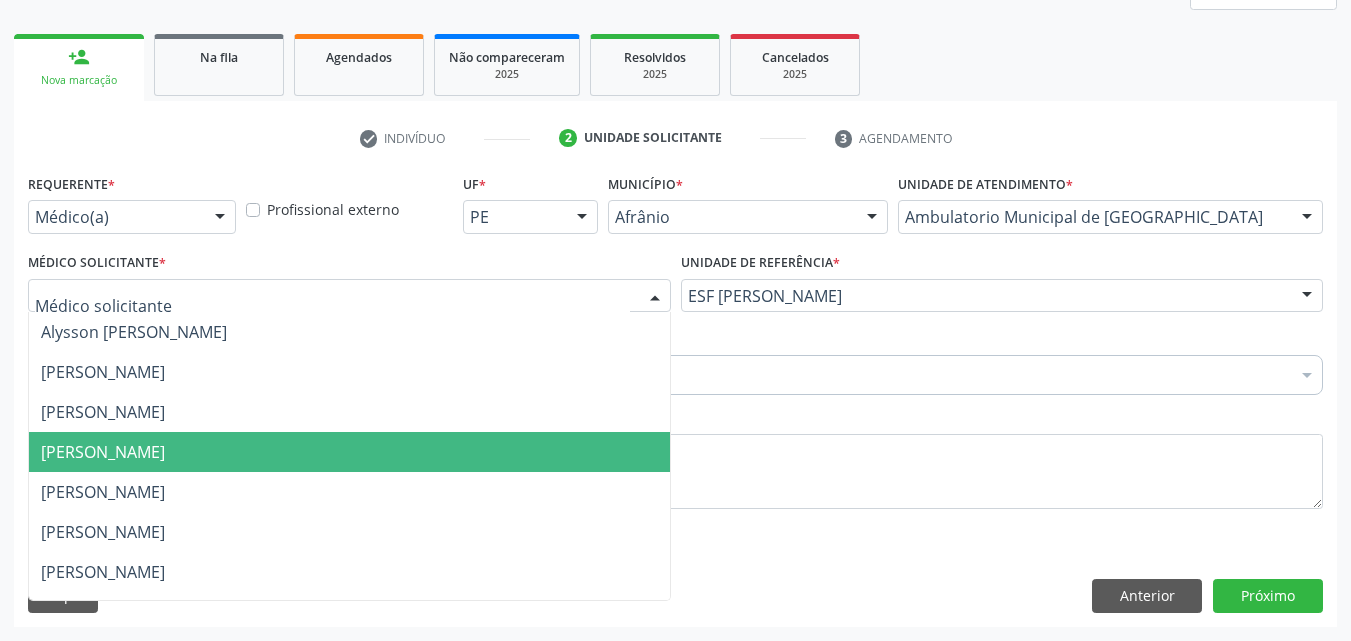 click on "[PERSON_NAME]" at bounding box center (349, 452) 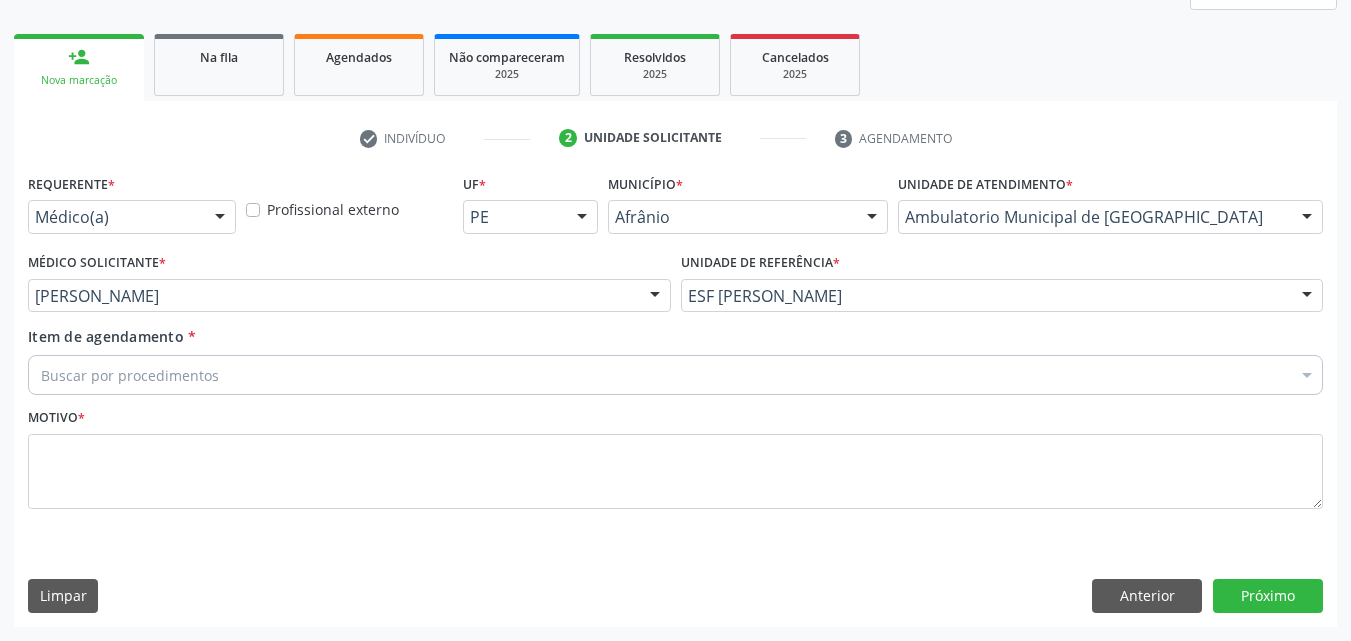 click on "Buscar por procedimentos" at bounding box center [675, 375] 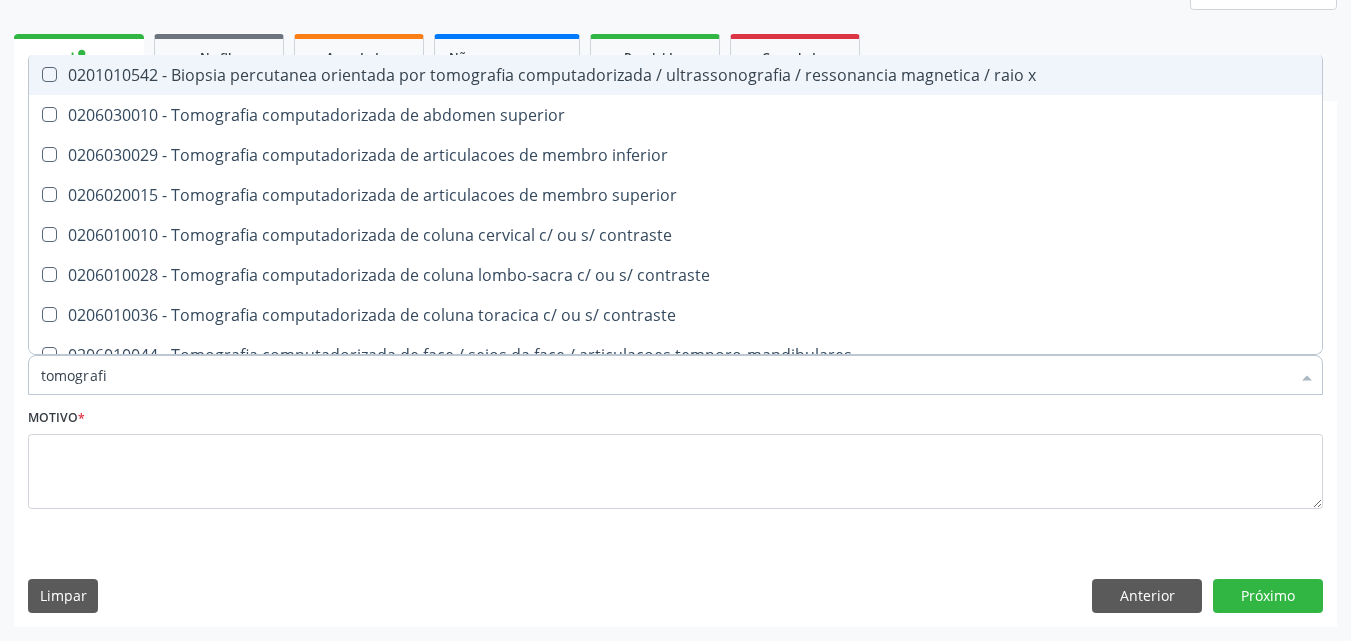 type on "tomografia" 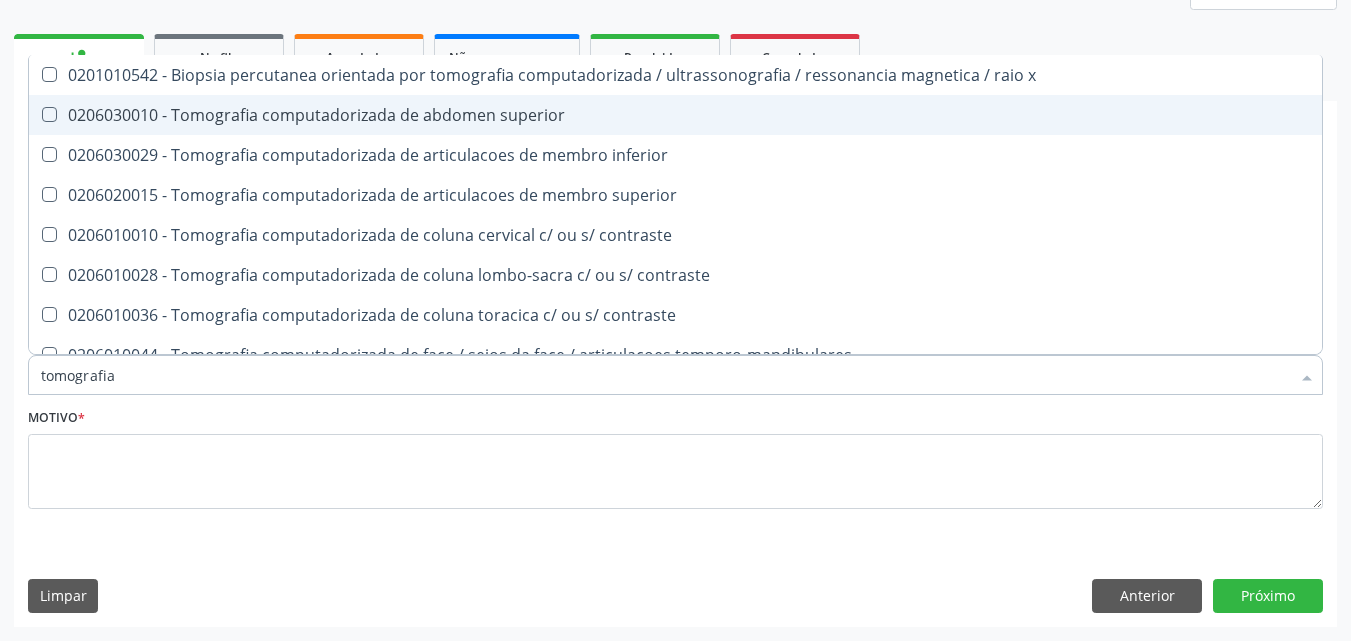 click on "0206030010 - Tomografia computadorizada de abdomen superior" at bounding box center (675, 115) 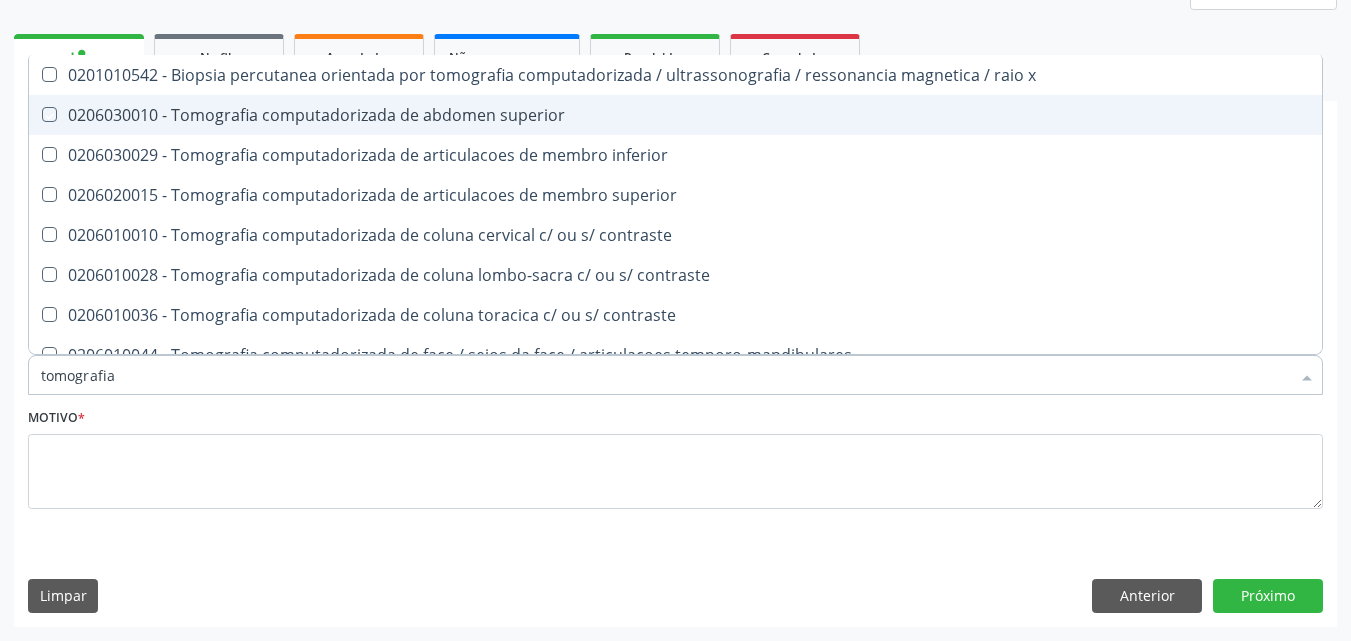 checkbox on "true" 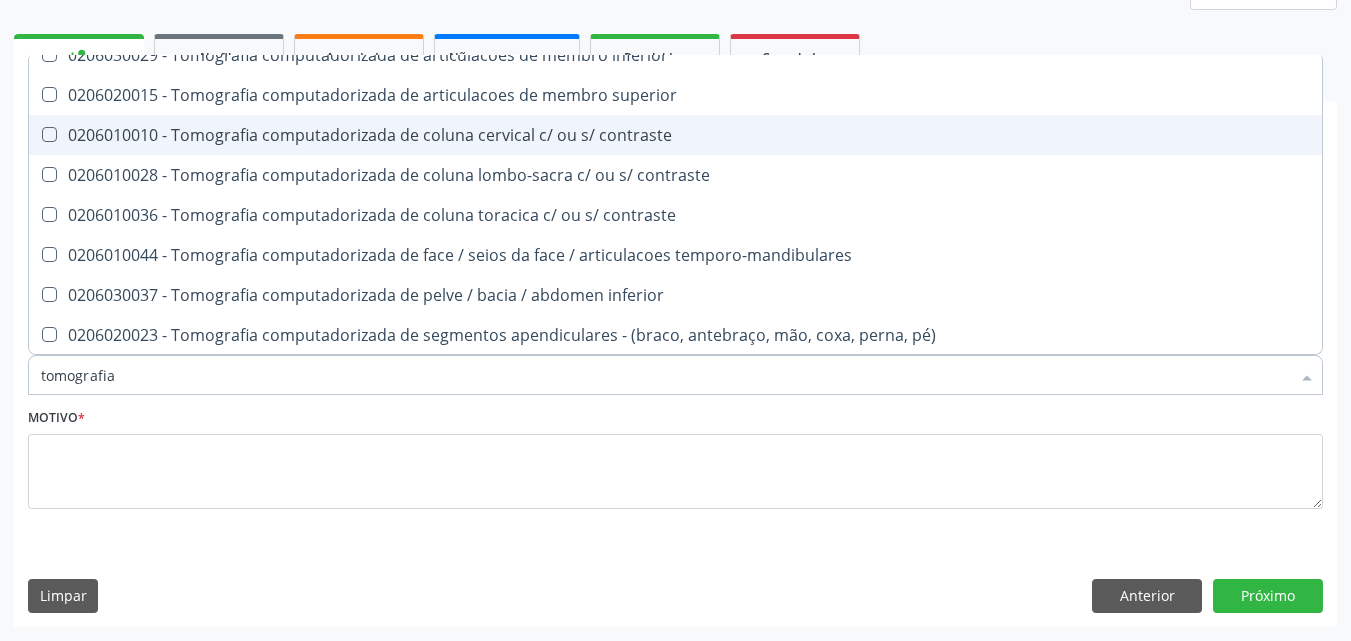 scroll, scrollTop: 200, scrollLeft: 0, axis: vertical 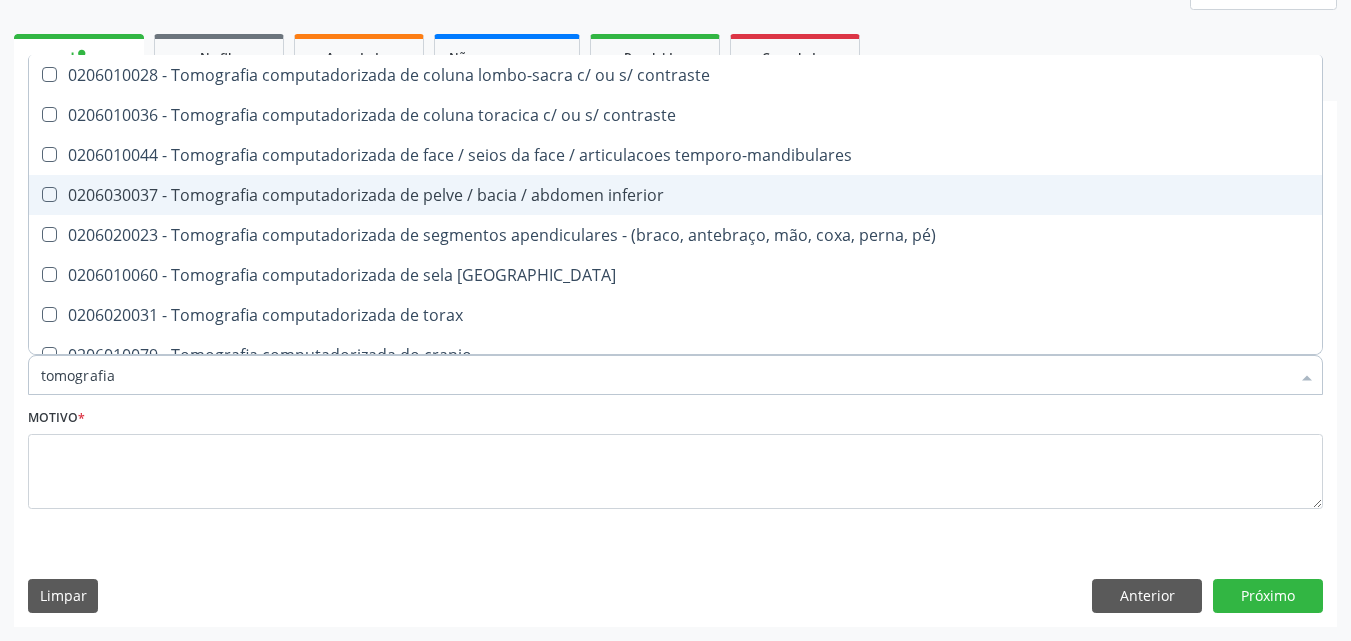 click on "0206030037 - Tomografia computadorizada de pelve / bacia / abdomen inferior" at bounding box center [675, 195] 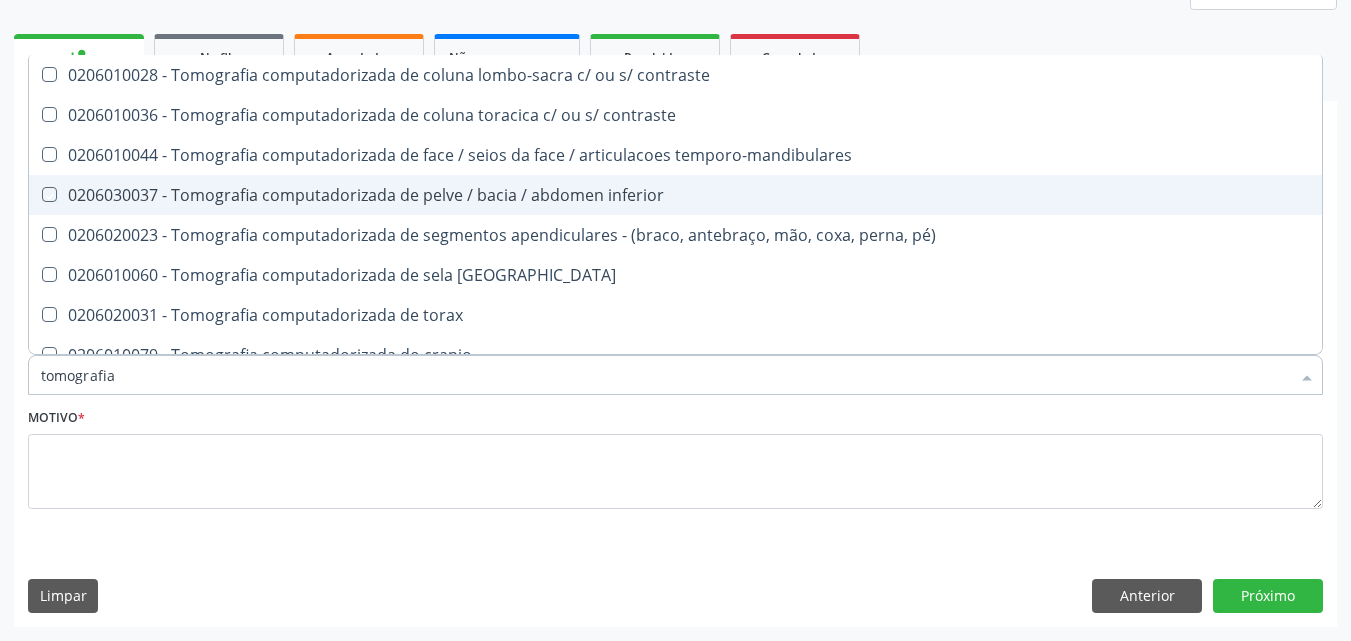 checkbox on "true" 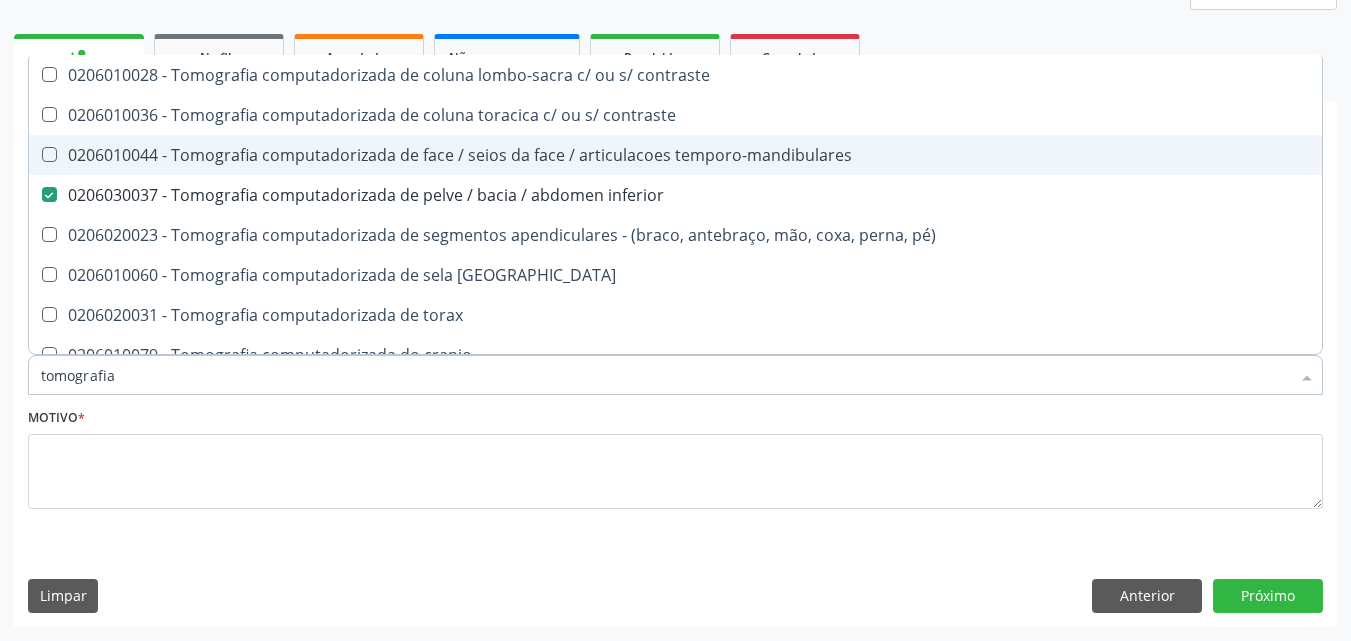 click on "0206010044 - Tomografia computadorizada de face / seios da face / articulacoes temporo-mandibulares" at bounding box center [675, 155] 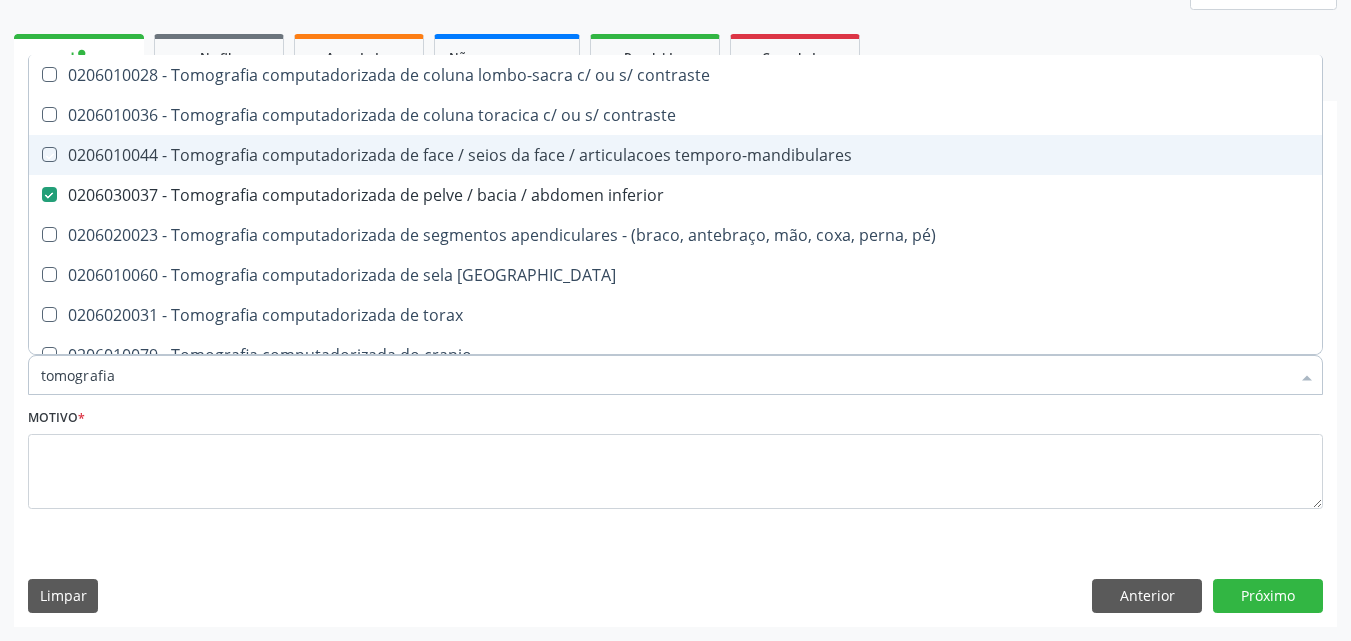 checkbox on "true" 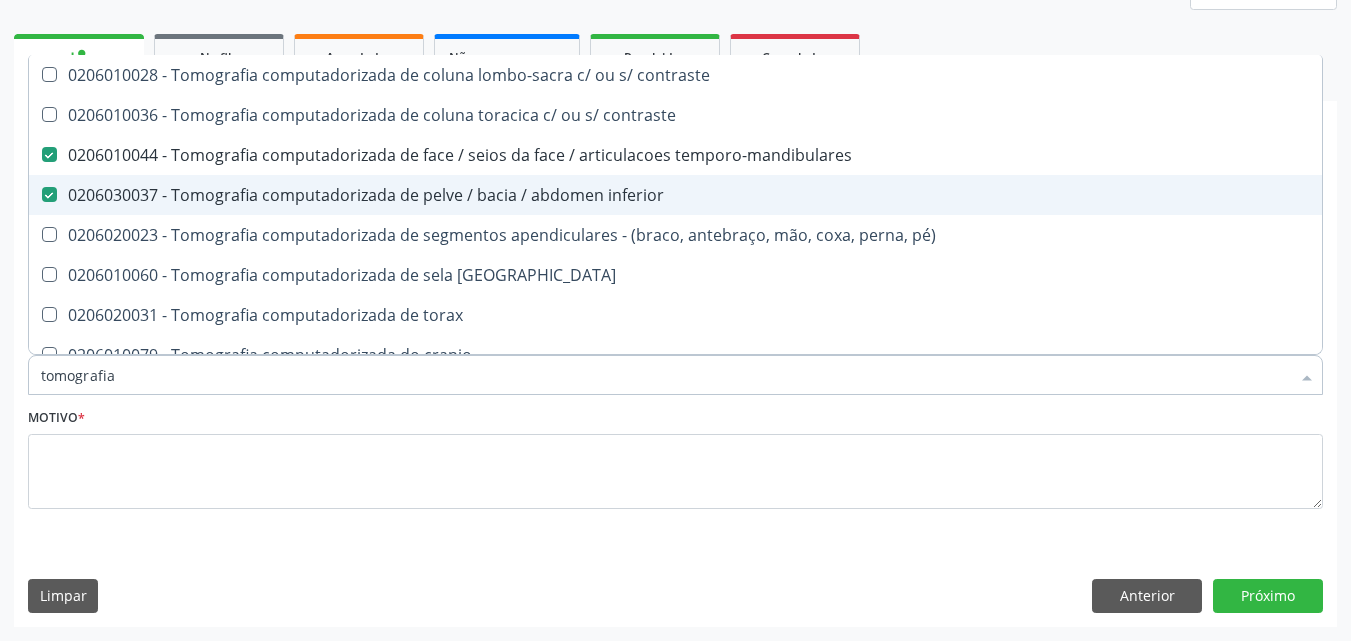 scroll, scrollTop: 300, scrollLeft: 0, axis: vertical 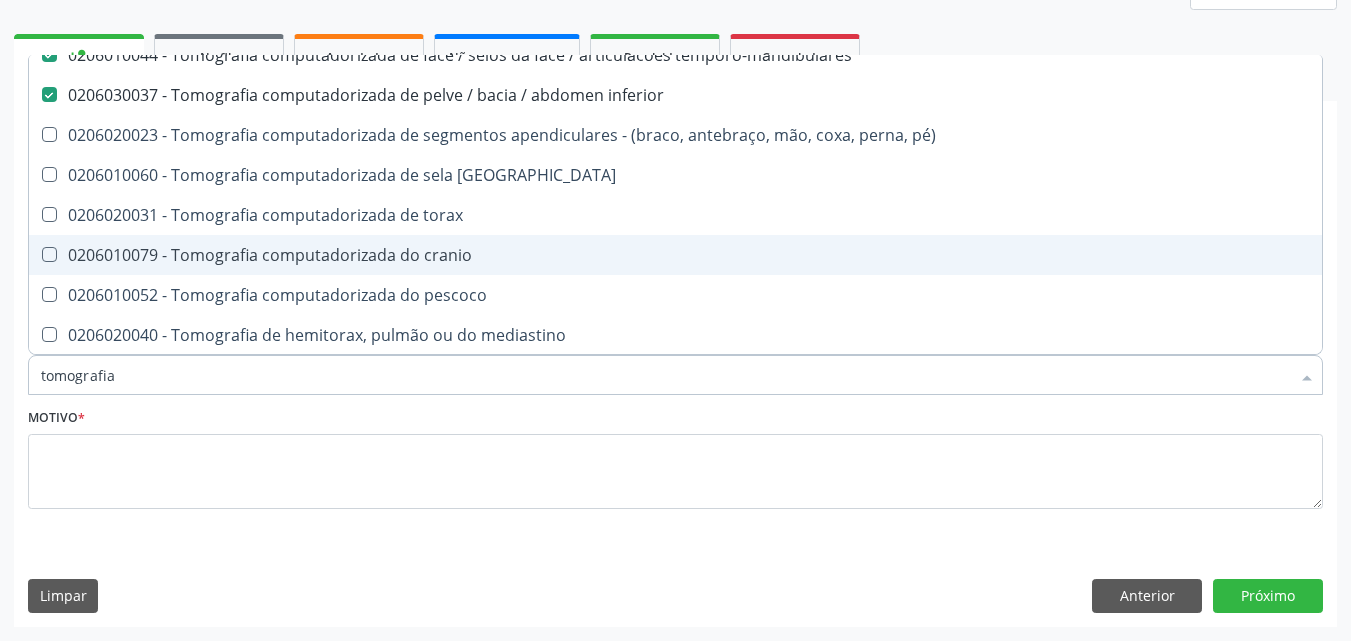 click on "0206010079 - Tomografia computadorizada do cranio" at bounding box center (675, 255) 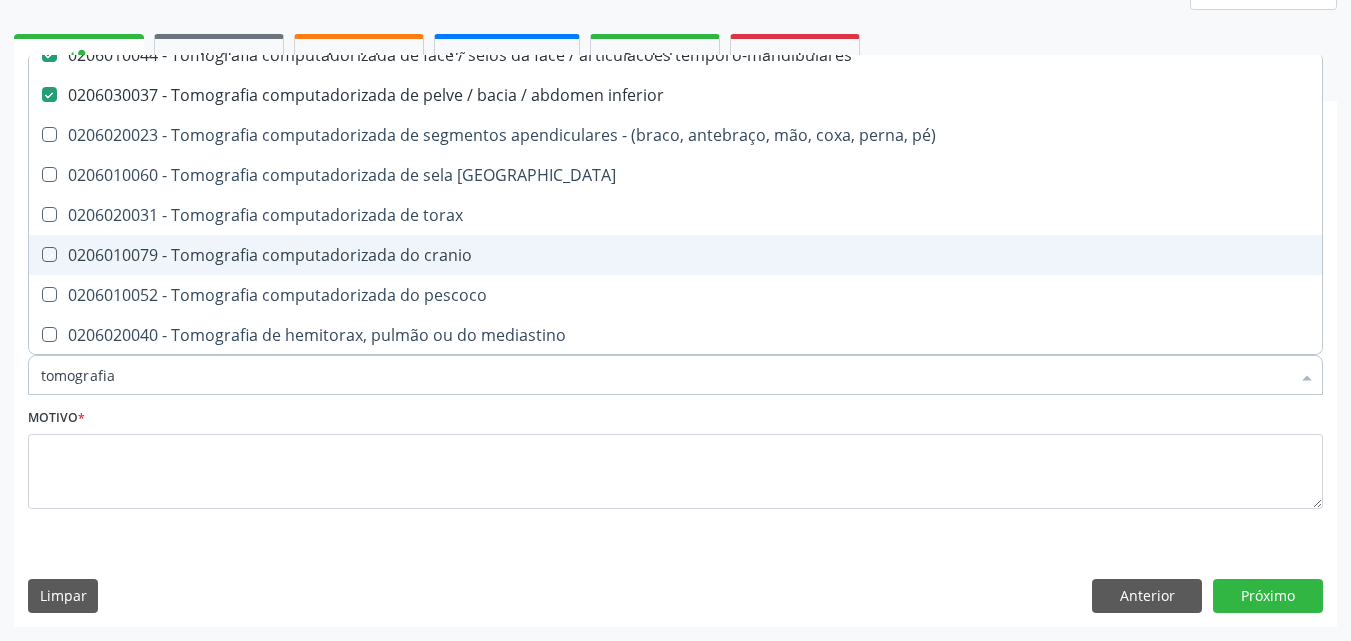 checkbox on "true" 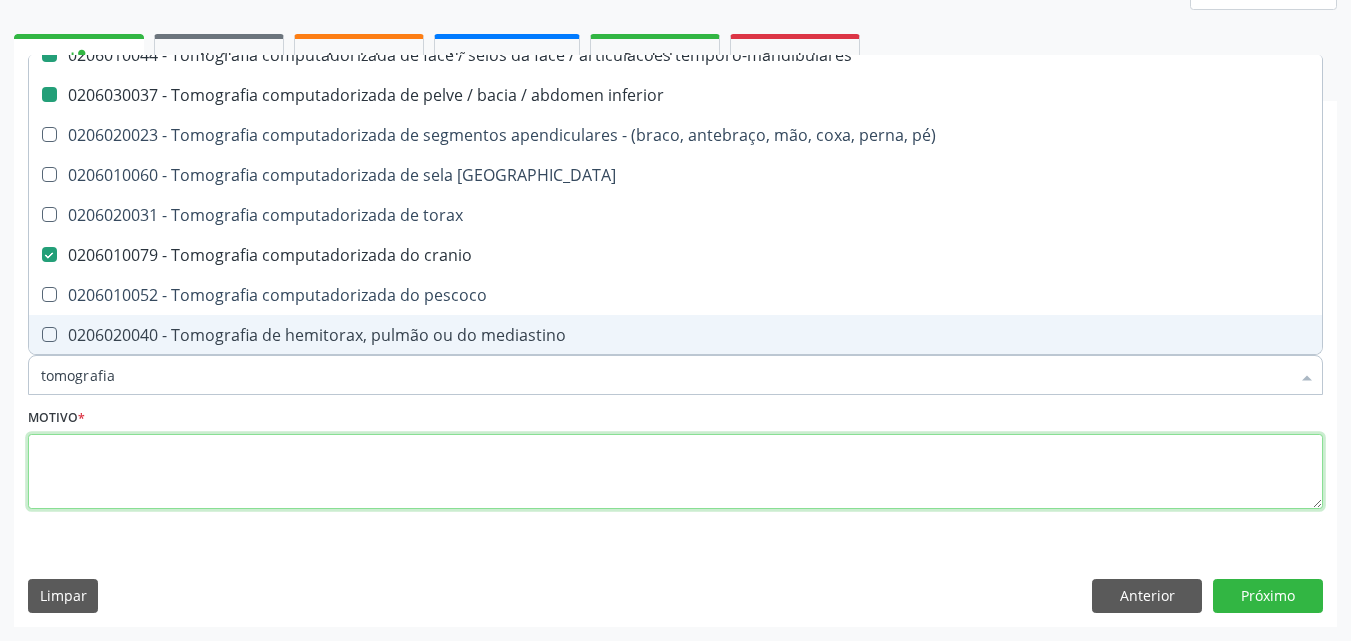 click at bounding box center (675, 472) 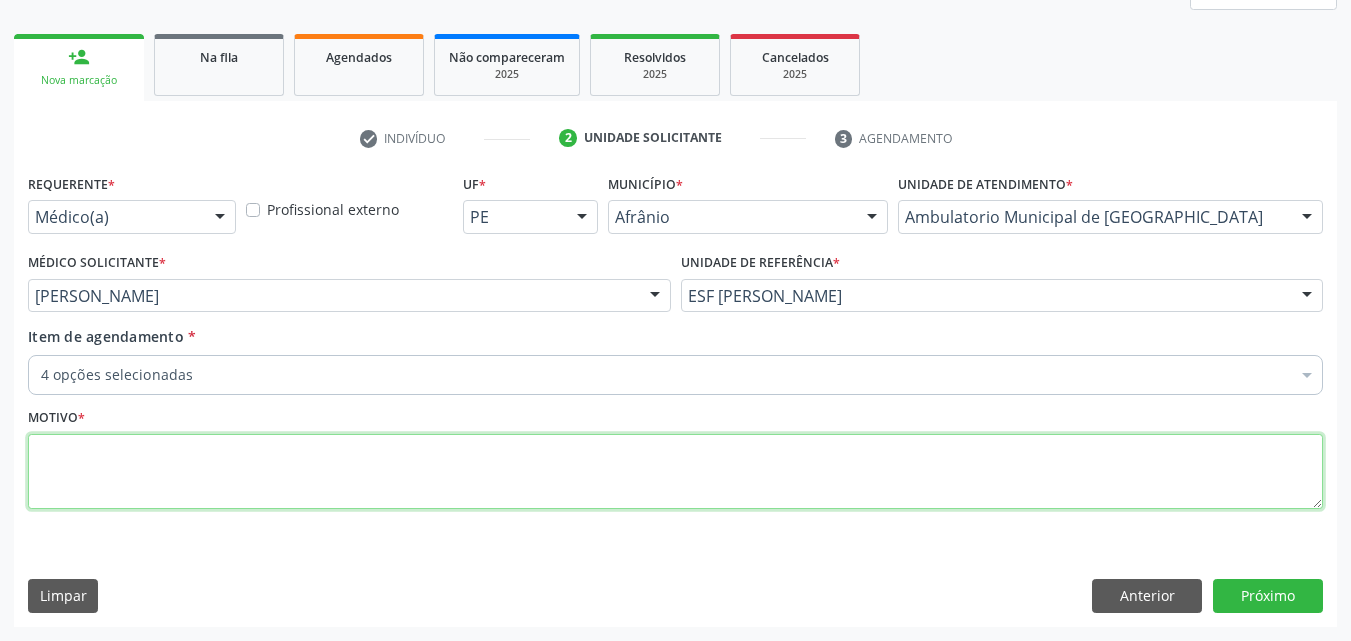 scroll, scrollTop: 0, scrollLeft: 0, axis: both 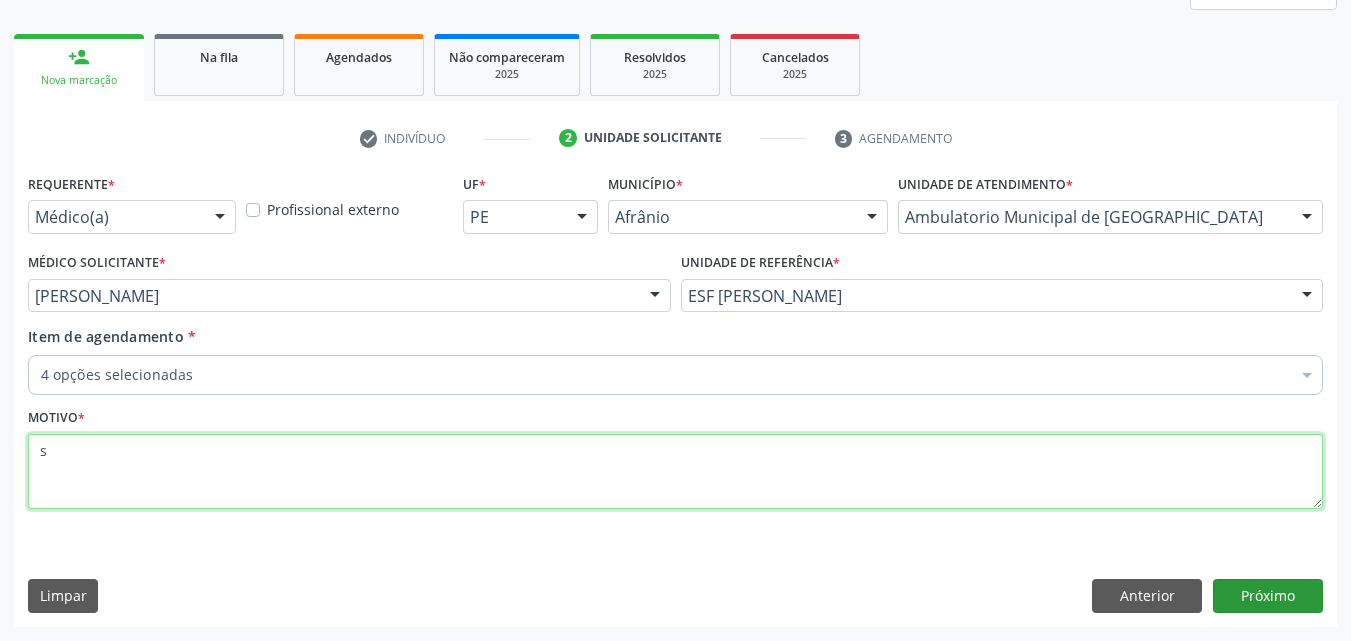 type on "s" 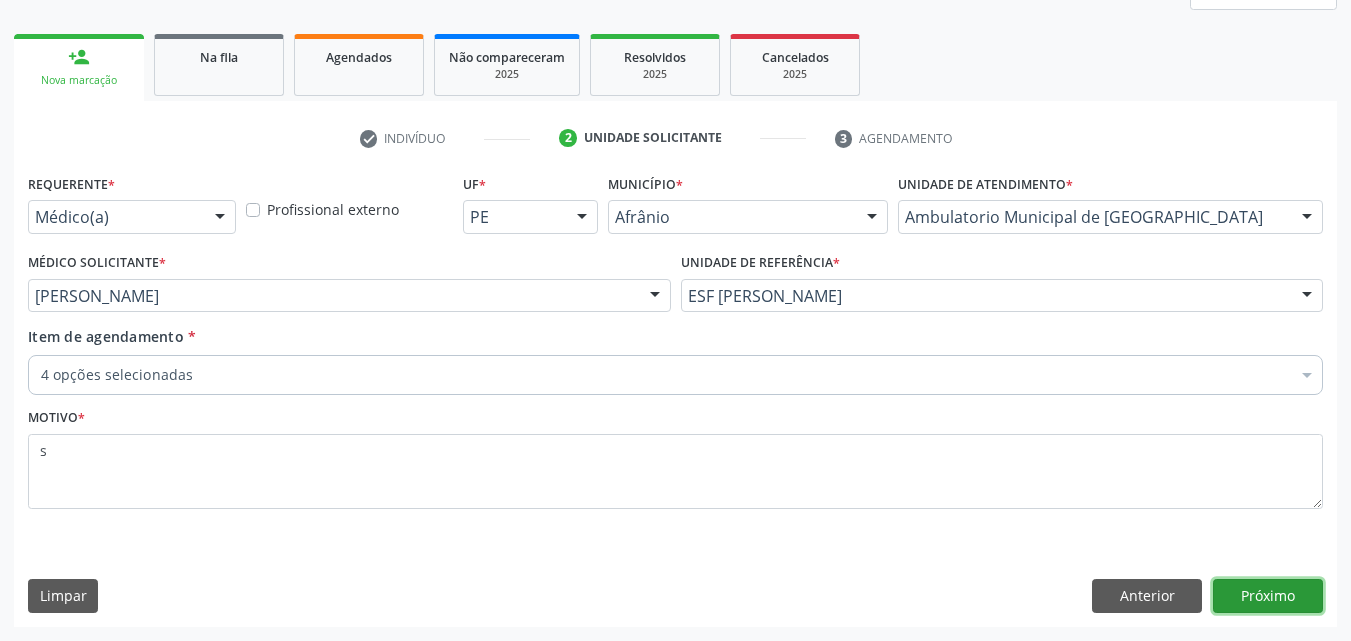 click on "Próximo" at bounding box center [1268, 596] 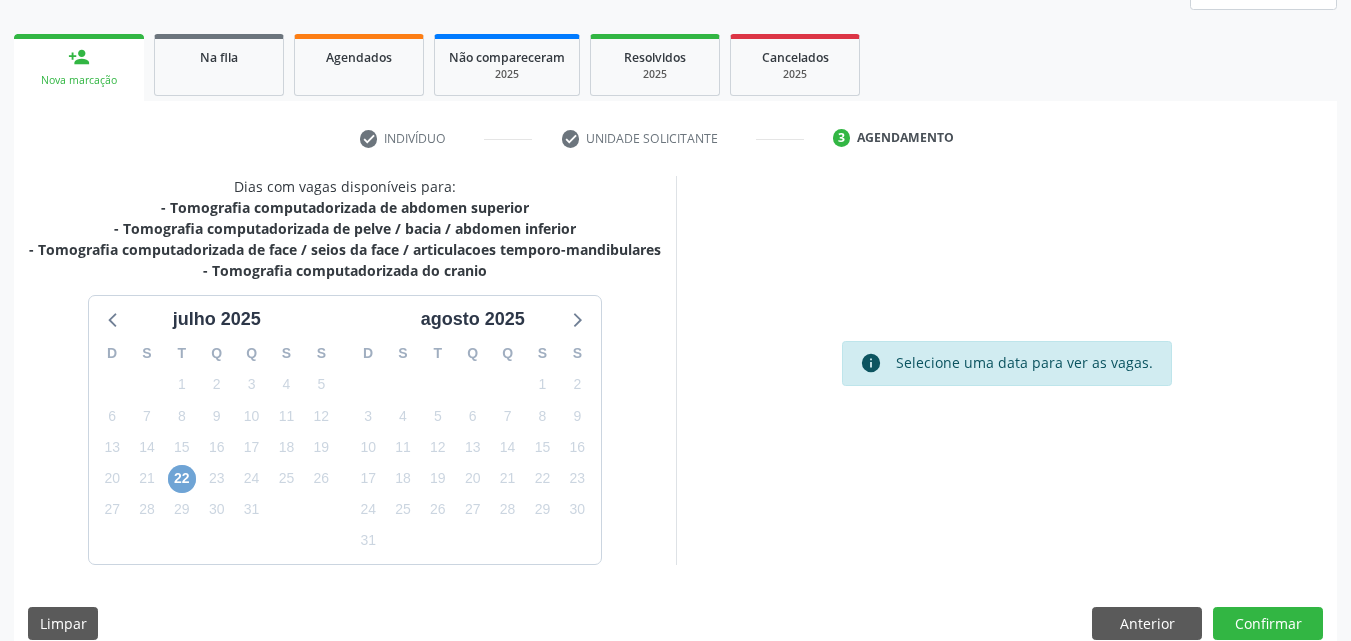 click on "22" at bounding box center [182, 479] 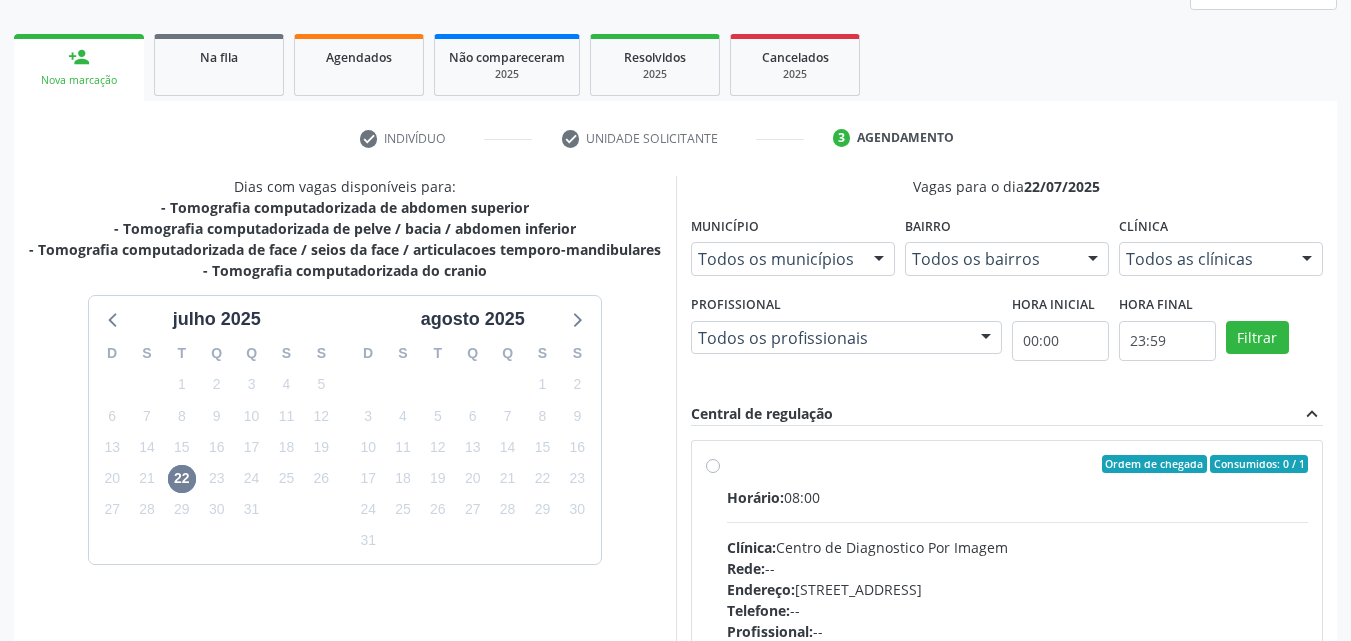 click on "Ordem de chegada
Consumidos: 0 / 1" at bounding box center [1018, 464] 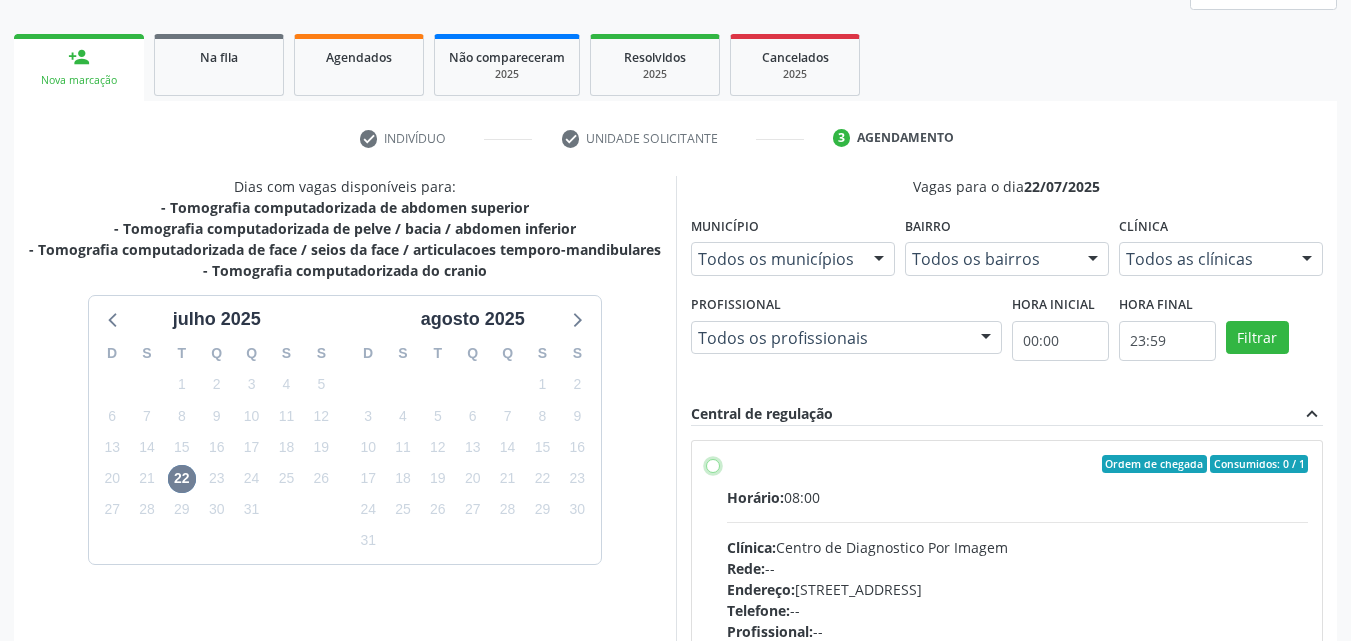 click on "Ordem de chegada
Consumidos: 0 / 1
Horário:   08:00
Clínica:  Centro de Diagnostico Por Imagem
Rede:
--
Endereço:   [STREET_ADDRESS]
Telefone:   --
Profissional:
--
Informações adicionais sobre o atendimento
Idade de atendimento:
Sem restrição
Gênero(s) atendido(s):
Sem restrição
Informações adicionais:
--" at bounding box center (713, 464) 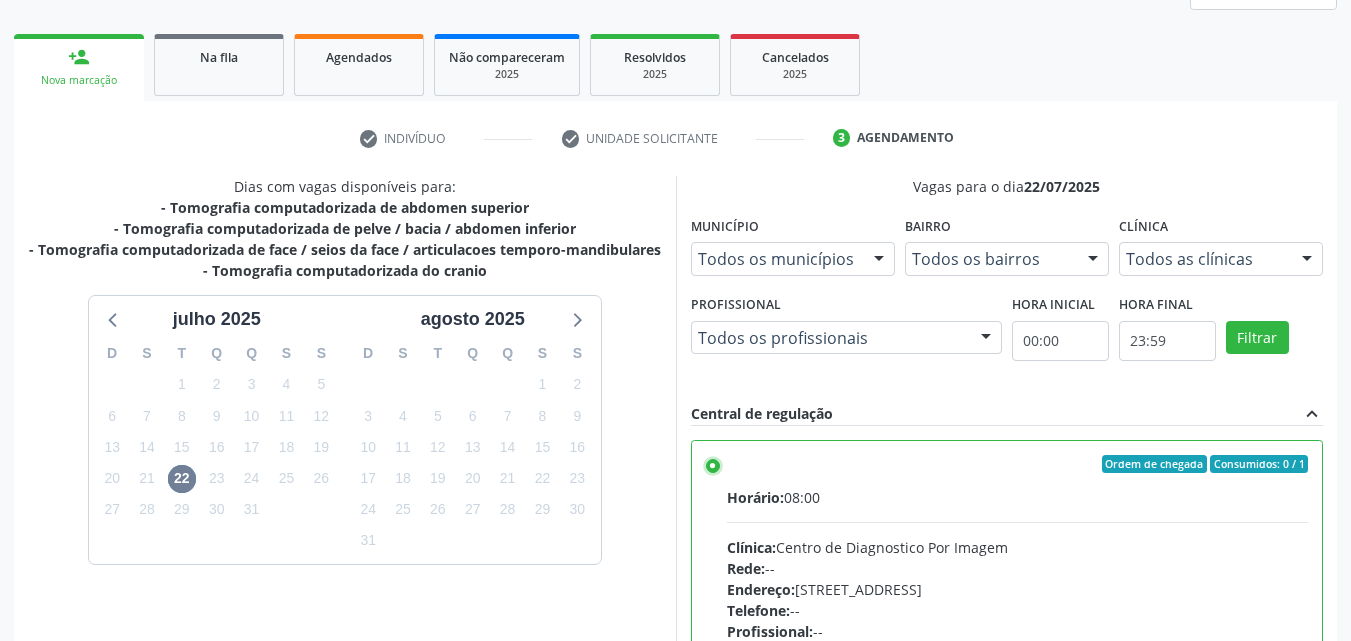 scroll, scrollTop: 365, scrollLeft: 0, axis: vertical 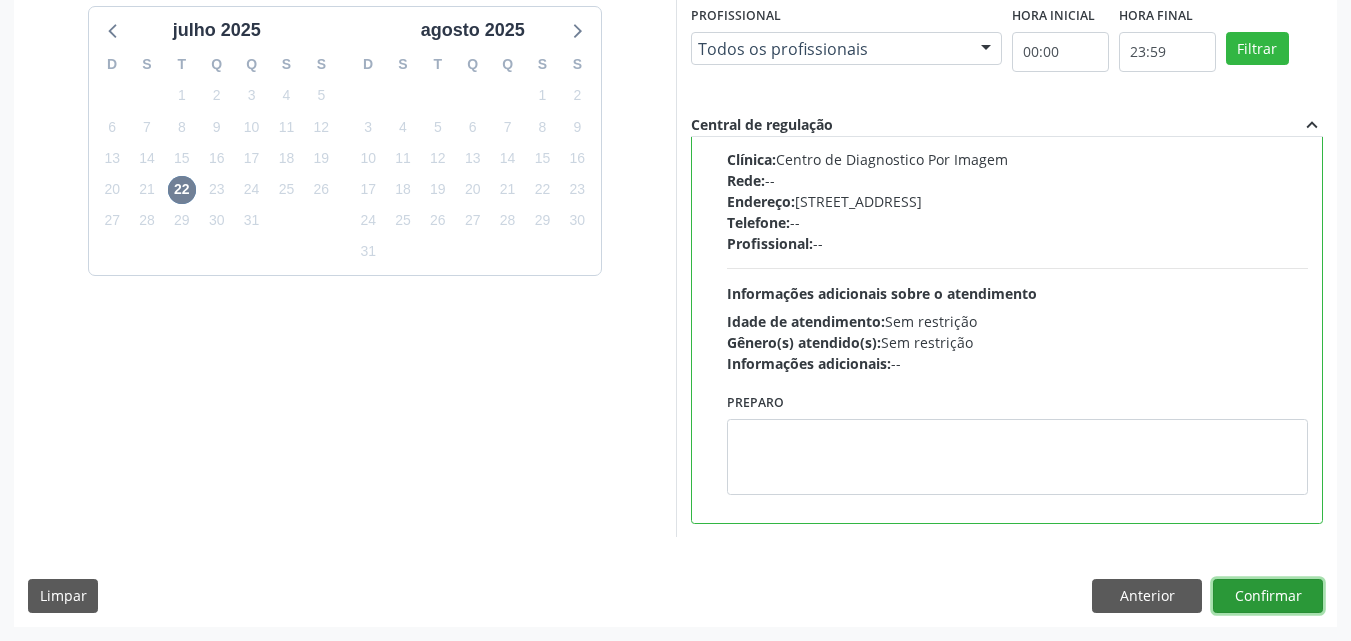 click on "Confirmar" at bounding box center (1268, 596) 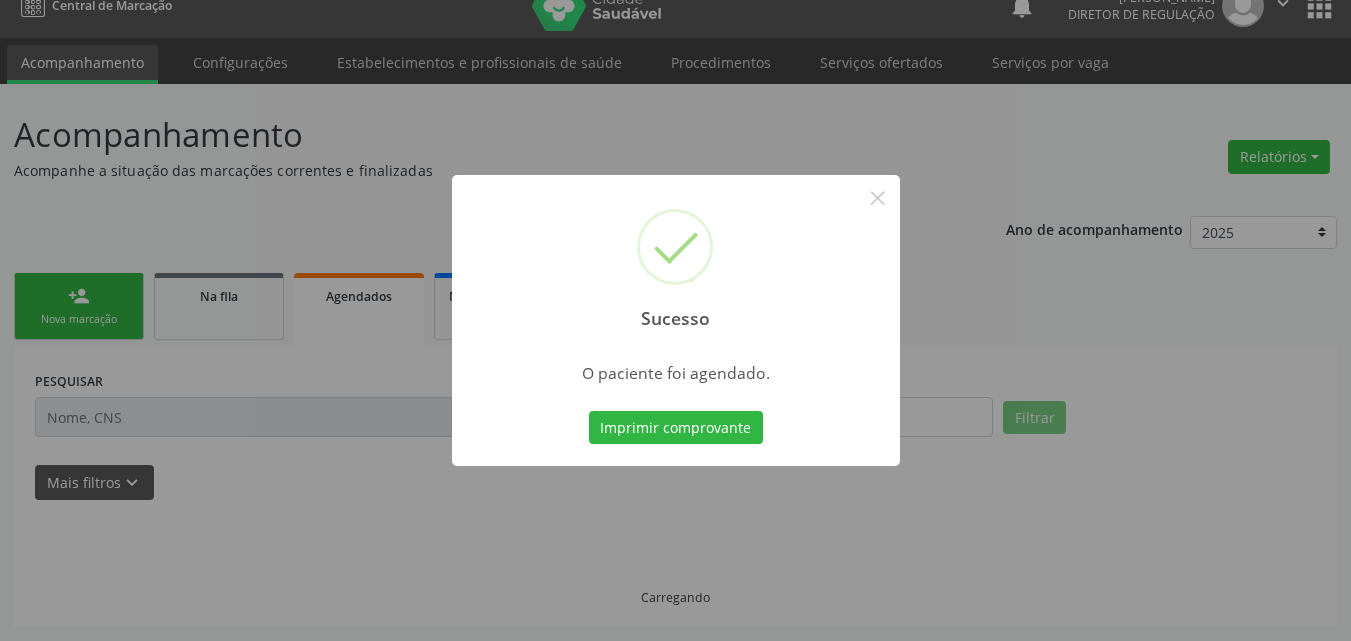 scroll, scrollTop: 26, scrollLeft: 0, axis: vertical 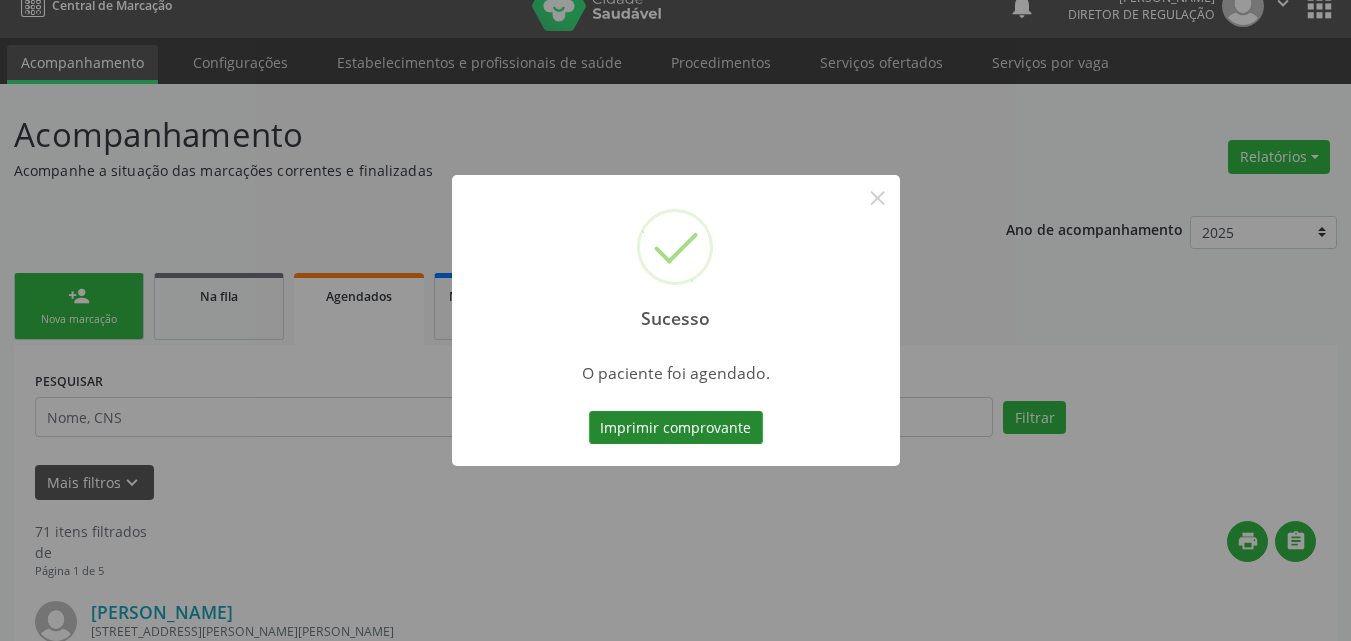 click on "Imprimir comprovante" at bounding box center [676, 428] 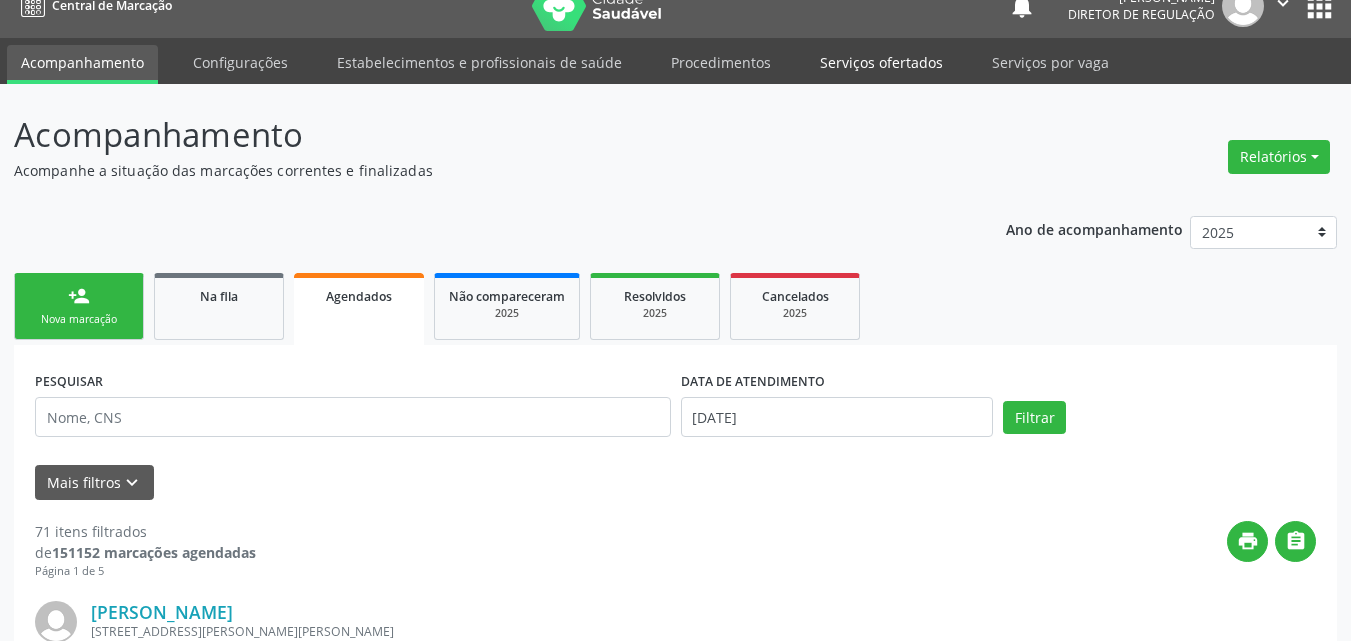 click on "Serviços ofertados" at bounding box center (881, 62) 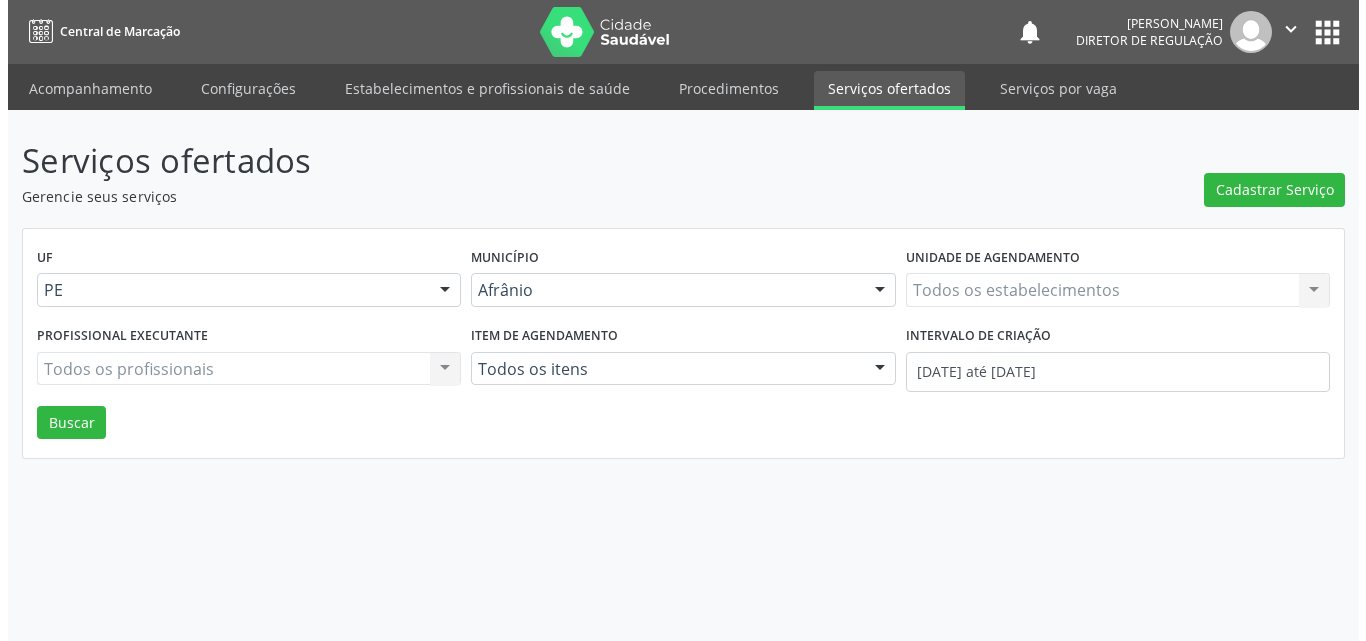 scroll, scrollTop: 0, scrollLeft: 0, axis: both 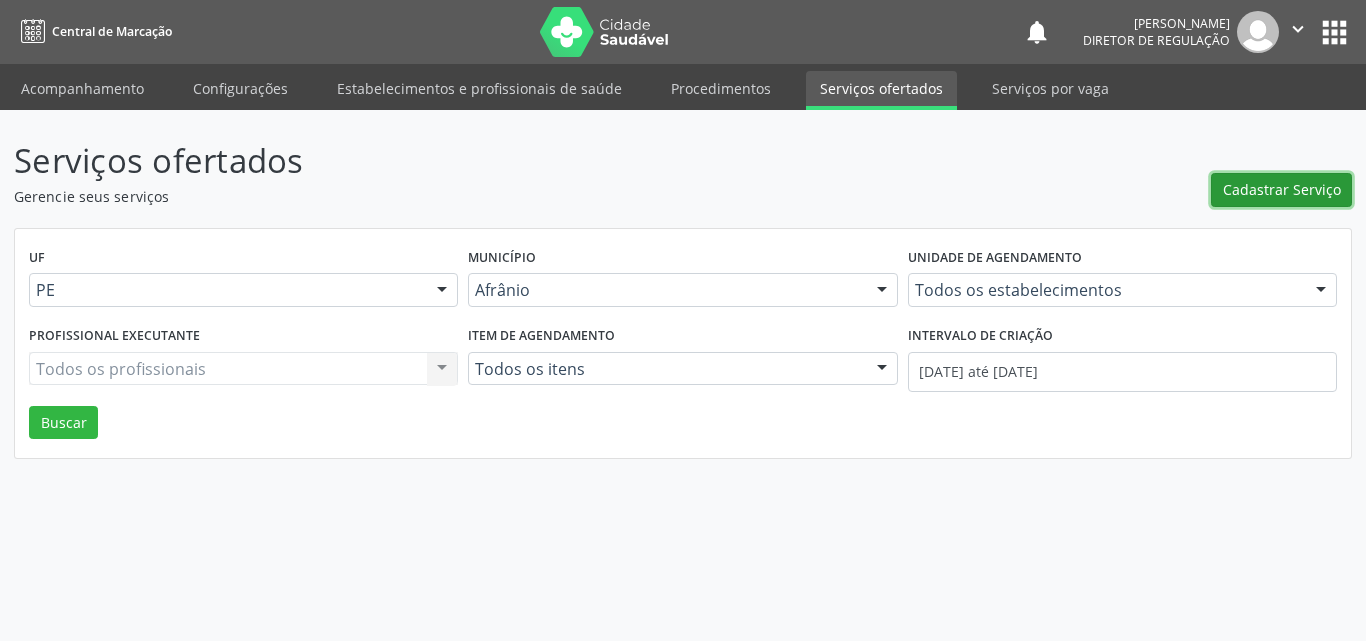 click on "Cadastrar Serviço" at bounding box center (1282, 189) 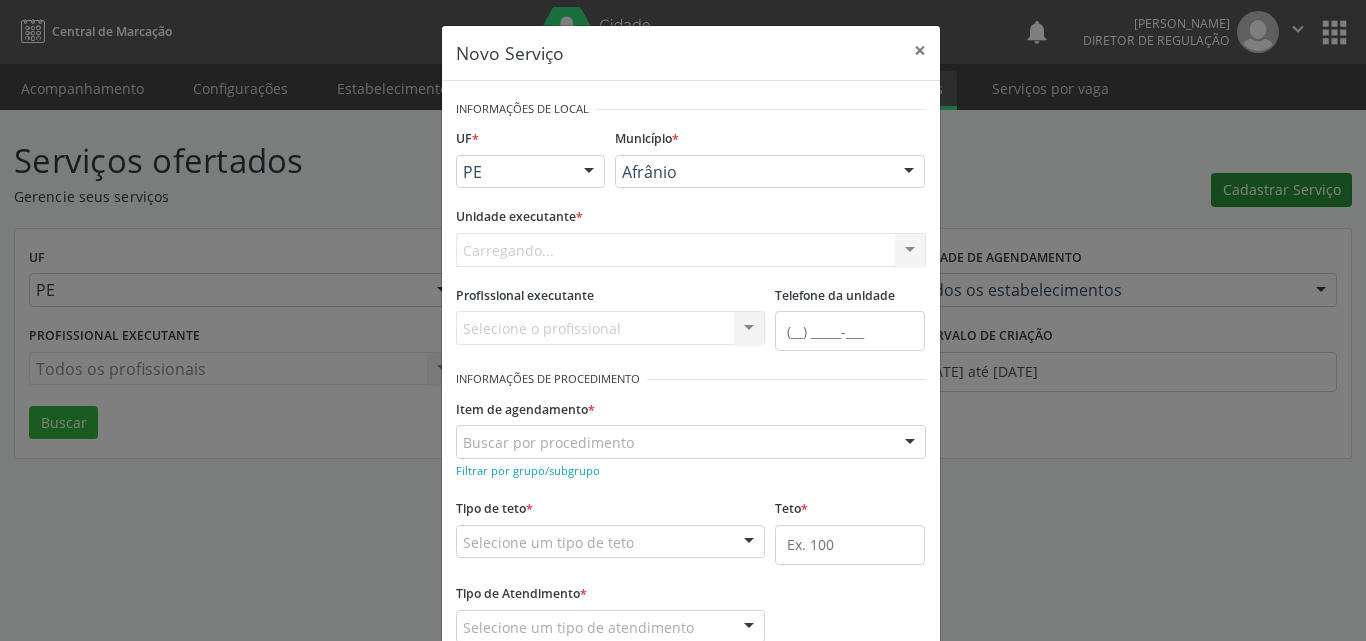 scroll, scrollTop: 0, scrollLeft: 0, axis: both 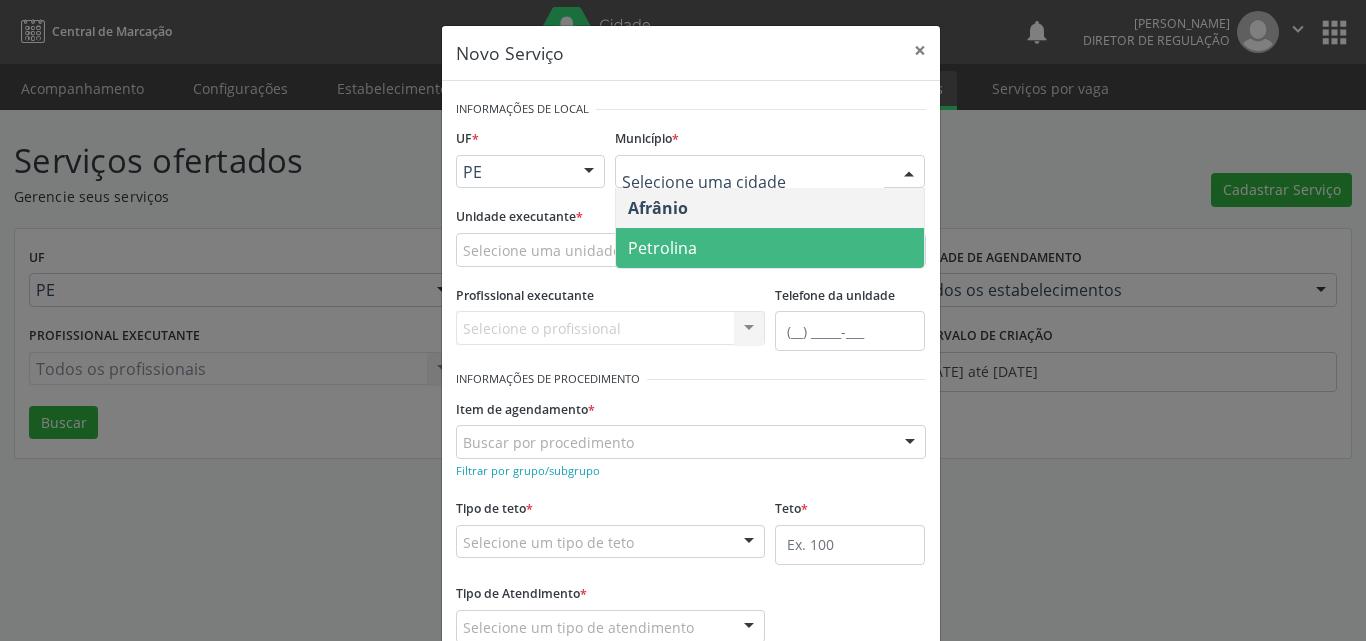 click on "Petrolina" at bounding box center (770, 248) 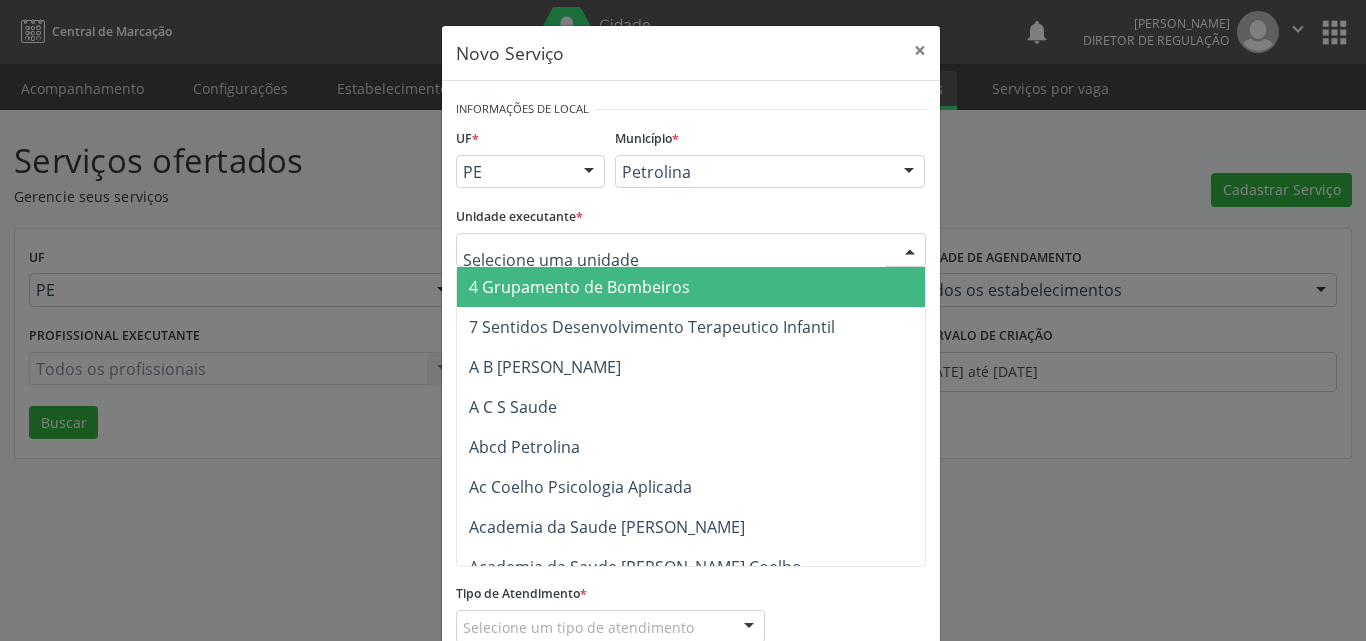 click at bounding box center [691, 250] 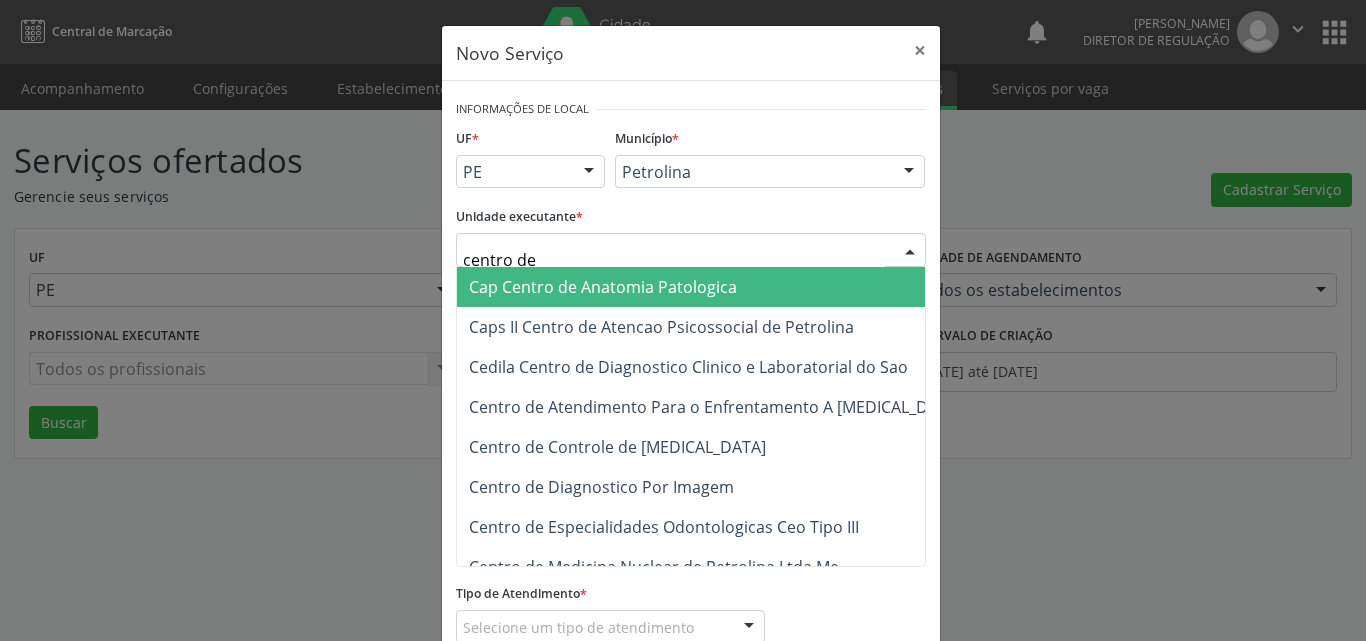 type on "centro de d" 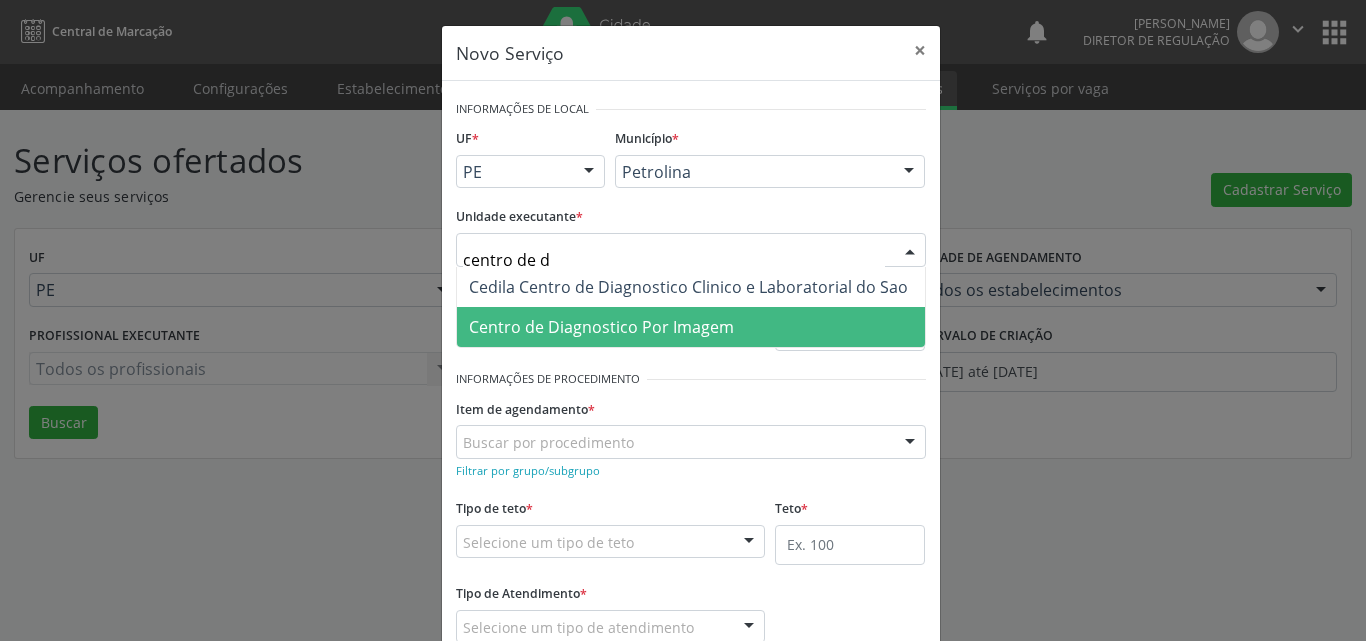 click on "Centro de Diagnostico Por Imagem" at bounding box center (691, 327) 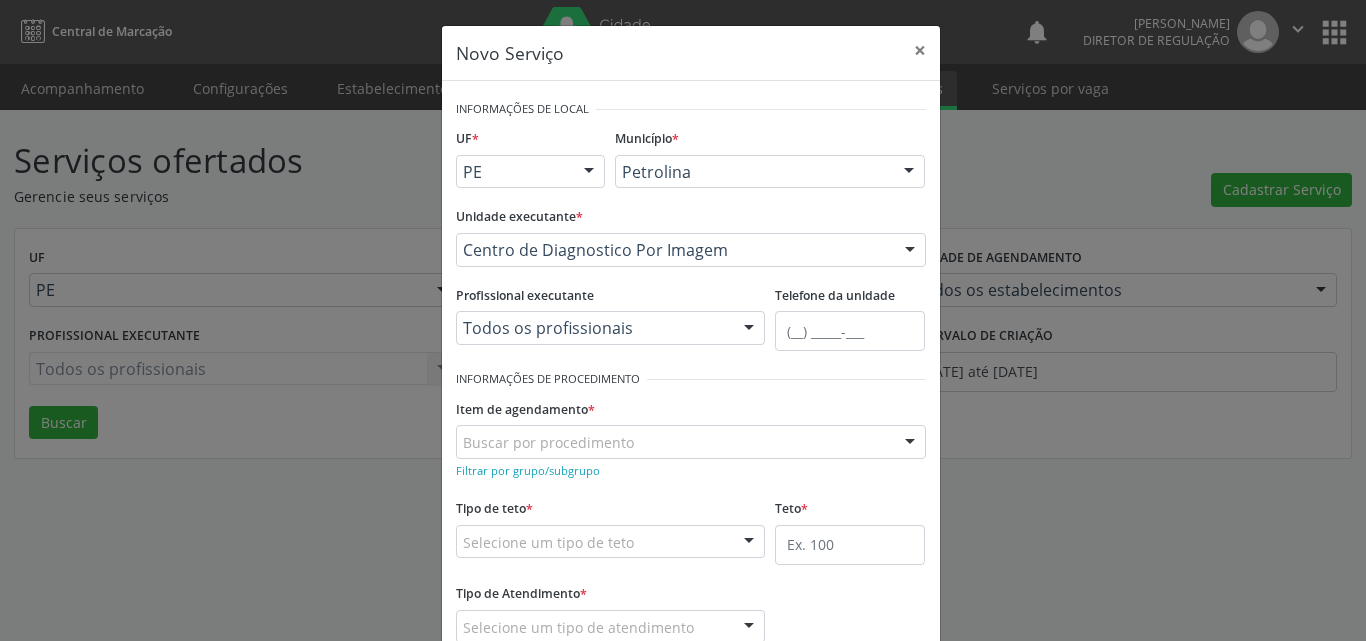 click on "Buscar por procedimento" at bounding box center [691, 442] 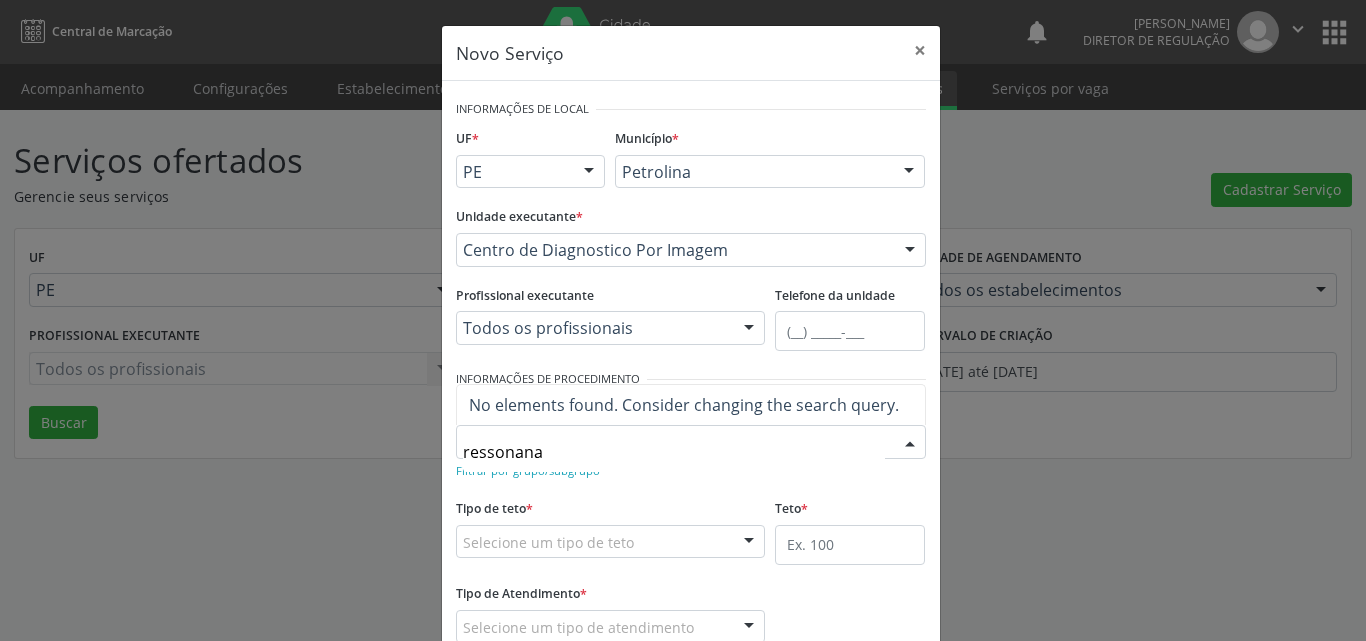 type on "ressonan" 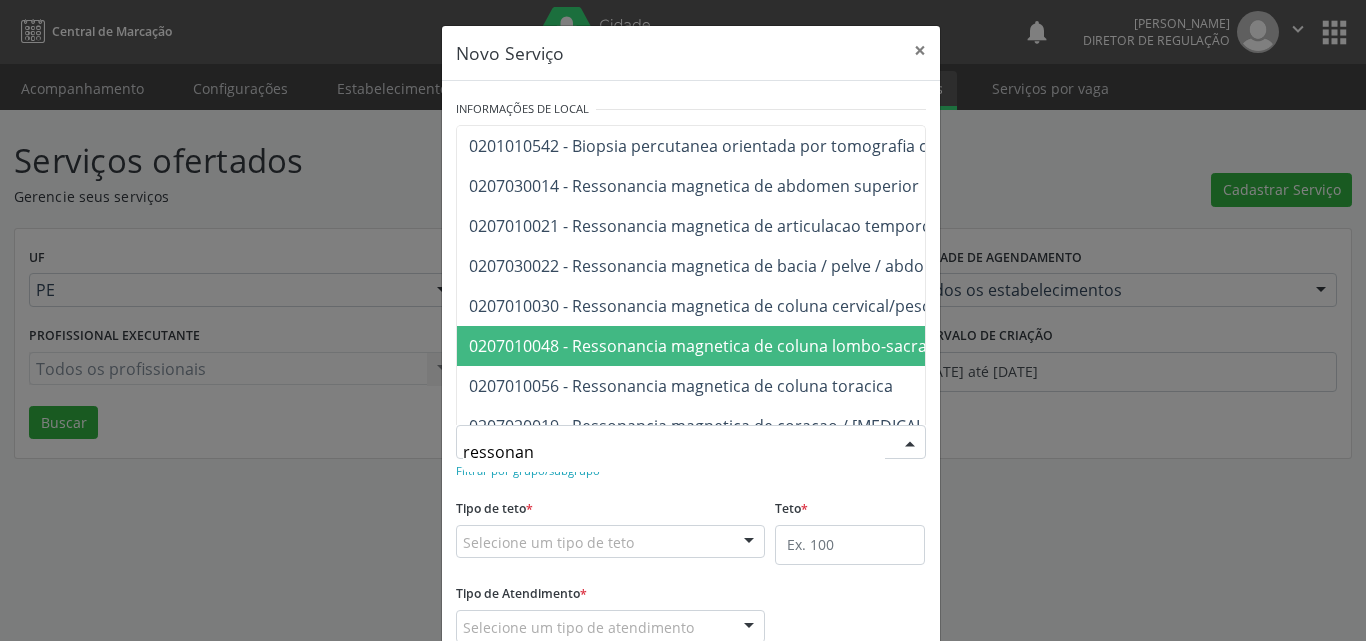 scroll, scrollTop: 80, scrollLeft: 0, axis: vertical 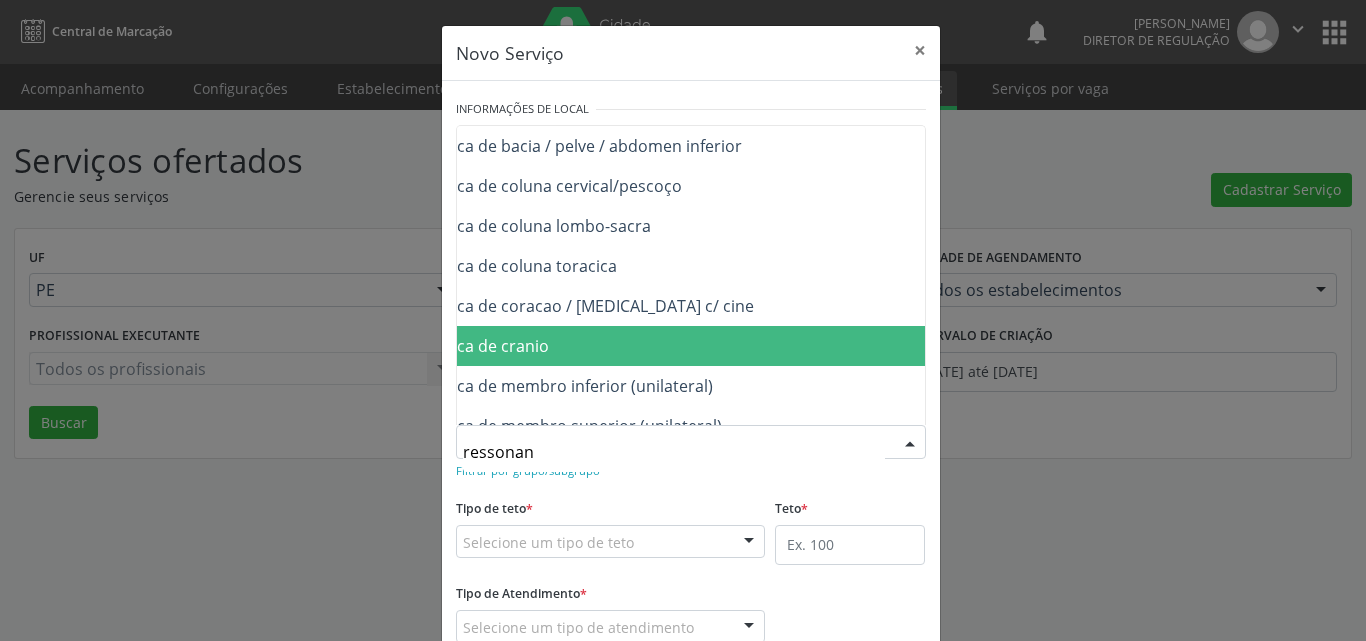 click on "0207010064 - Ressonancia magnetica de cranio" at bounding box center [677, 346] 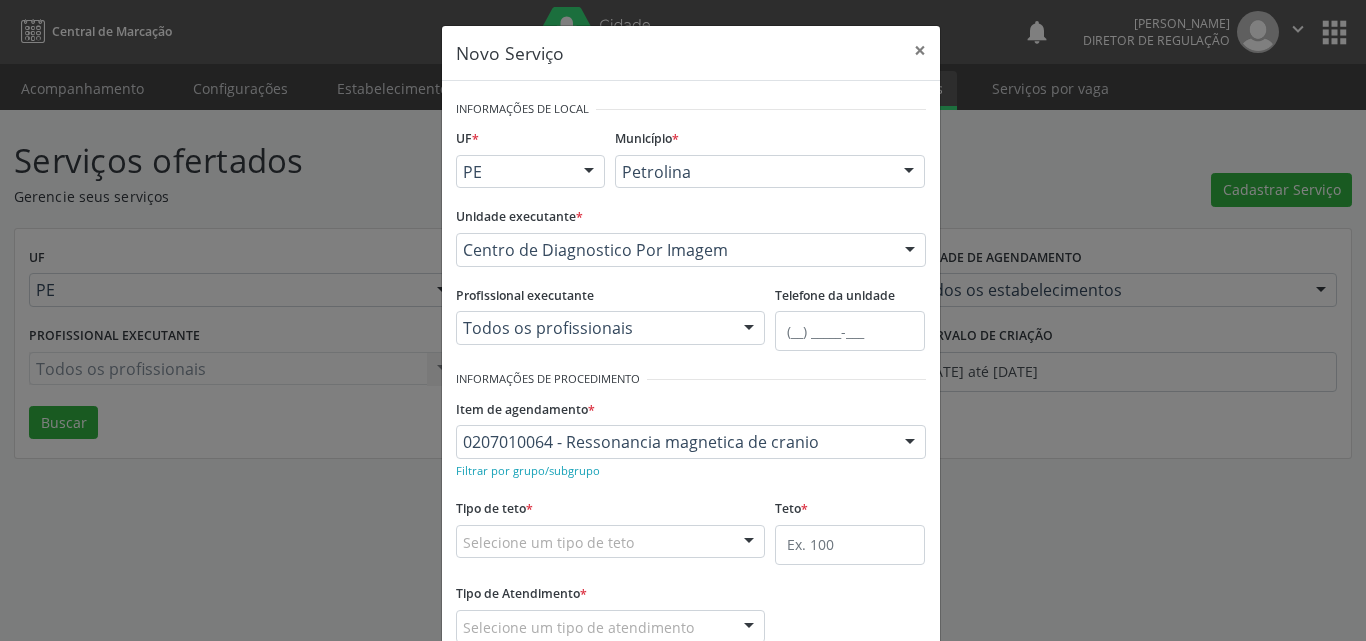 click on "Selecione um tipo de teto" at bounding box center [611, 542] 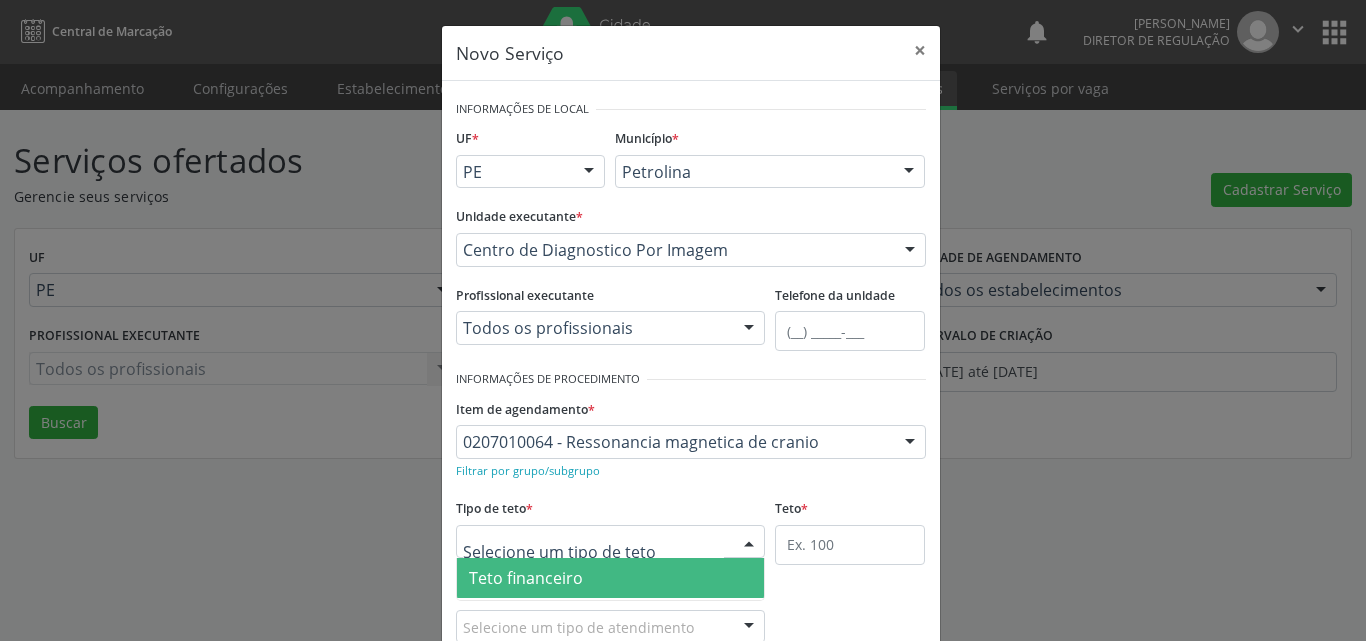 scroll, scrollTop: 38, scrollLeft: 0, axis: vertical 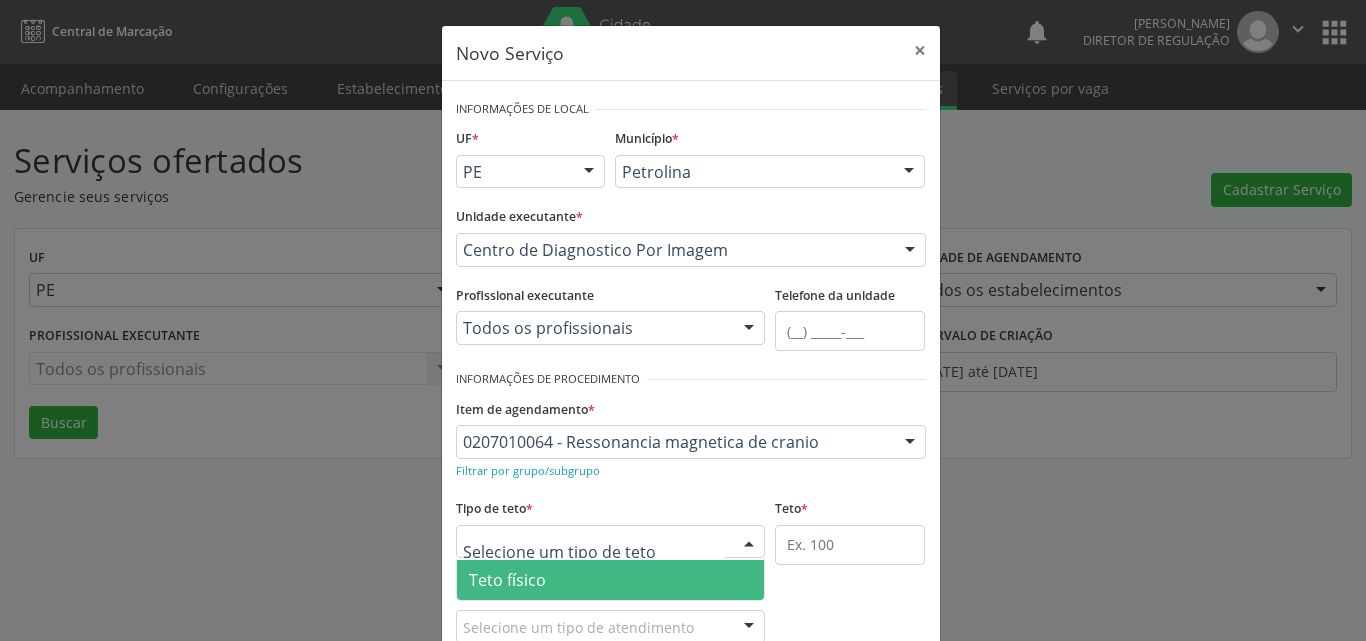 click on "Teto físico" at bounding box center (611, 580) 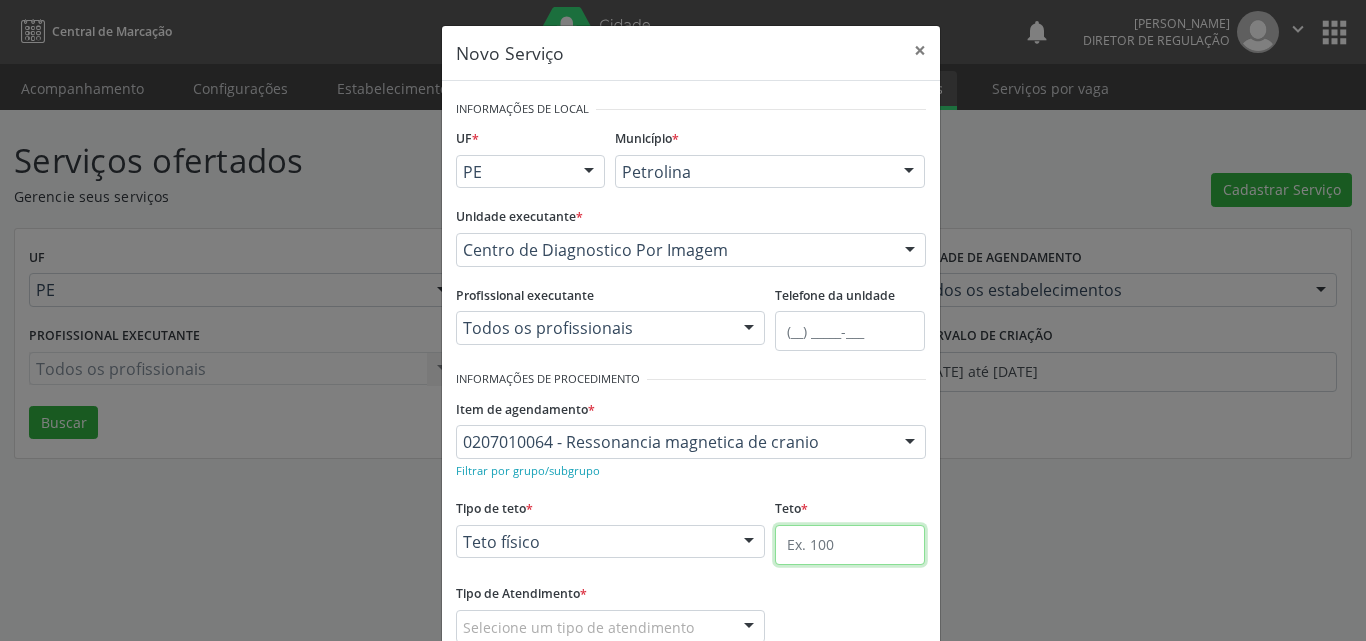 click at bounding box center (850, 545) 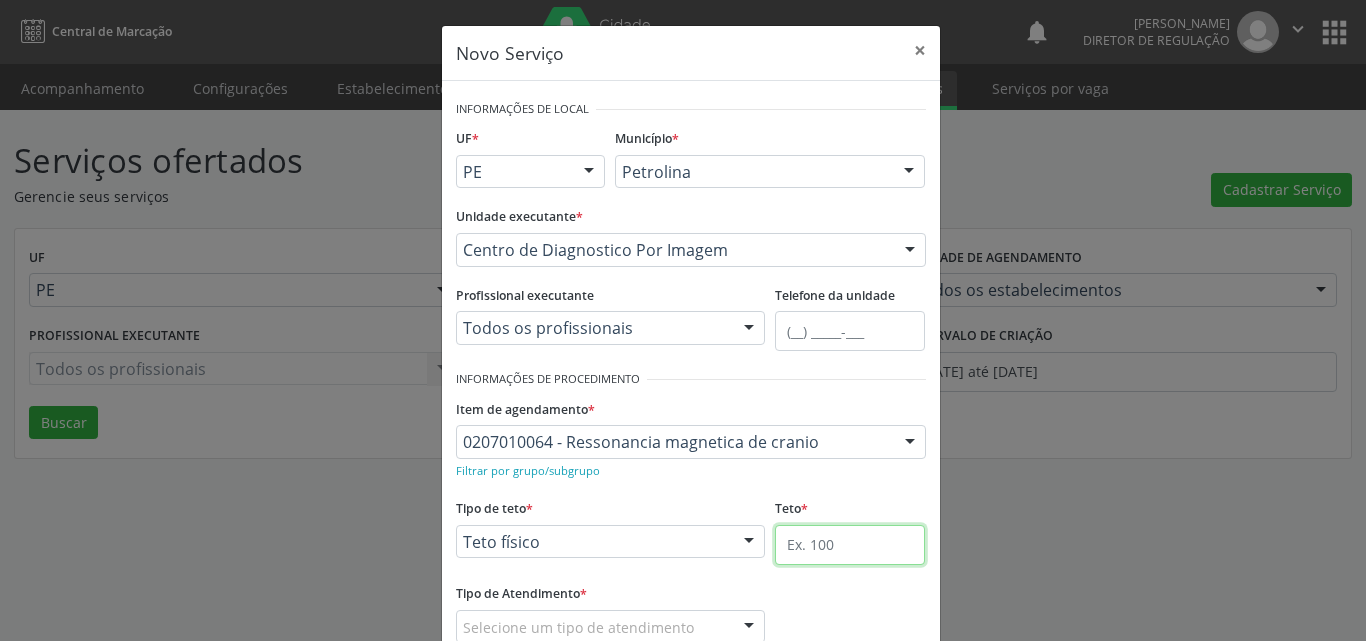 type on "1" 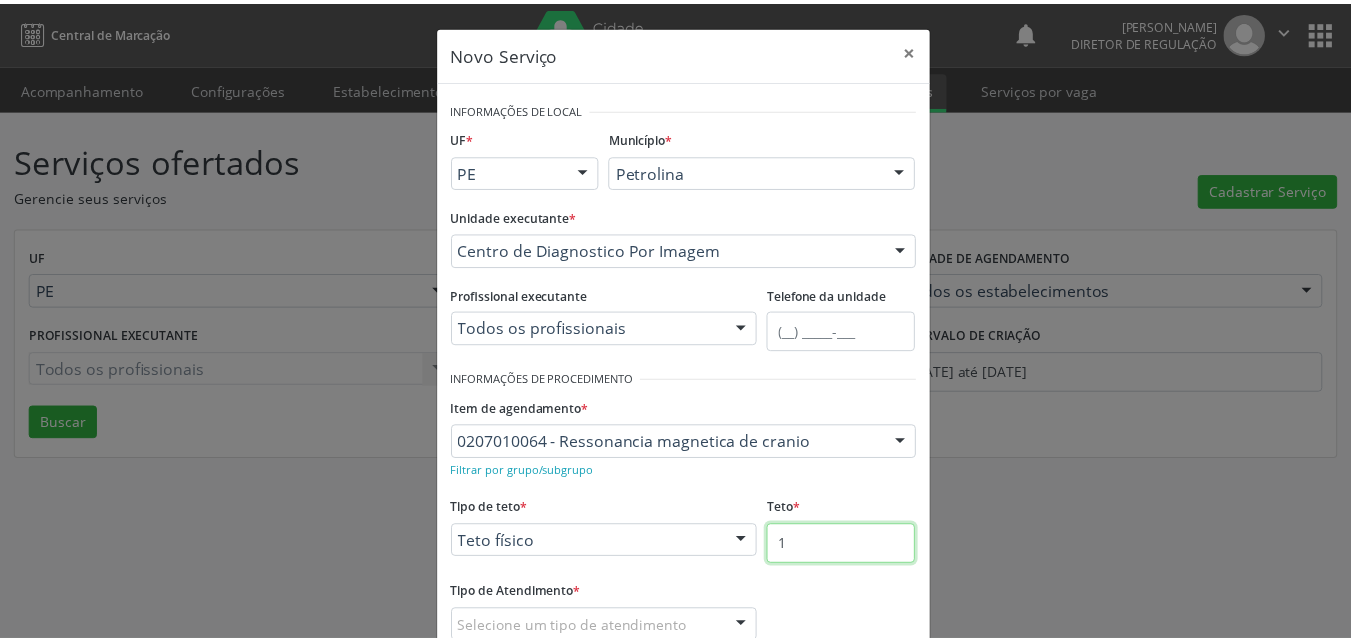scroll, scrollTop: 100, scrollLeft: 0, axis: vertical 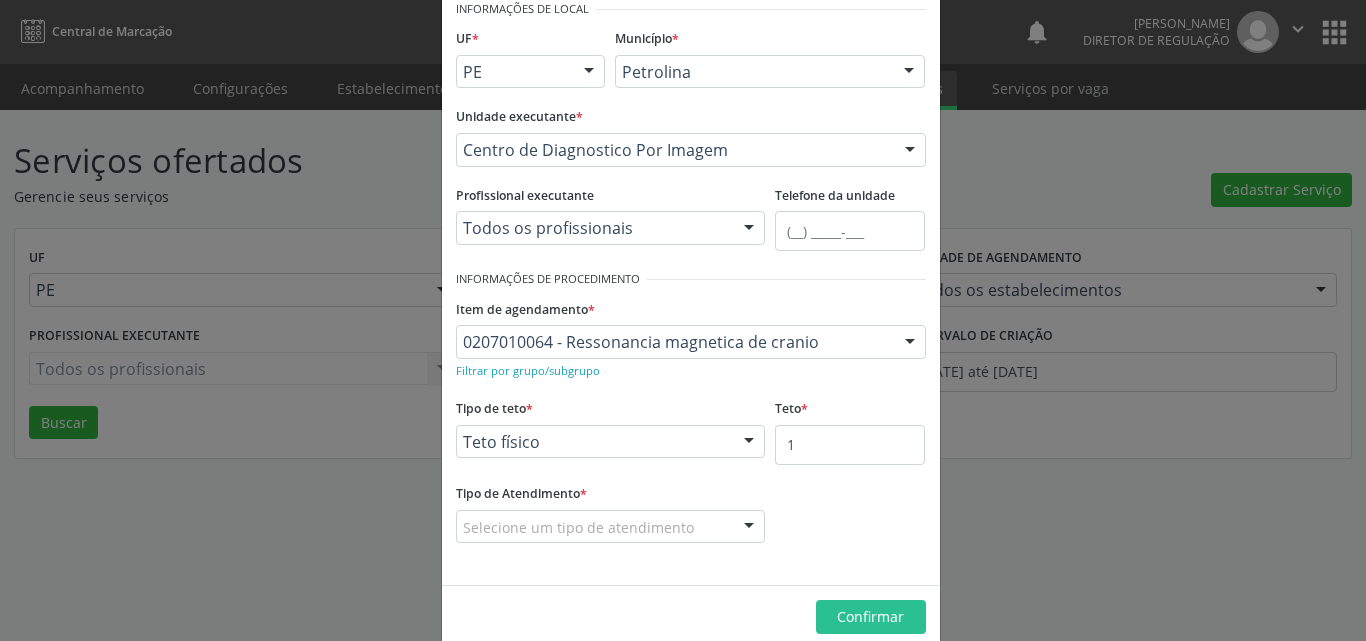 click on "Selecione um tipo de atendimento" at bounding box center (611, 527) 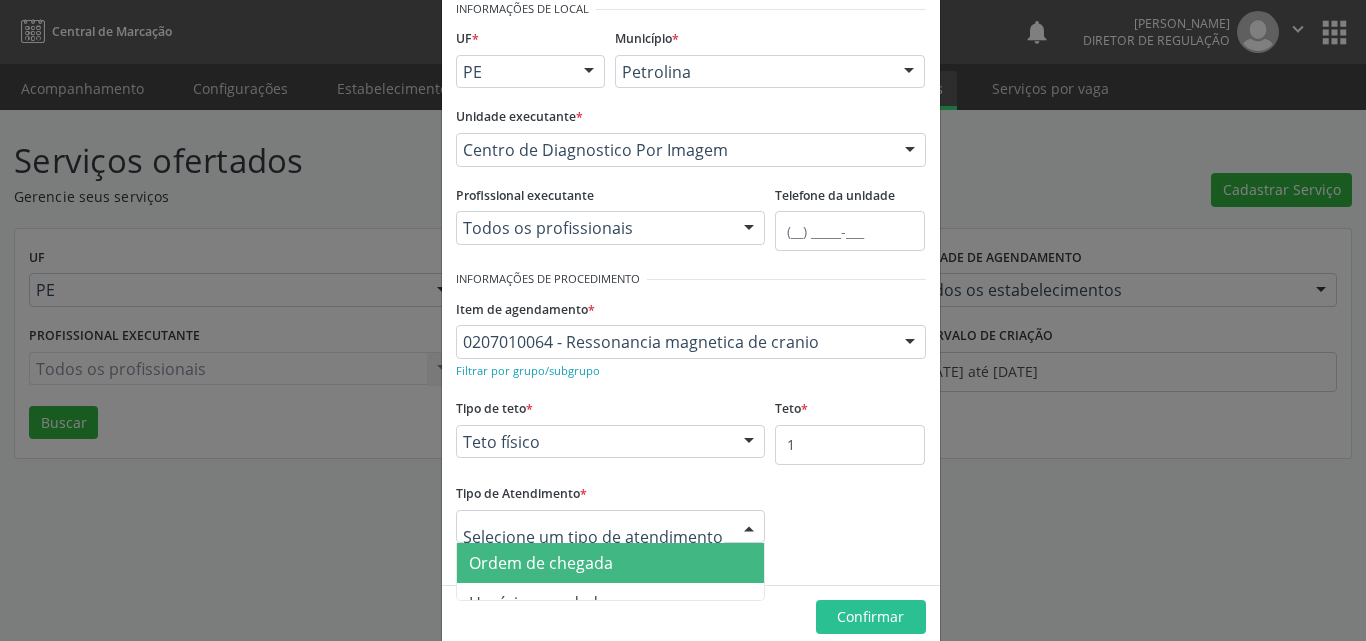 click on "Ordem de chegada" at bounding box center (611, 563) 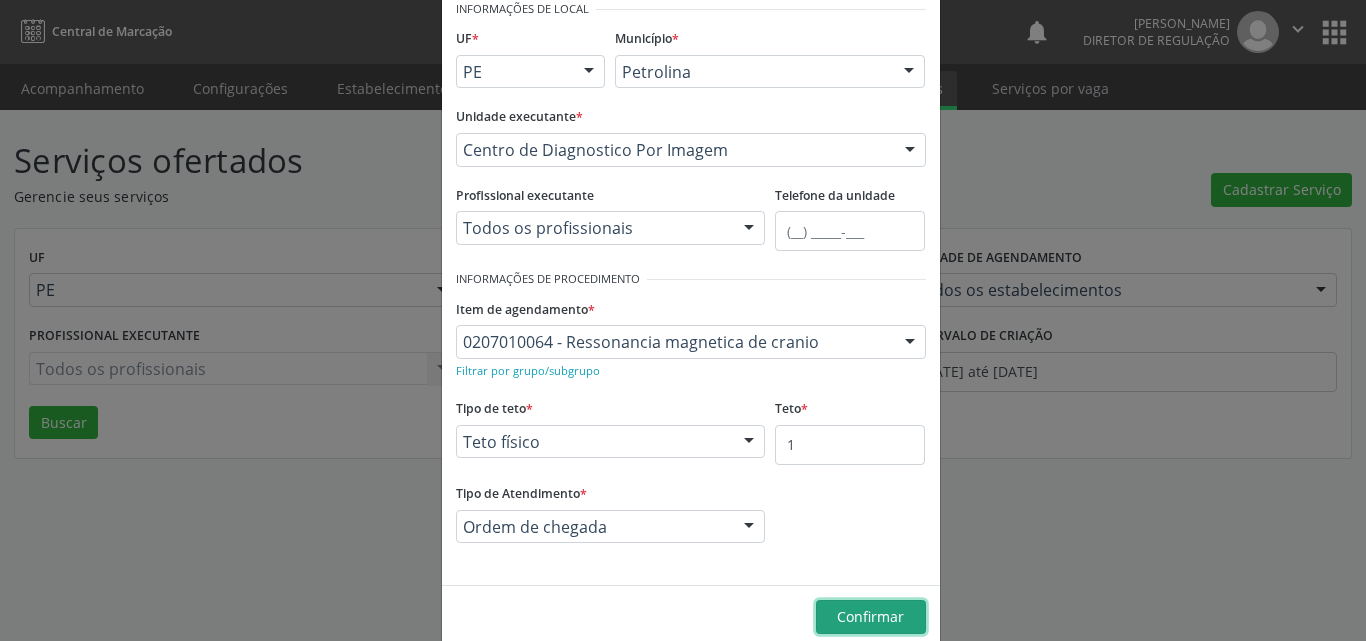 click on "Confirmar" at bounding box center [870, 616] 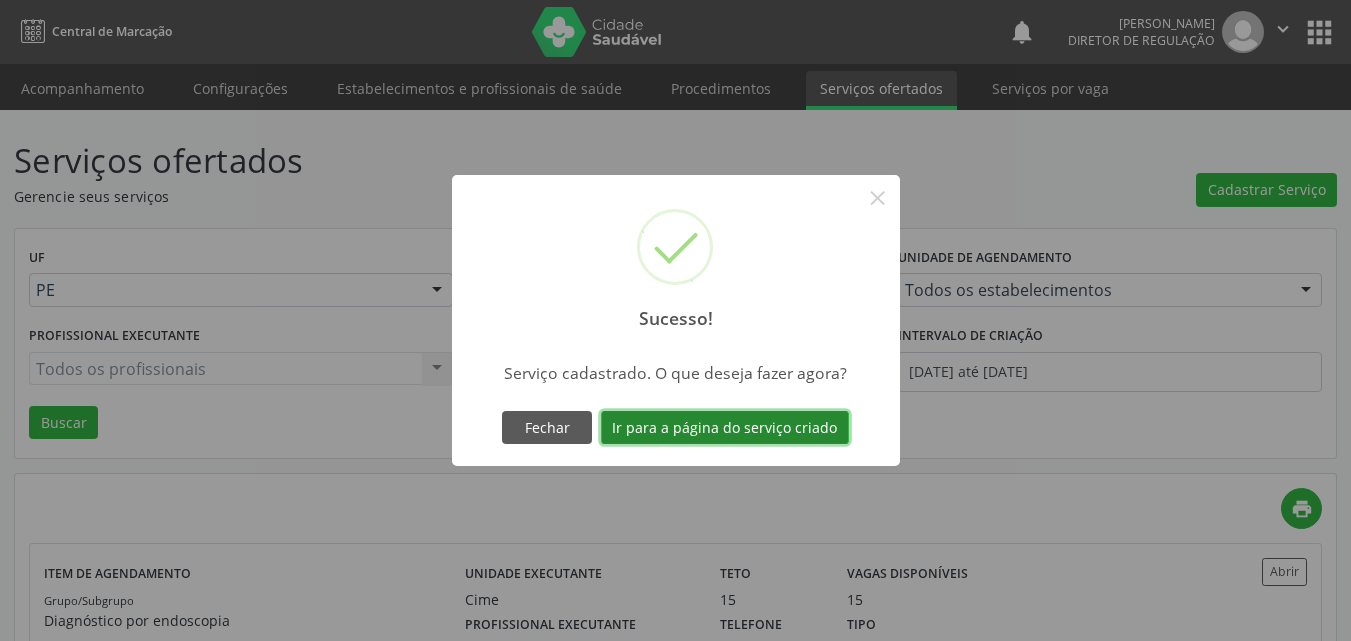 click on "Ir para a página do serviço criado" at bounding box center [725, 428] 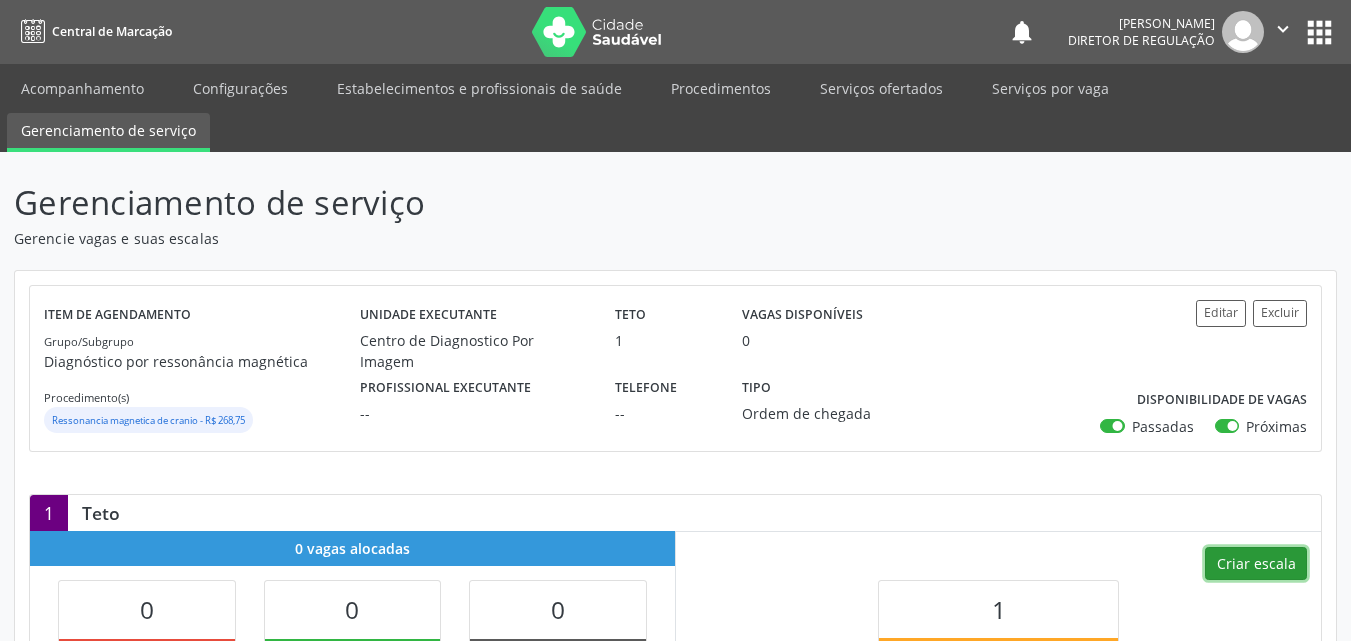 click on "Criar escala" at bounding box center (1256, 564) 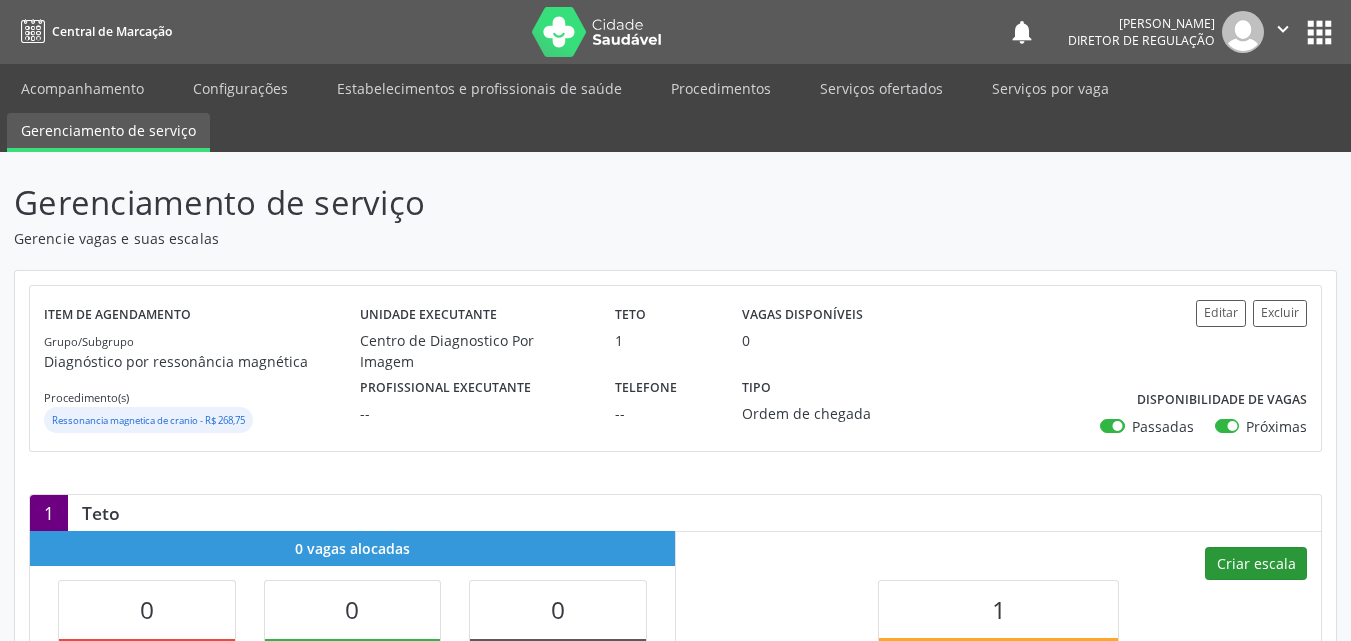 select on "6" 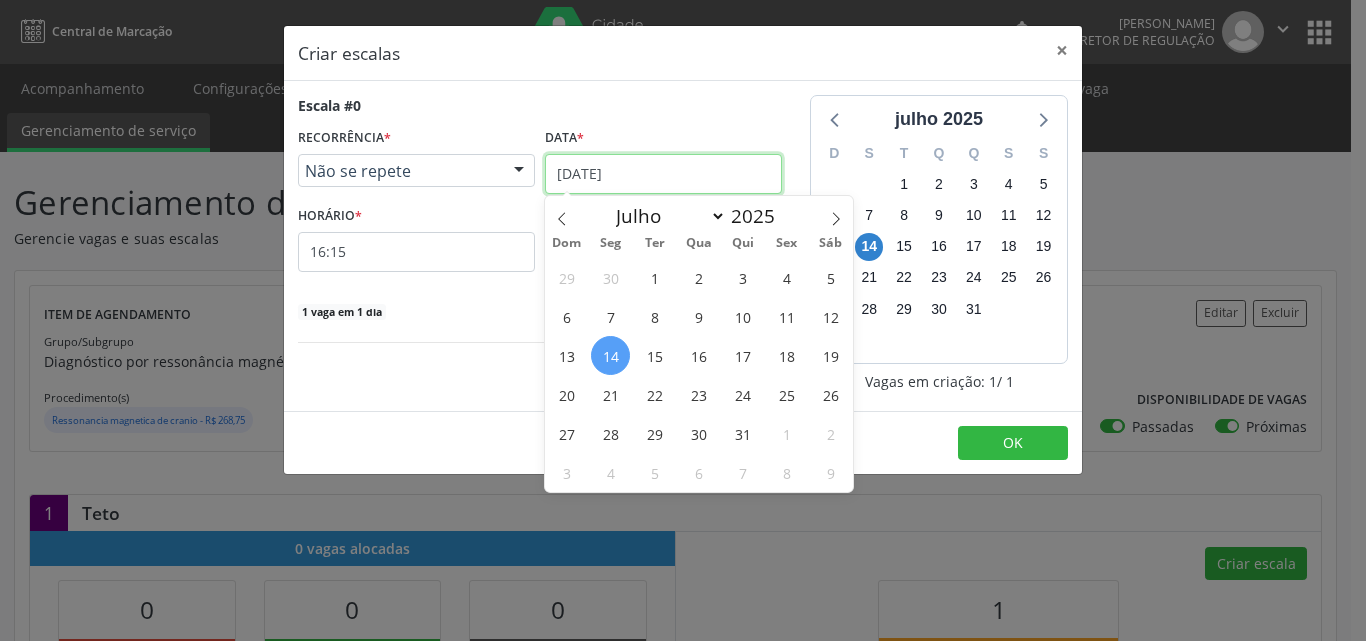 click on "[DATE]" at bounding box center (663, 174) 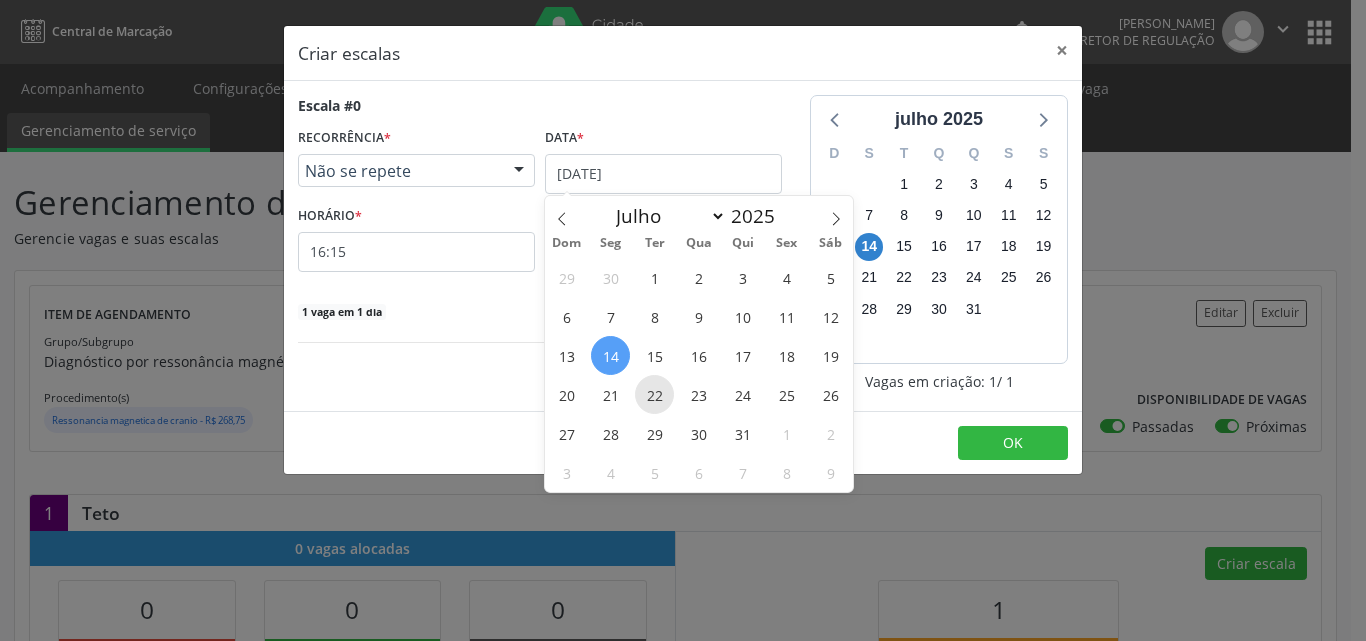 click on "22" at bounding box center (654, 394) 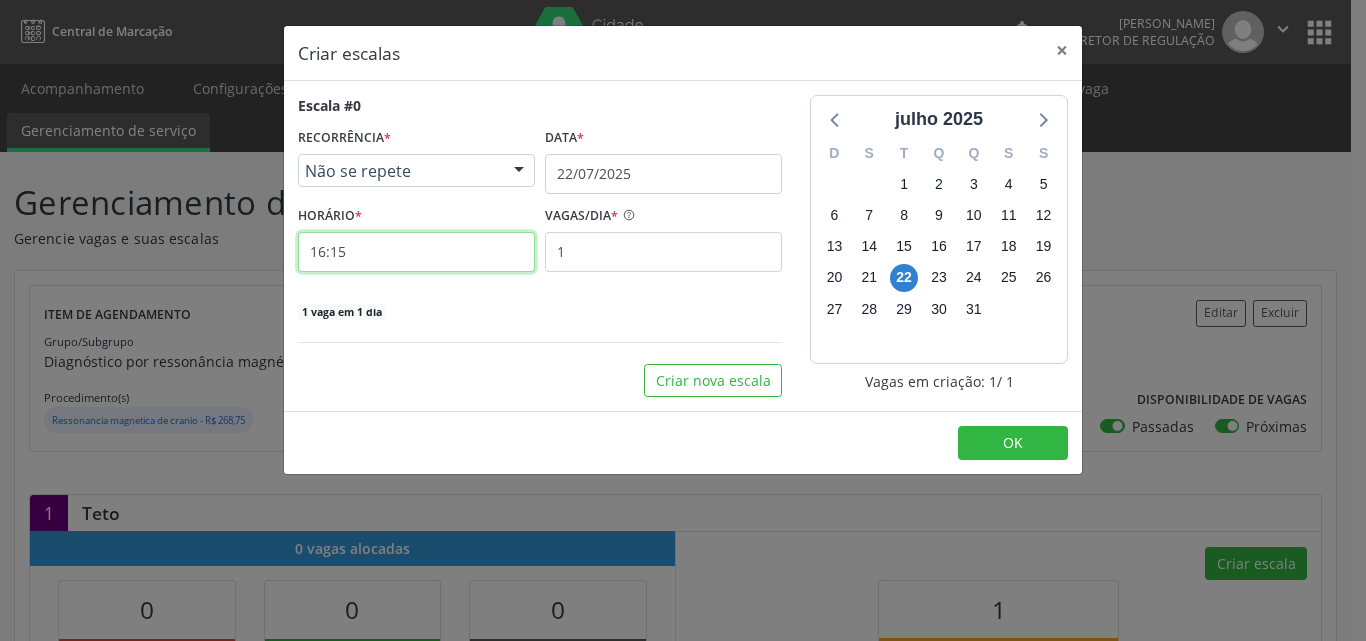 click on "16:15" at bounding box center [416, 252] 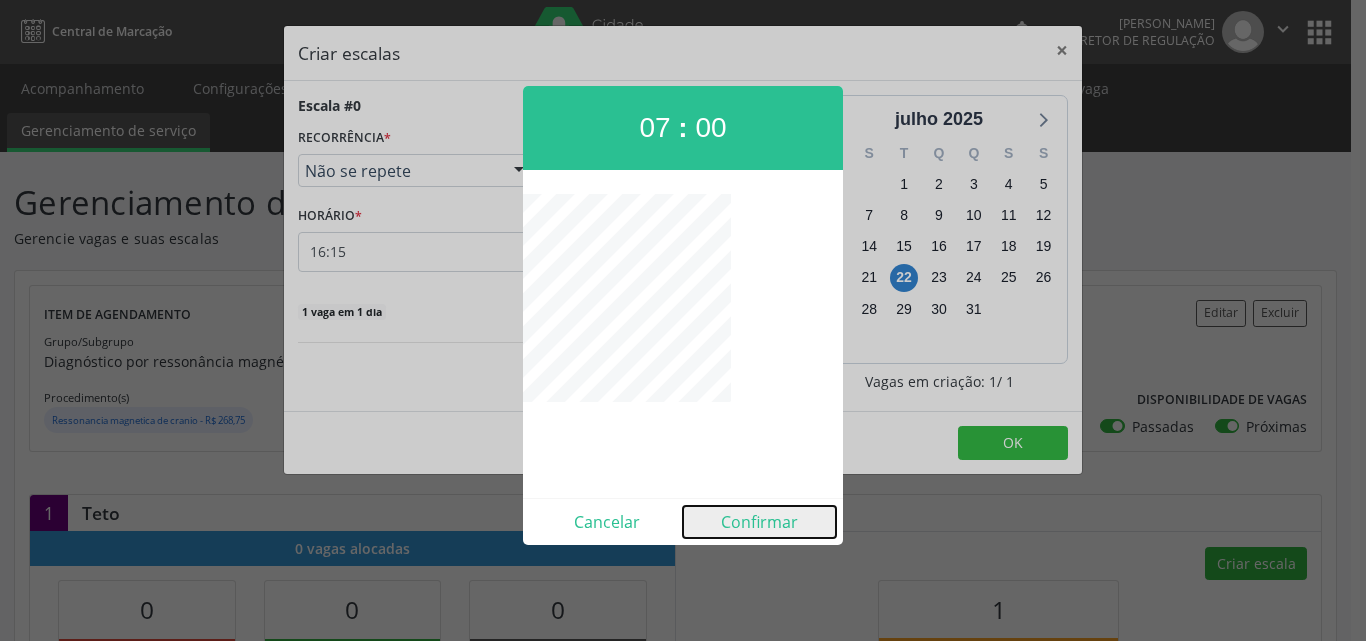 click on "Confirmar" at bounding box center [759, 522] 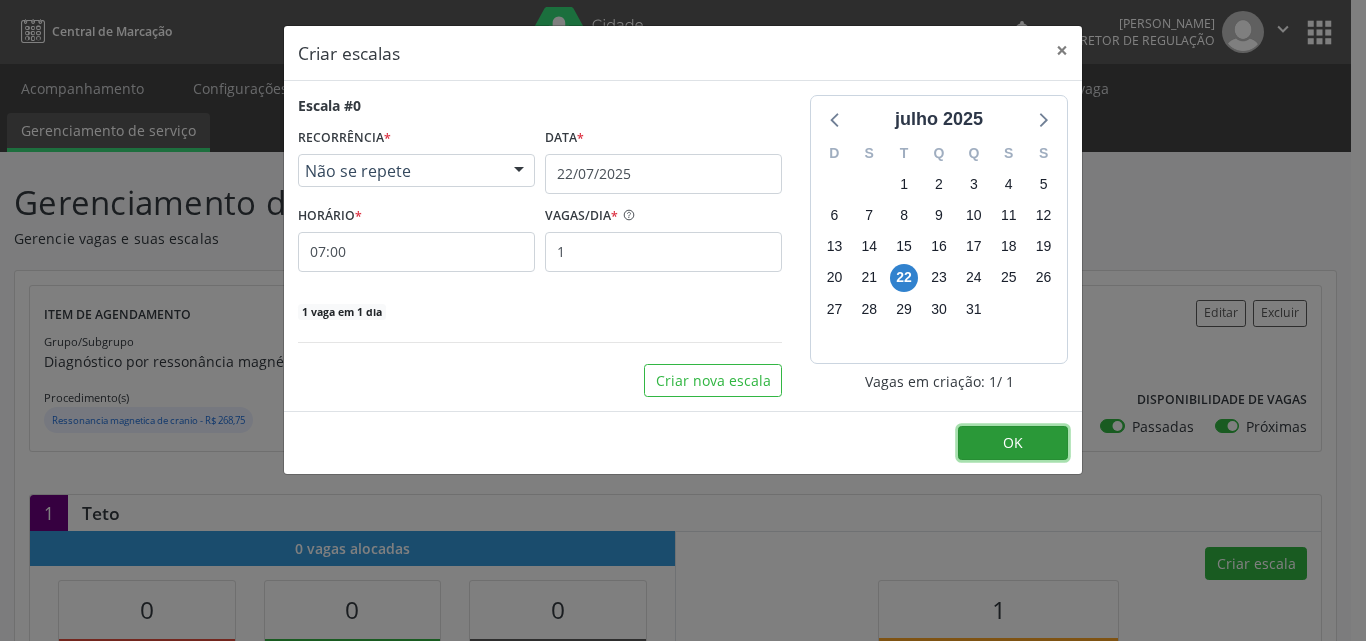 click on "OK" at bounding box center (1013, 443) 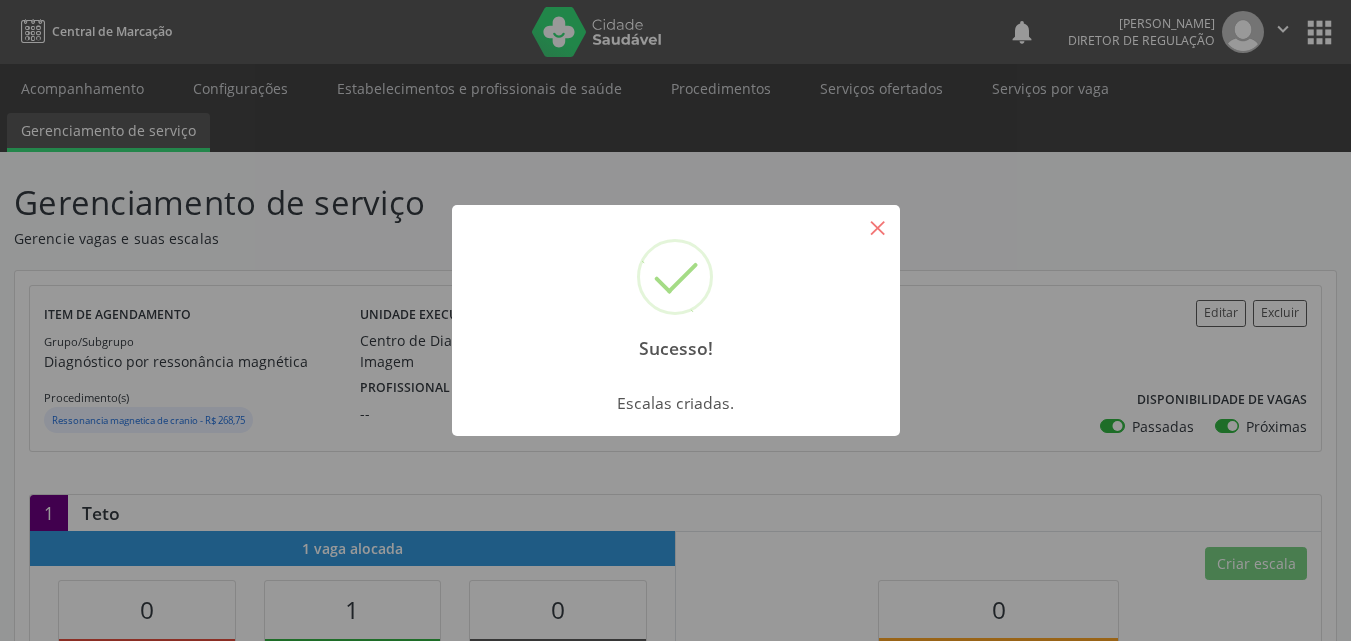 click on "×" at bounding box center [878, 227] 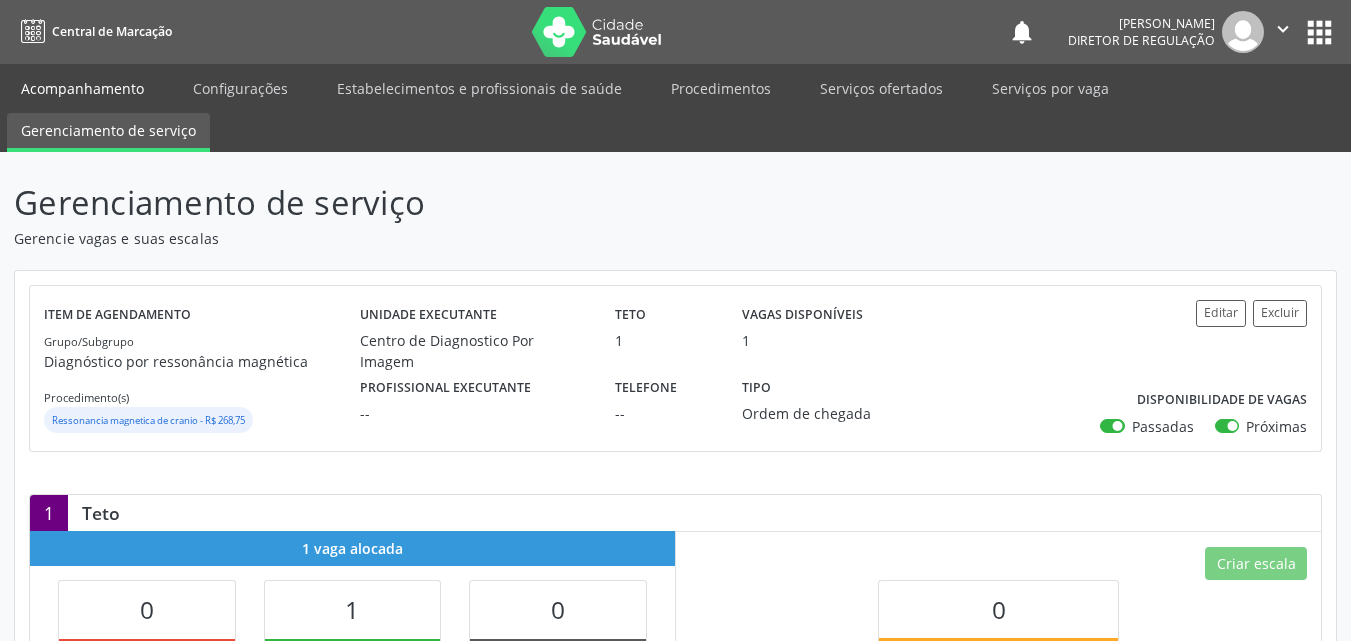 click on "Acompanhamento" at bounding box center [82, 88] 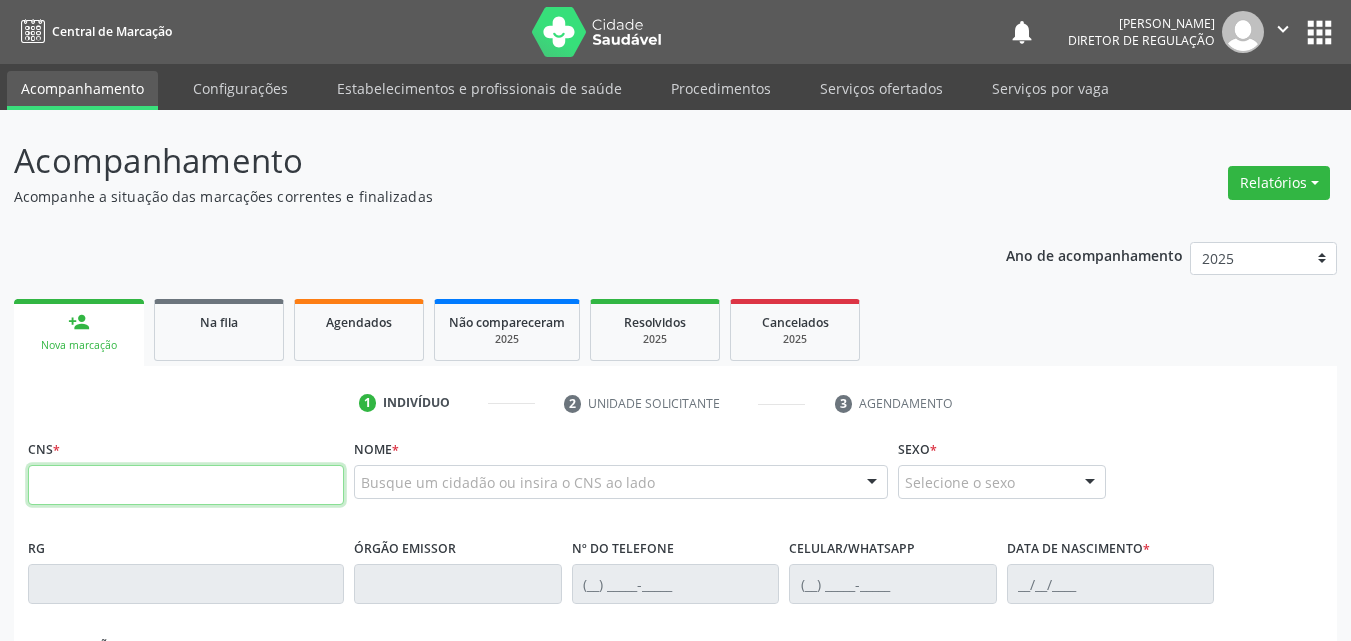 click at bounding box center [186, 485] 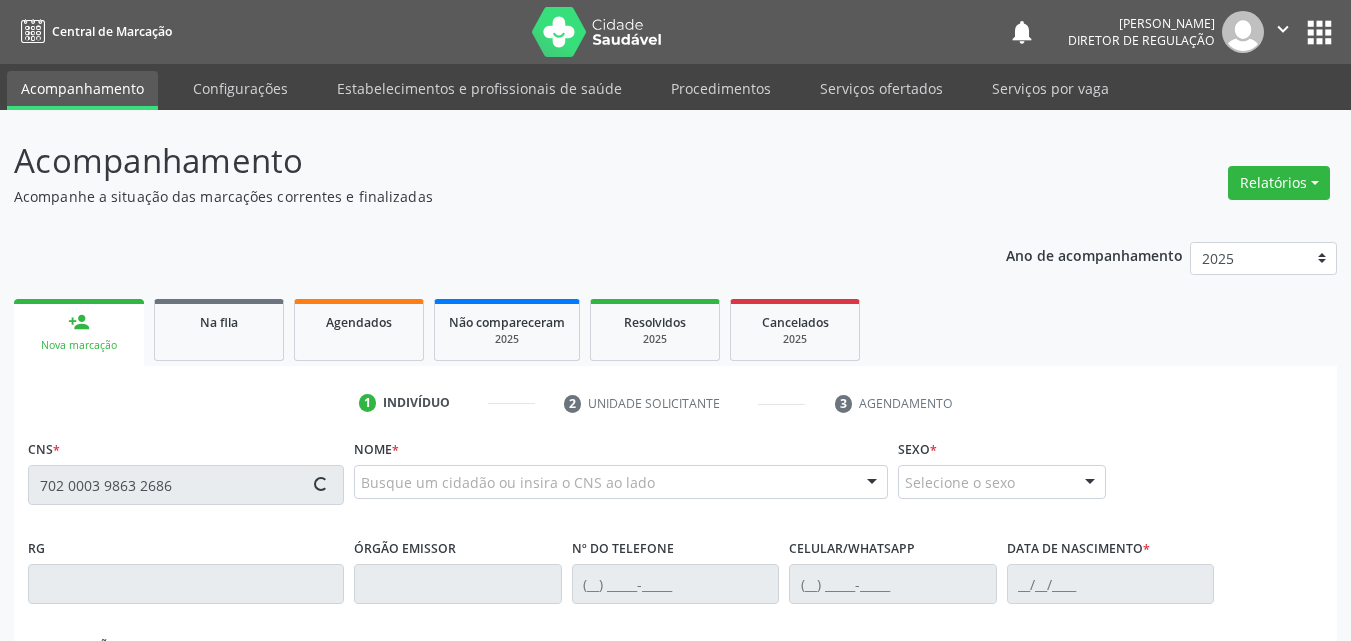 type on "702 0003 9863 2686" 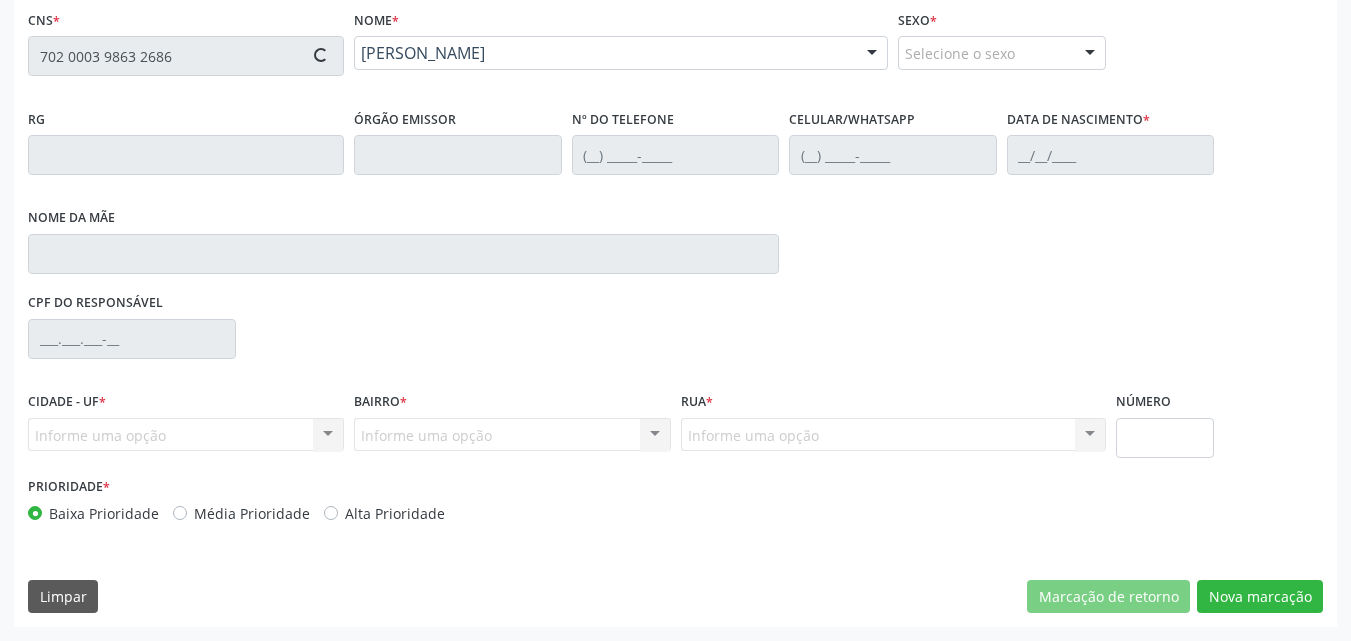 type on "[PHONE_NUMBER]" 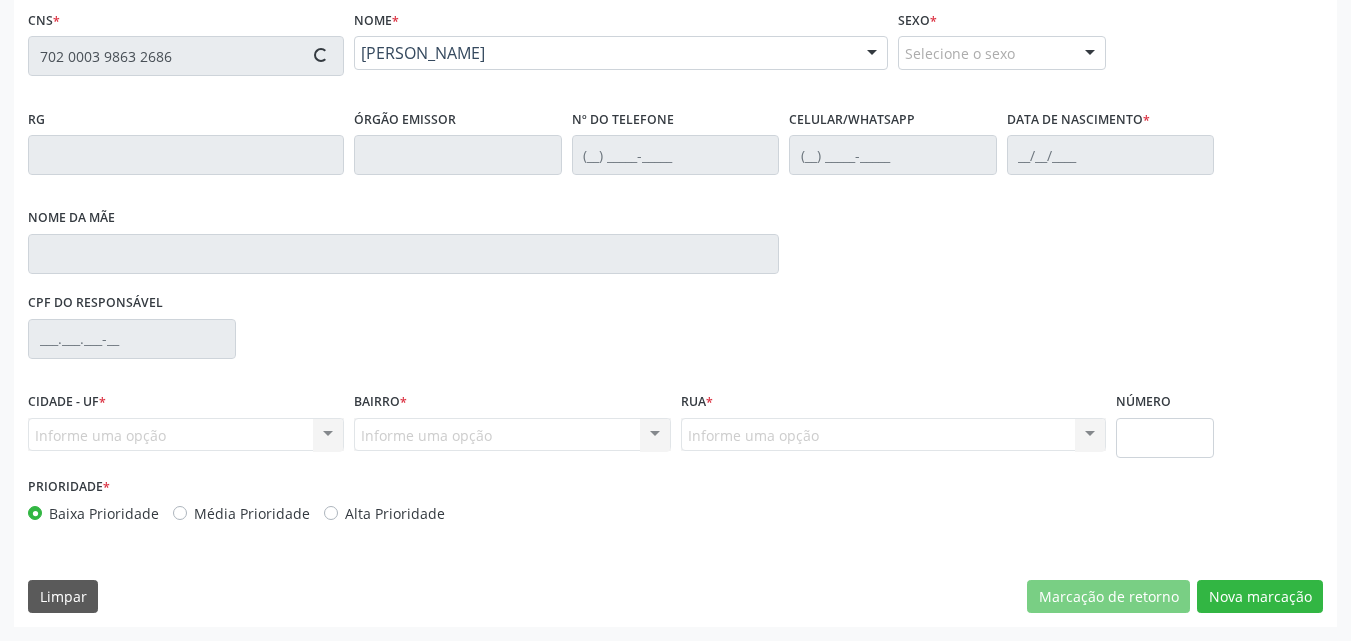 type on "[PHONE_NUMBER]" 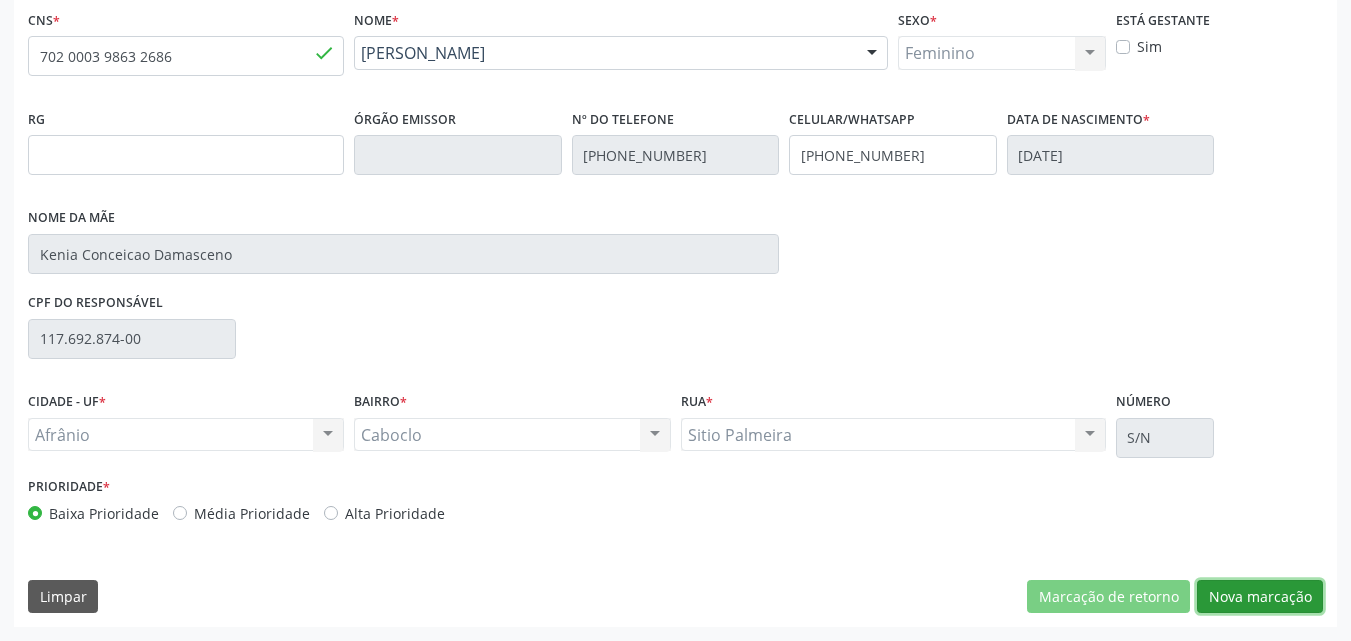 click on "Nova marcação" at bounding box center [1260, 597] 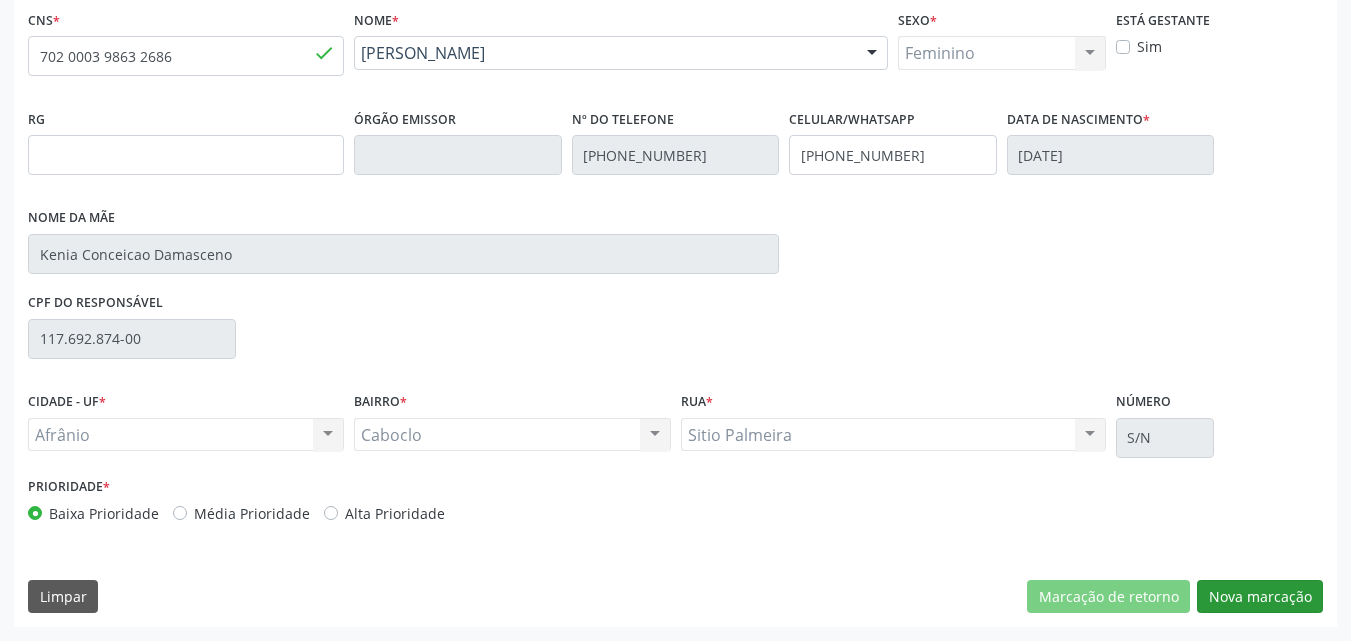 scroll, scrollTop: 265, scrollLeft: 0, axis: vertical 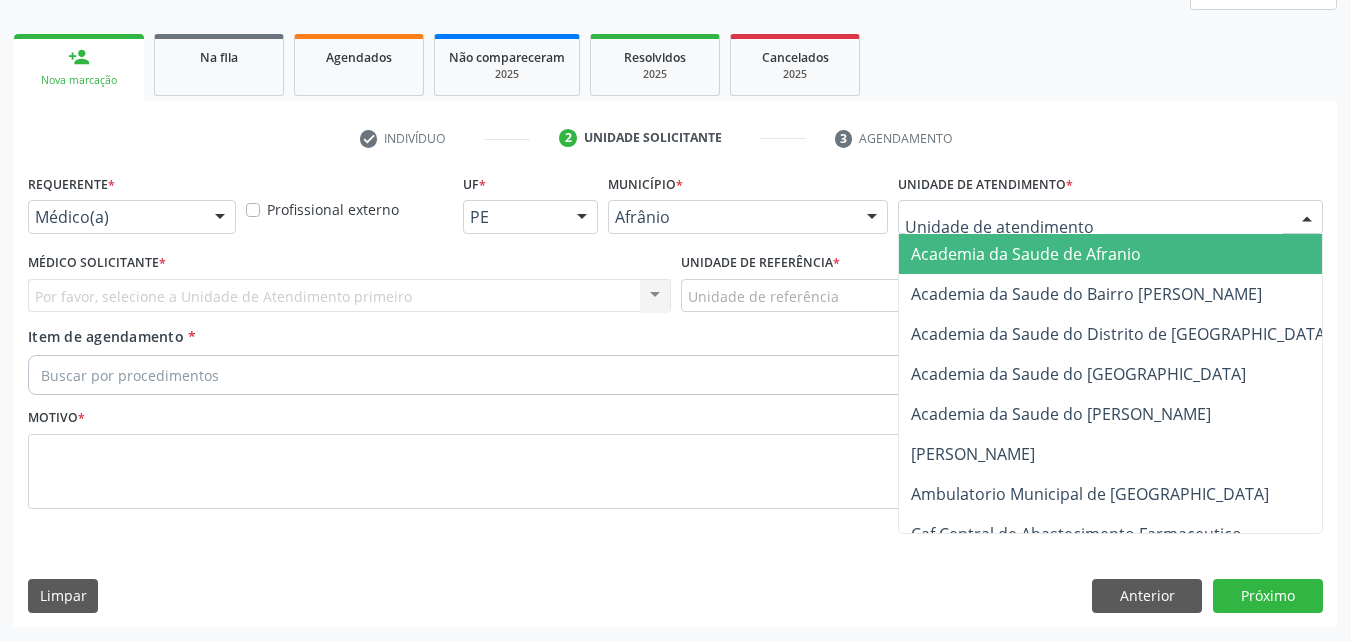 click at bounding box center [1110, 217] 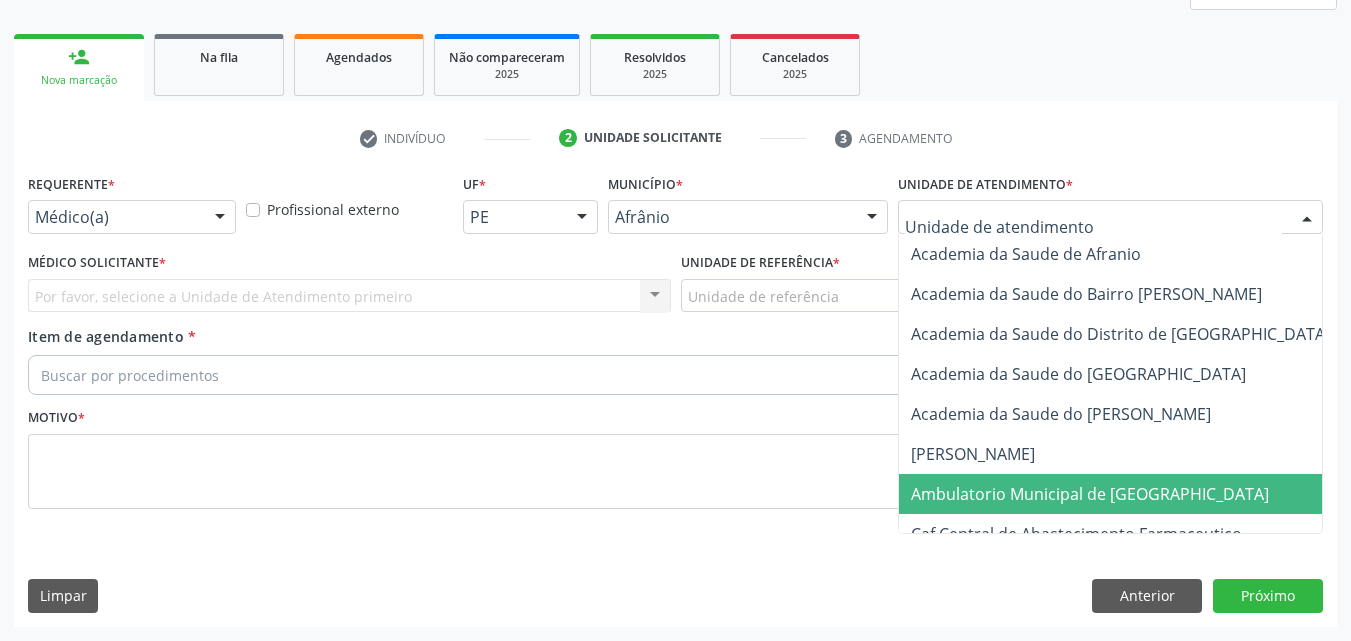 click on "Ambulatorio Municipal de [GEOGRAPHIC_DATA]" at bounding box center (1090, 494) 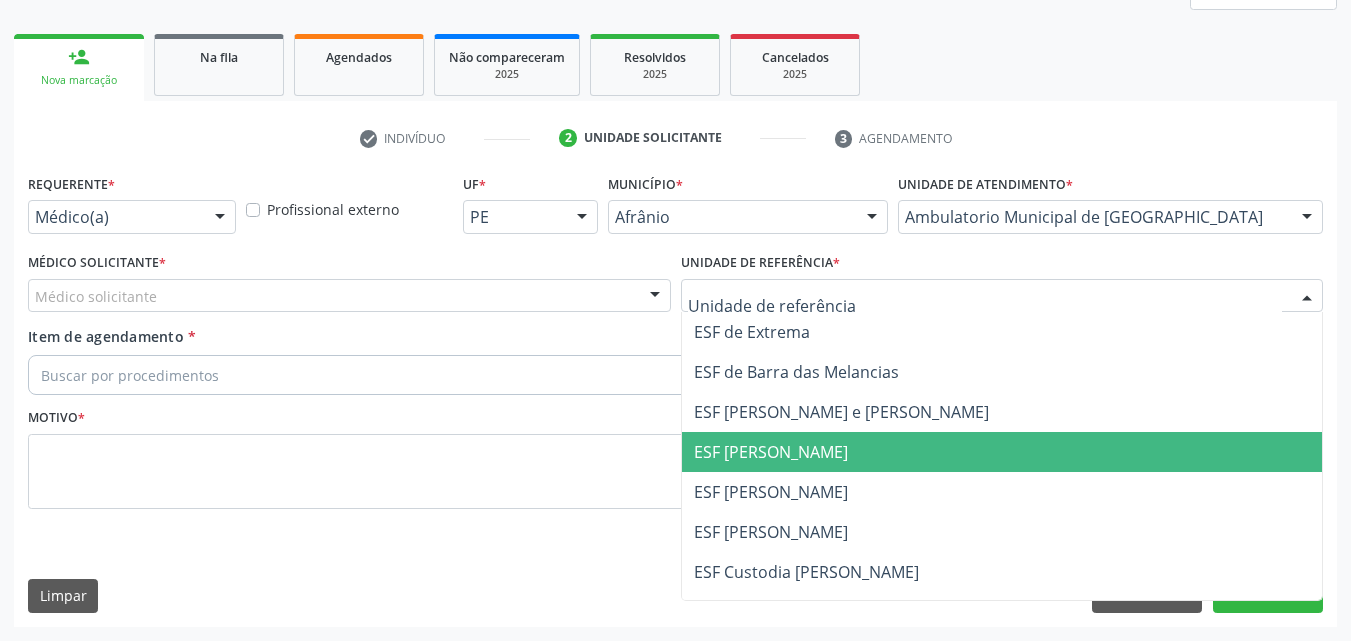 click on "ESF [PERSON_NAME]" at bounding box center (771, 452) 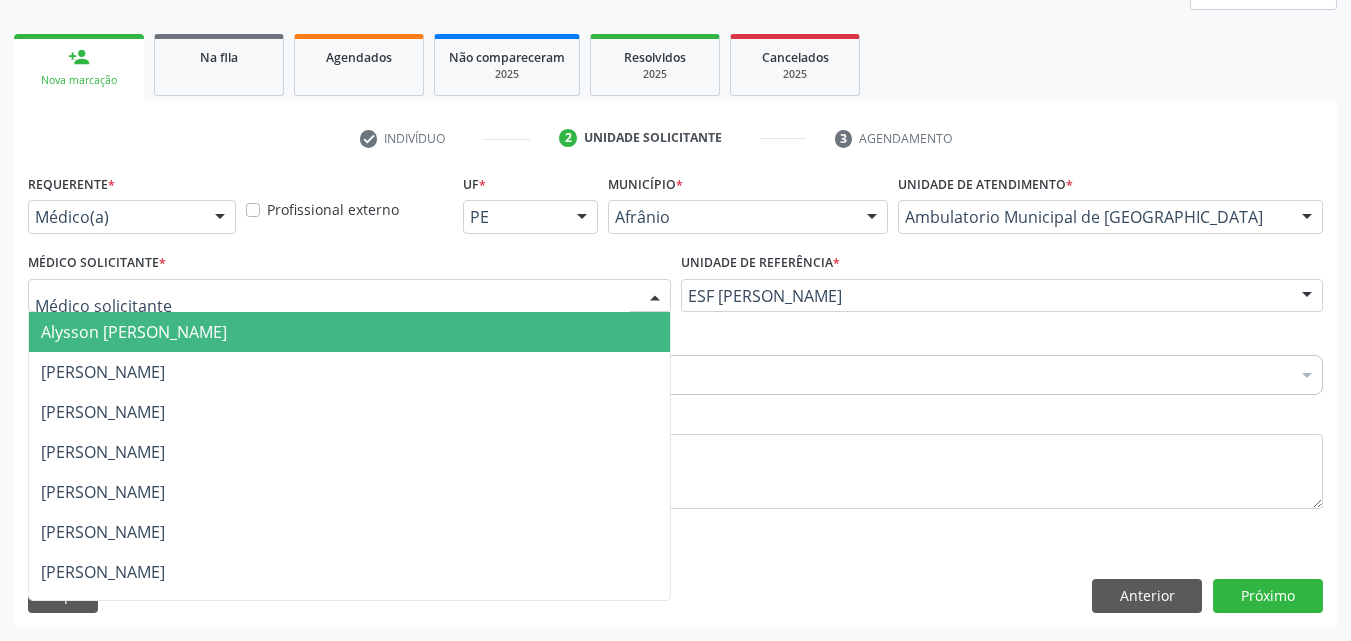 click at bounding box center (349, 296) 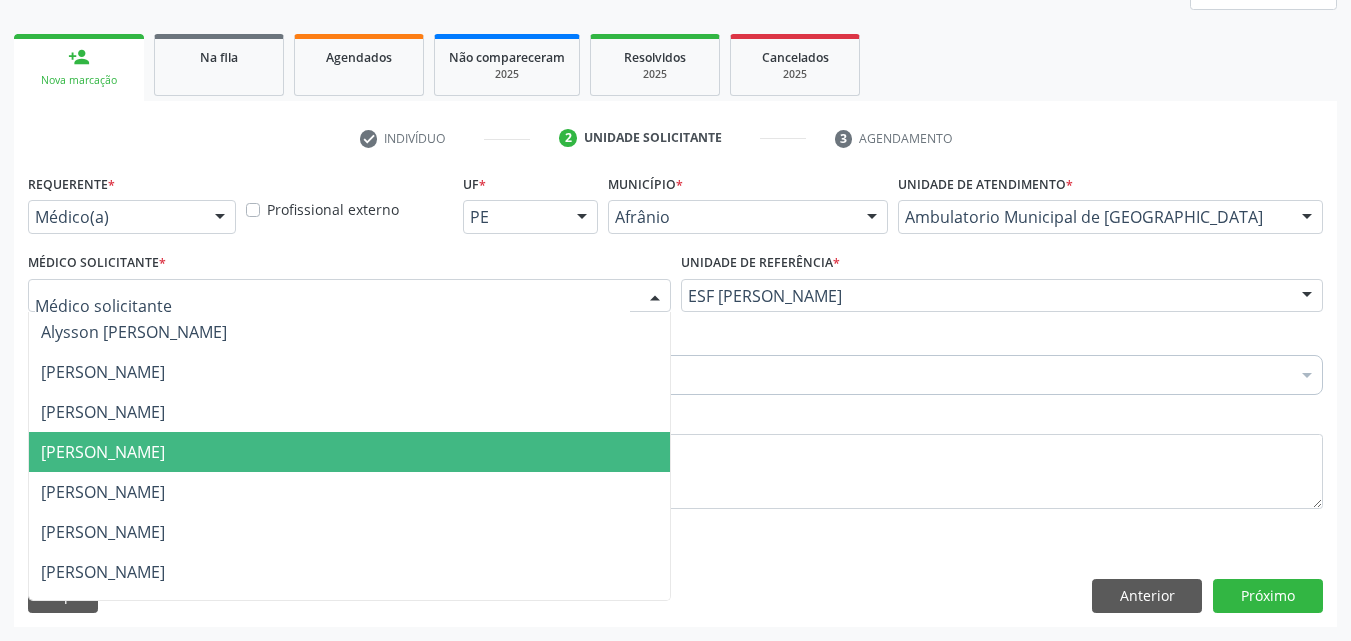 click on "[PERSON_NAME]" at bounding box center [349, 452] 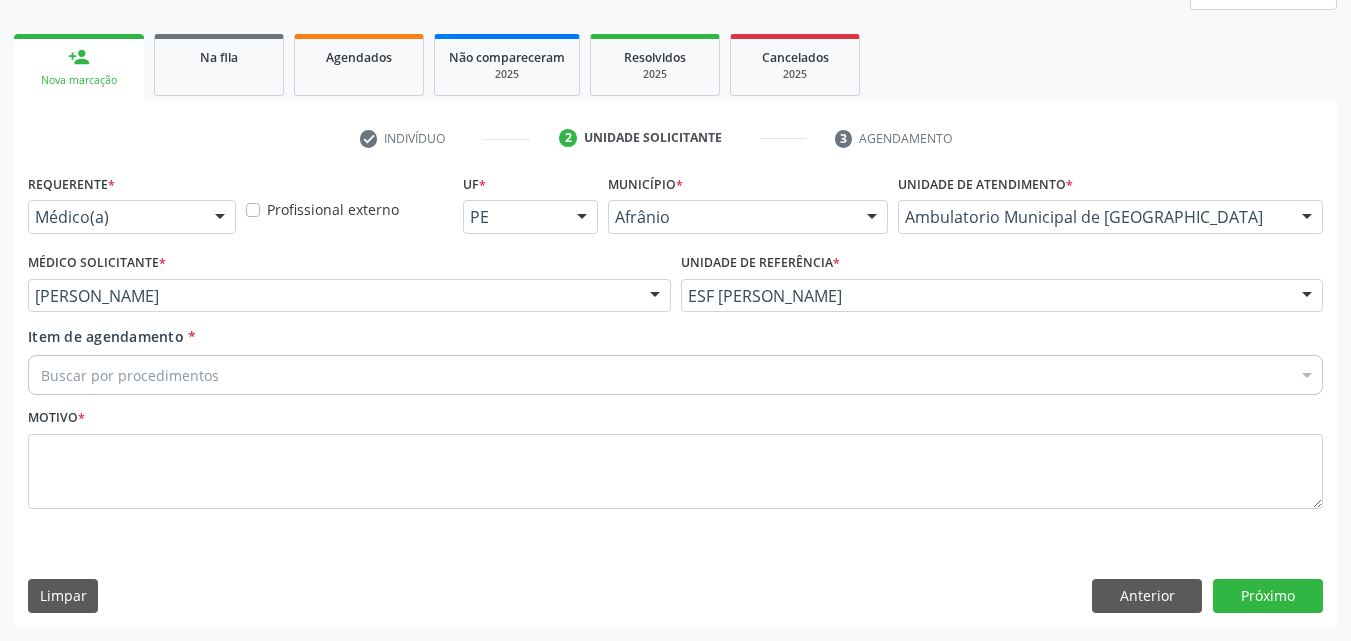 click on "Buscar por procedimentos" at bounding box center [675, 375] 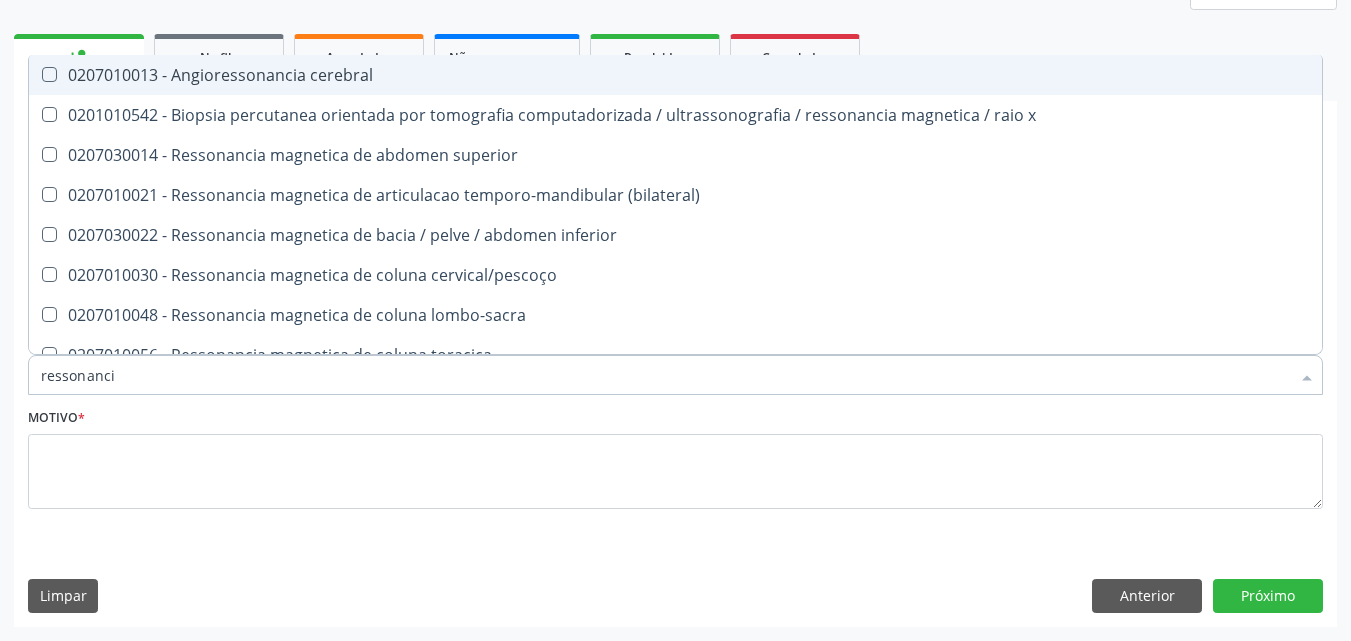 type on "ressonancia" 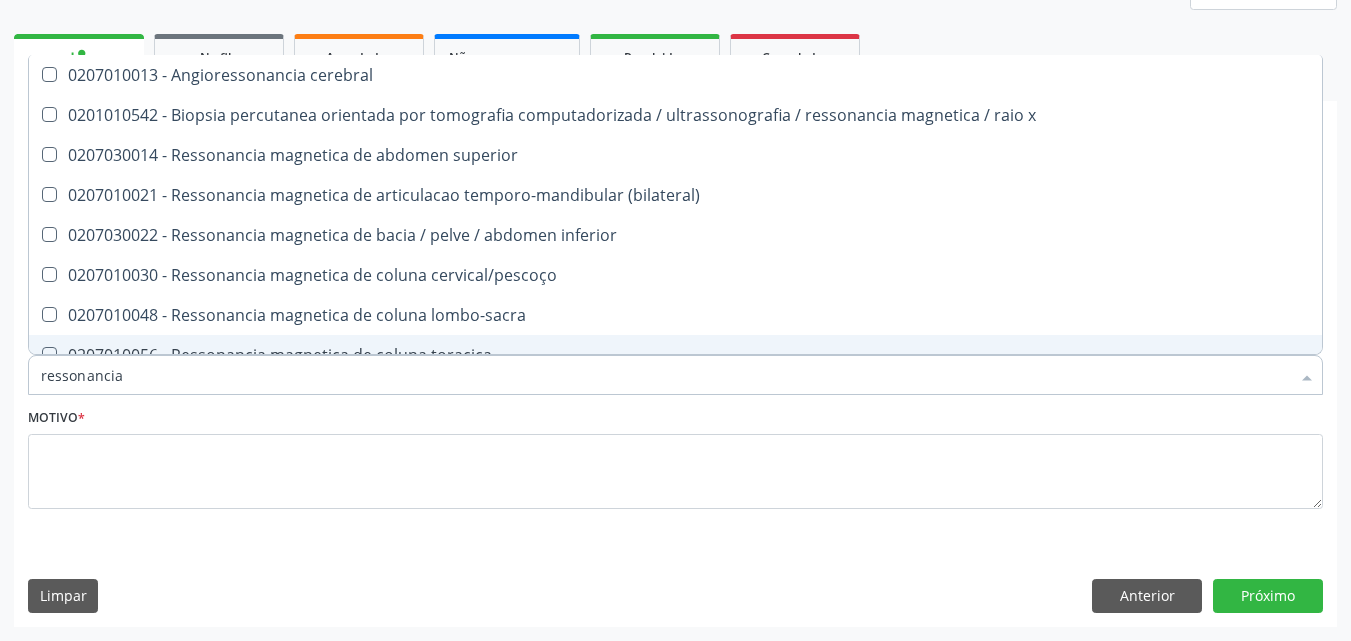scroll, scrollTop: 200, scrollLeft: 0, axis: vertical 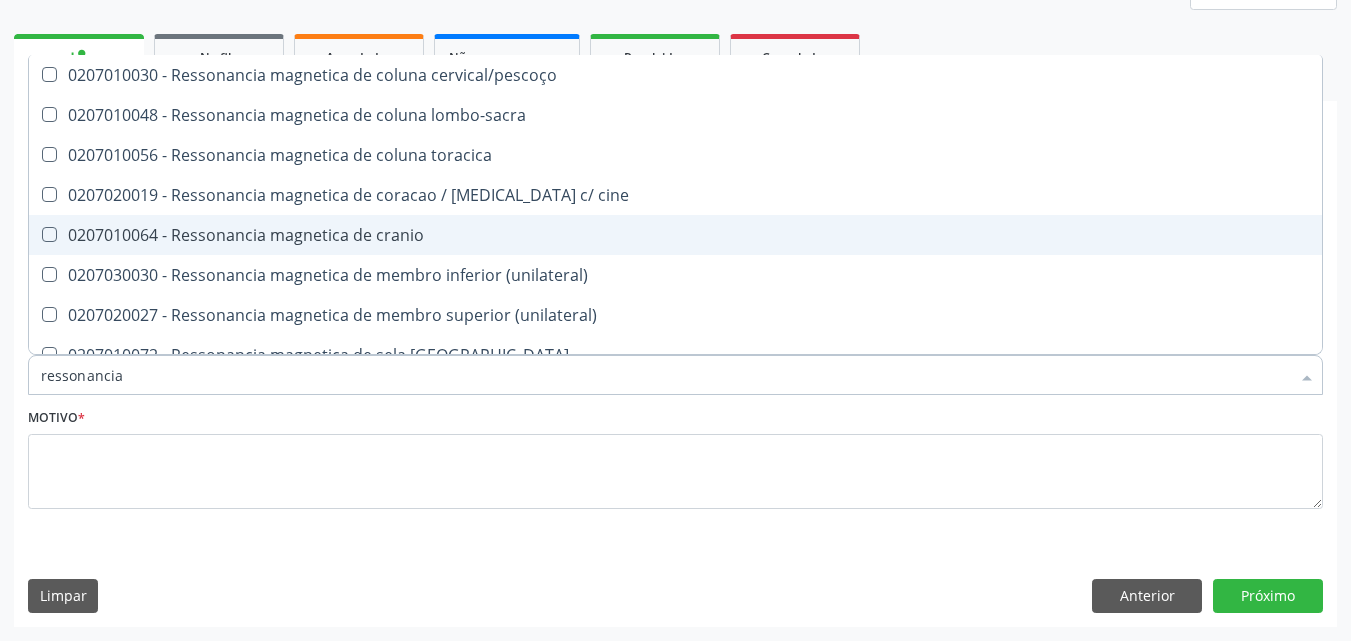 click on "0207010064 - Ressonancia magnetica de cranio" at bounding box center (675, 235) 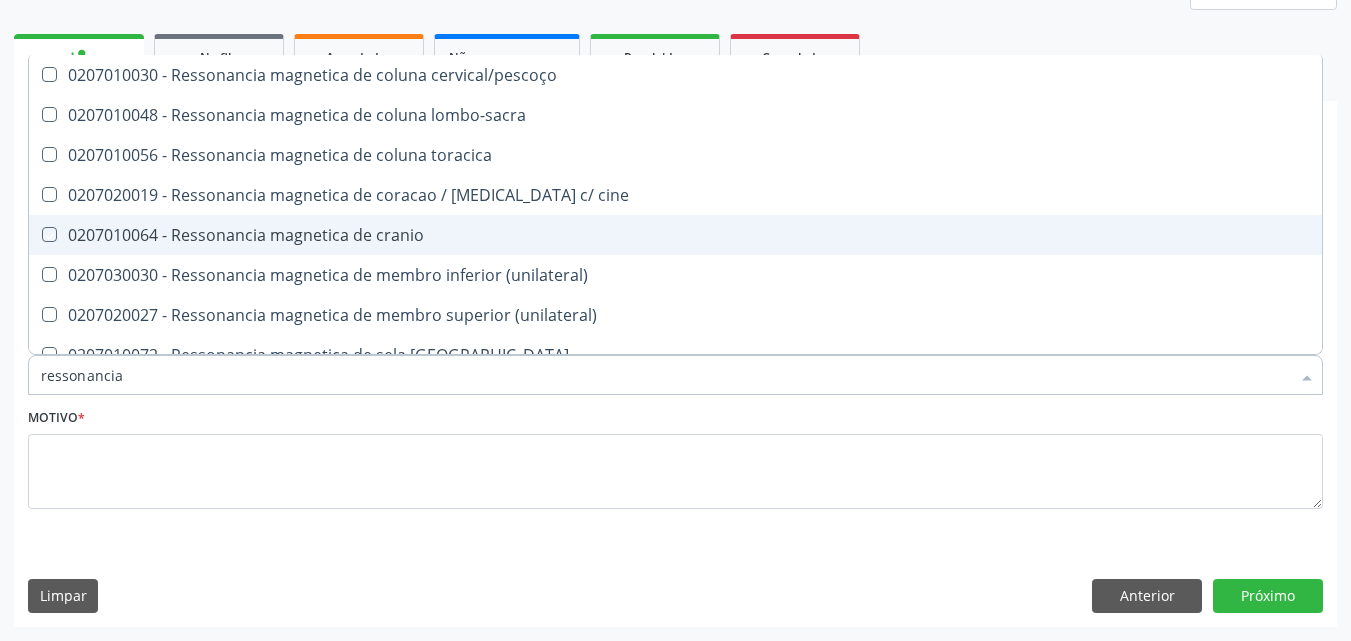checkbox on "true" 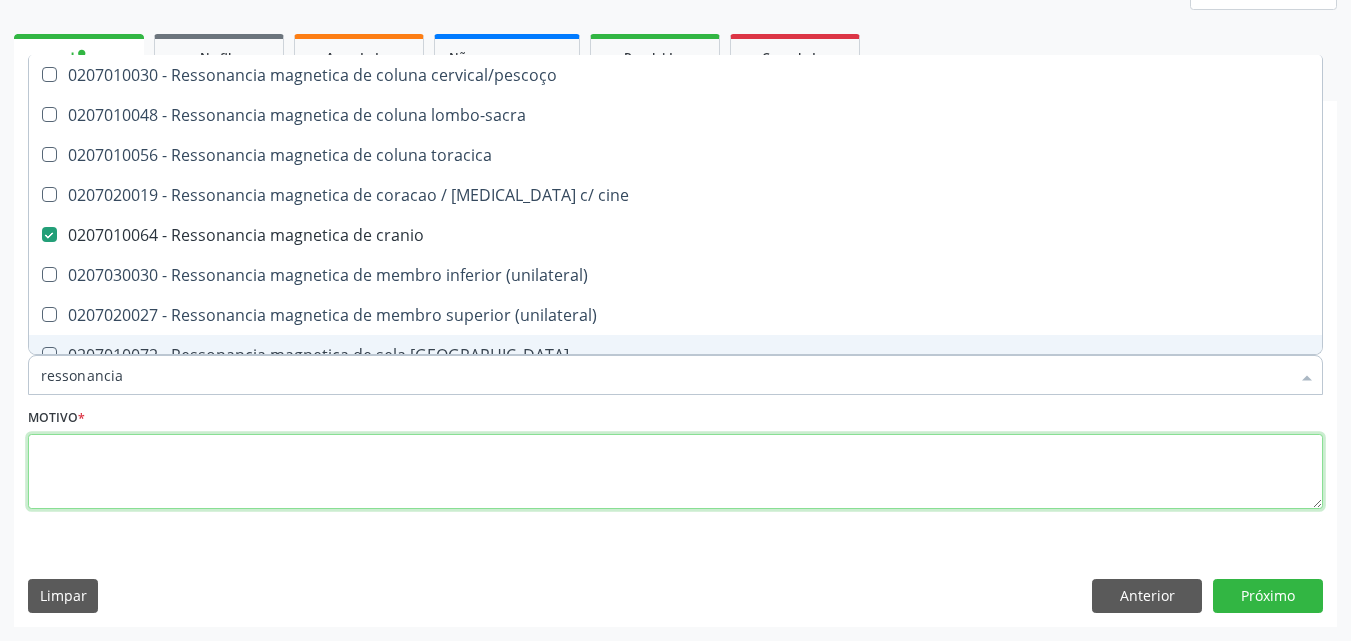 click at bounding box center [675, 472] 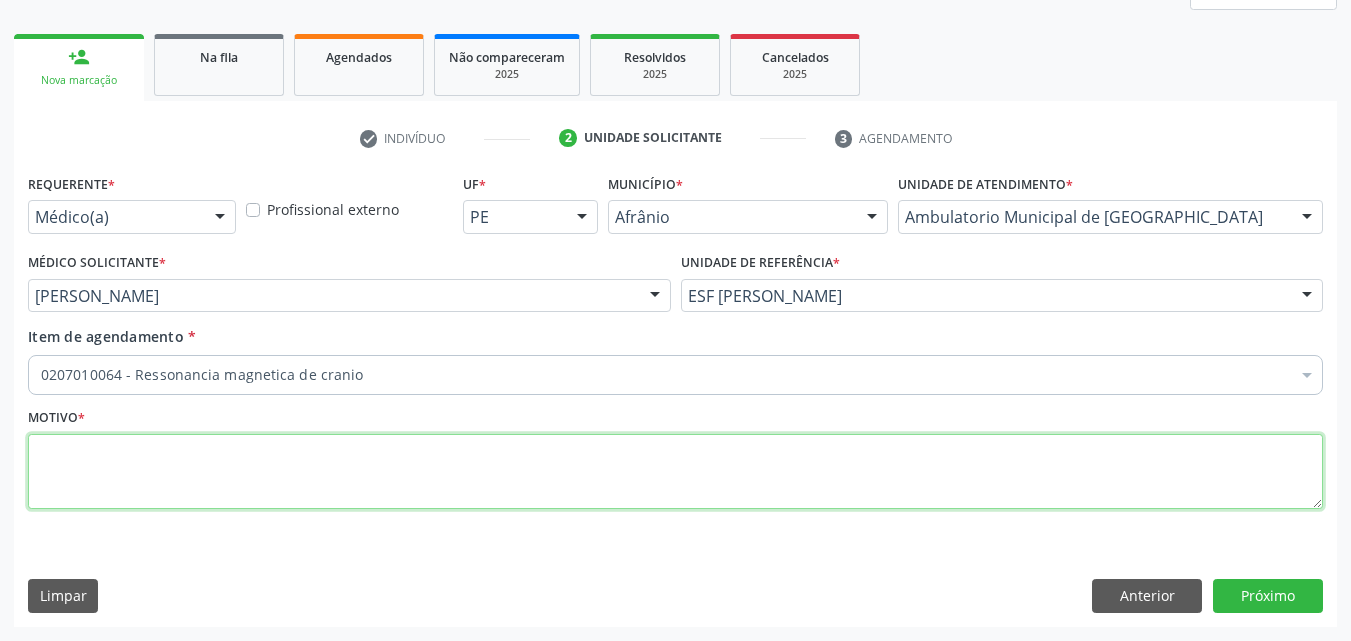 scroll, scrollTop: 0, scrollLeft: 0, axis: both 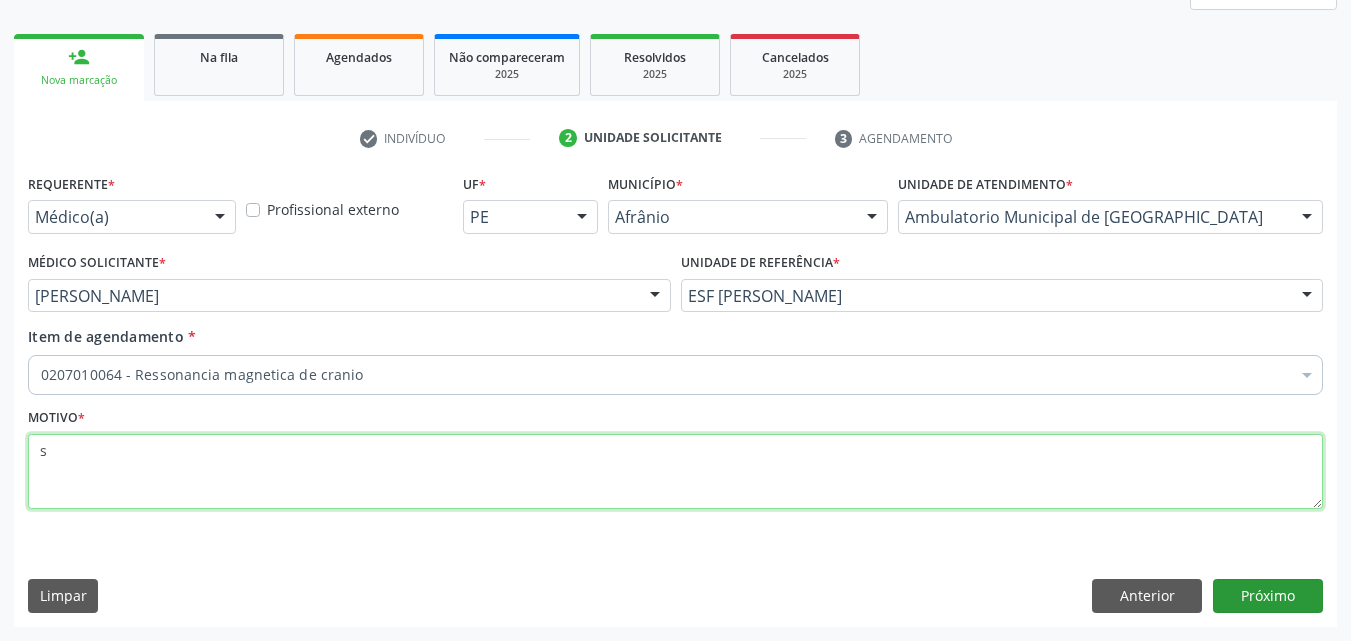 type on "s" 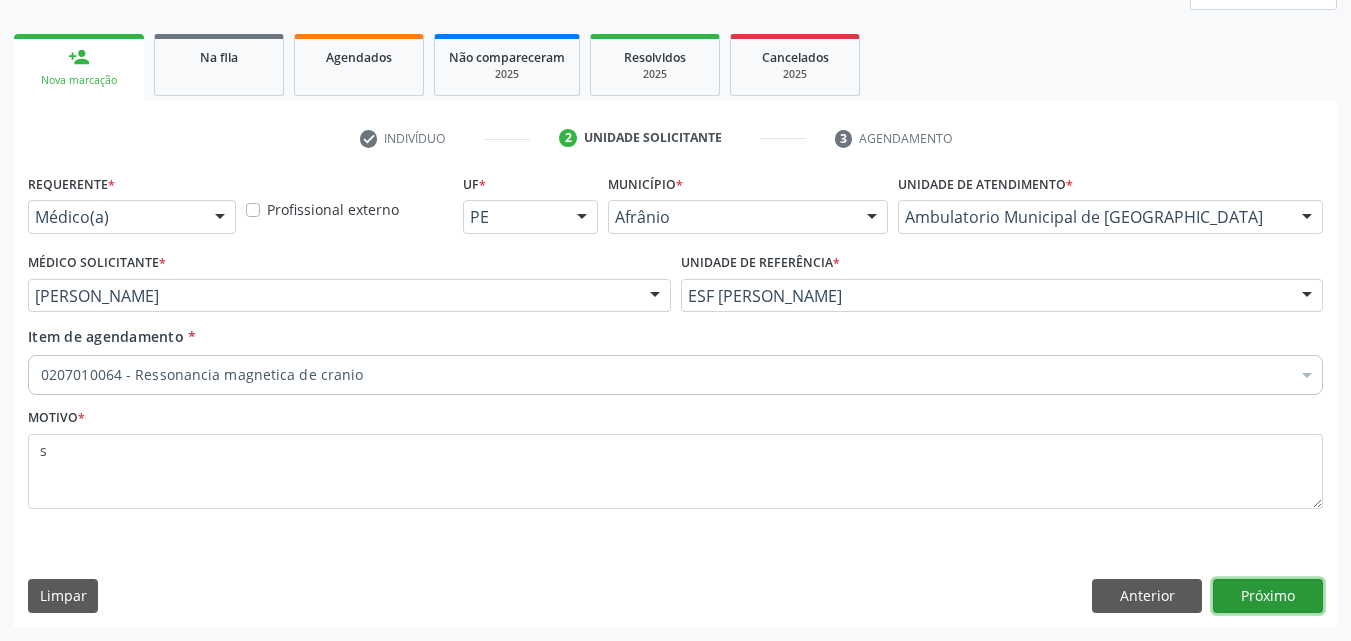 click on "Próximo" at bounding box center (1268, 596) 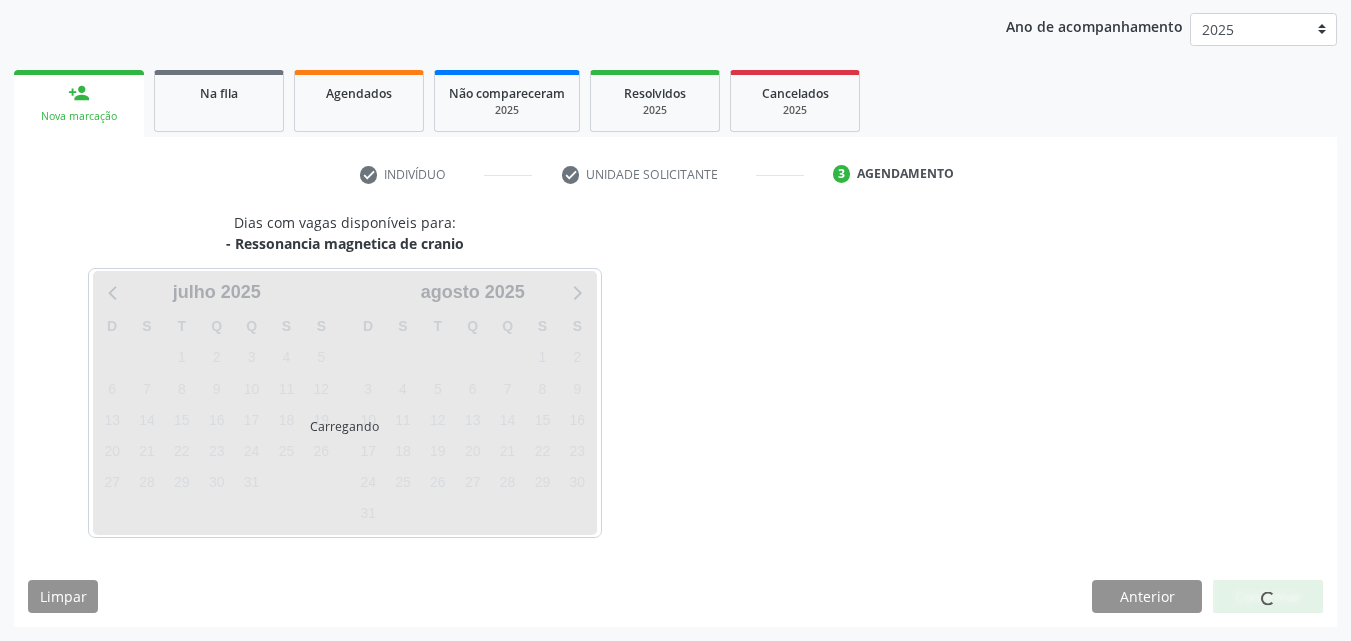 scroll, scrollTop: 229, scrollLeft: 0, axis: vertical 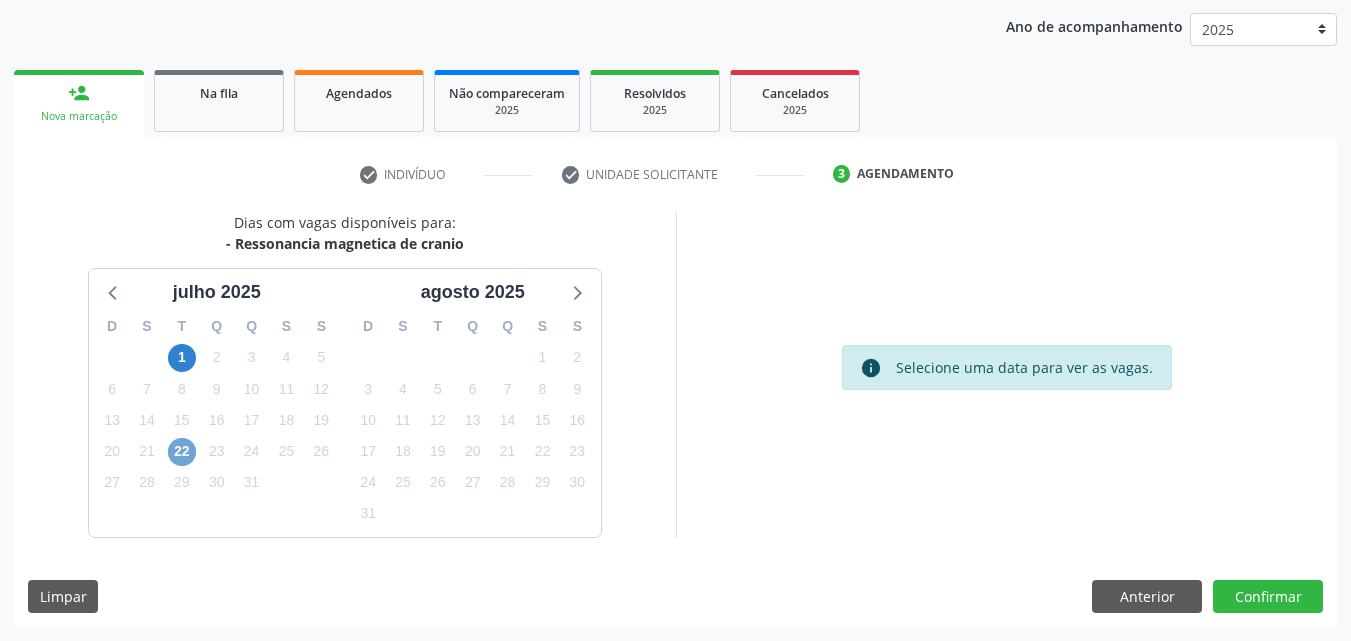click on "22" at bounding box center (182, 452) 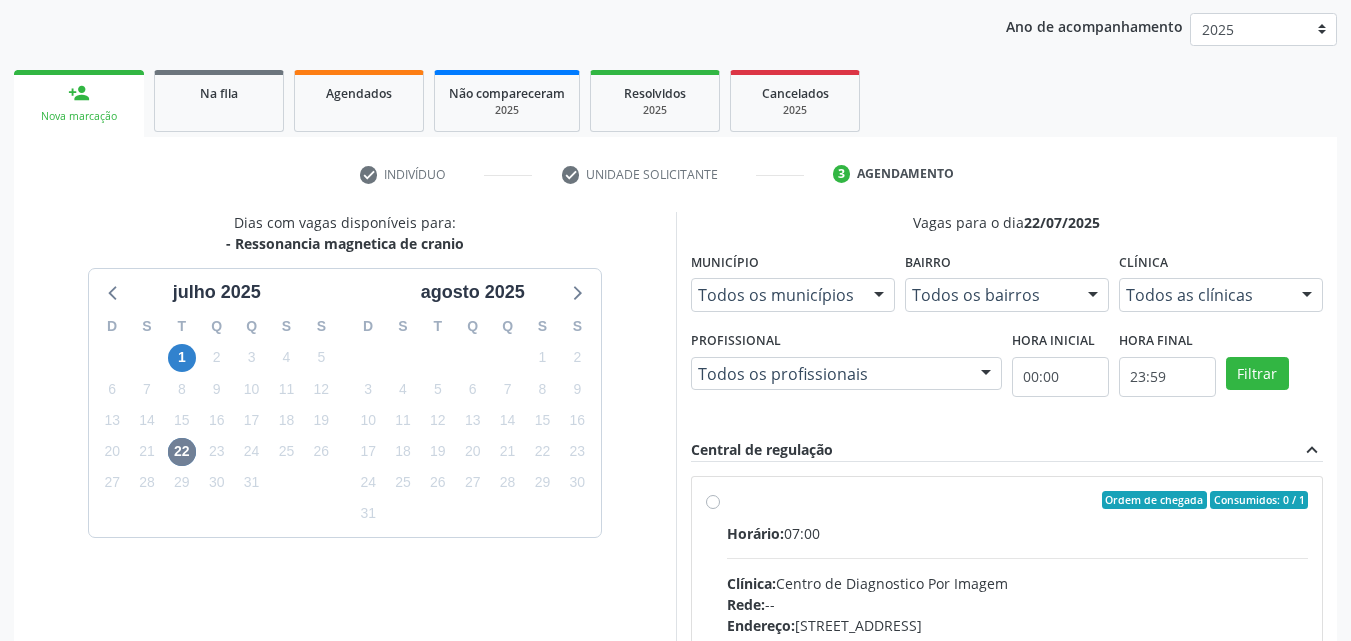click on "Ordem de chegada
Consumidos: 0 / 1" at bounding box center [1018, 500] 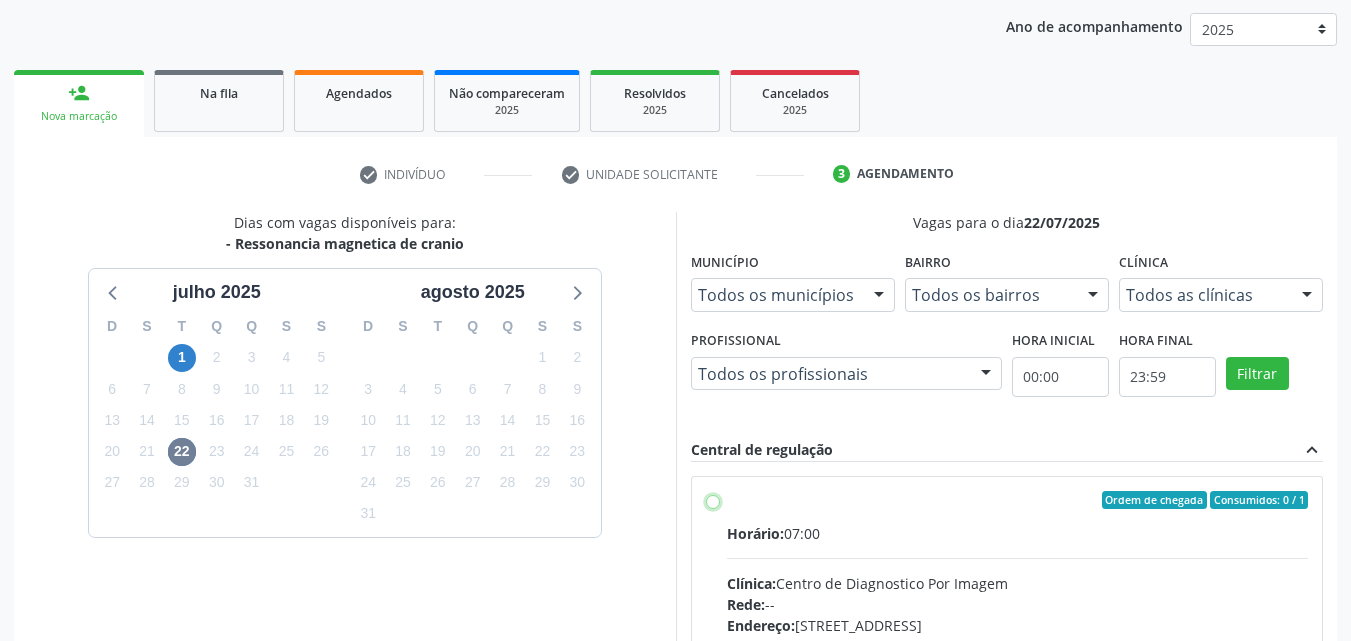 click on "Ordem de chegada
Consumidos: 0 / 1
Horário:   07:00
Clínica:  Centro de Diagnostico Por Imagem
Rede:
--
Endereço:   [STREET_ADDRESS]
Telefone:   --
Profissional:
--
Informações adicionais sobre o atendimento
Idade de atendimento:
Sem restrição
Gênero(s) atendido(s):
Sem restrição
Informações adicionais:
--" at bounding box center (713, 500) 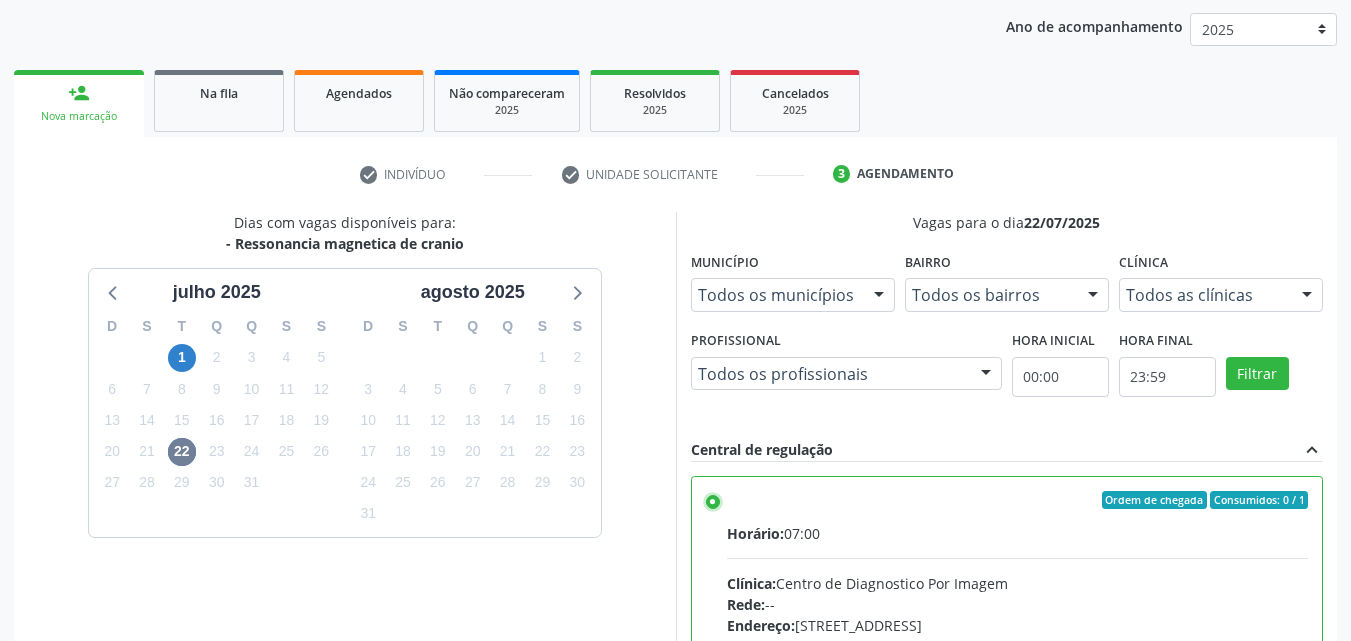 scroll, scrollTop: 329, scrollLeft: 0, axis: vertical 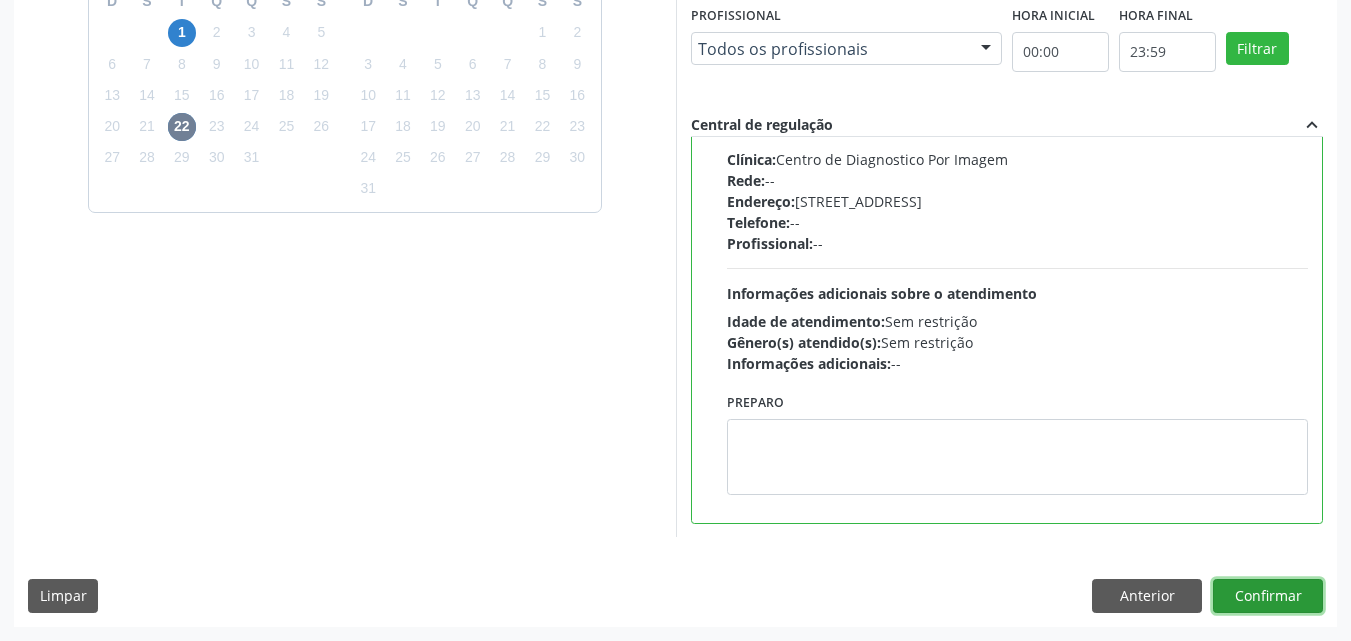 click on "Confirmar" at bounding box center (1268, 596) 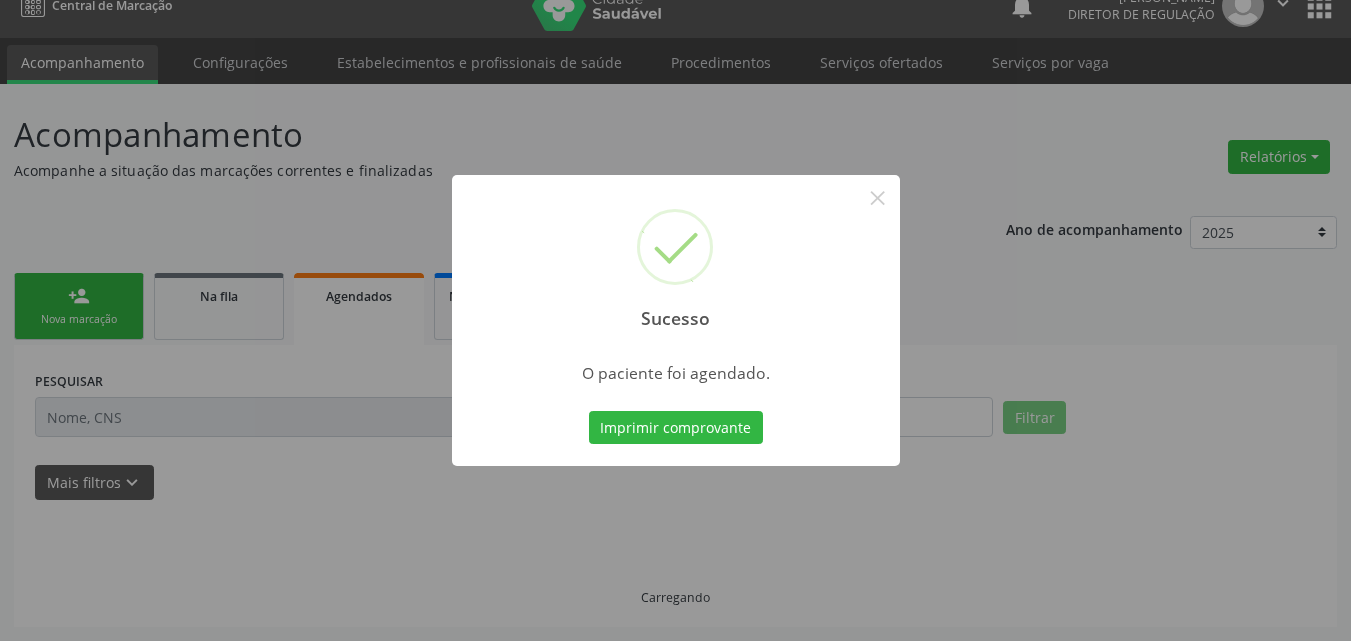 scroll, scrollTop: 26, scrollLeft: 0, axis: vertical 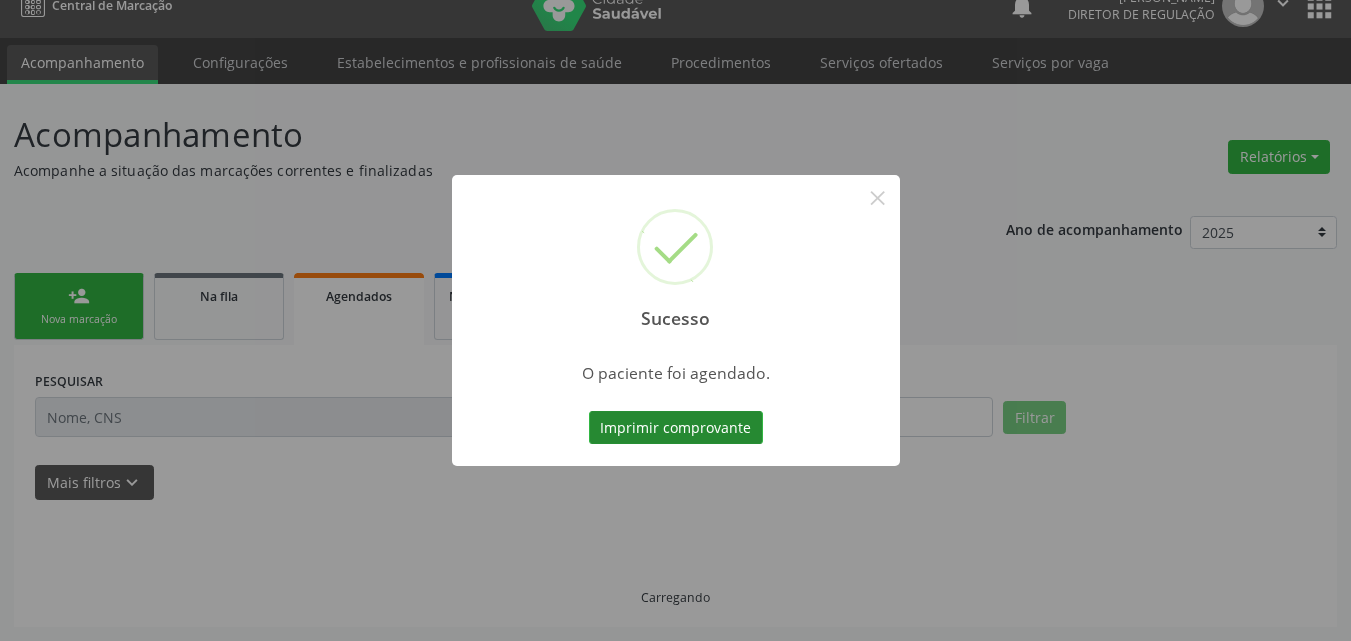 click on "Imprimir comprovante" at bounding box center (676, 428) 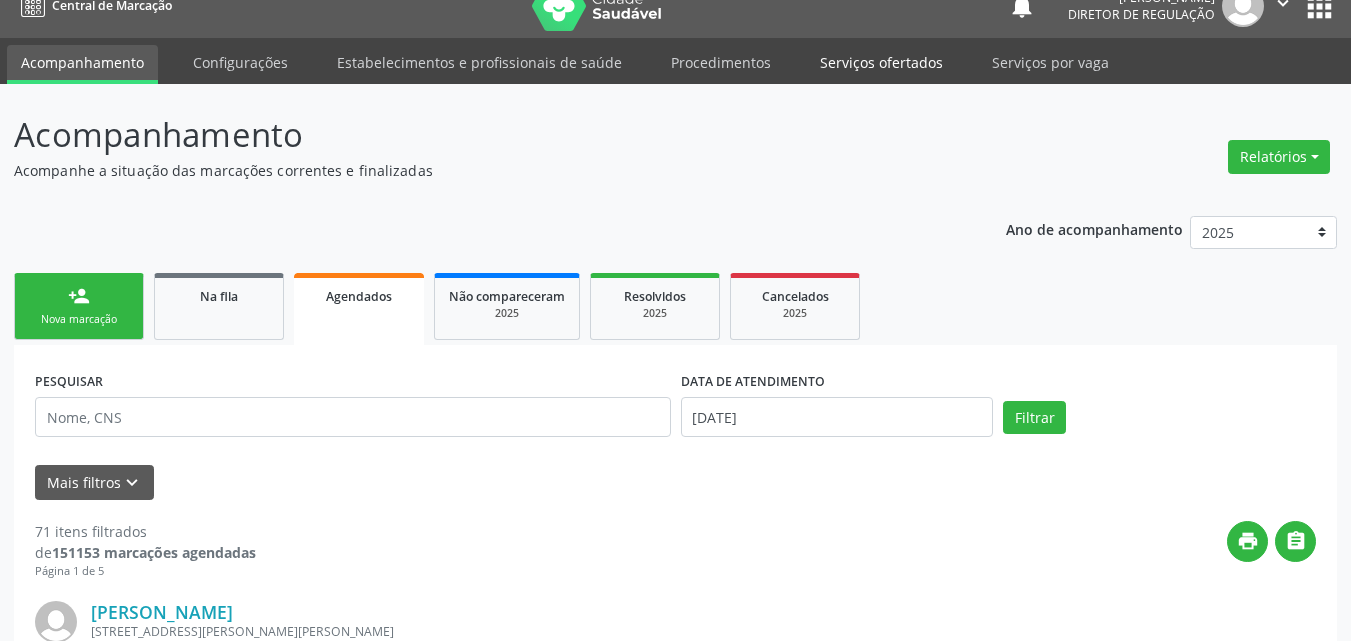 click on "Serviços ofertados" at bounding box center (881, 62) 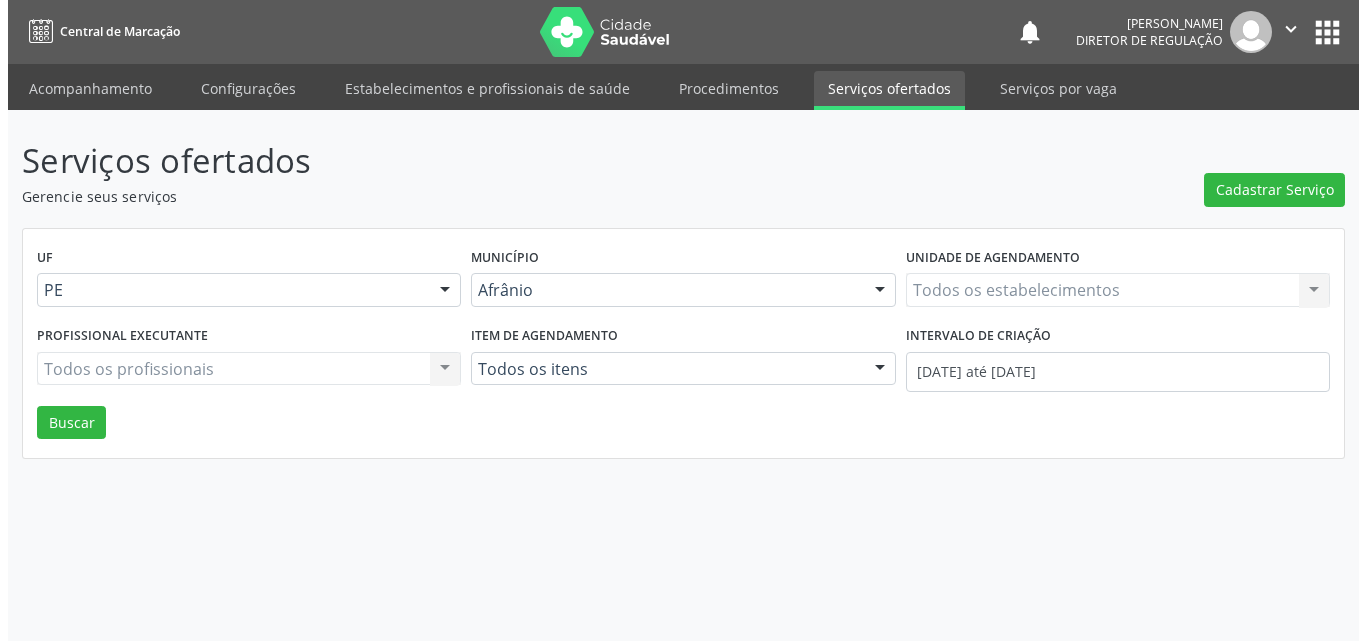 scroll, scrollTop: 0, scrollLeft: 0, axis: both 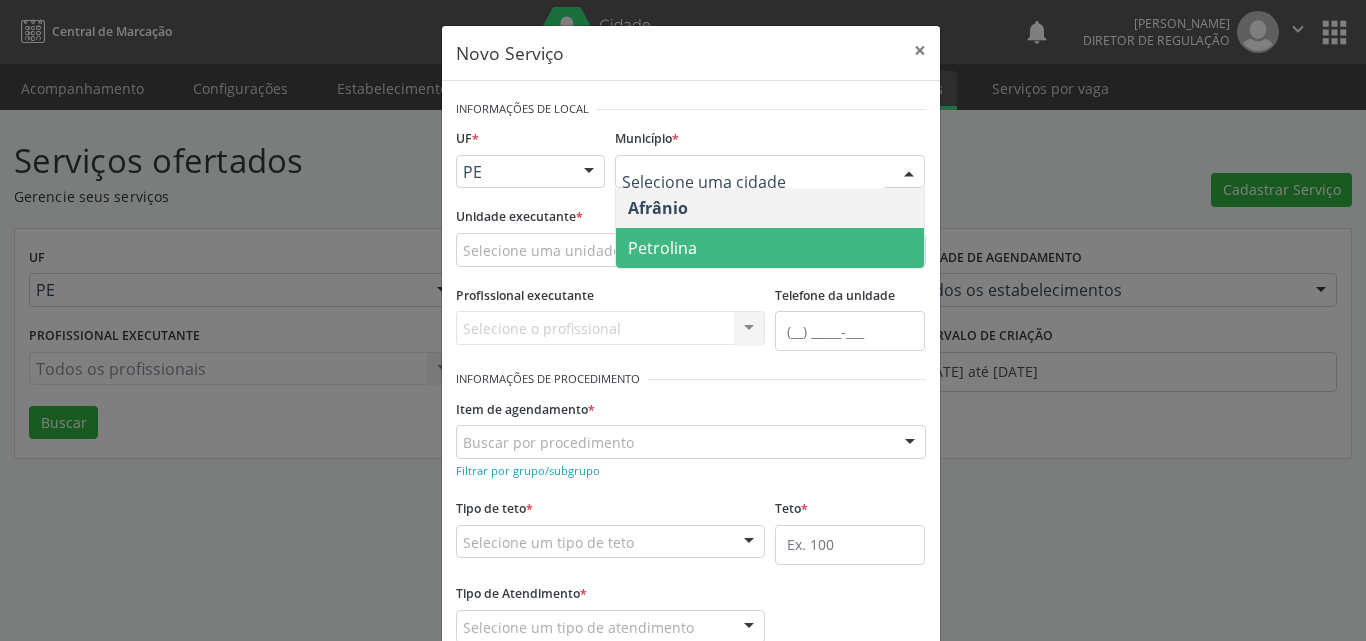 click on "Petrolina" at bounding box center [770, 248] 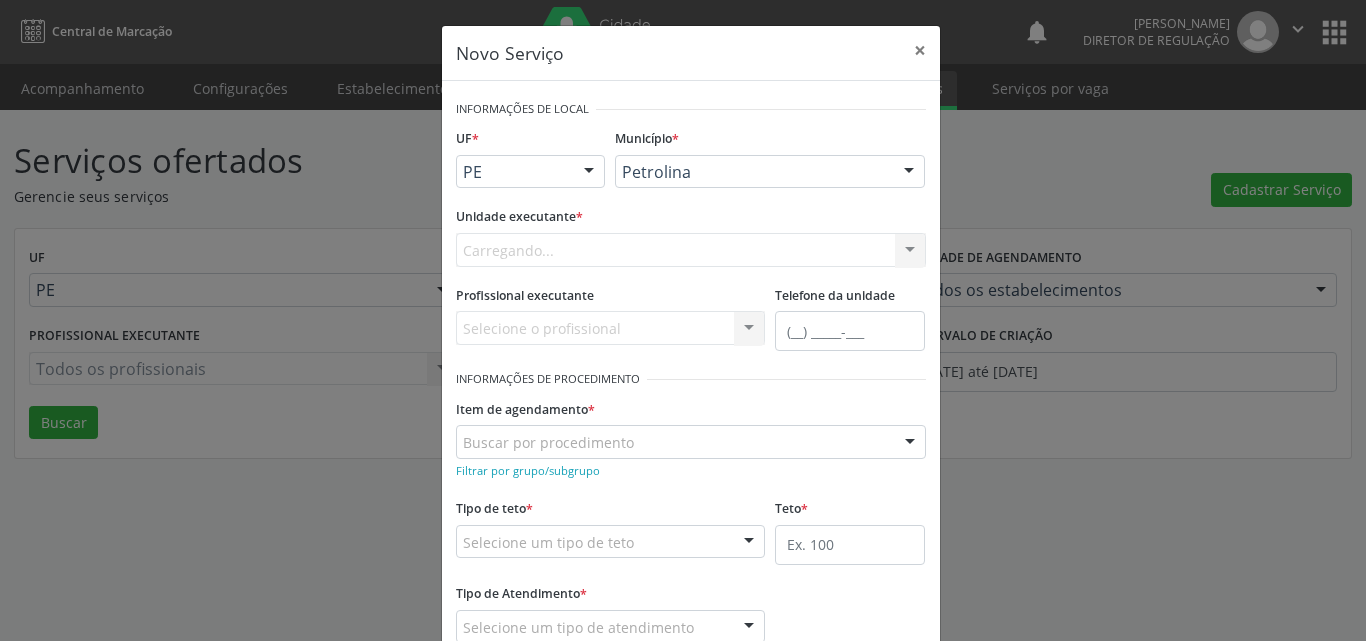 click on "Carregando...
Academia da Saude de Afranio   Academia da Saude do Bairro [PERSON_NAME]   Academia da Saude do Distrito de [GEOGRAPHIC_DATA] do Distrito de Extrema   [GEOGRAPHIC_DATA] do [PERSON_NAME]   Ambulatorio Municipal de Saude   Caf Central de Abastecimento Farmaceutico   Centro de Atencao Psicossocial de Afranio Pe   Centro de Especialidades   Cime   Cuidar   Equipe de Atencao Basica Prisional Tipo I com Saude Mental   Esf [PERSON_NAME] Nonato   Esf Custodia Maria da Conceicao   Esf [PERSON_NAME] e [PERSON_NAME]   Esf [PERSON_NAME]   Esf de Barra das Melancias   Esf de Extrema   Farmacia Basica do Municipio de [GEOGRAPHIC_DATA][PERSON_NAME] [MEDICAL_DATA] Ambulatorio Municipal   Laboratorio de Protese Dentario   Lid Laboratorio de Investigacoes e Diagnosticos               Selac" at bounding box center [691, 250] 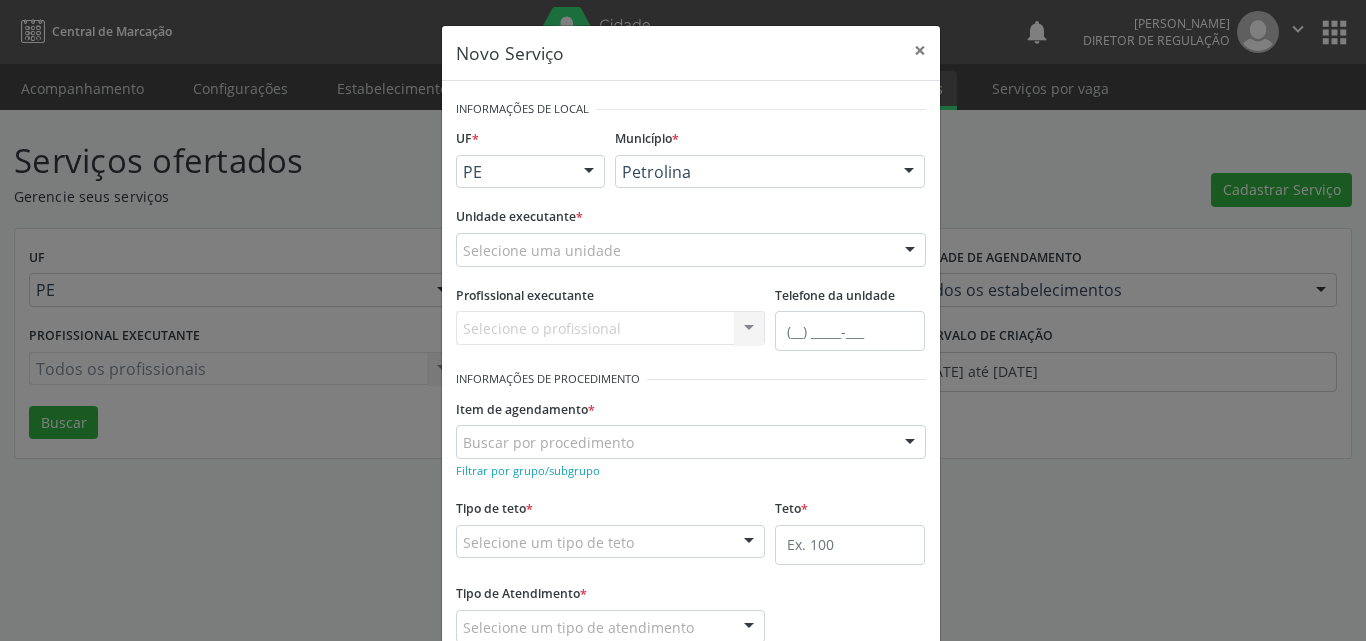 click on "Selecione uma unidade" at bounding box center (691, 250) 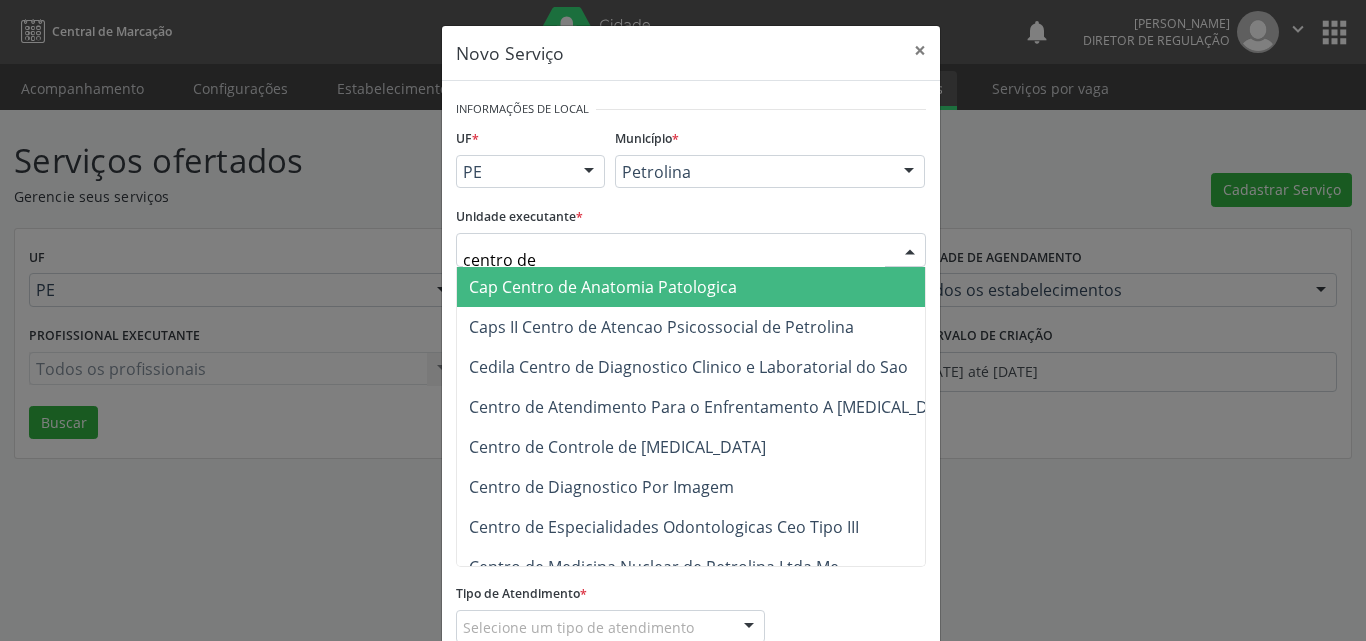 type on "centro de d" 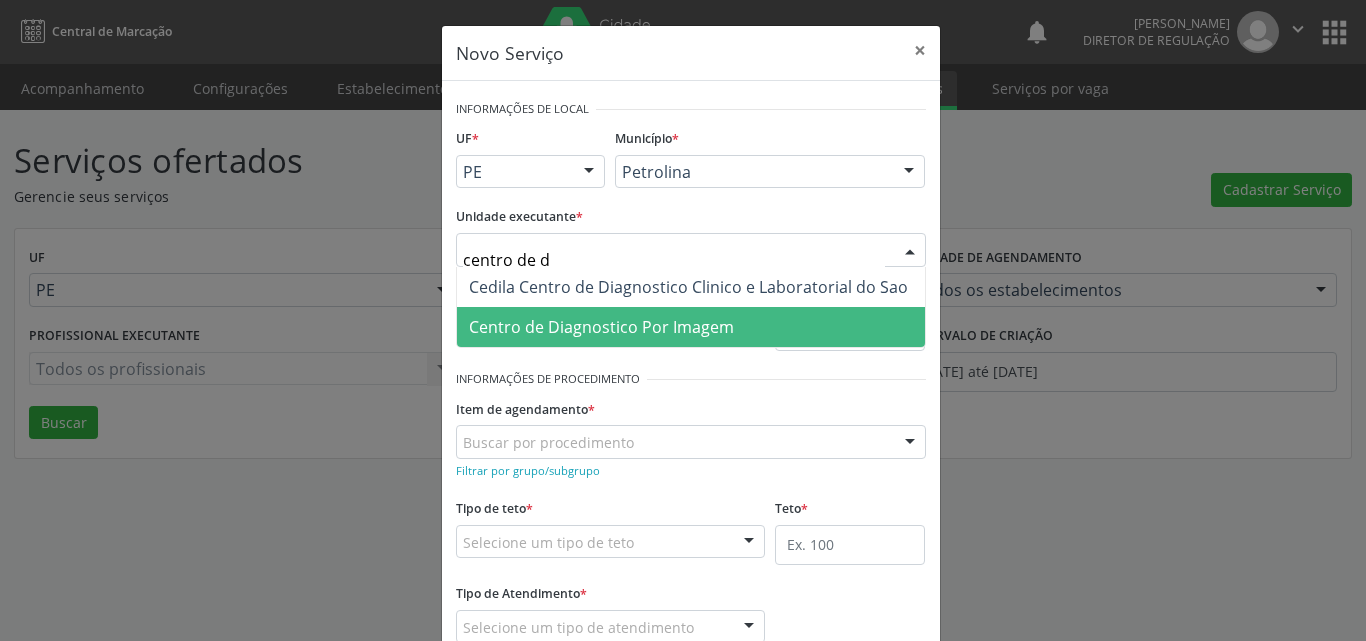click on "Centro de Diagnostico Por Imagem" at bounding box center [601, 327] 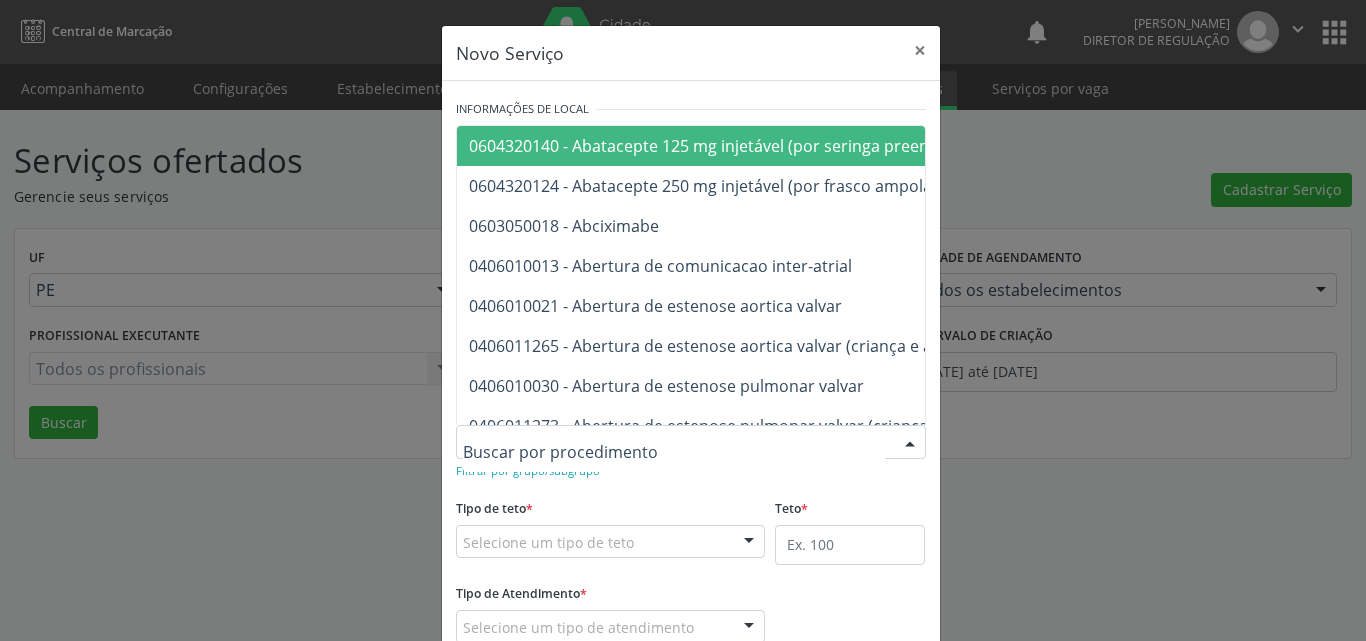 click at bounding box center (691, 442) 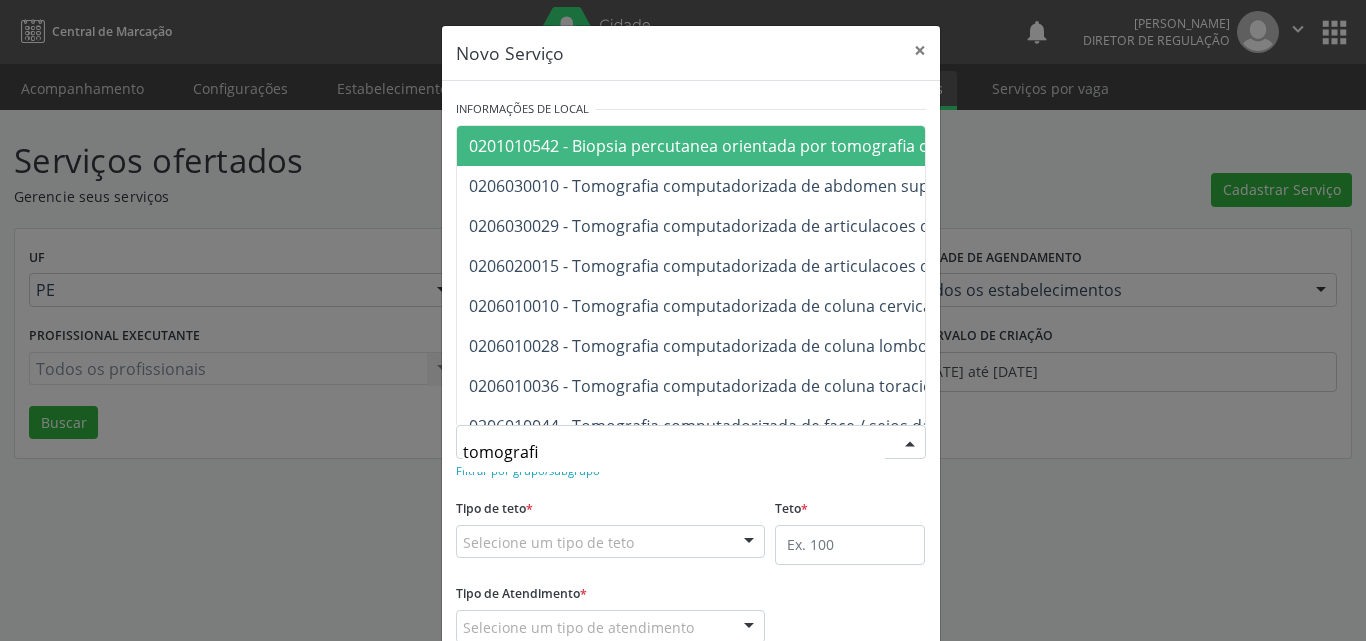 type on "tomografia" 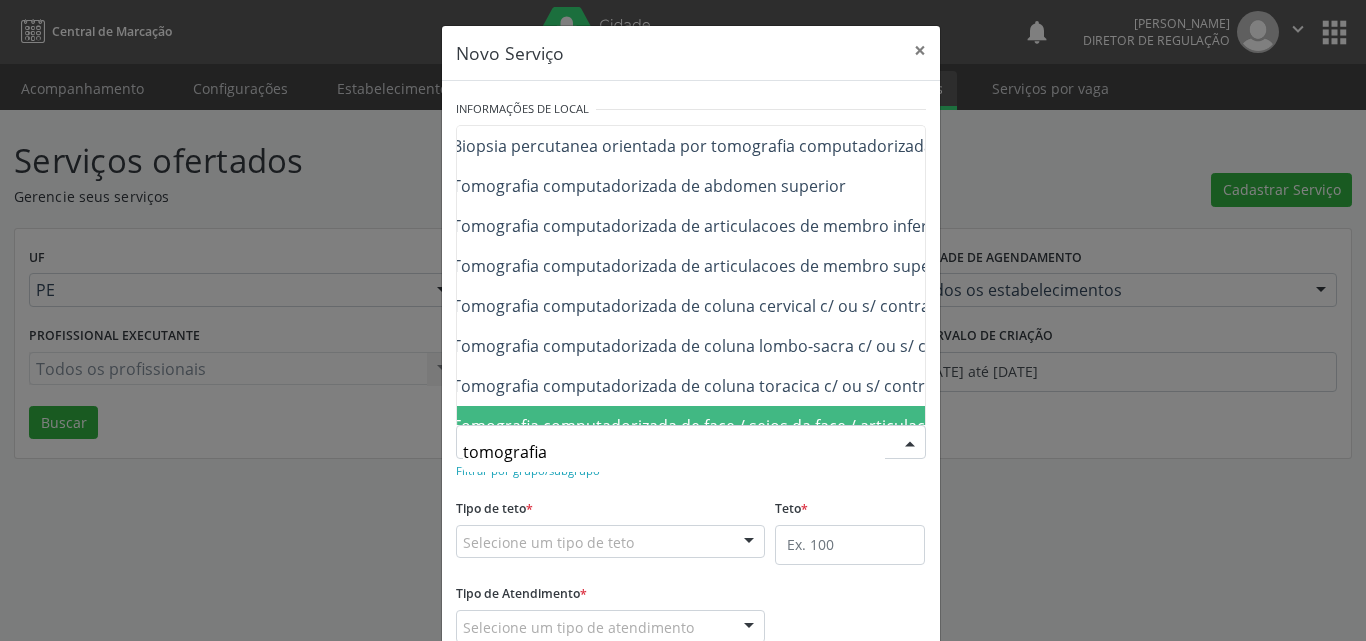 scroll, scrollTop: 0, scrollLeft: 160, axis: horizontal 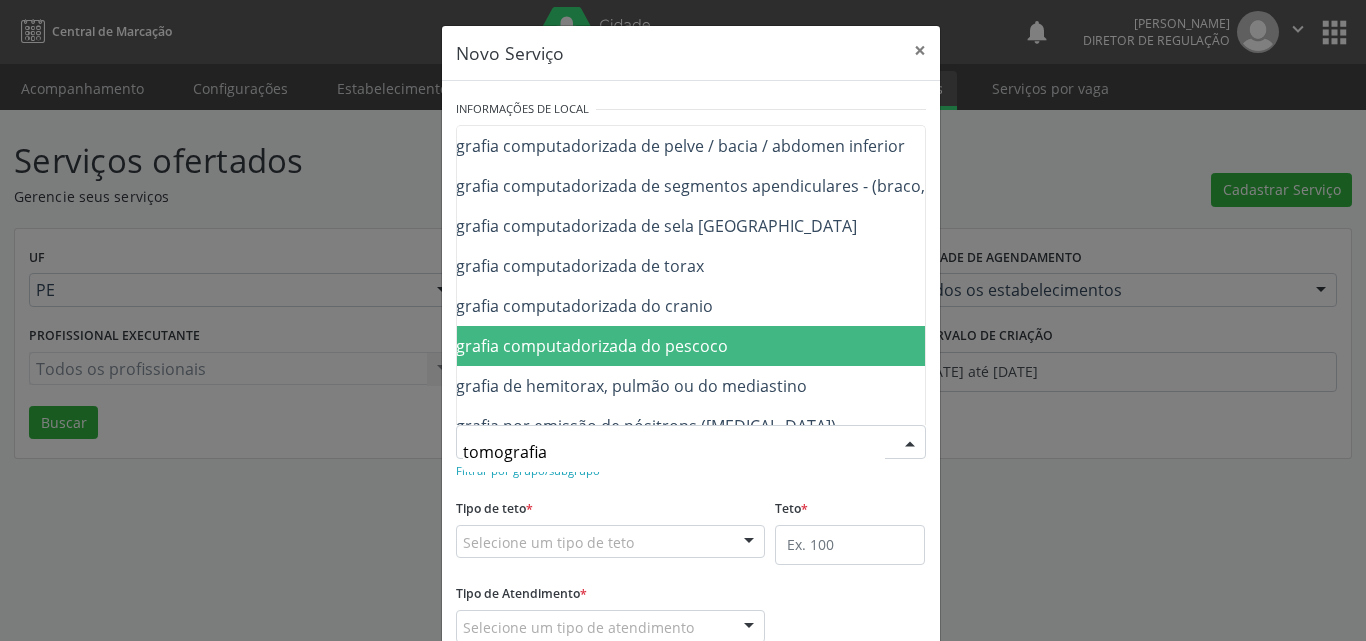 click on "0206010052 - Tomografia computadorizada do pescoco" at bounding box center (793, 346) 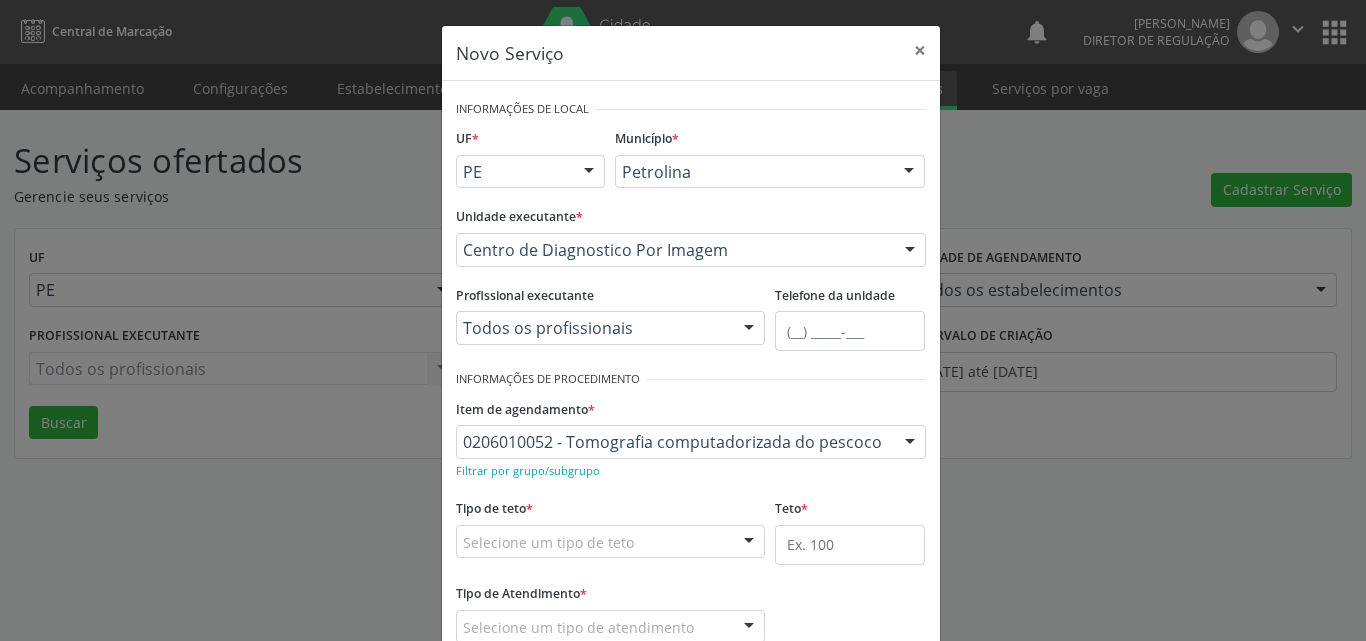 click on "Selecione um tipo de teto" at bounding box center (611, 542) 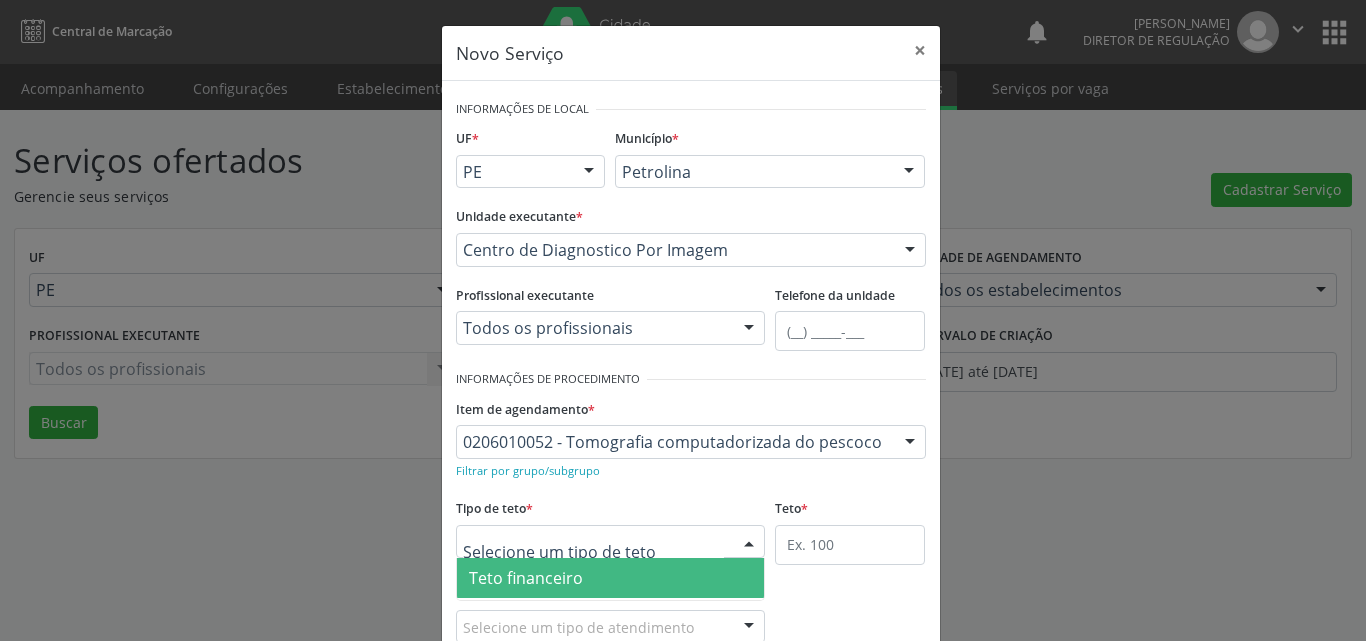 scroll, scrollTop: 100, scrollLeft: 0, axis: vertical 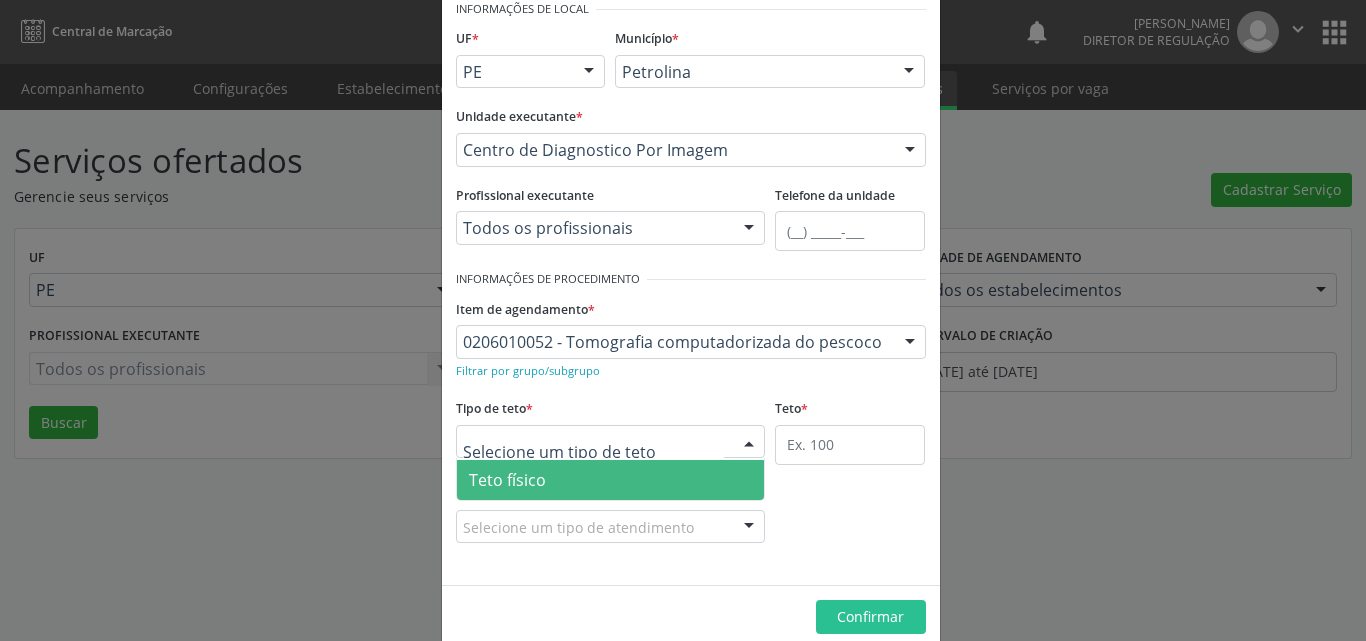 click on "Teto físico" at bounding box center [611, 480] 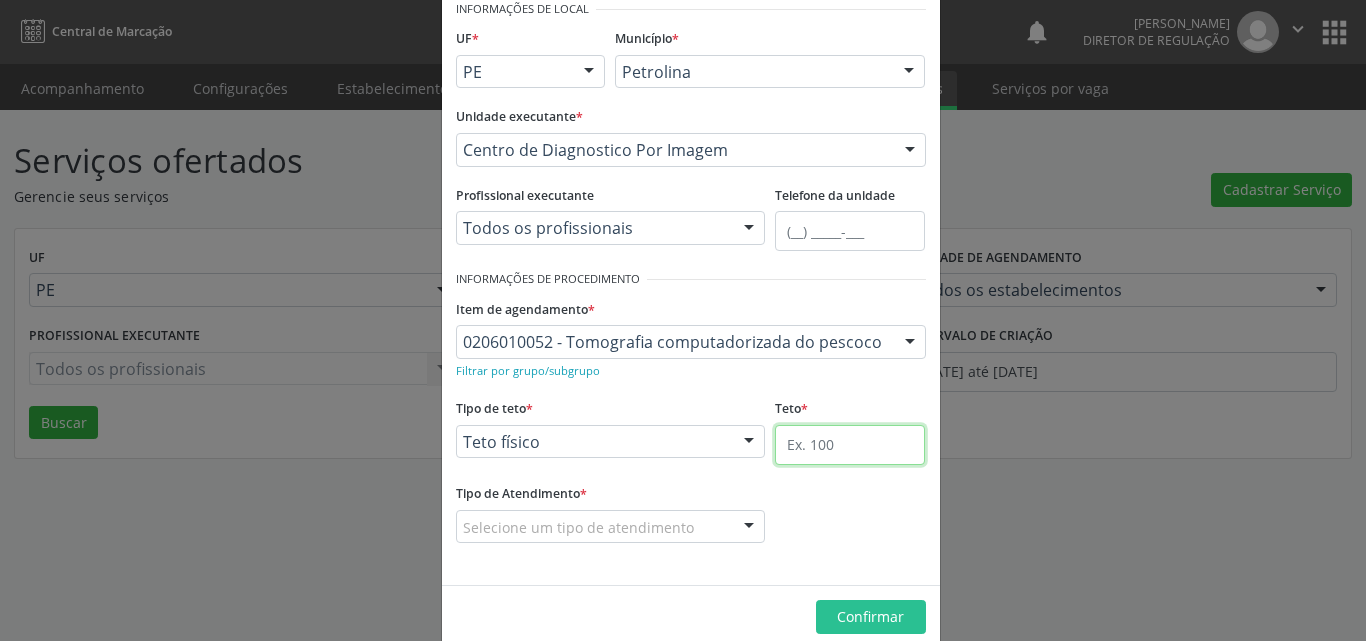 click at bounding box center (850, 445) 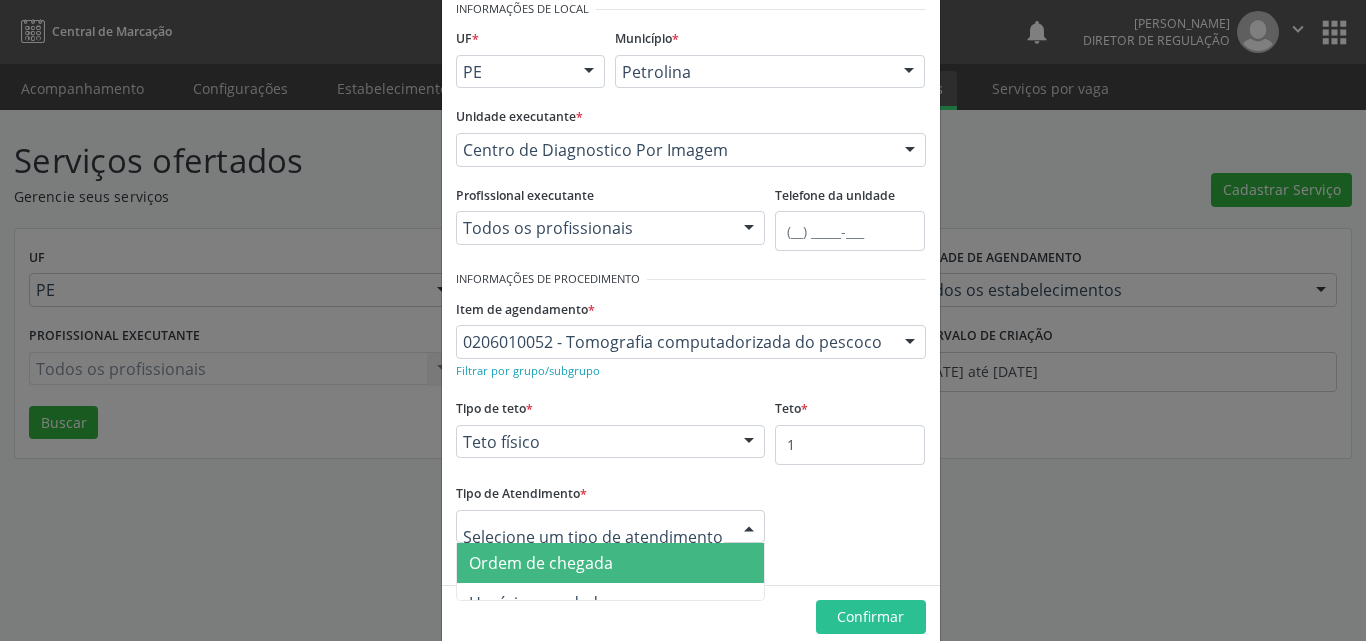 click on "Ordem de chegada" at bounding box center (611, 563) 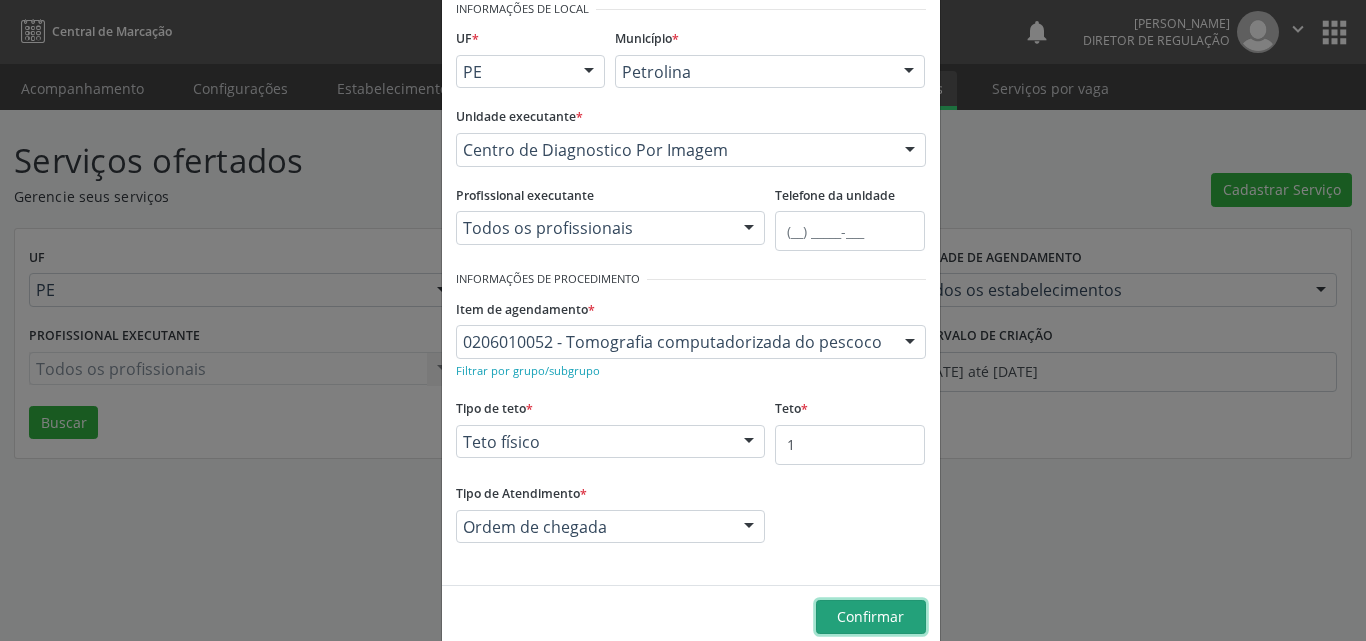 click on "Confirmar" at bounding box center (870, 616) 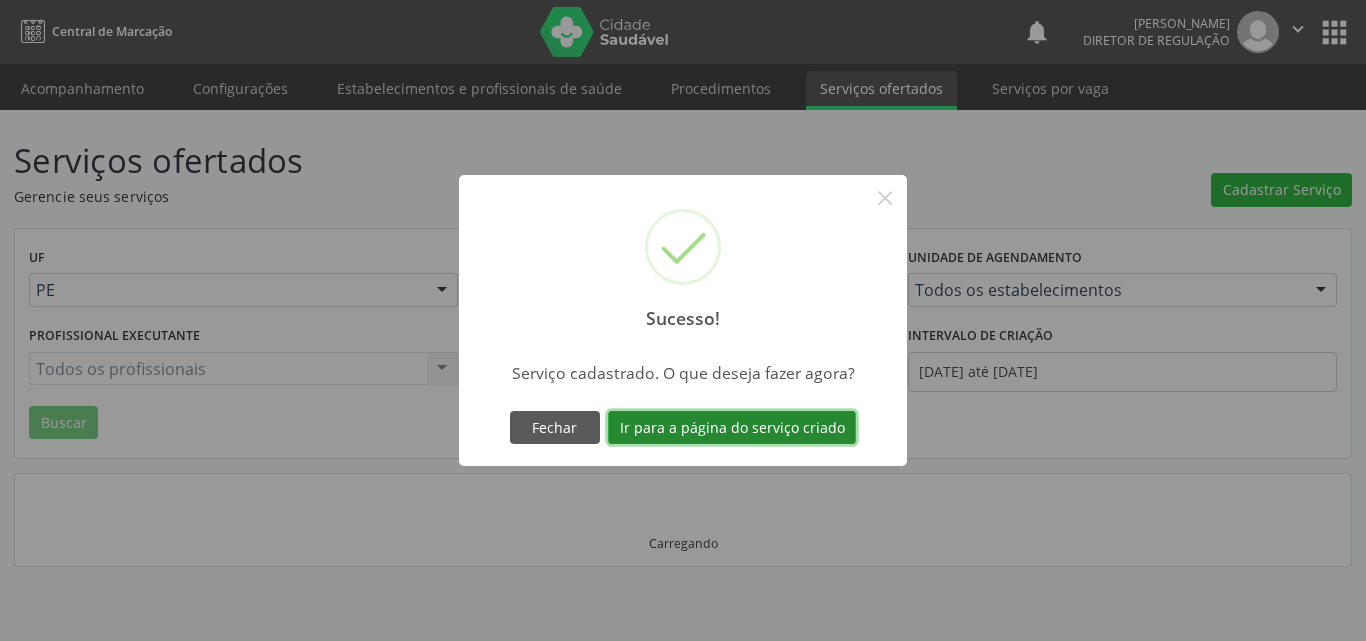 click on "Ir para a página do serviço criado" at bounding box center [732, 428] 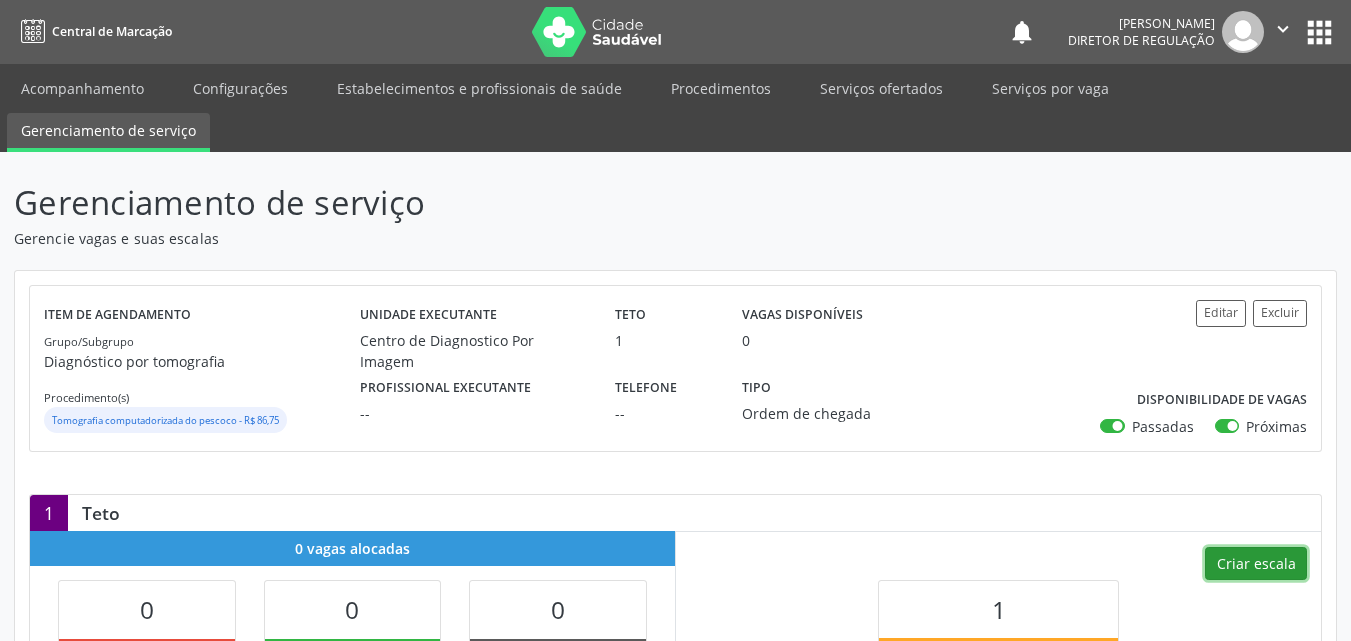 click on "Criar escala" at bounding box center (1256, 564) 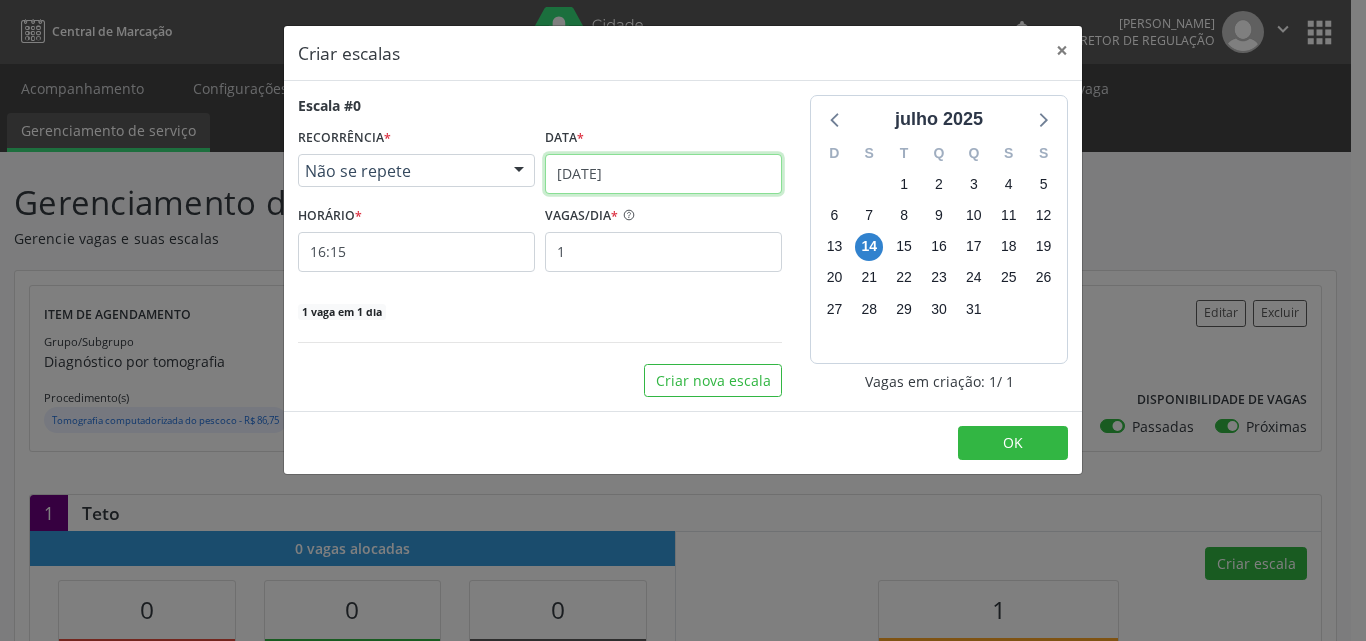 click on "[DATE]" at bounding box center [663, 174] 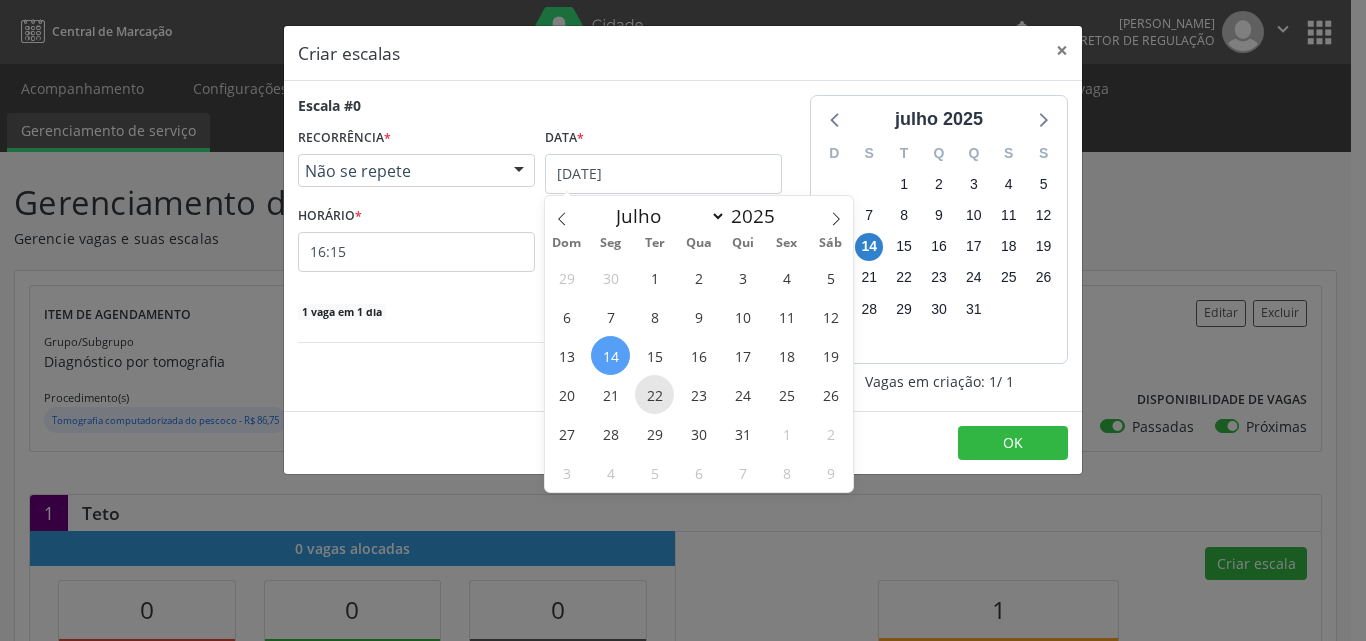 click on "22" at bounding box center (654, 394) 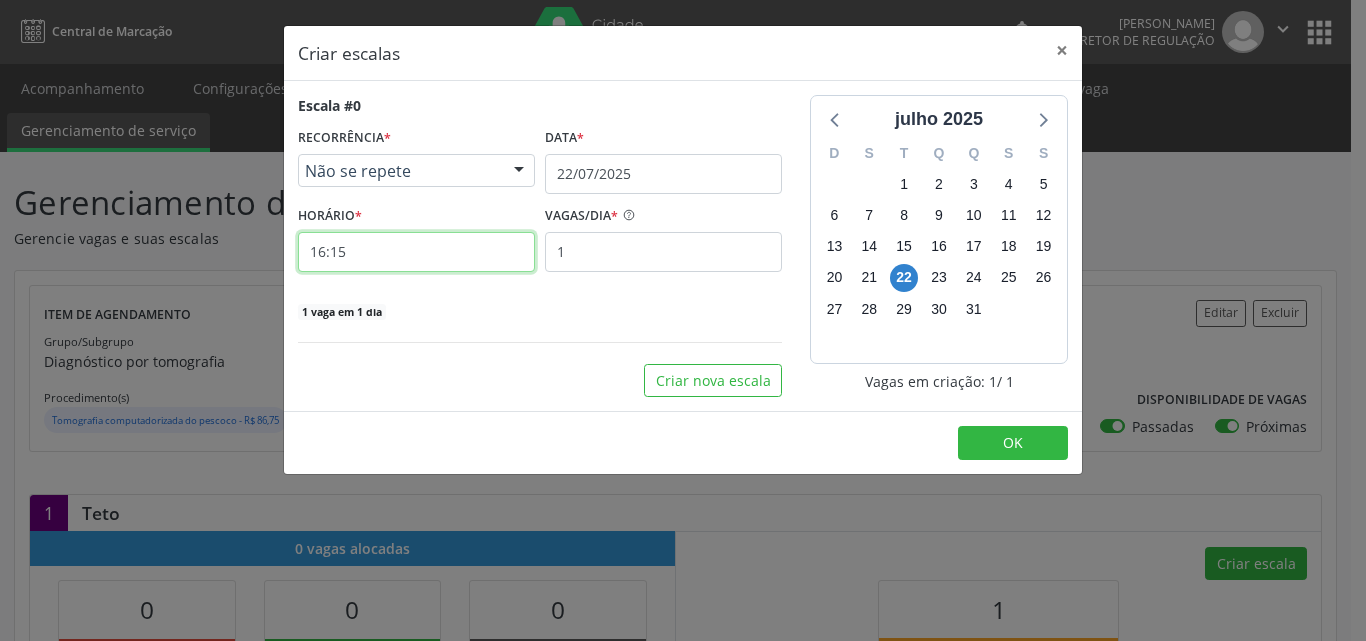 click on "16:15" at bounding box center [416, 252] 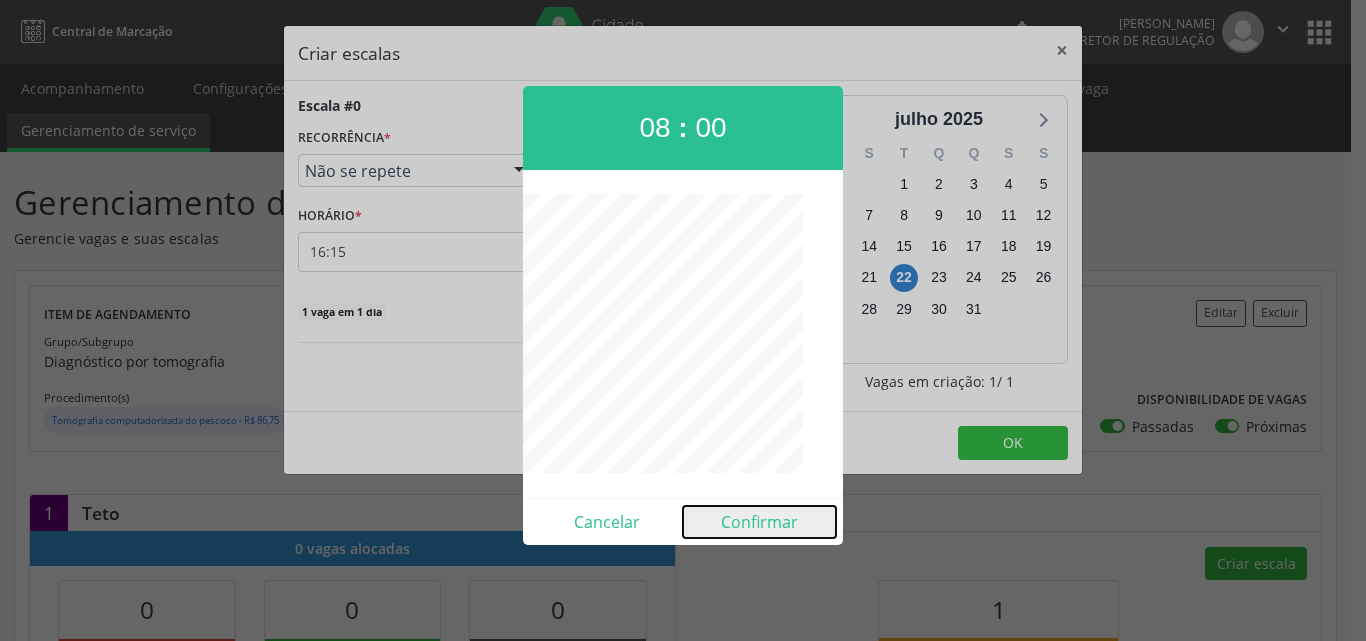 click on "Confirmar" at bounding box center (759, 522) 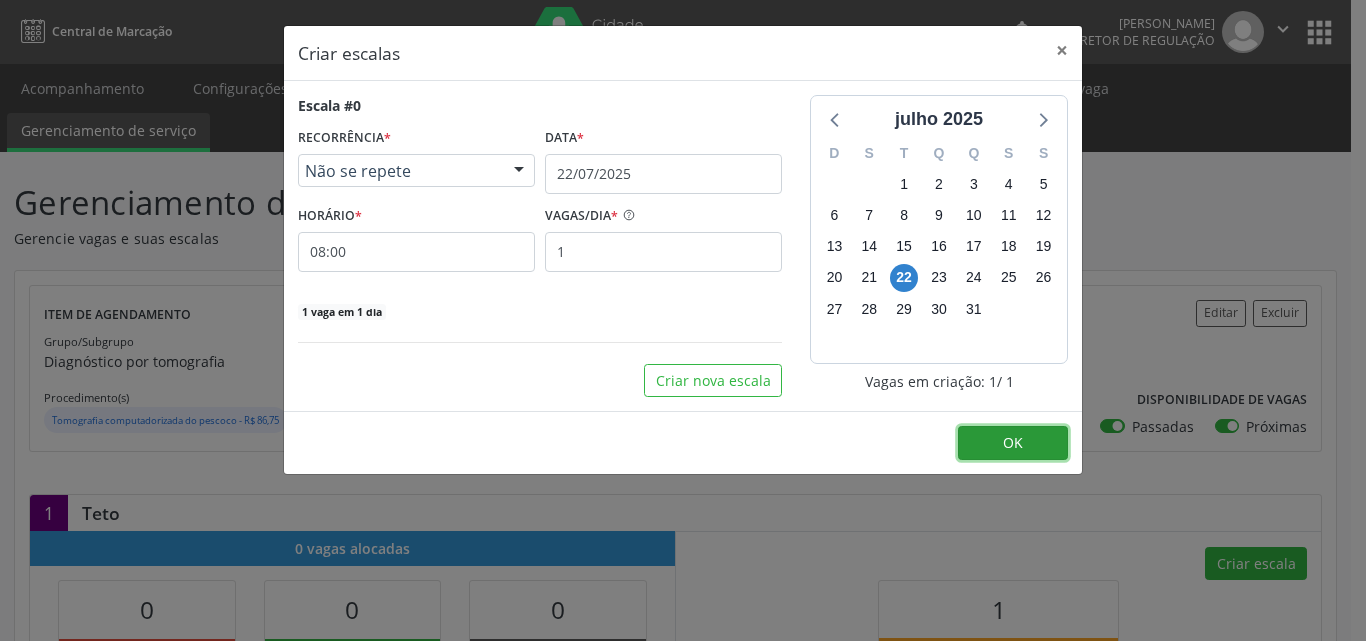 click on "OK" at bounding box center (1013, 443) 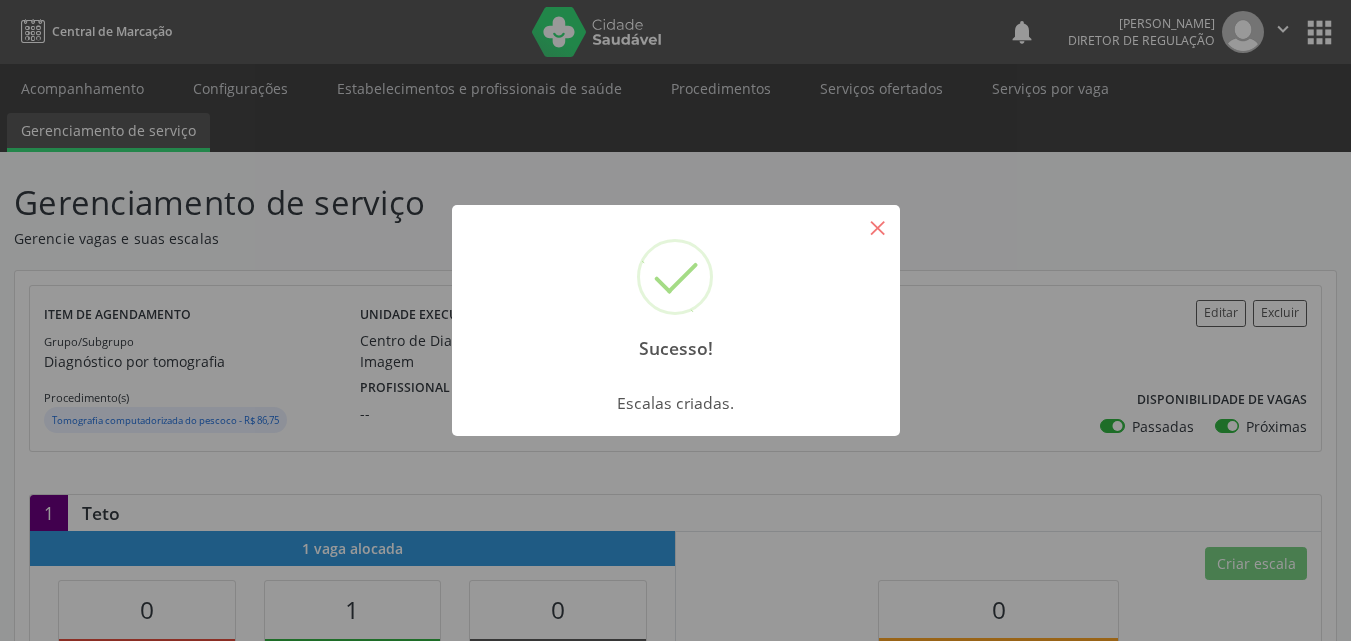 click on "×" at bounding box center (878, 227) 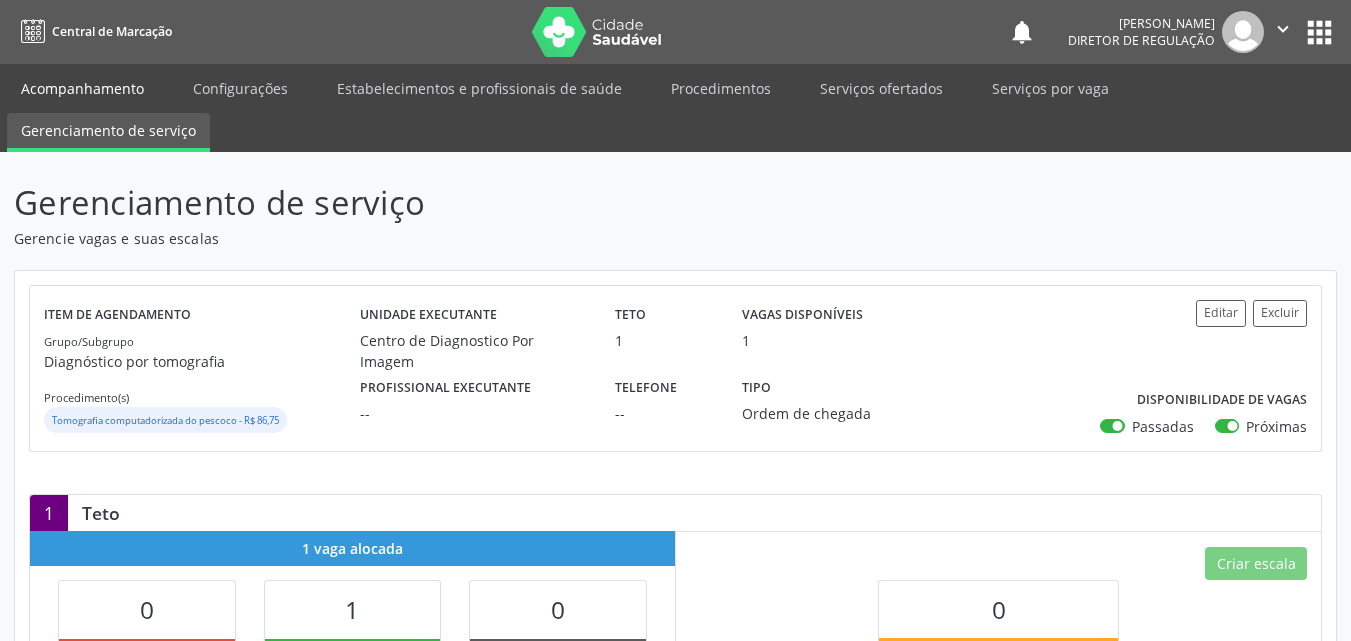 click on "Acompanhamento" at bounding box center [82, 88] 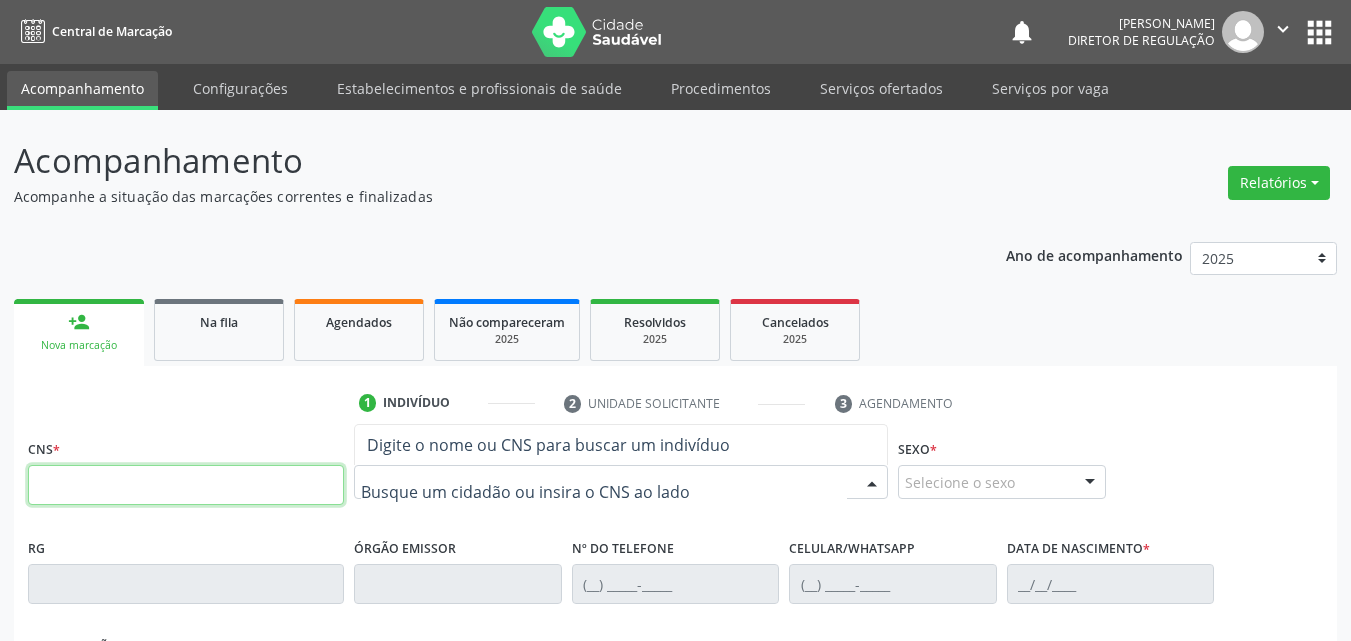 click at bounding box center (186, 485) 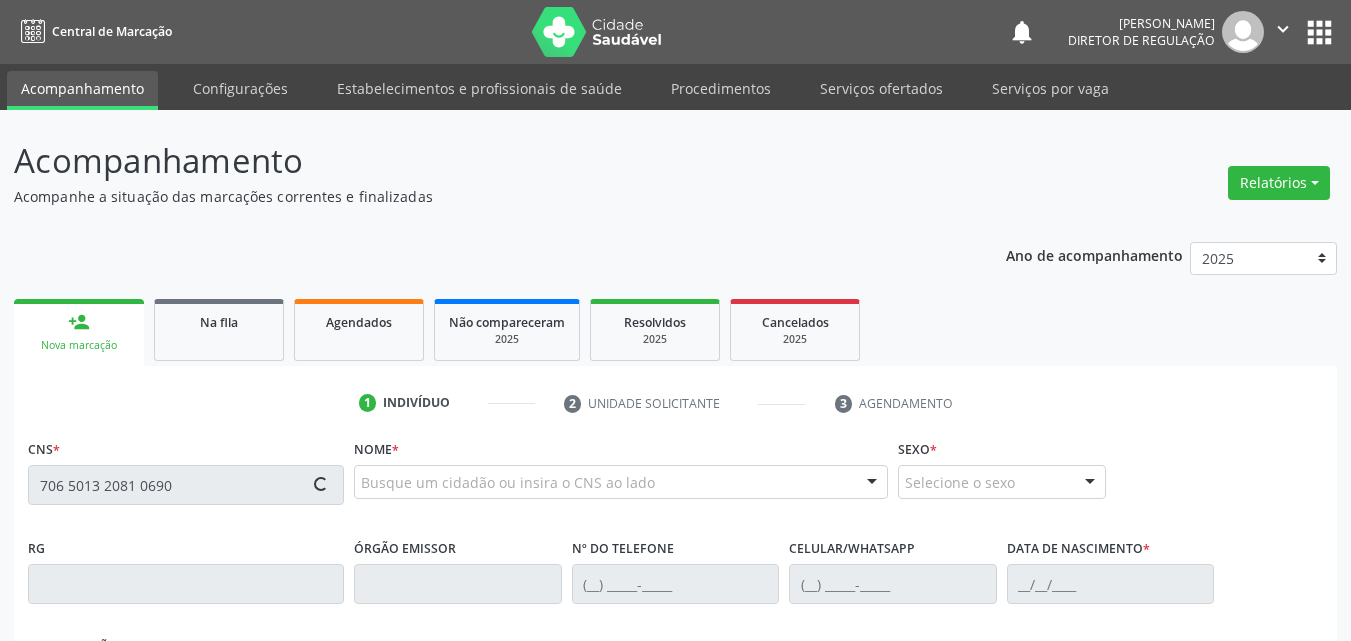 type on "706 5013 2081 0690" 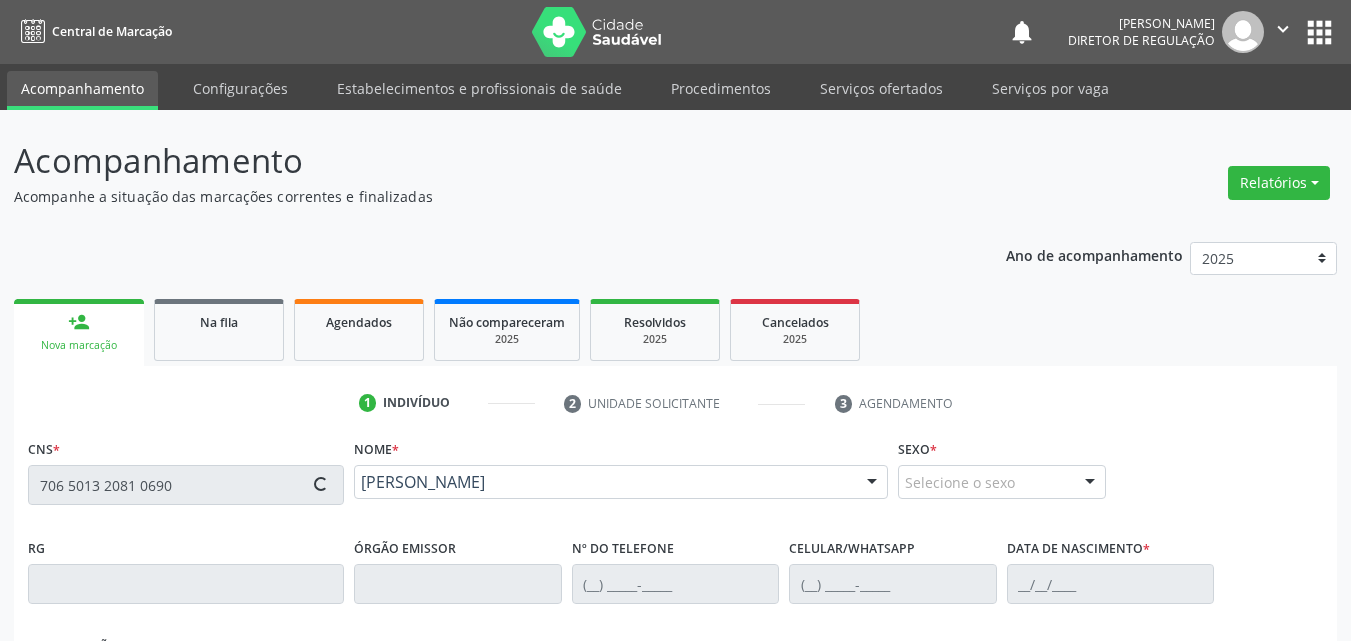 type on "(87) 98107-1691" 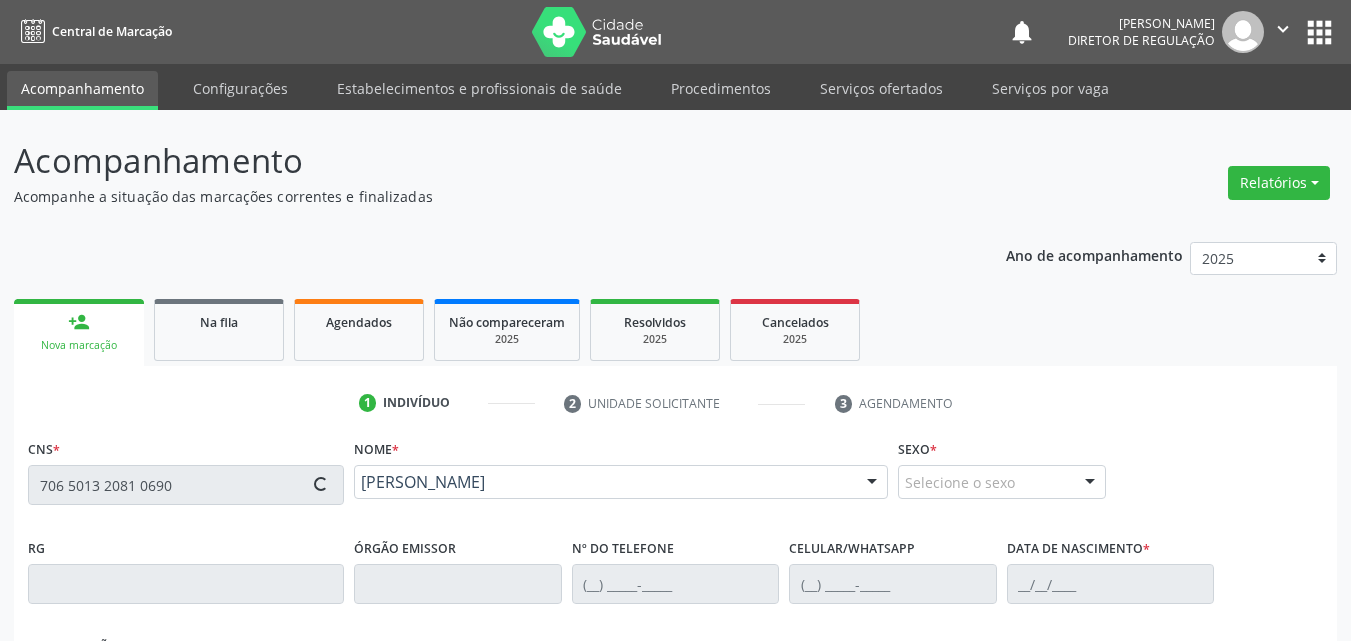 type on "(87) 98107-1691" 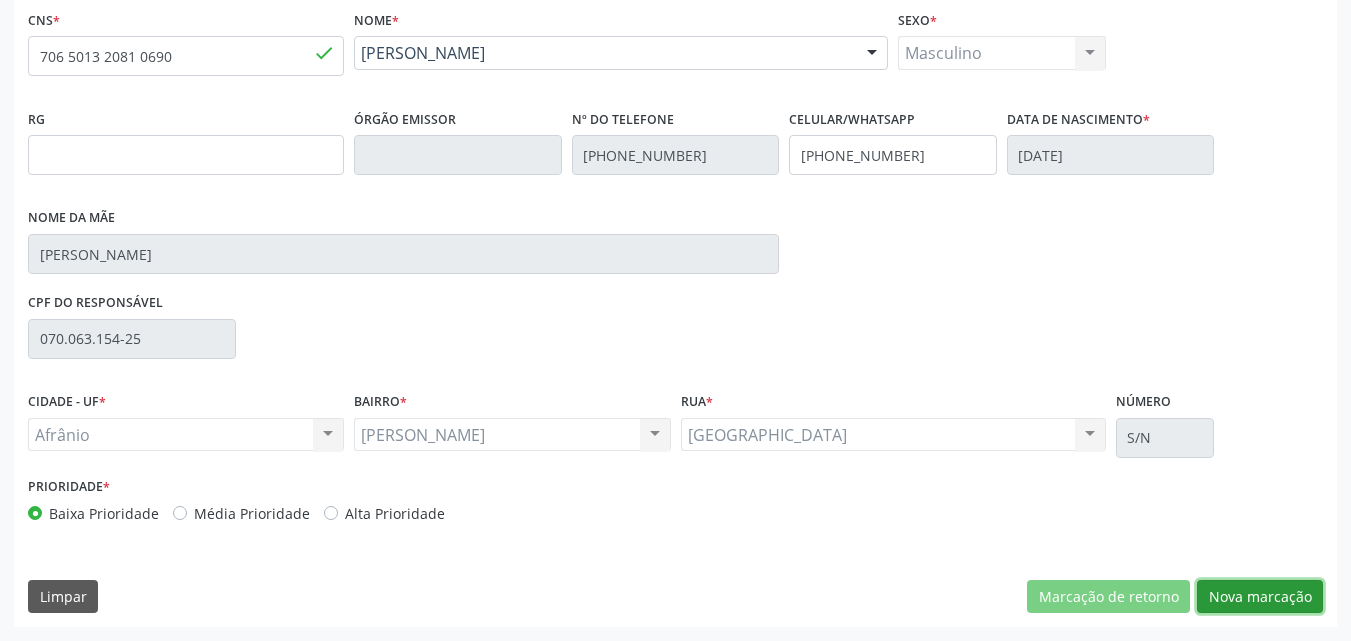 click on "Nova marcação" at bounding box center [1260, 597] 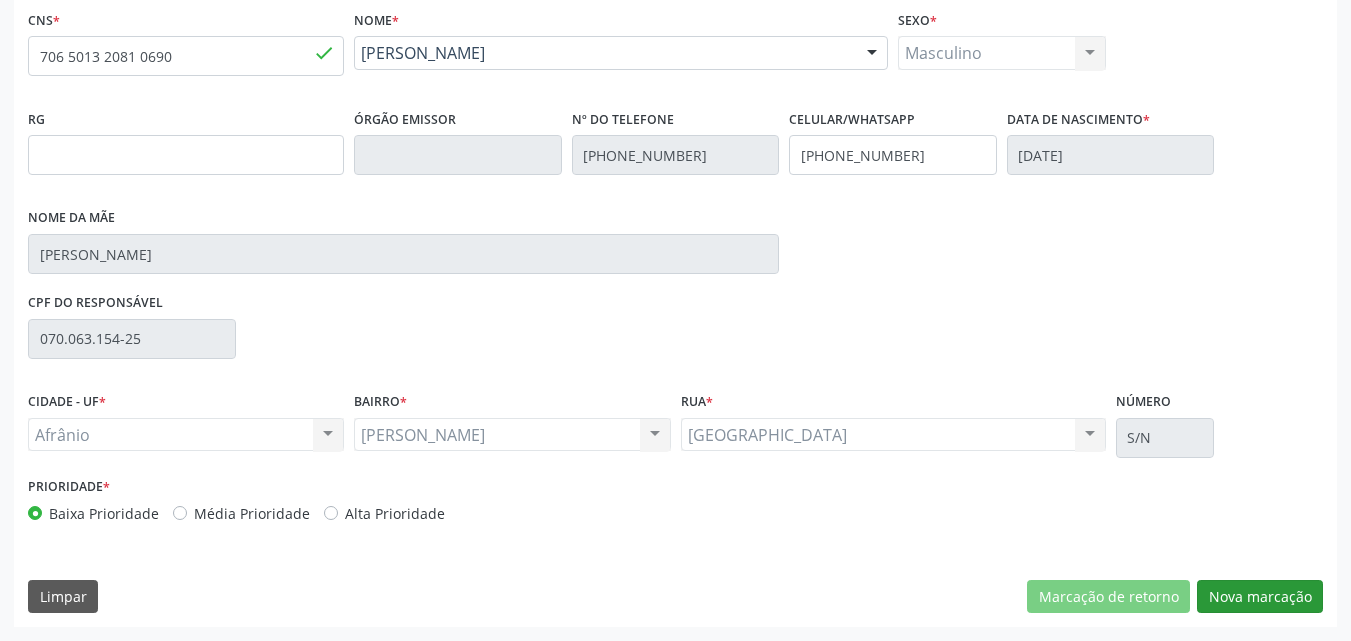 scroll, scrollTop: 265, scrollLeft: 0, axis: vertical 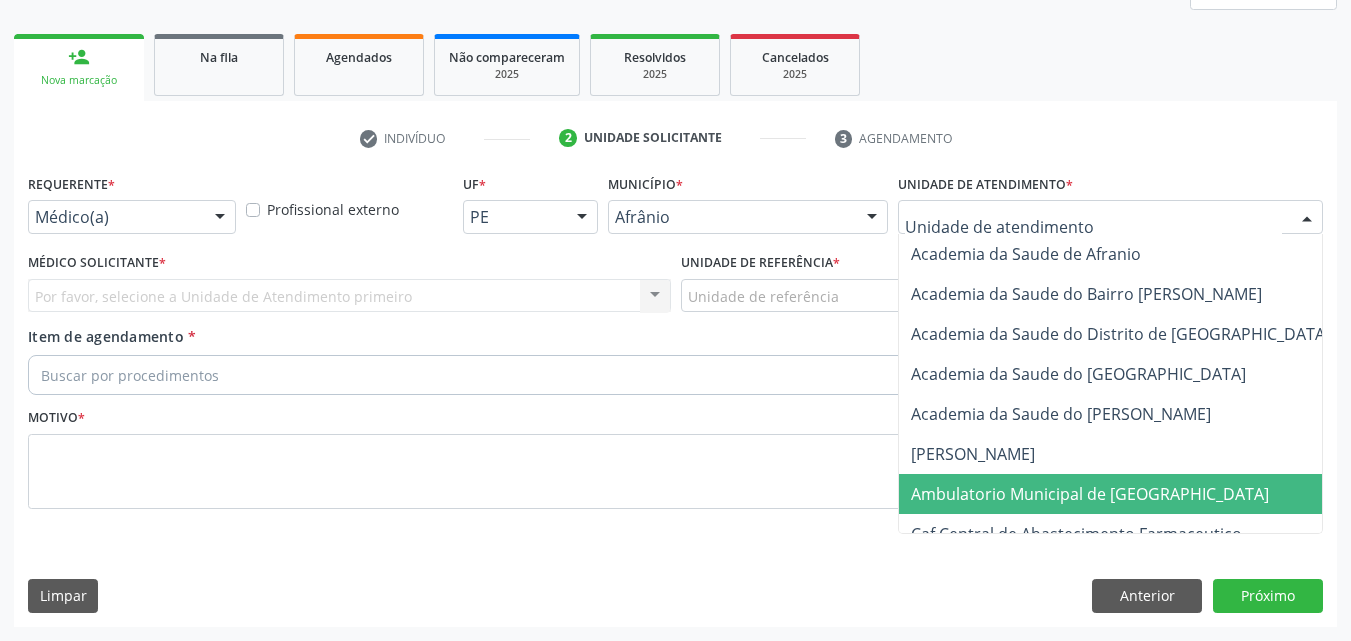 click on "Ambulatorio Municipal de [GEOGRAPHIC_DATA]" at bounding box center [1090, 494] 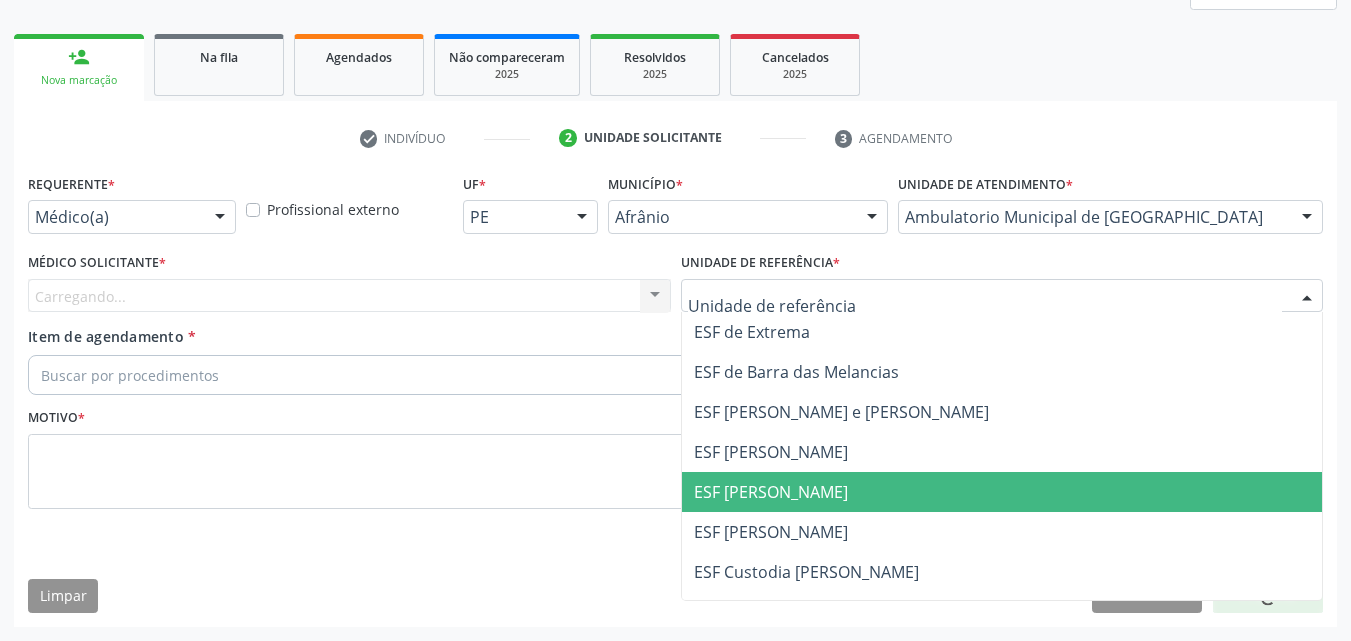 click on "ESF [PERSON_NAME]" at bounding box center (771, 492) 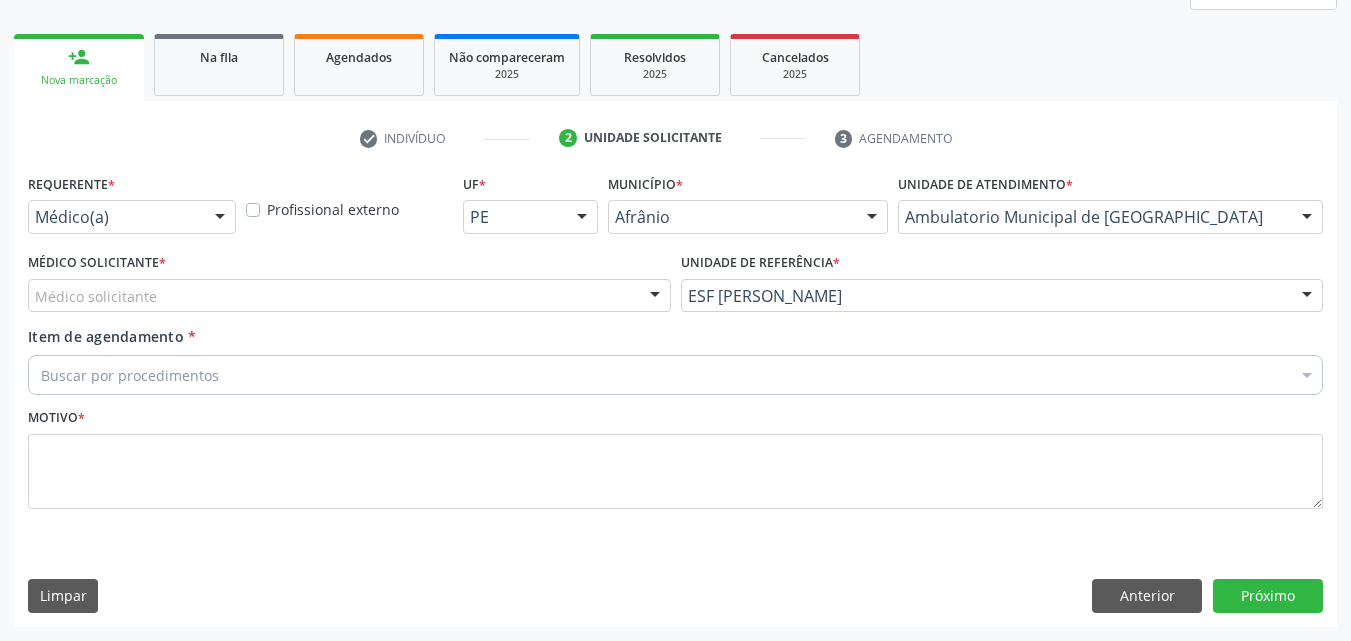 click on "Médico solicitante" at bounding box center (349, 296) 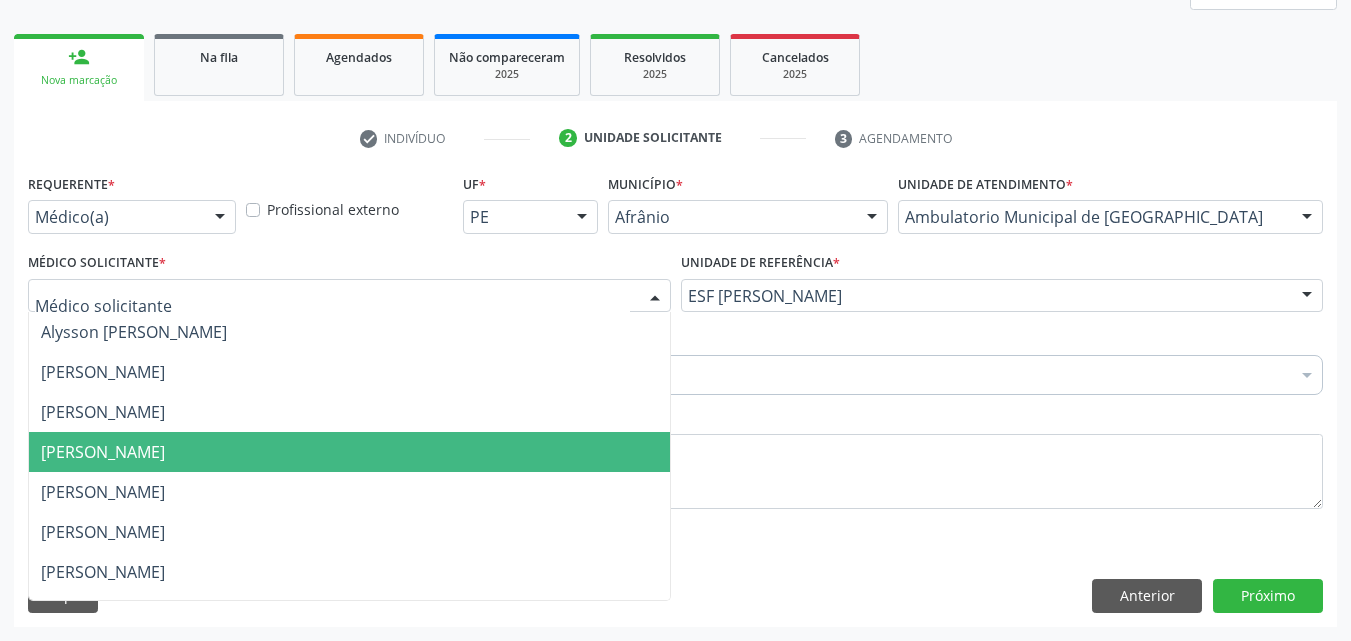 click on "[PERSON_NAME]" at bounding box center [349, 452] 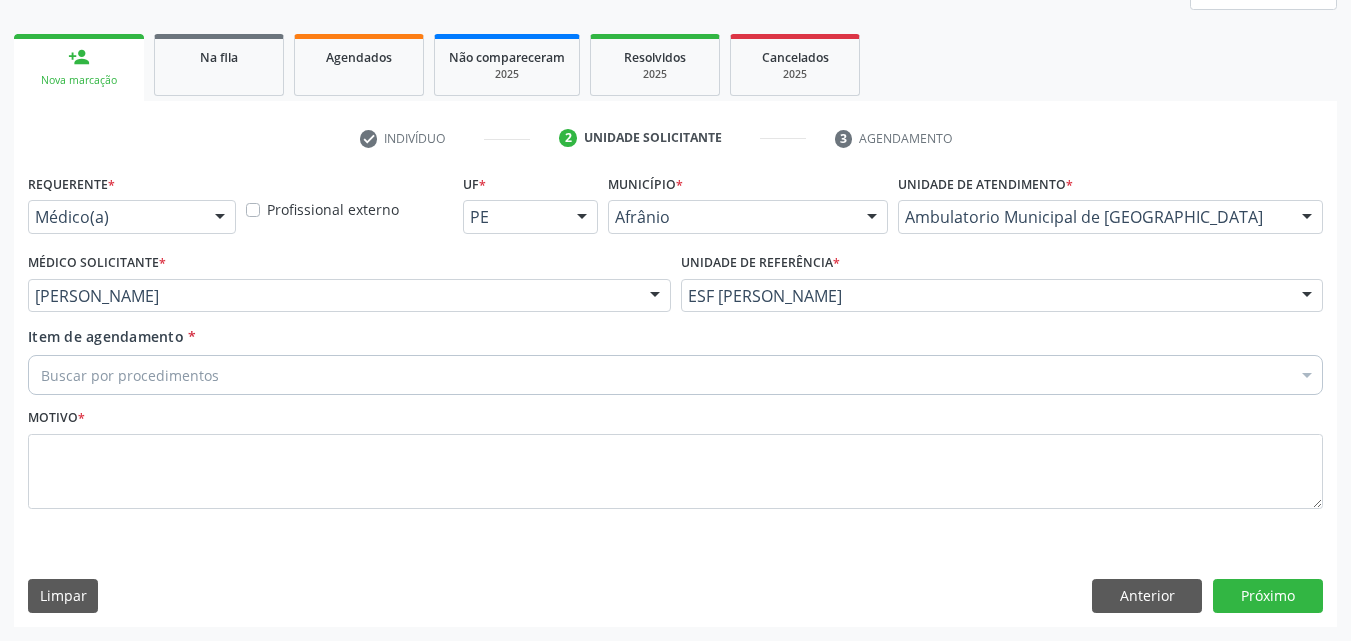 click on "Buscar por procedimentos" at bounding box center (675, 375) 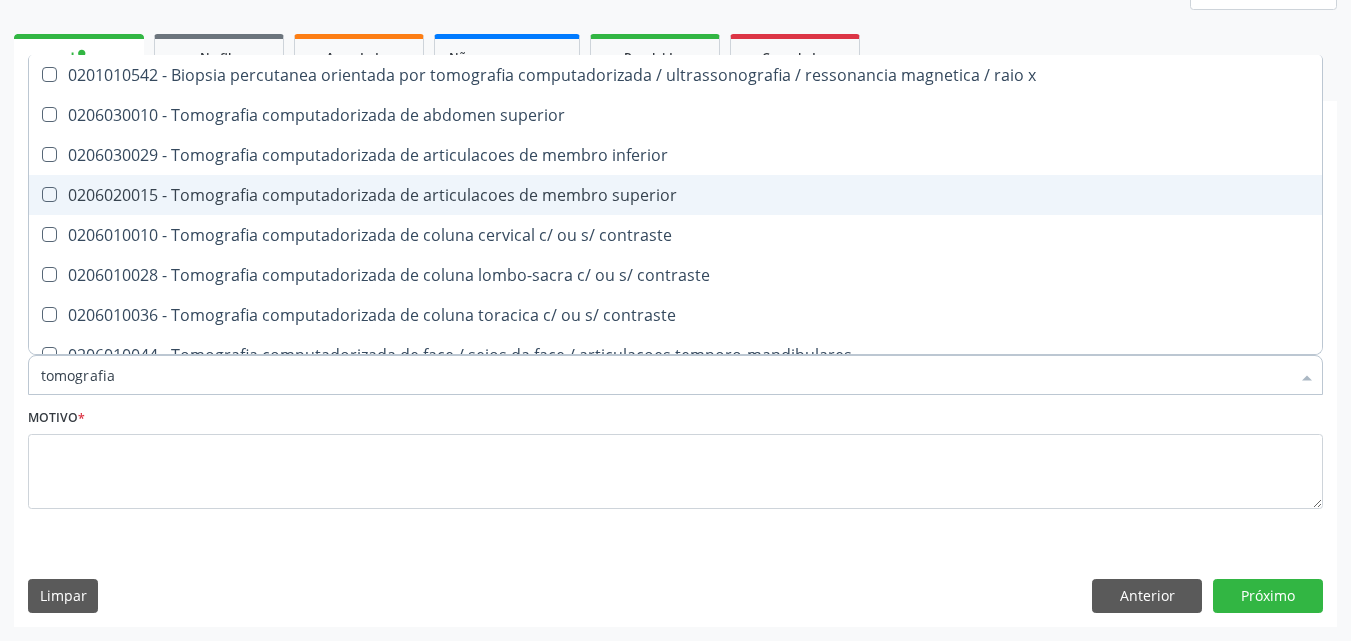 type on "tomografia" 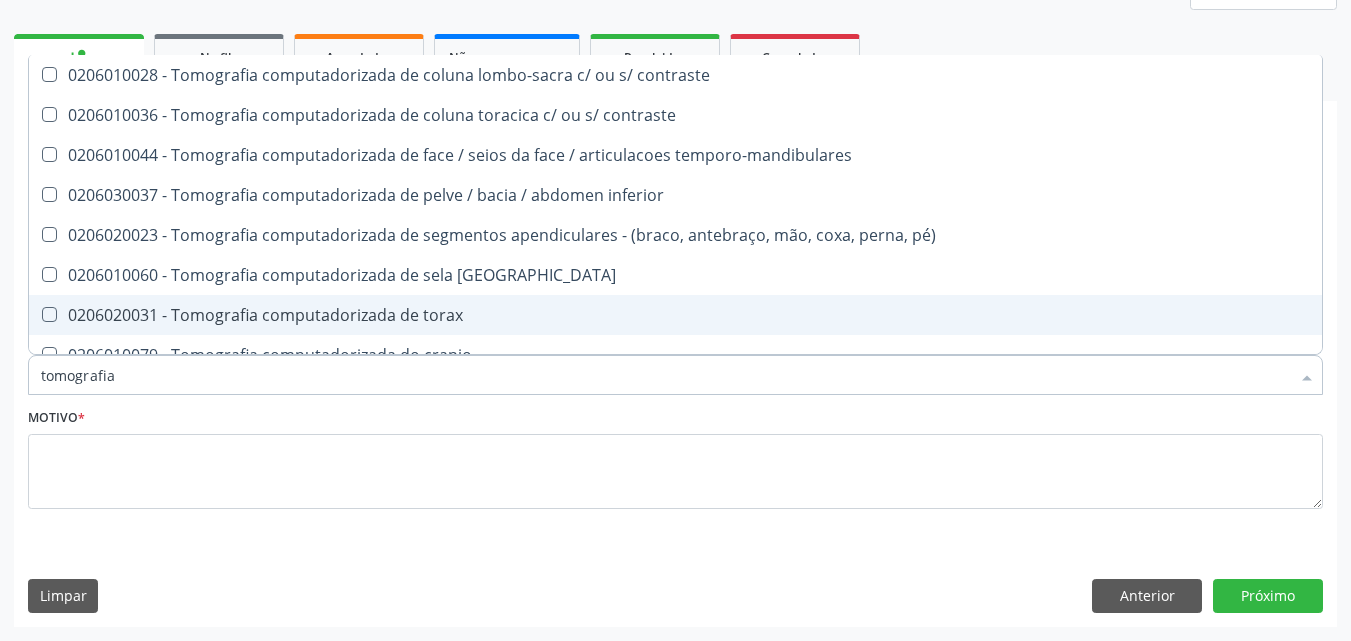 scroll, scrollTop: 300, scrollLeft: 0, axis: vertical 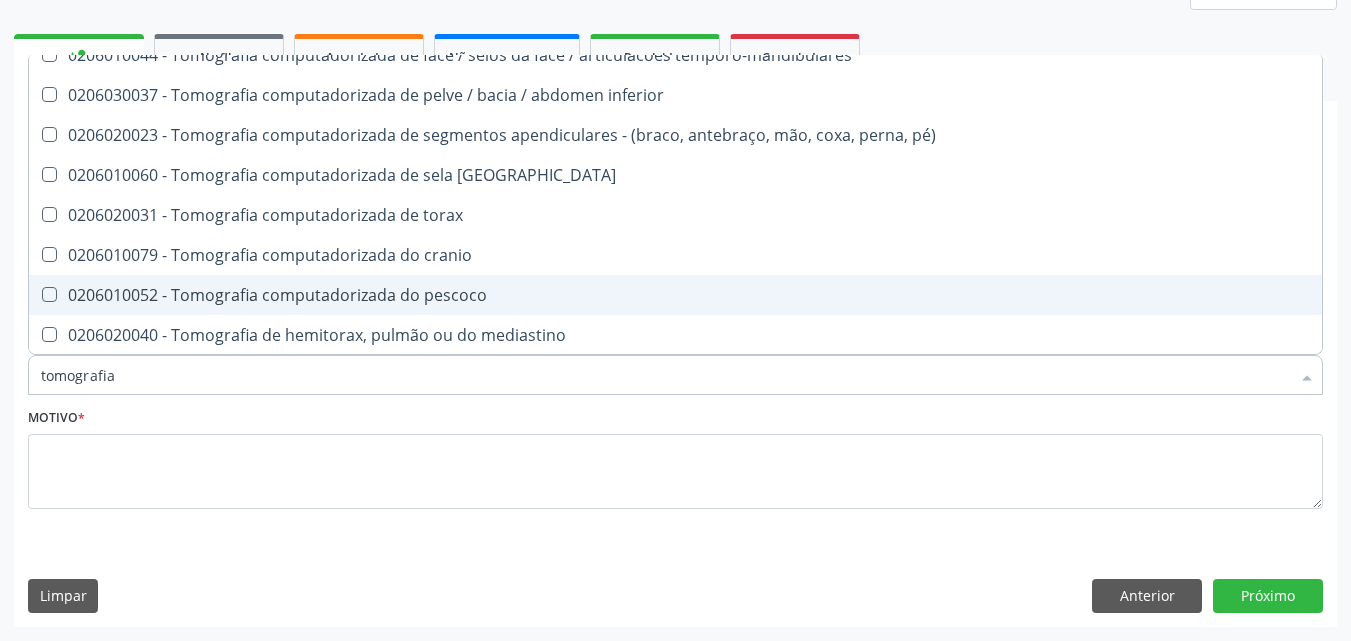click on "0206010052 - Tomografia computadorizada do pescoco" at bounding box center [675, 295] 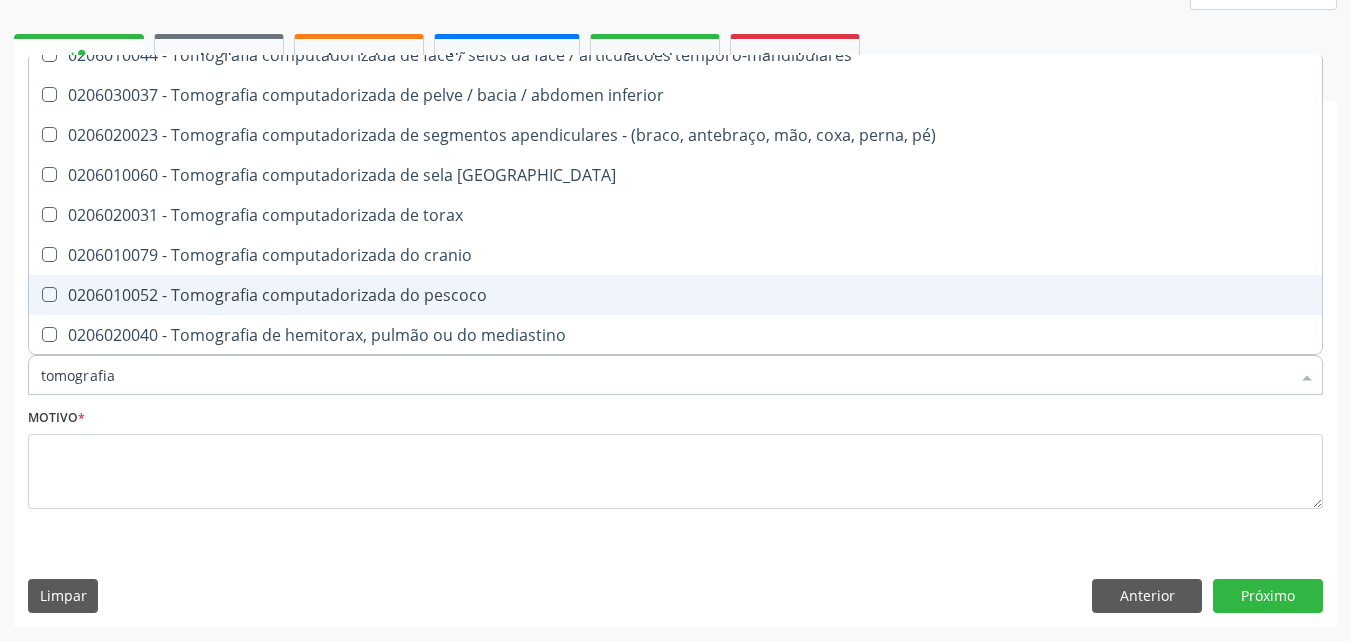 checkbox on "true" 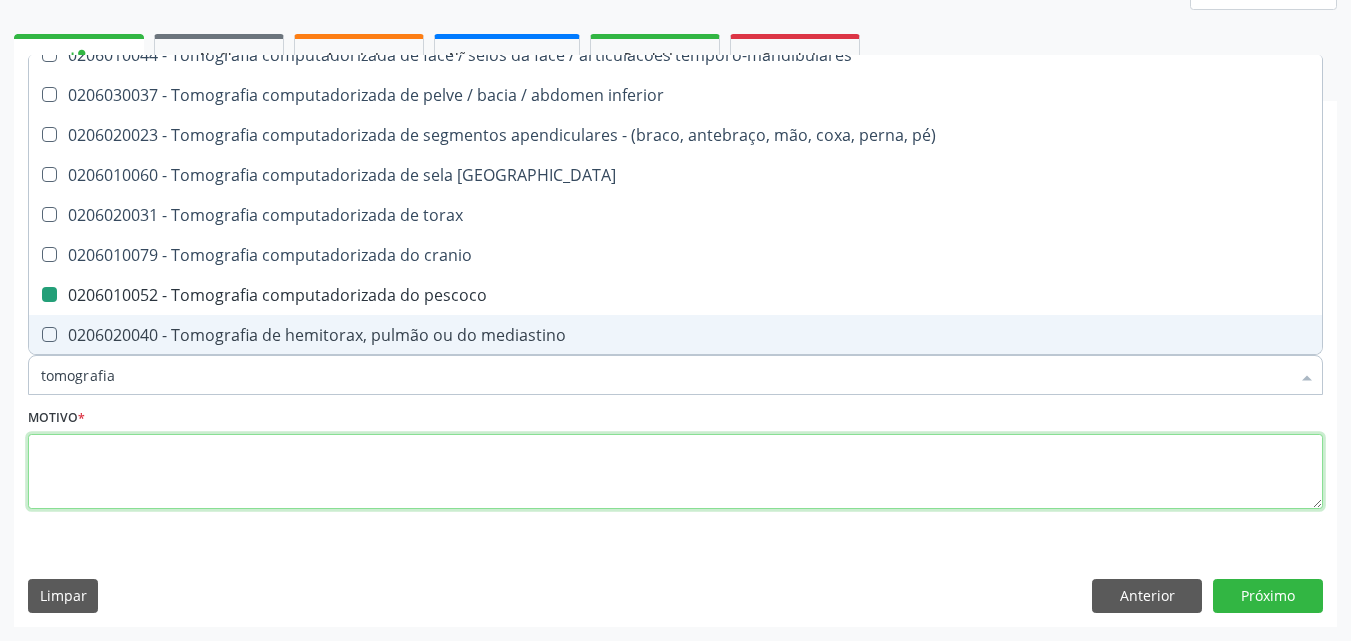 click at bounding box center (675, 472) 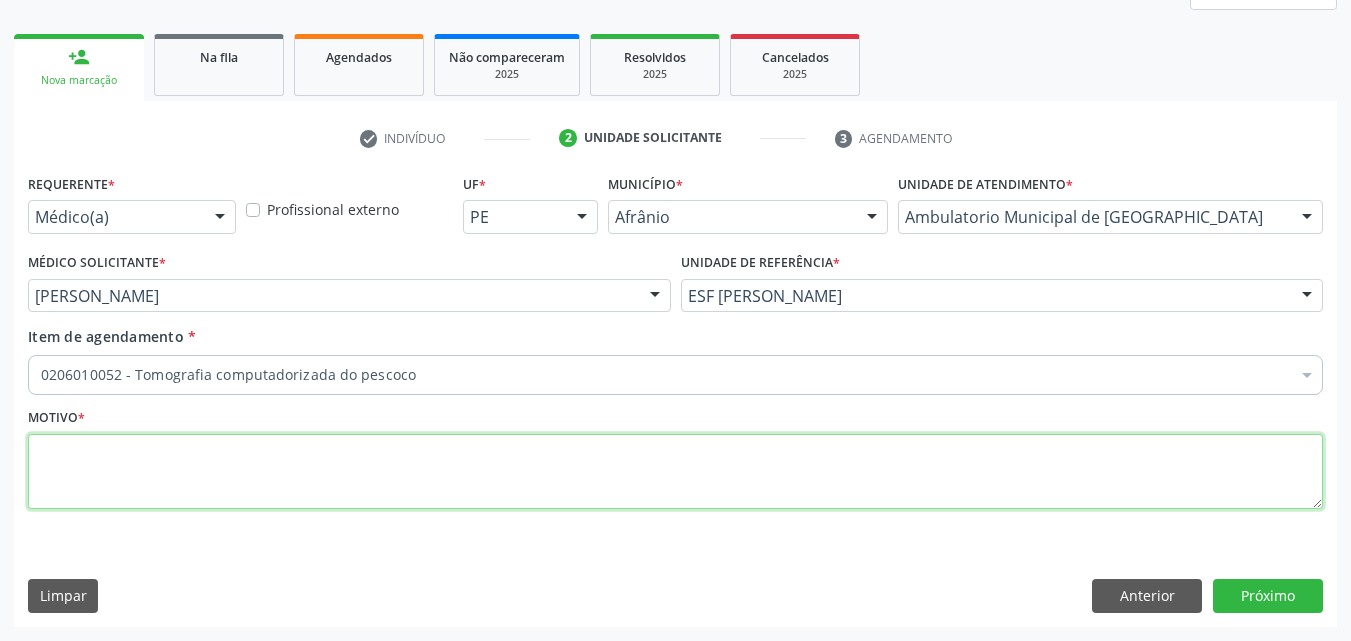 scroll, scrollTop: 0, scrollLeft: 0, axis: both 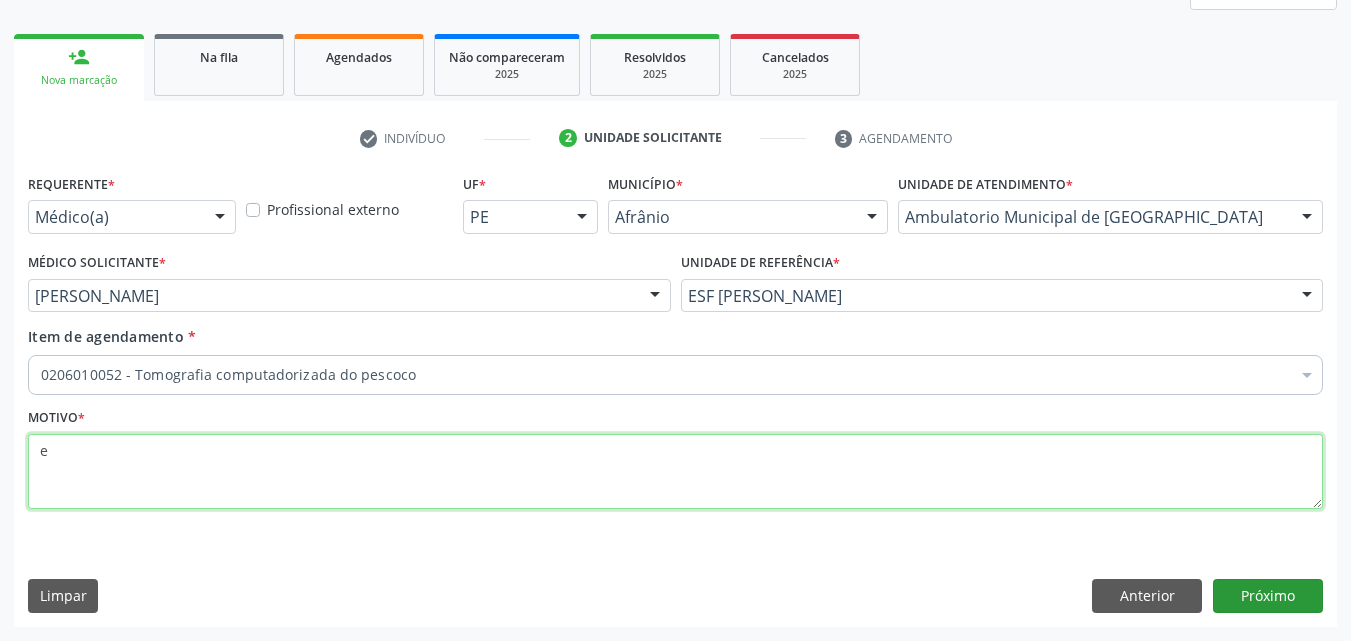 type on "e" 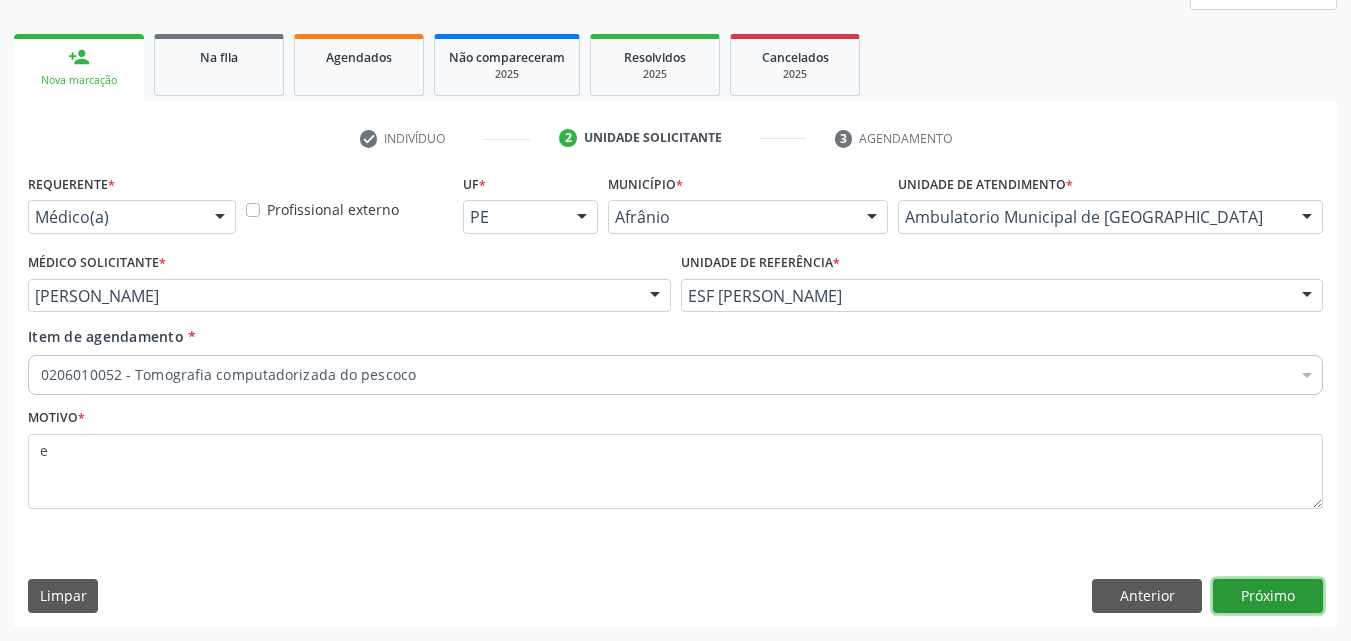 click on "Próximo" at bounding box center (1268, 596) 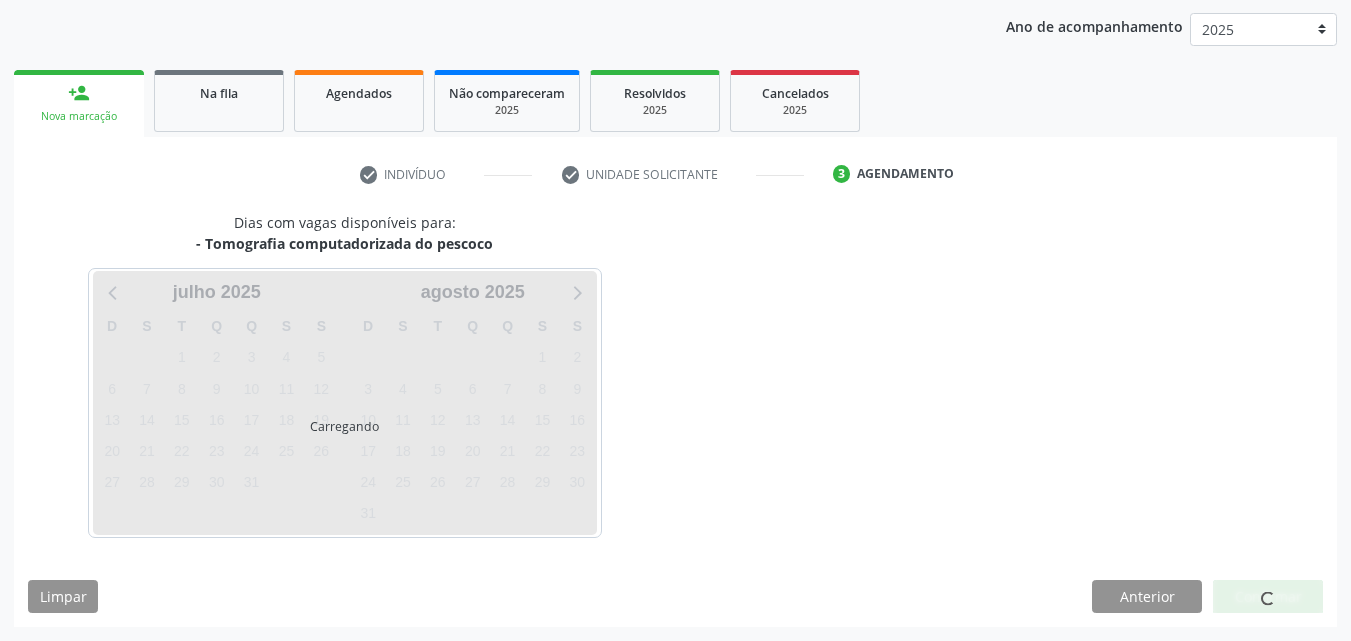 scroll, scrollTop: 229, scrollLeft: 0, axis: vertical 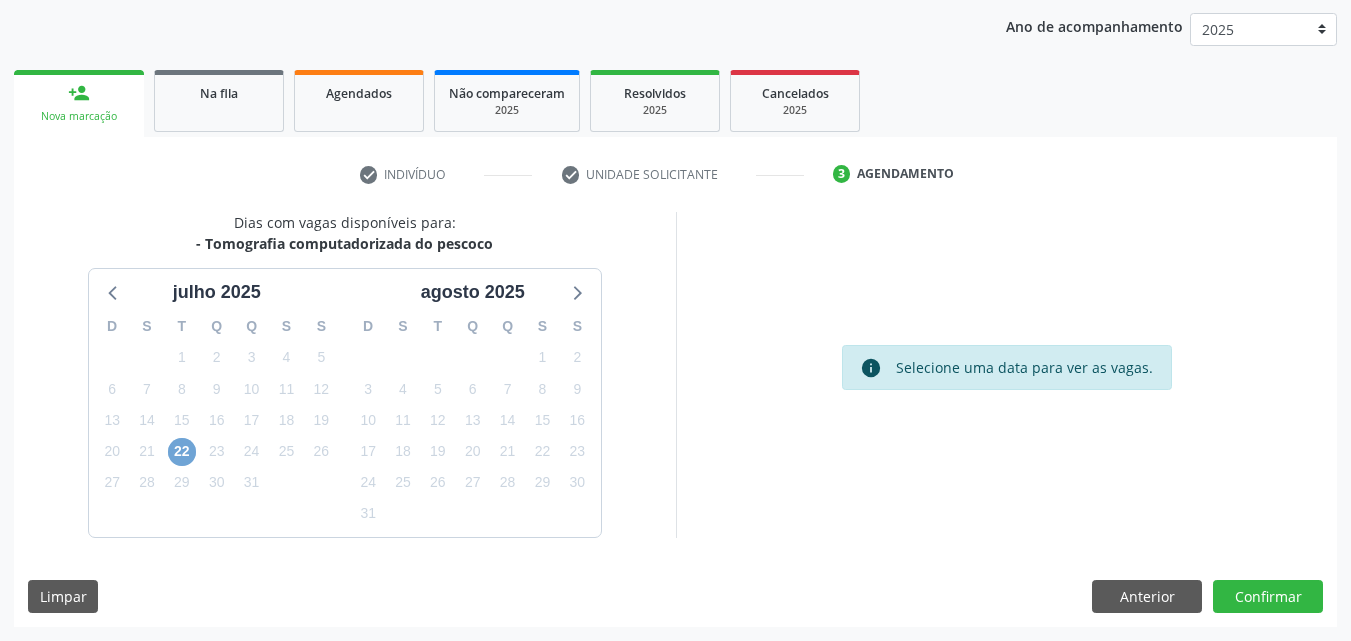 click on "22" at bounding box center [182, 452] 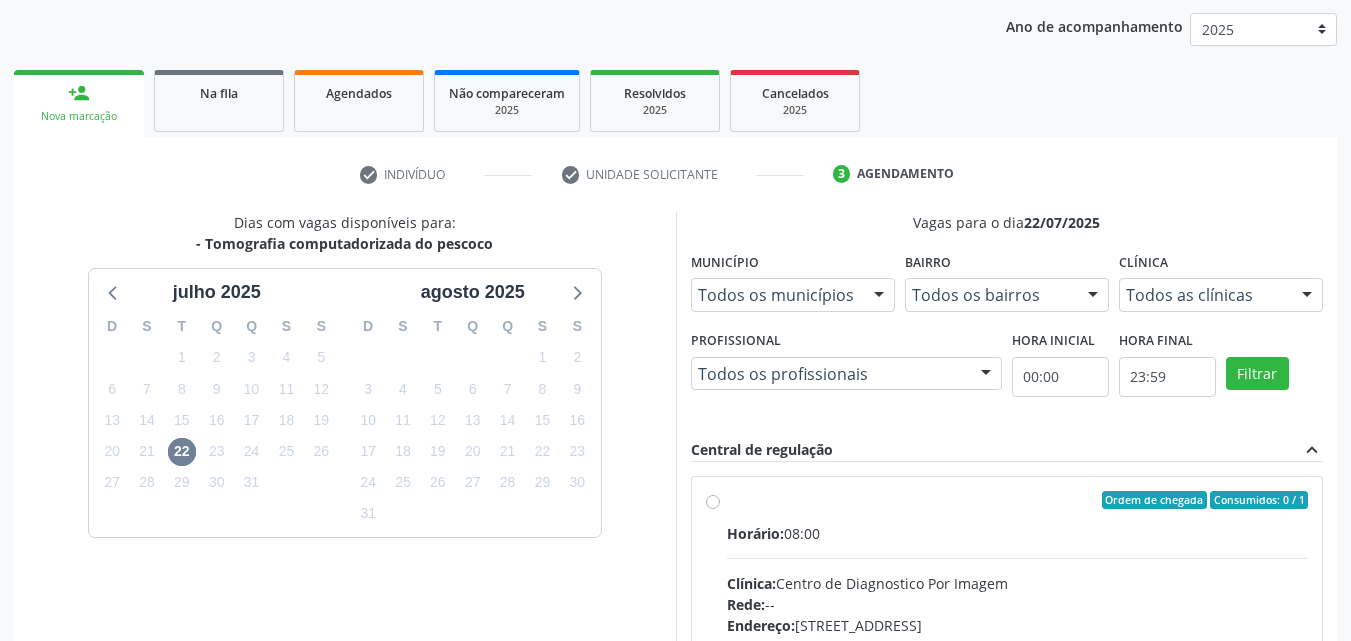 click on "Ordem de chegada
Consumidos: 0 / 1" at bounding box center (1018, 500) 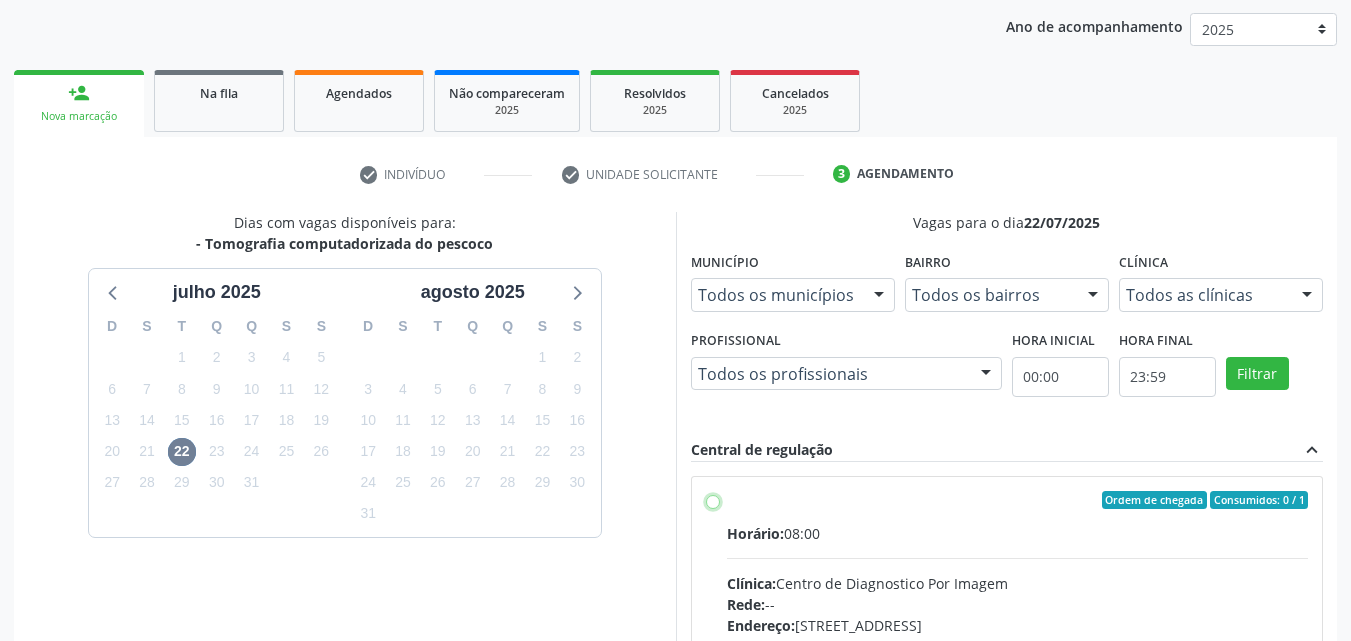 click on "Ordem de chegada
Consumidos: 0 / 1
Horário:   08:00
Clínica:  Centro de Diagnostico Por Imagem
Rede:
--
Endereço:   [STREET_ADDRESS]
Telefone:   --
Profissional:
--
Informações adicionais sobre o atendimento
Idade de atendimento:
Sem restrição
Gênero(s) atendido(s):
Sem restrição
Informações adicionais:
--" at bounding box center [713, 500] 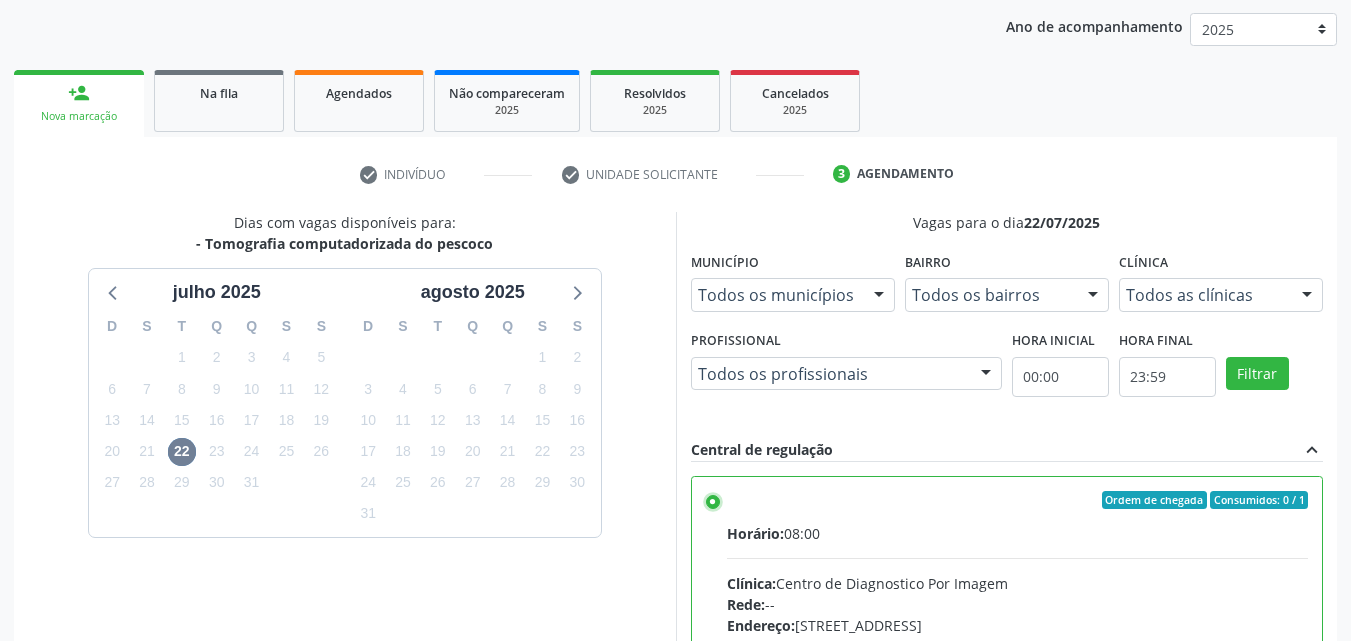 scroll, scrollTop: 99, scrollLeft: 0, axis: vertical 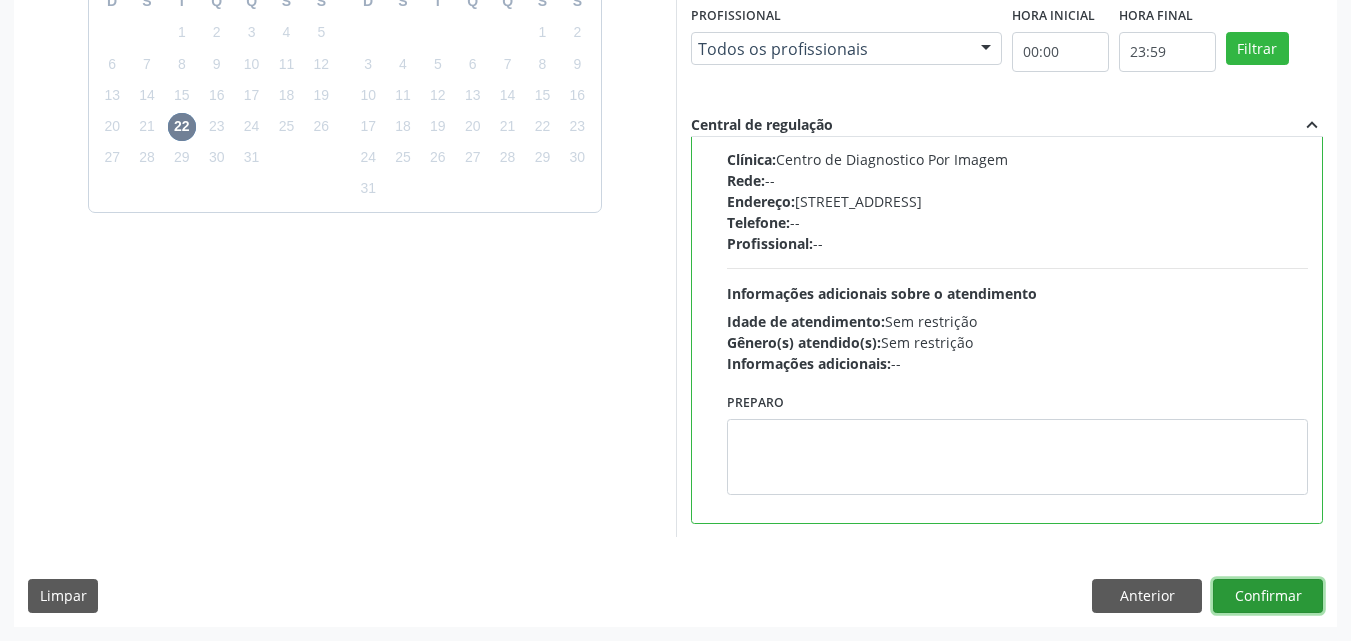 click on "Confirmar" at bounding box center (1268, 596) 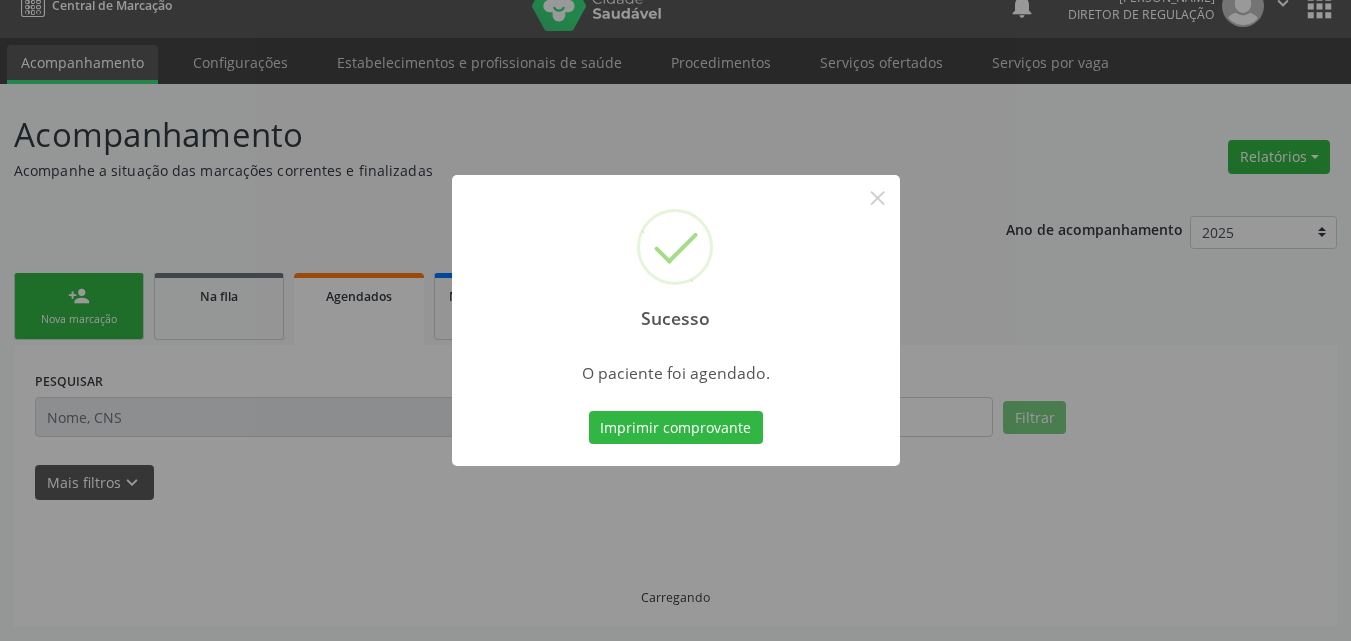 scroll, scrollTop: 26, scrollLeft: 0, axis: vertical 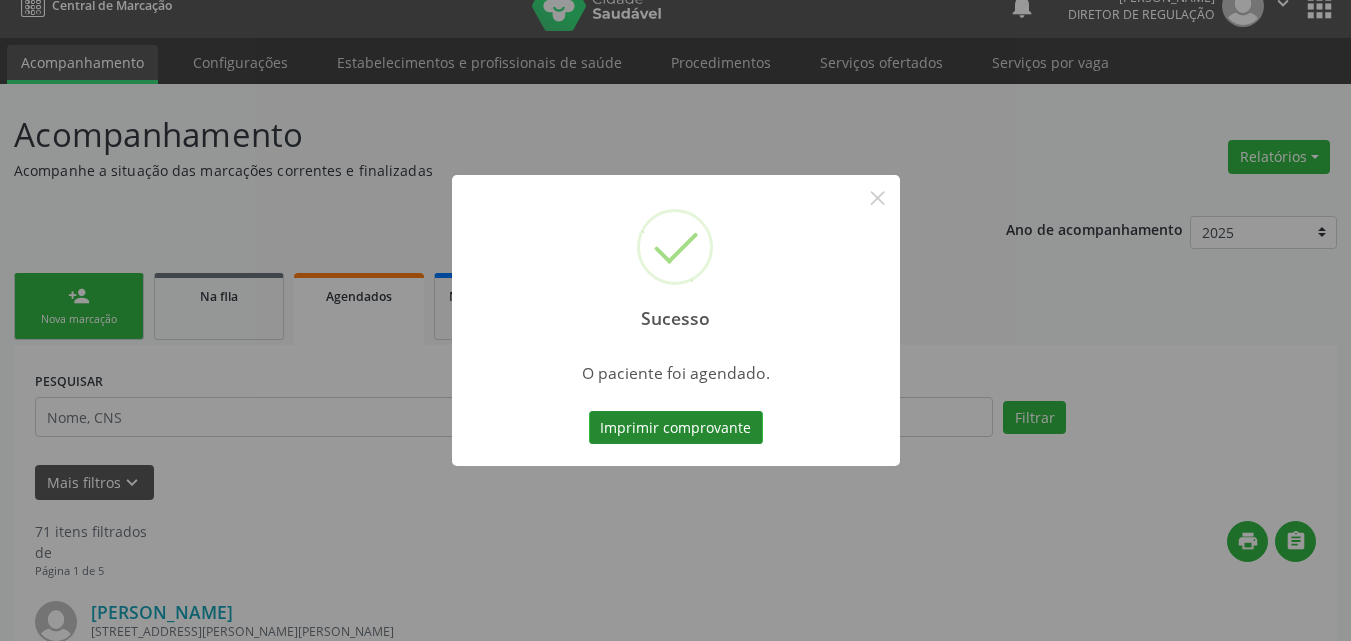 click on "Imprimir comprovante" at bounding box center [676, 428] 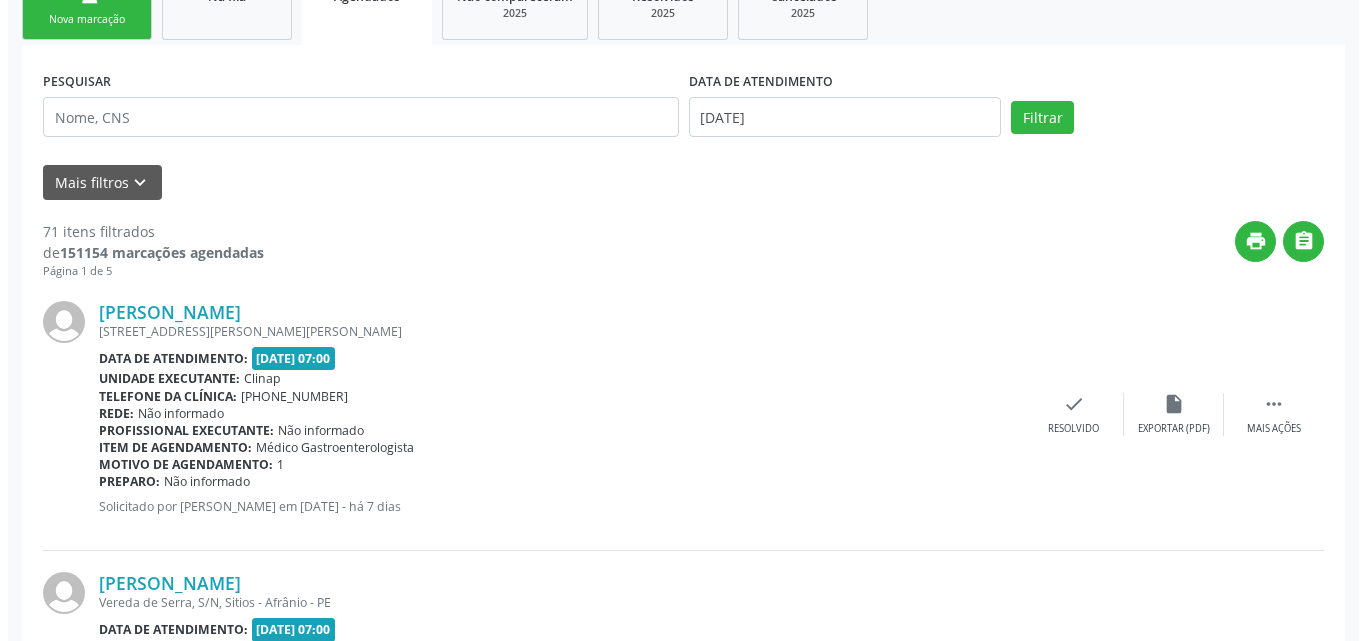 scroll, scrollTop: 0, scrollLeft: 0, axis: both 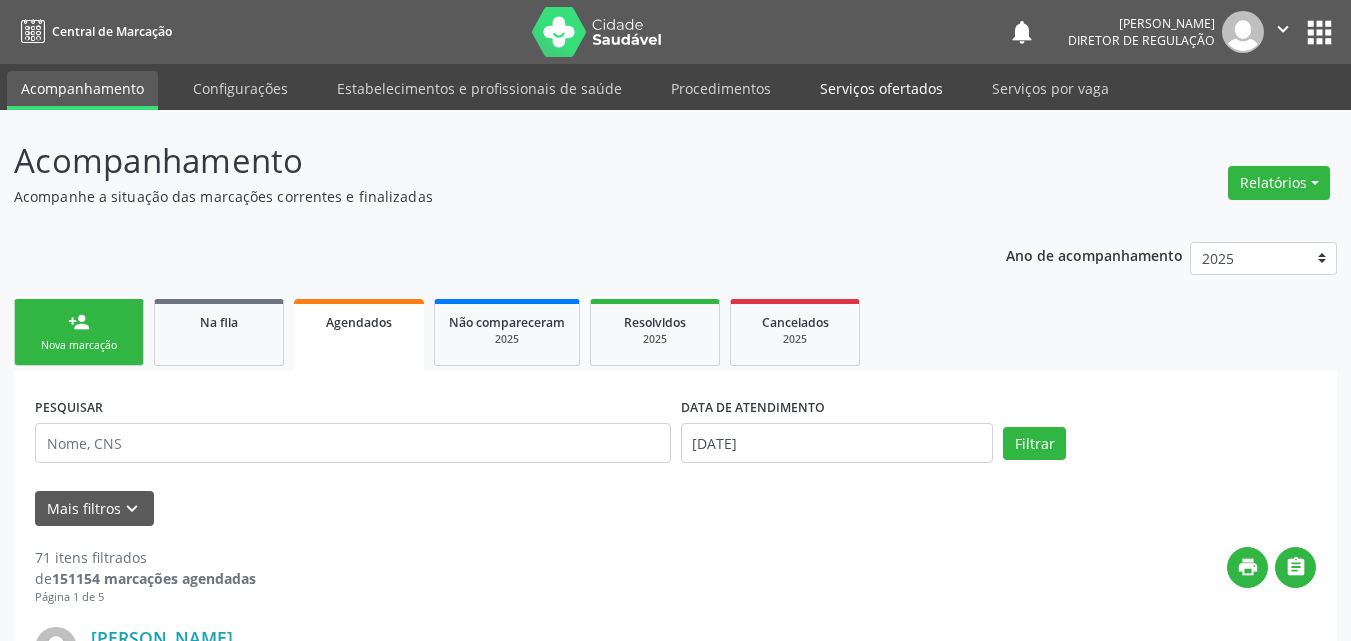 click on "Serviços ofertados" at bounding box center [881, 88] 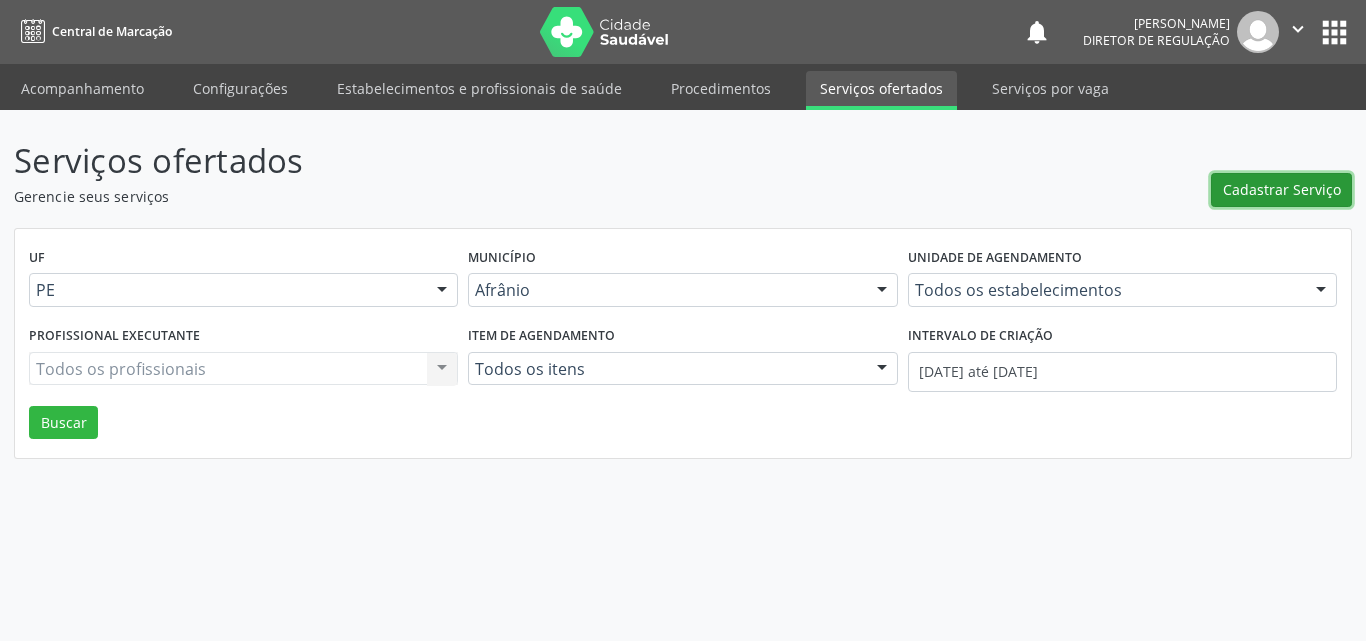 click on "Cadastrar Serviço" at bounding box center (1282, 189) 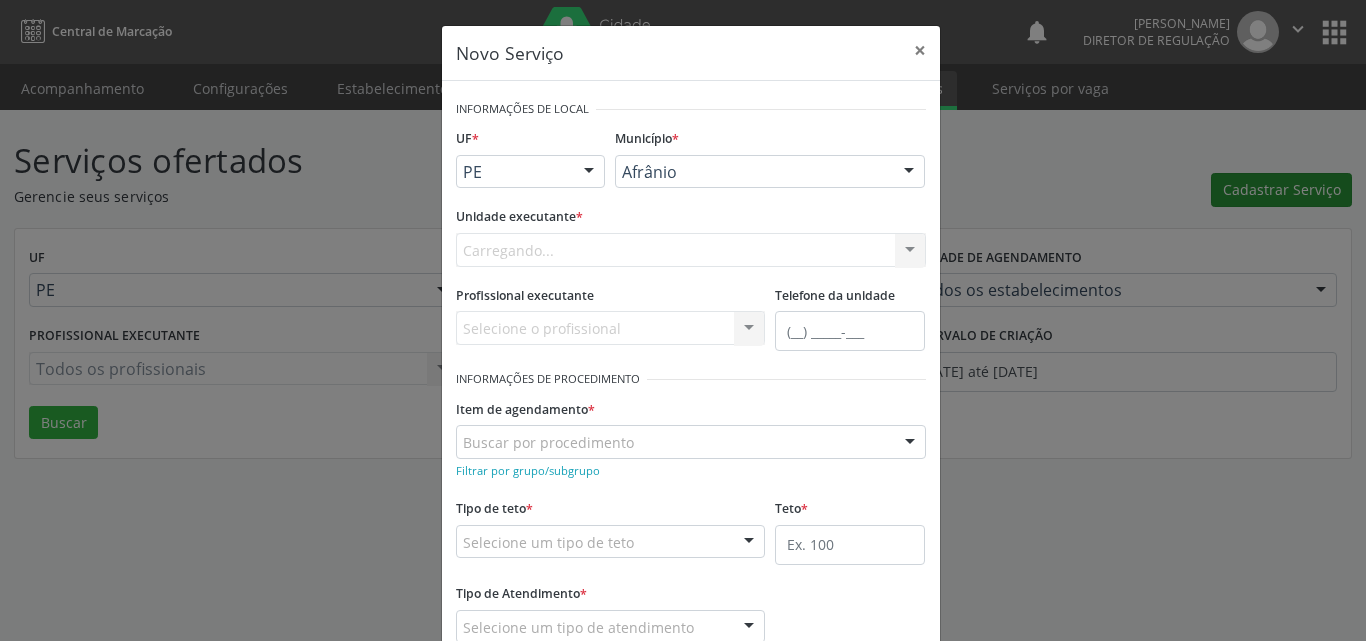 scroll, scrollTop: 0, scrollLeft: 0, axis: both 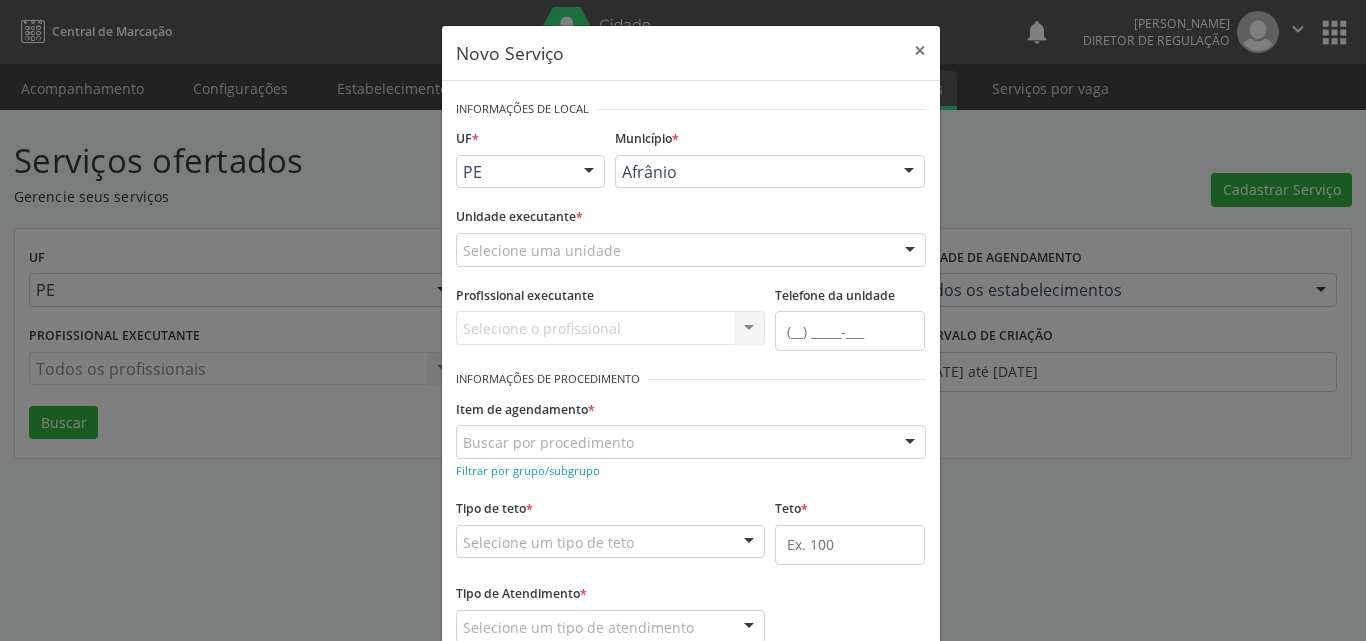 click on "Selecione uma unidade" at bounding box center (691, 250) 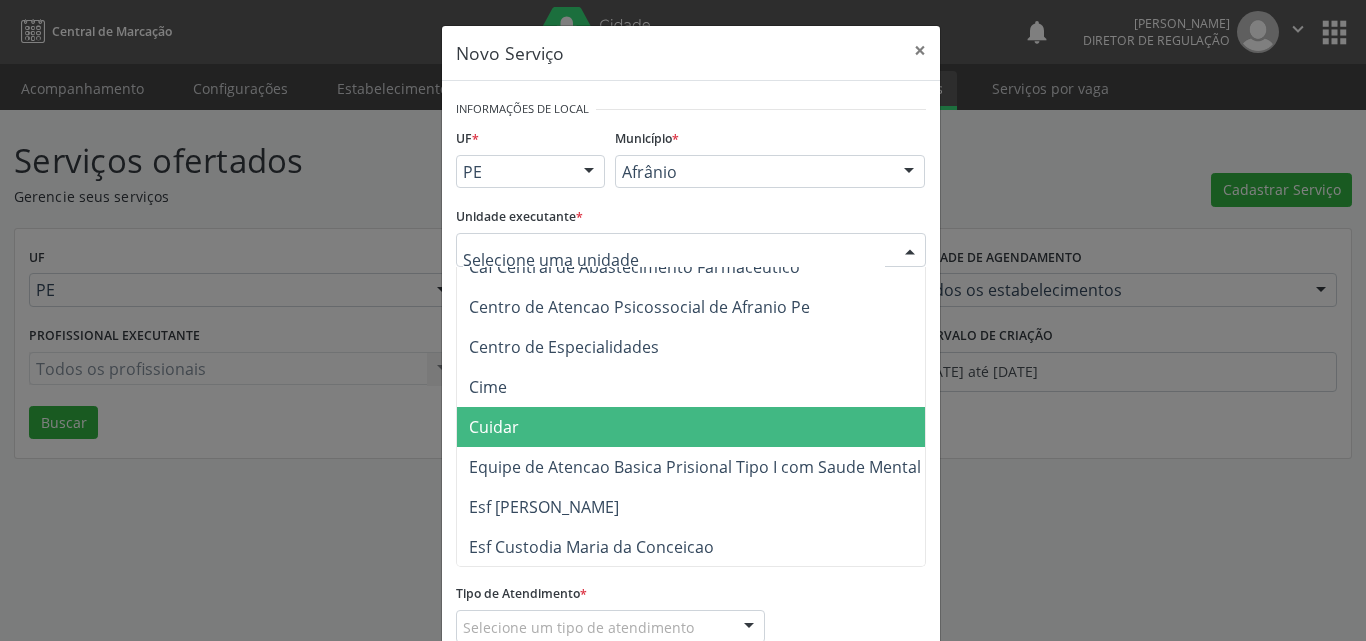 scroll, scrollTop: 400, scrollLeft: 0, axis: vertical 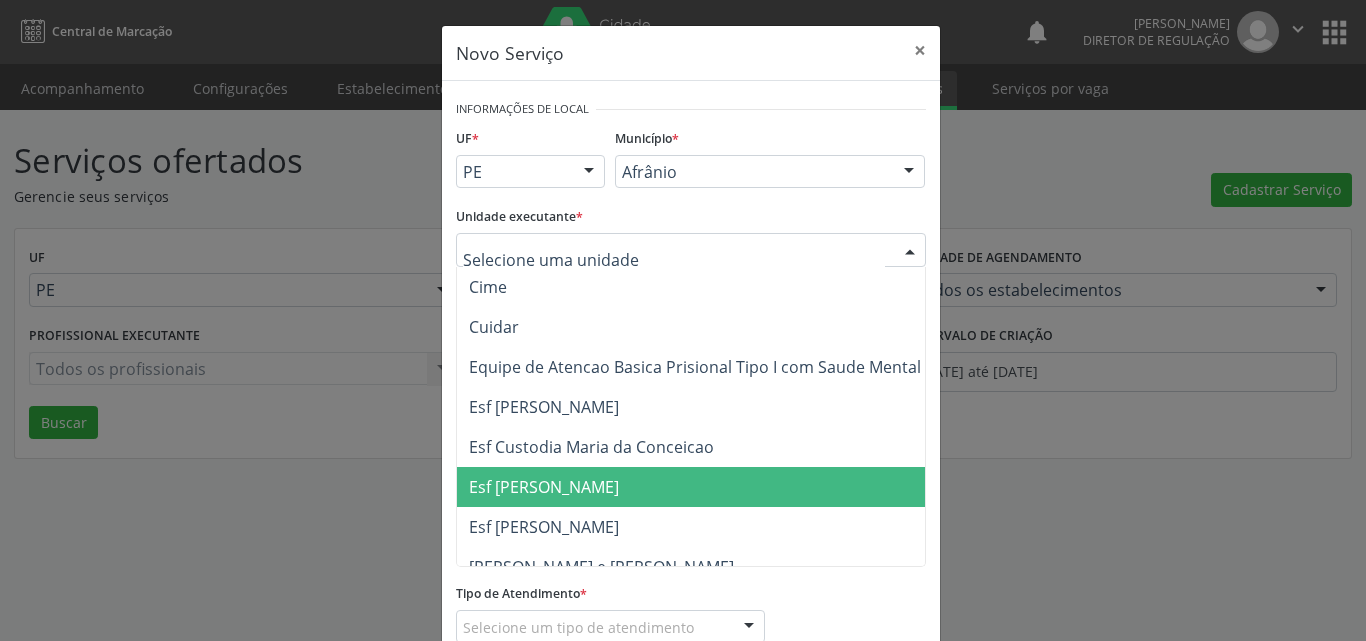 type 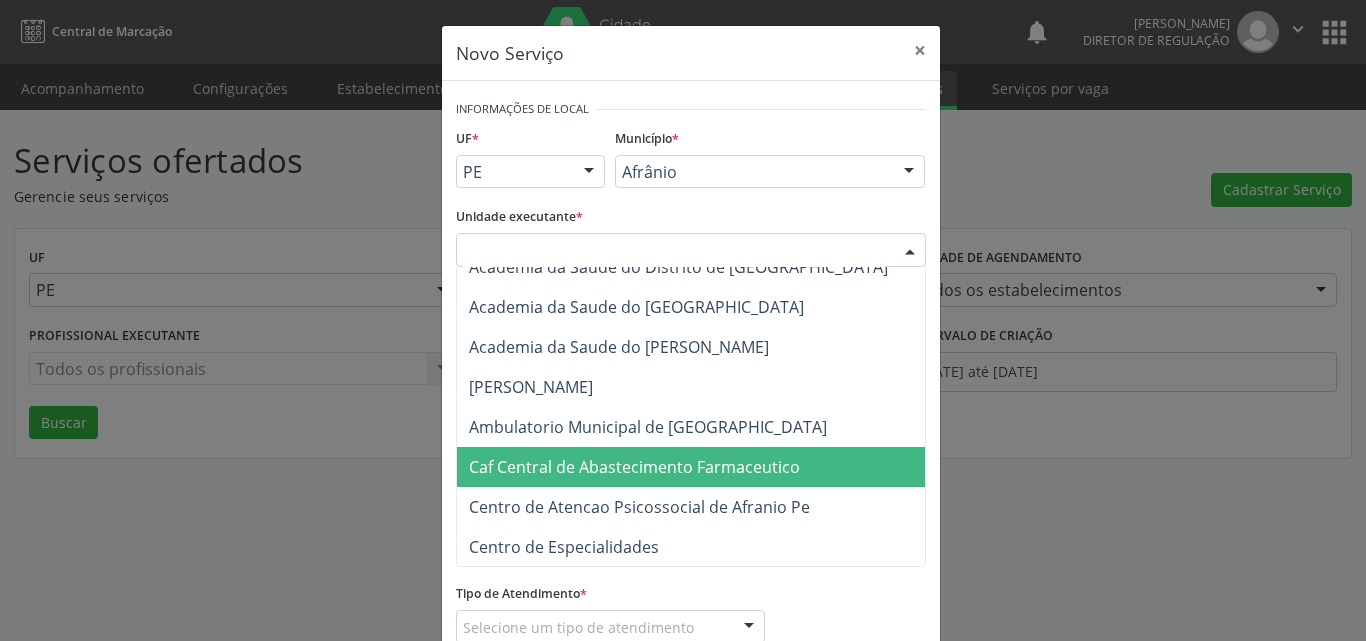 scroll, scrollTop: 200, scrollLeft: 0, axis: vertical 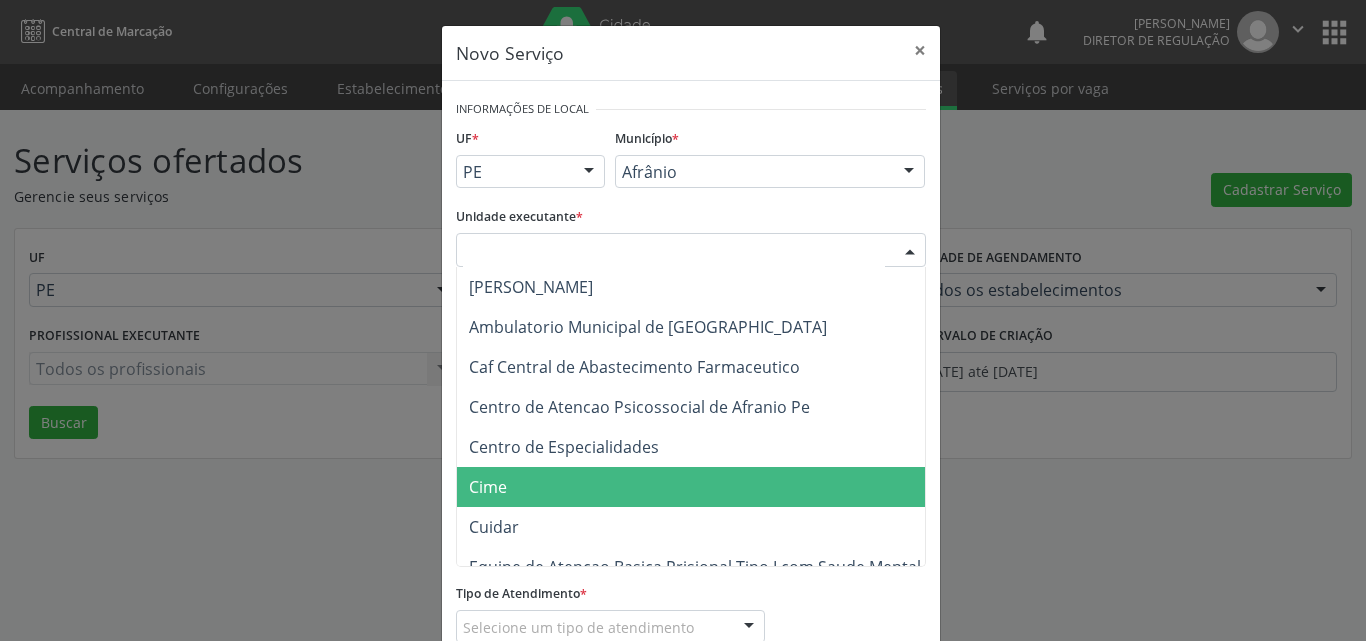 click on "Cime" at bounding box center (701, 487) 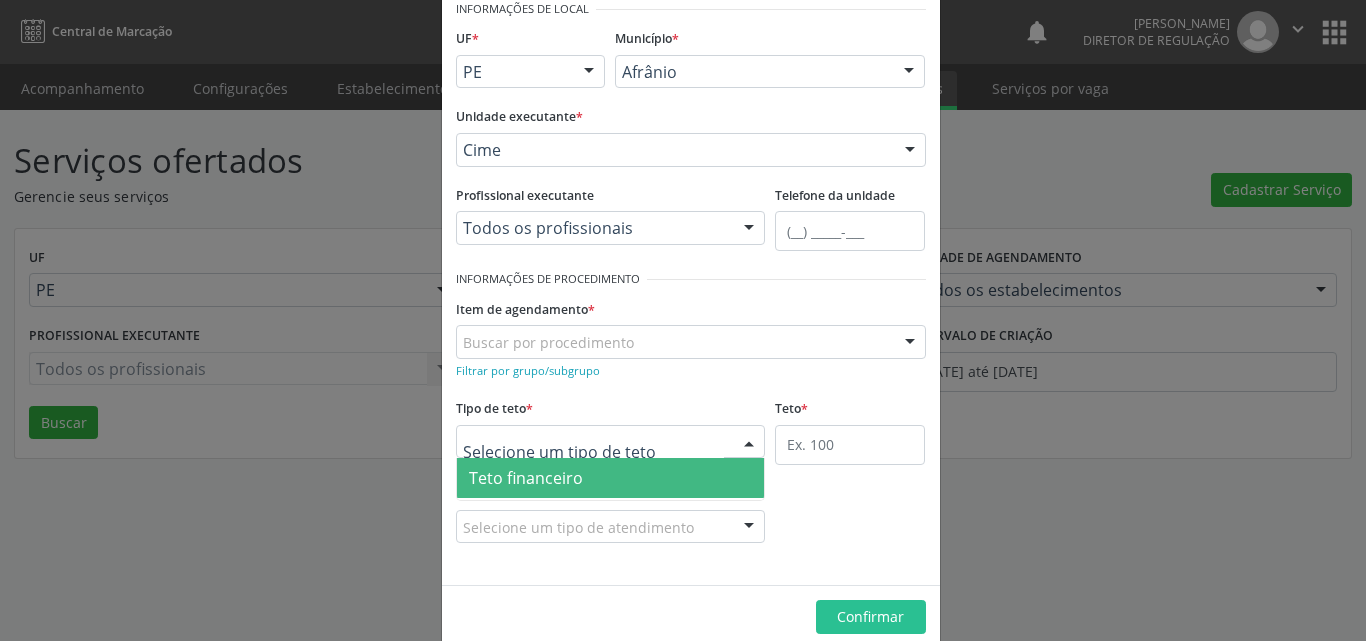 scroll, scrollTop: 132, scrollLeft: 0, axis: vertical 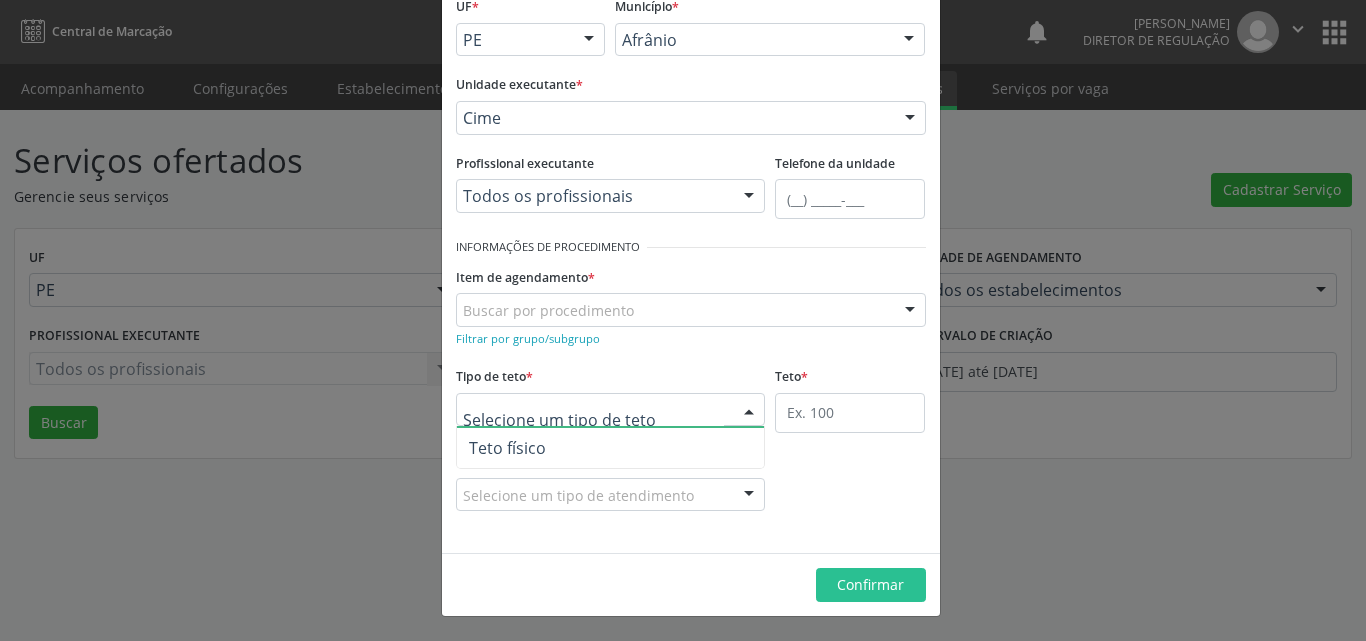 click on "Teto físico" at bounding box center (611, 448) 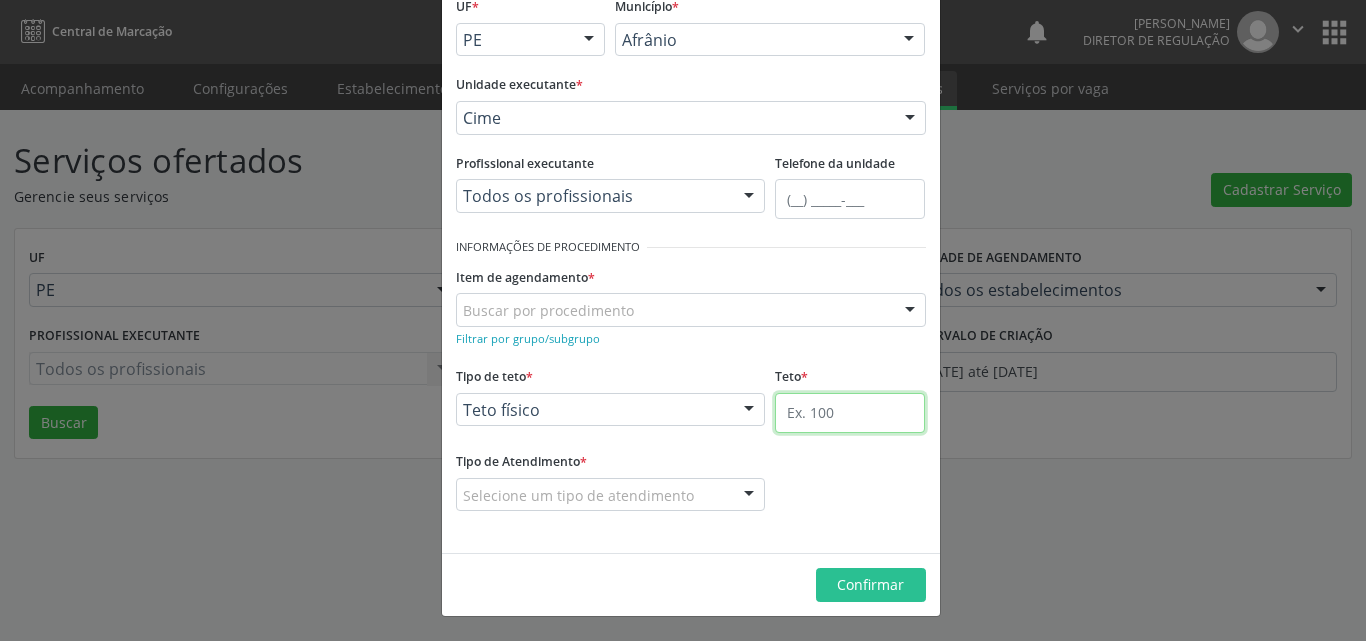 click at bounding box center (850, 413) 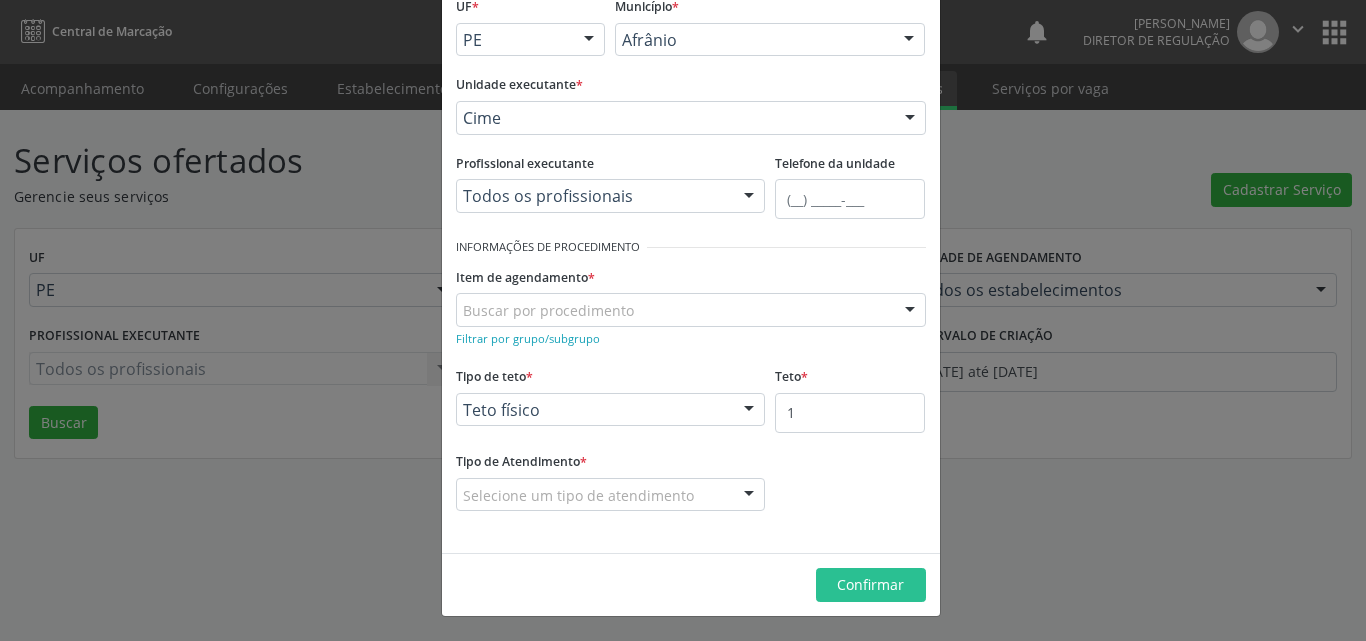 click on "Selecione um tipo de atendimento" at bounding box center (611, 495) 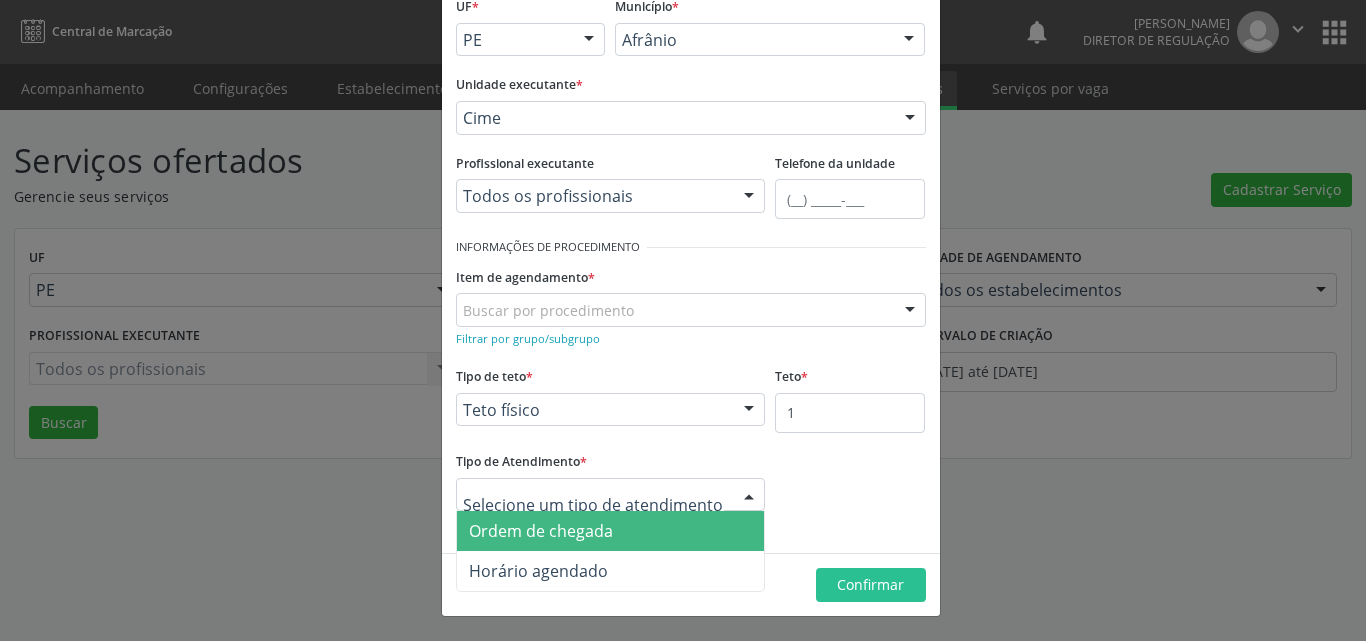 click on "Ordem de chegada" at bounding box center (611, 531) 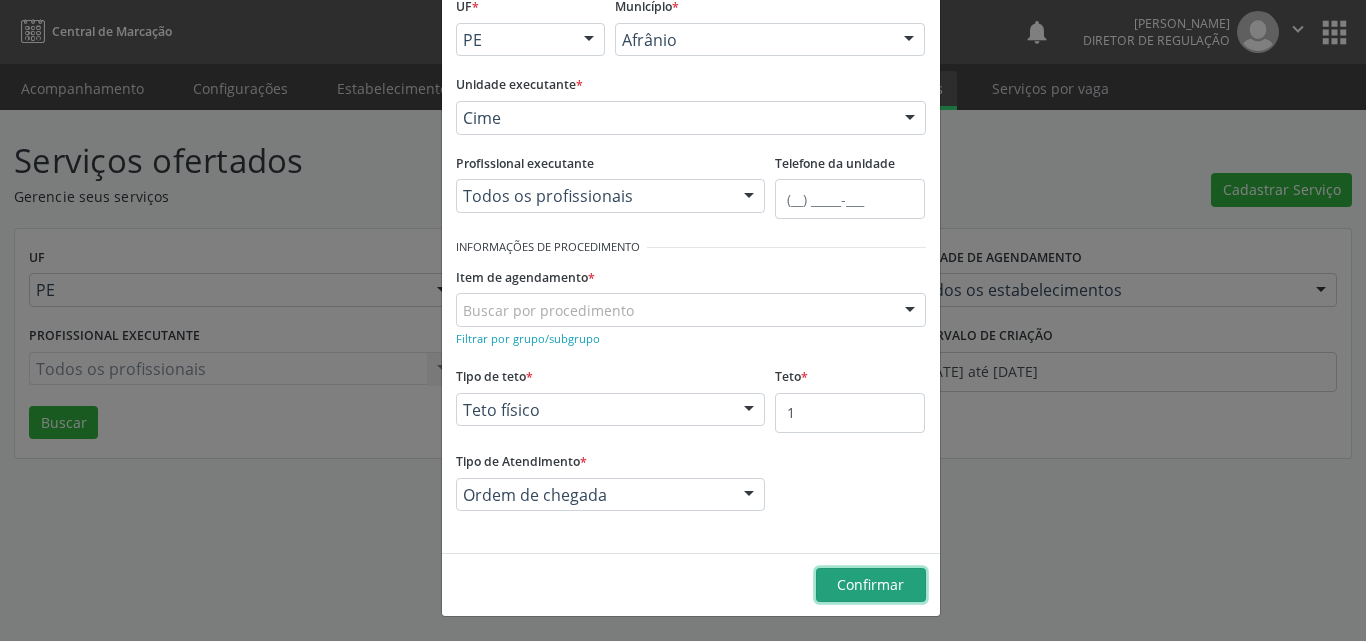 click on "Confirmar" at bounding box center (870, 584) 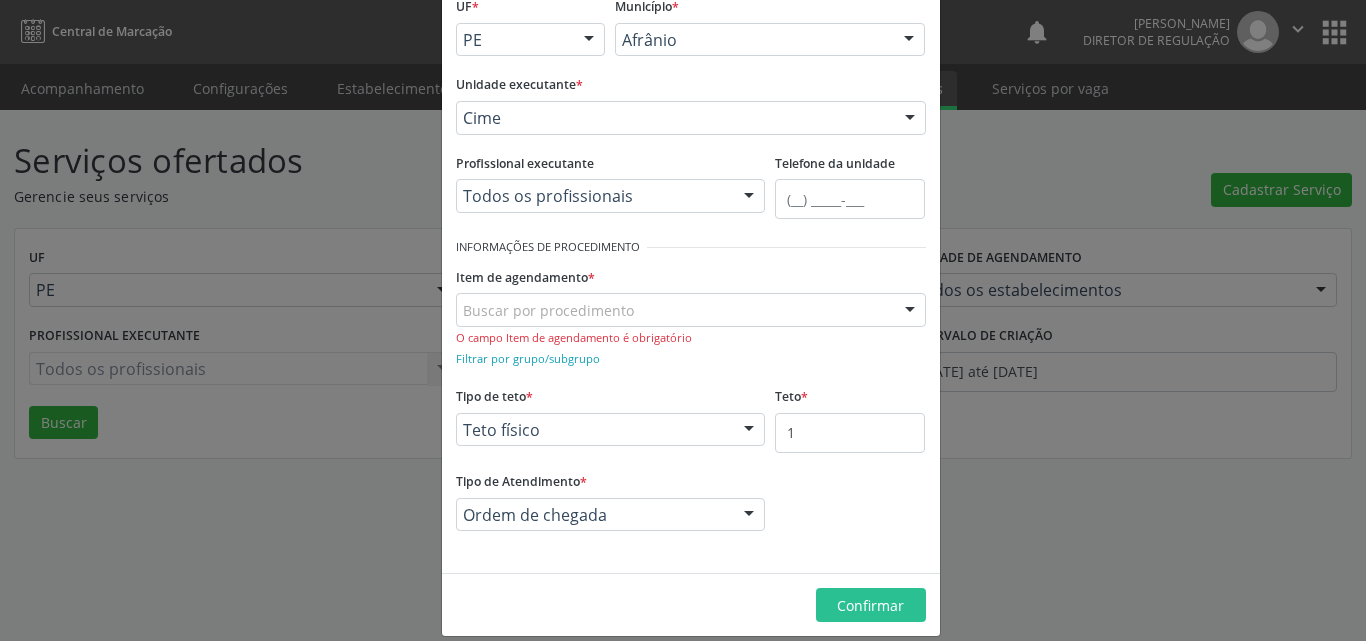 click on "Buscar por procedimento" at bounding box center [691, 310] 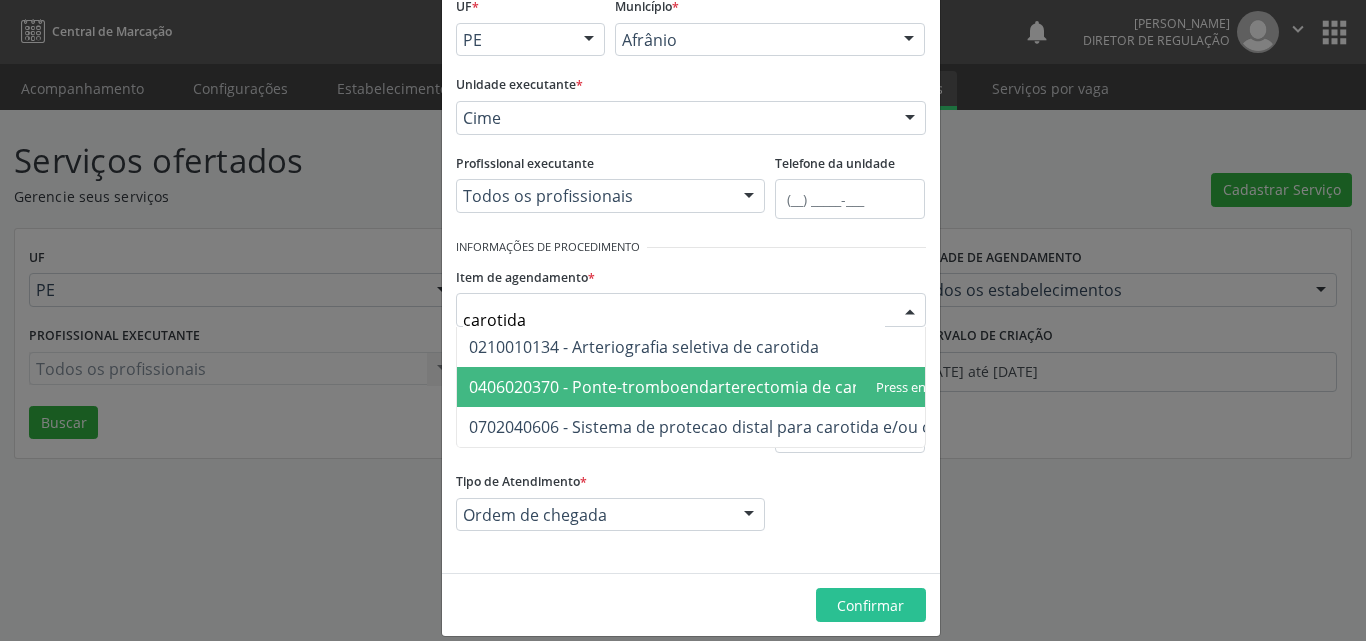 scroll, scrollTop: 152, scrollLeft: 0, axis: vertical 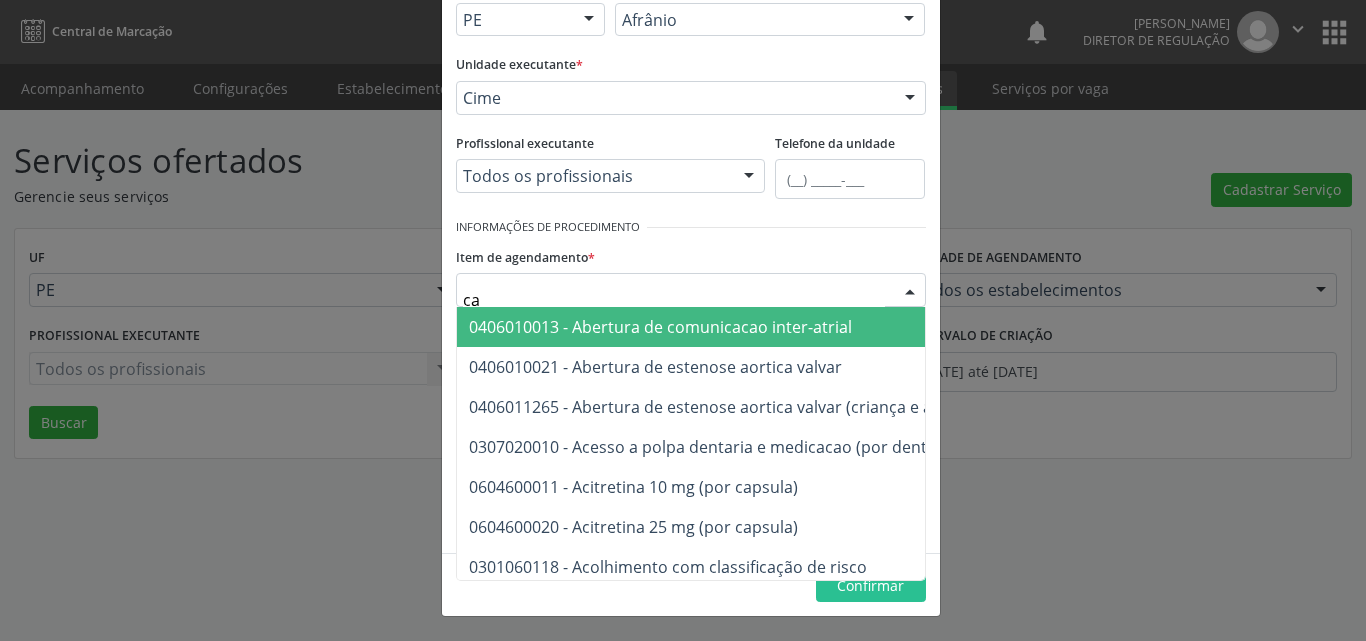 type on "c" 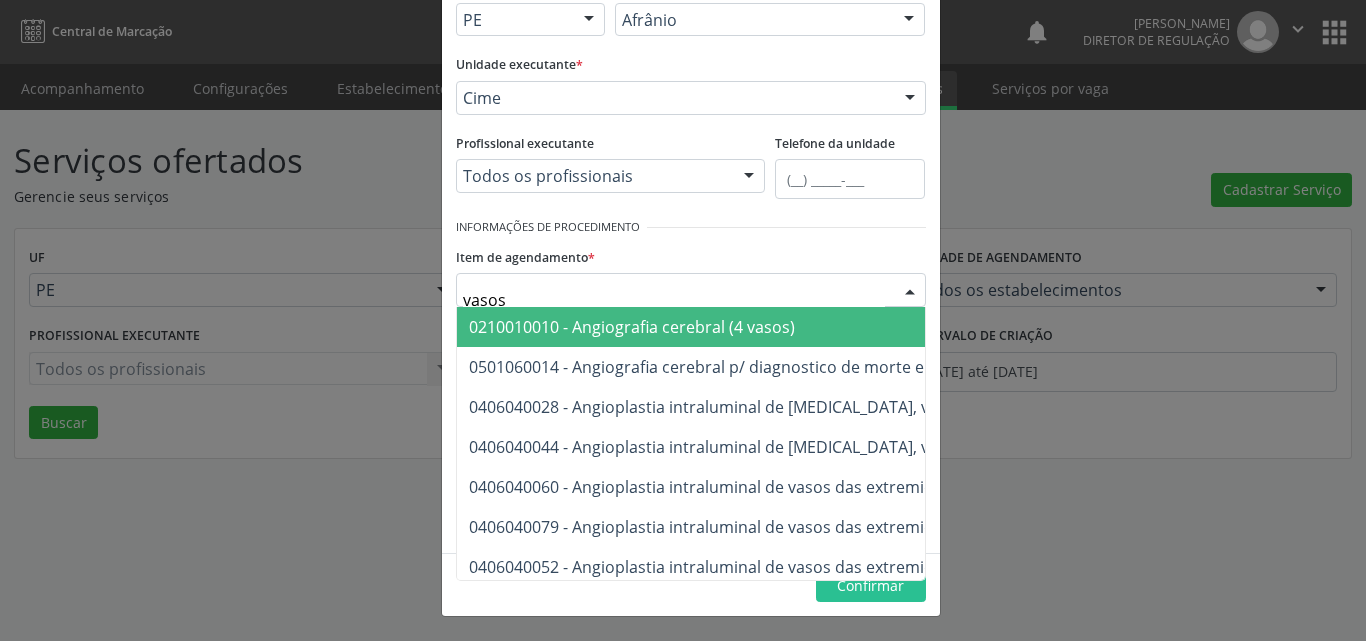 type on "vasos" 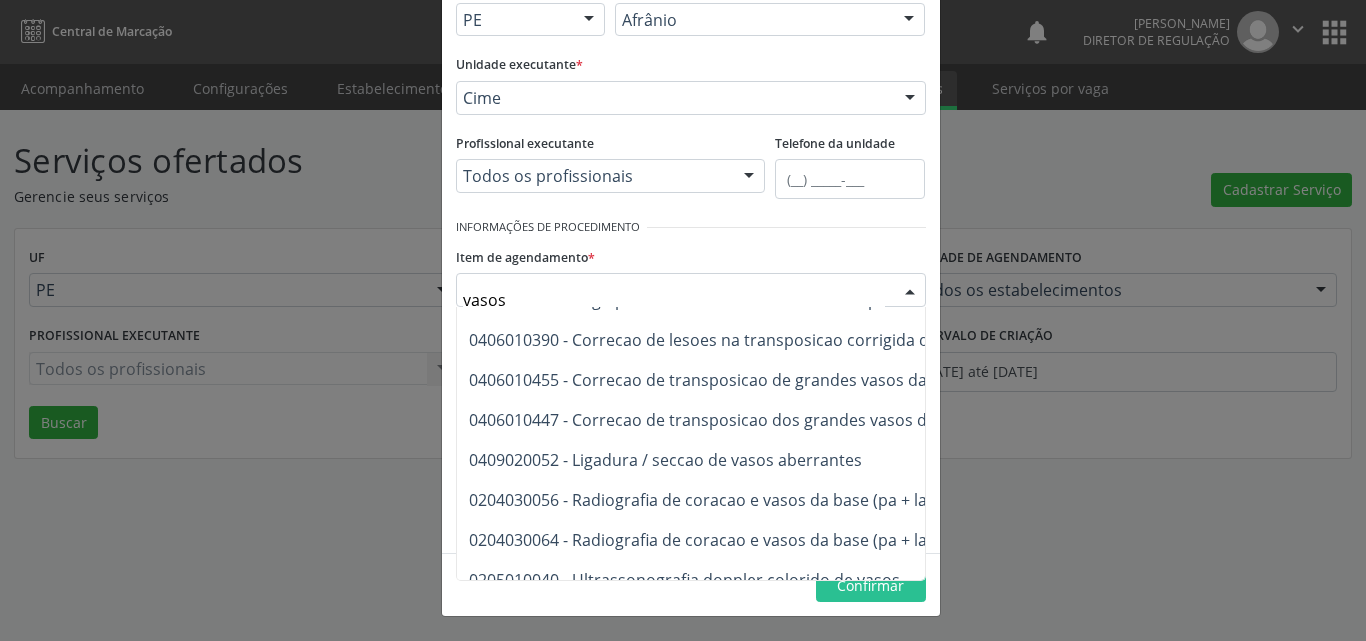 scroll, scrollTop: 542, scrollLeft: 0, axis: vertical 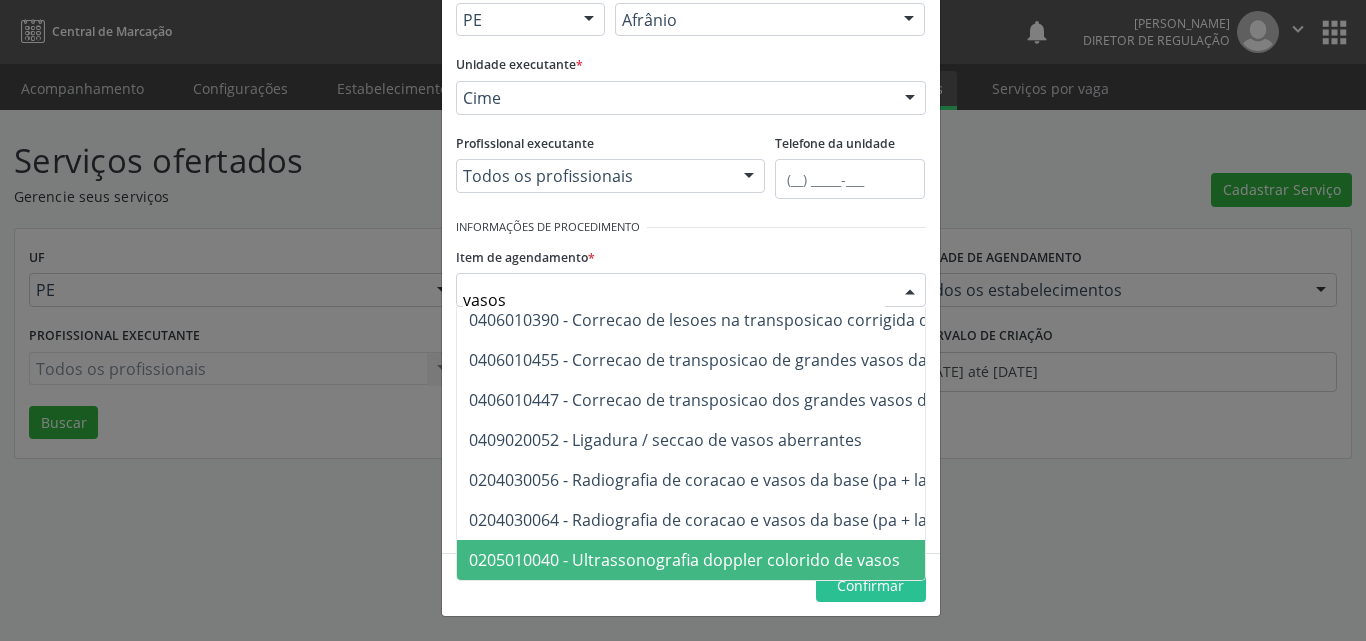 click on "0205010040 - Ultrassonografia doppler colorido de vasos" at bounding box center [684, 560] 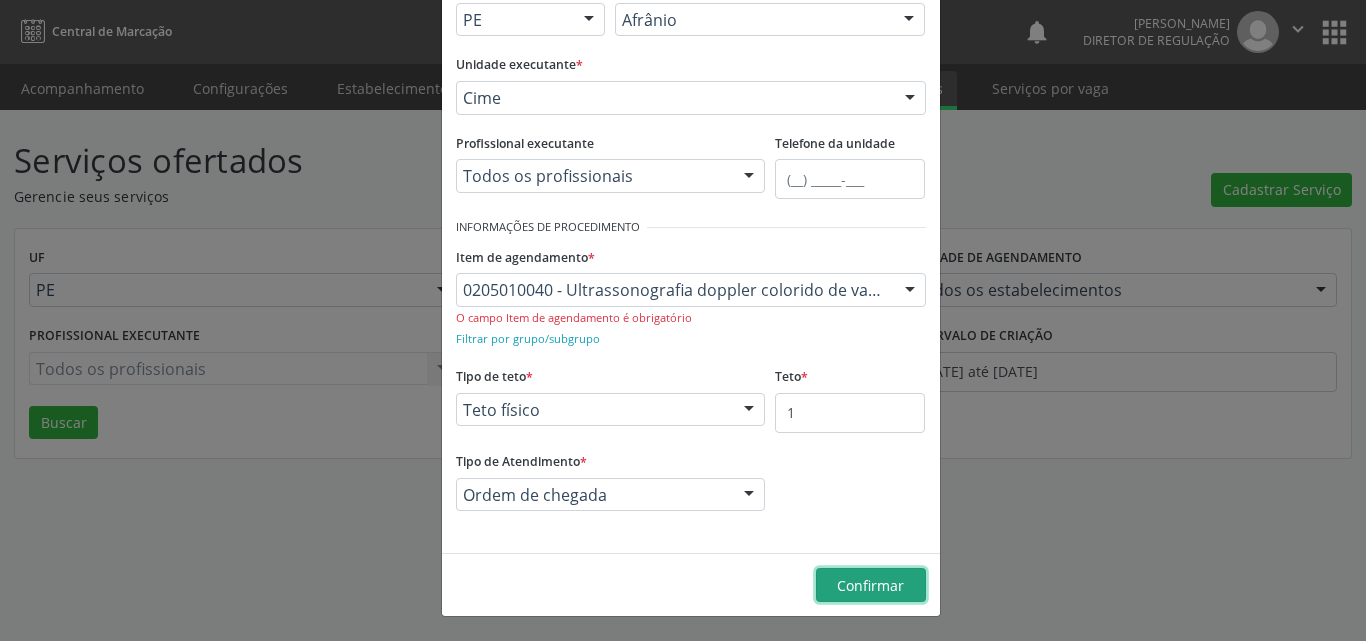 click on "Confirmar" at bounding box center [870, 585] 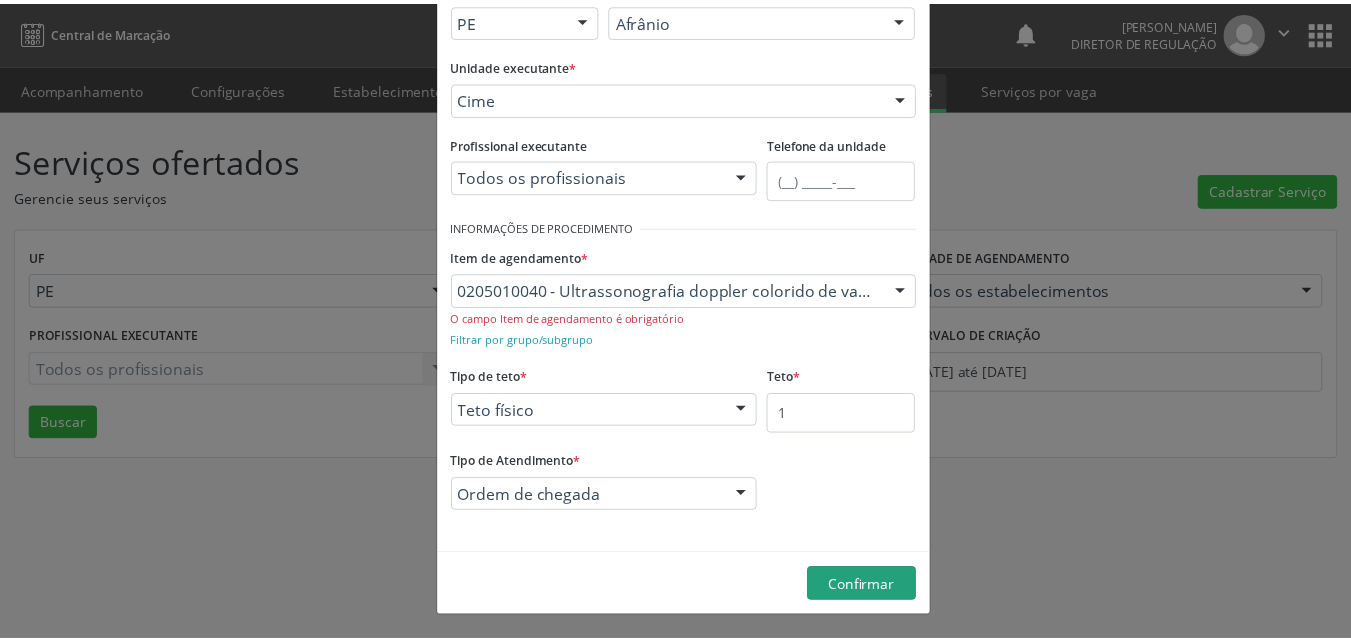 scroll, scrollTop: 132, scrollLeft: 0, axis: vertical 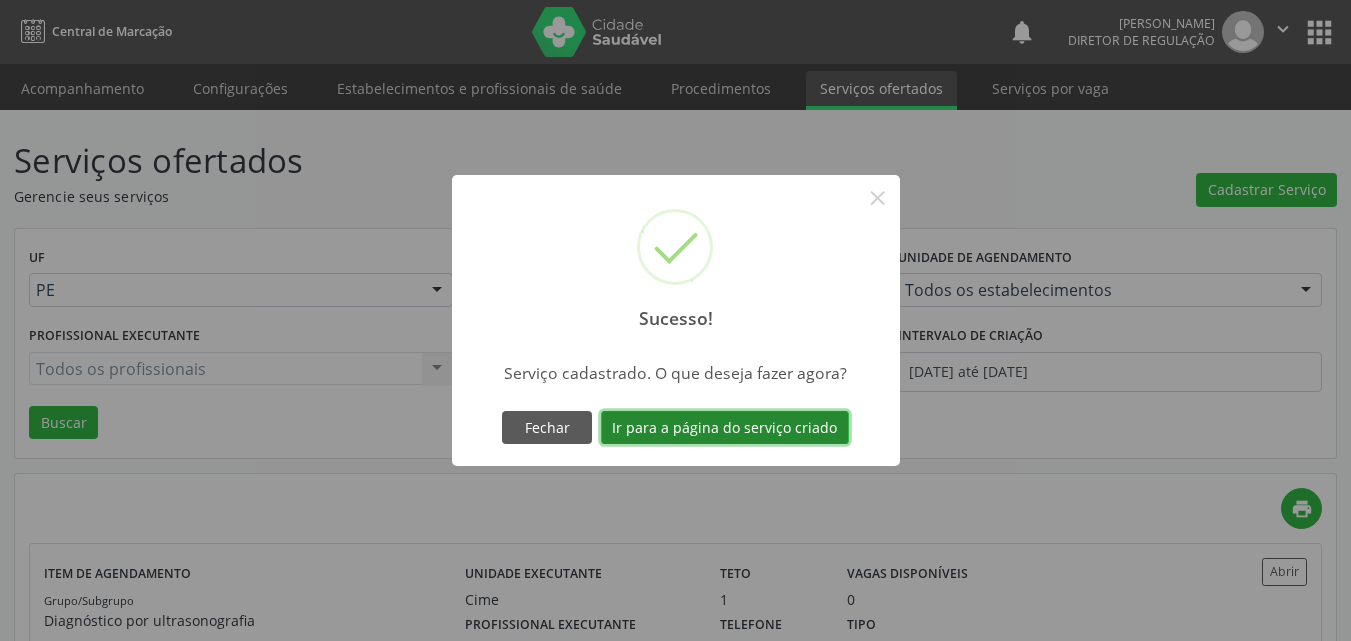 click on "Ir para a página do serviço criado" at bounding box center (725, 428) 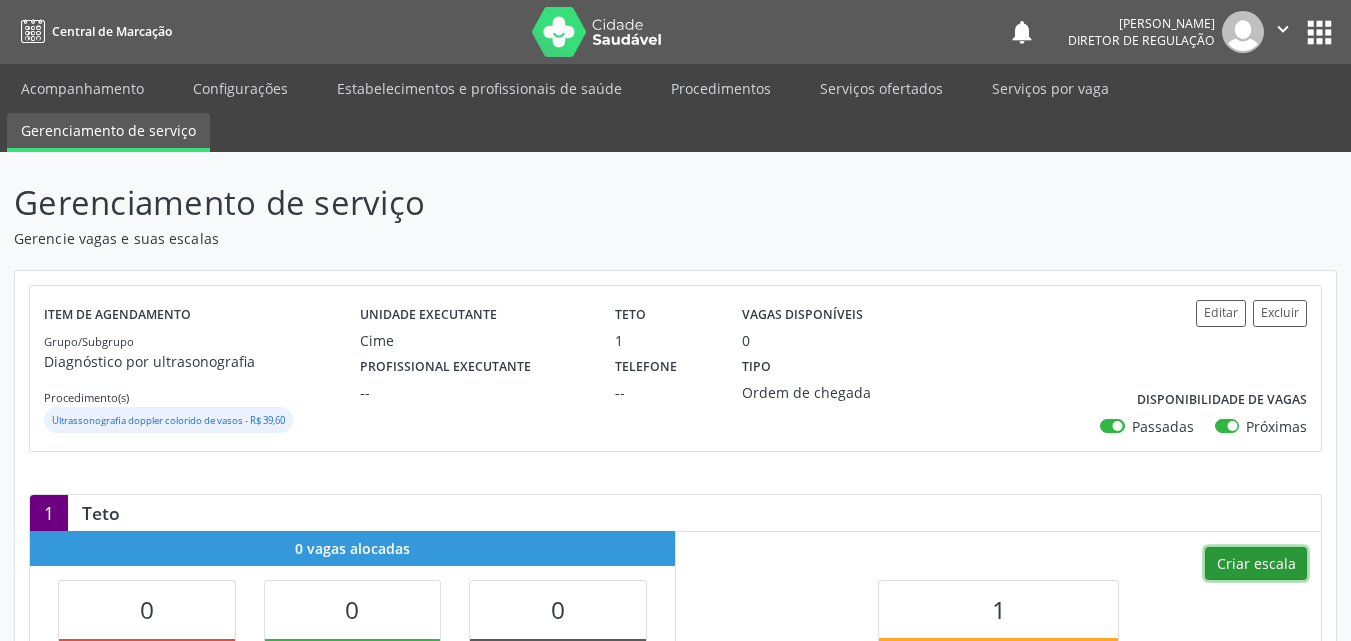 click on "Criar escala" at bounding box center [1256, 564] 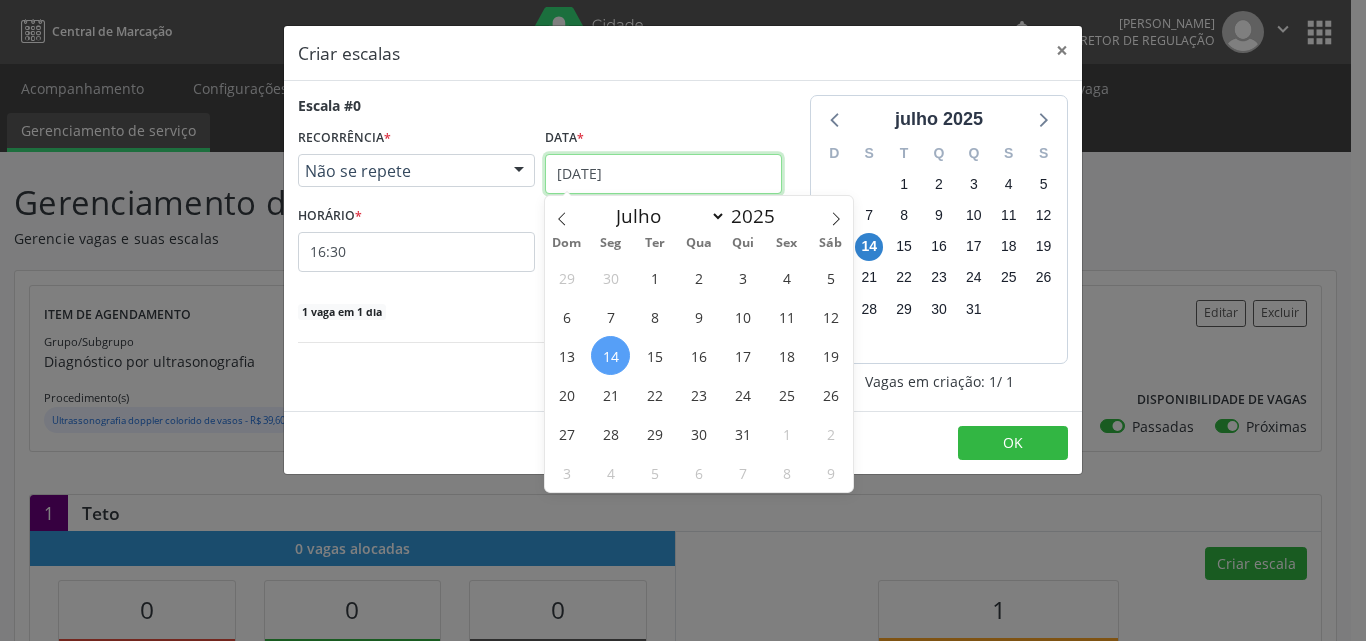 click on "[DATE]" at bounding box center [663, 174] 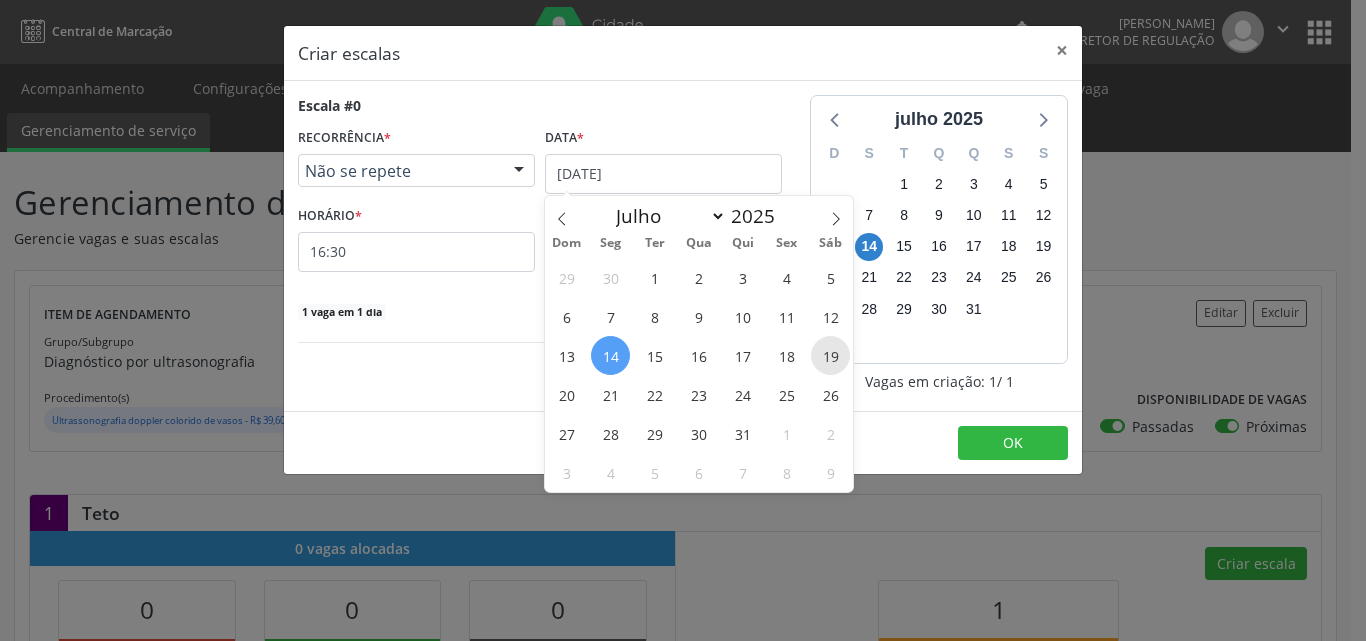 click on "19" at bounding box center [830, 355] 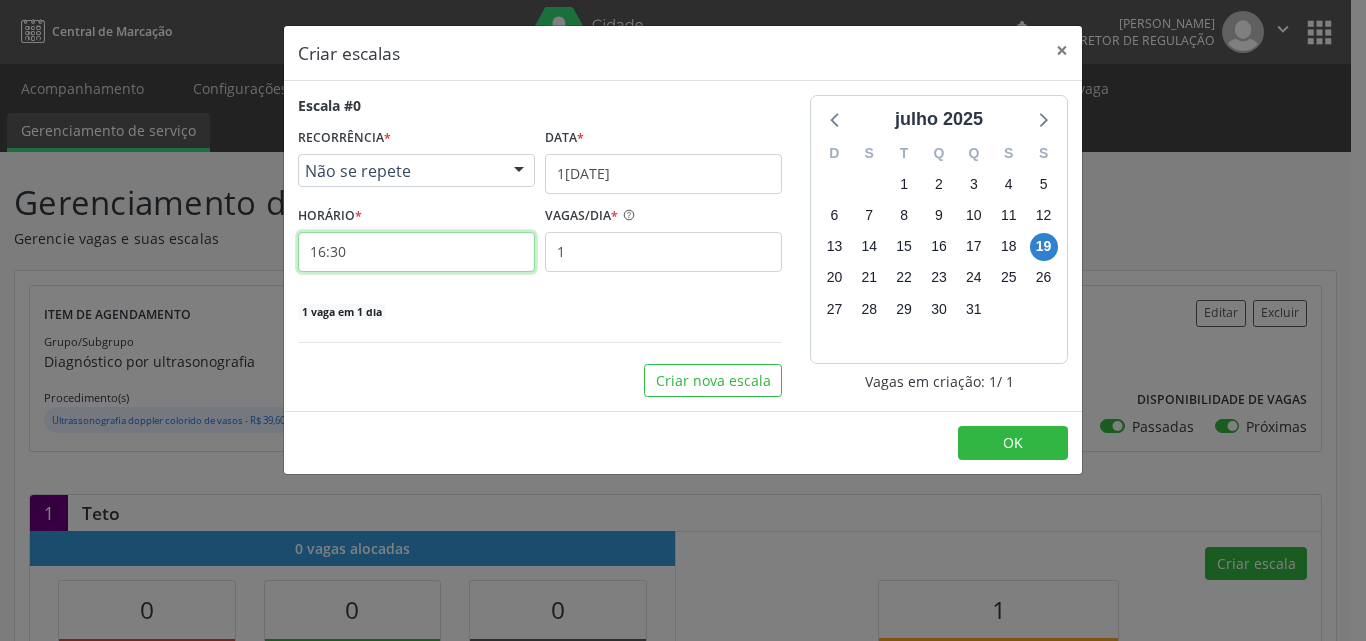 click on "16:30" at bounding box center [416, 252] 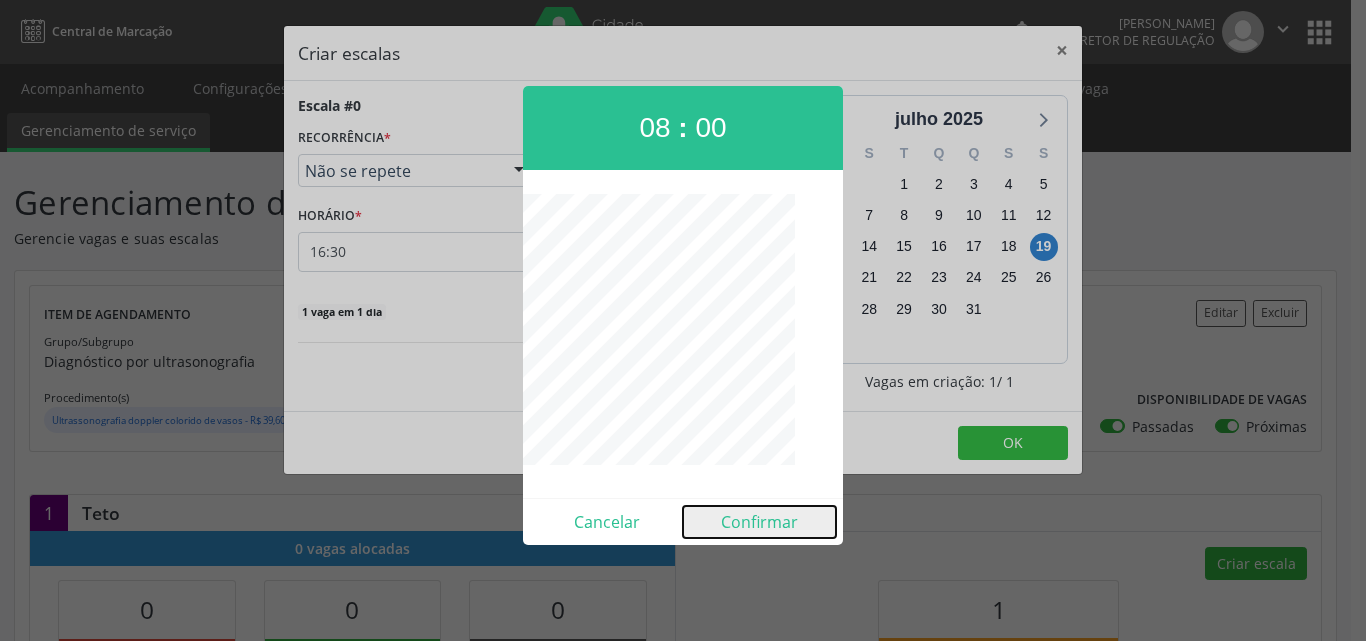 click on "Confirmar" at bounding box center [759, 522] 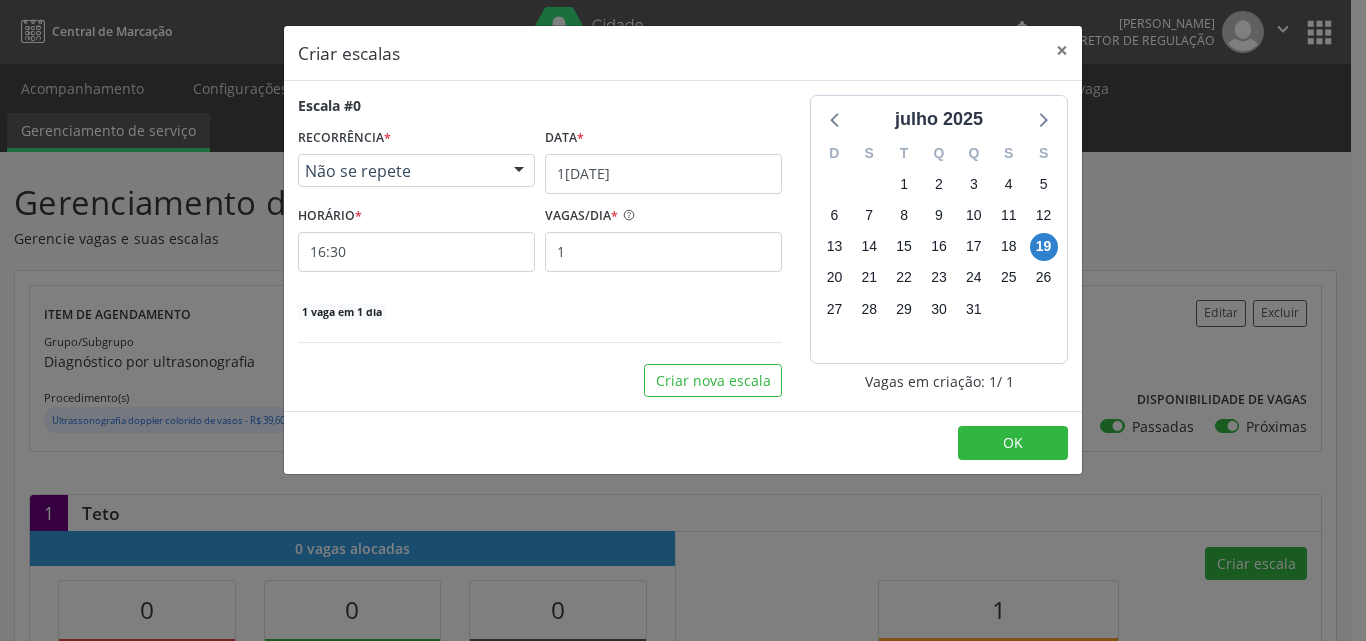 type on "08:00" 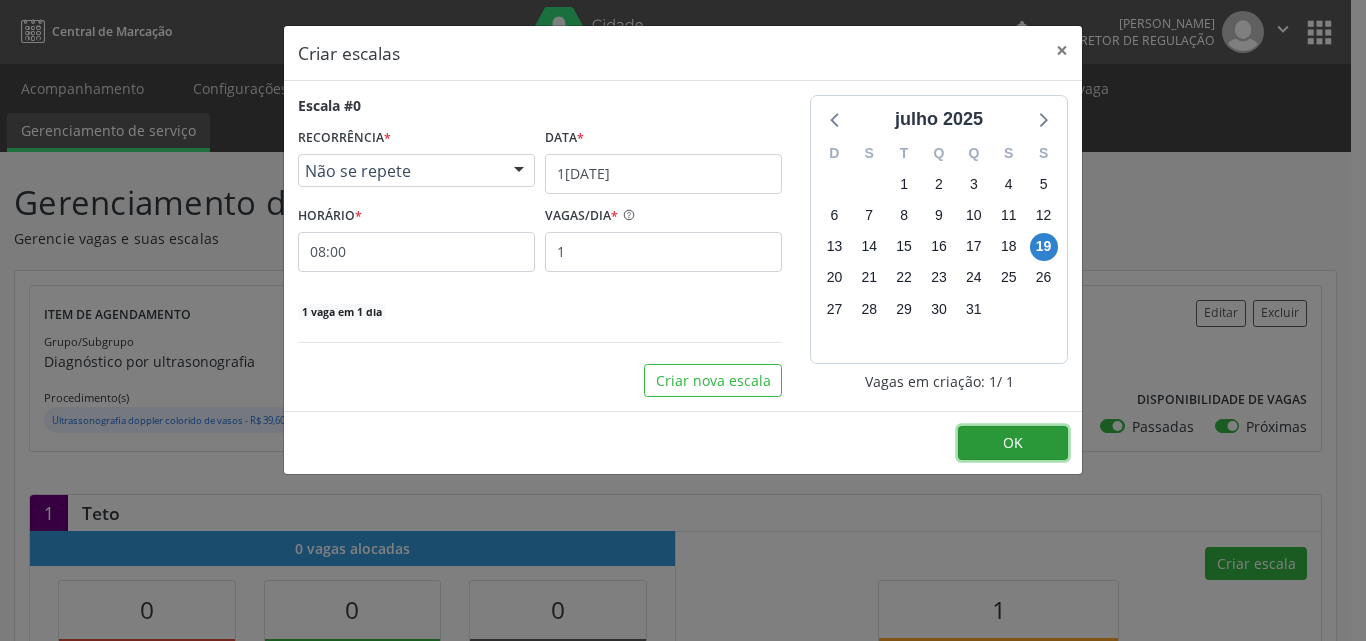 click on "OK" at bounding box center (1013, 443) 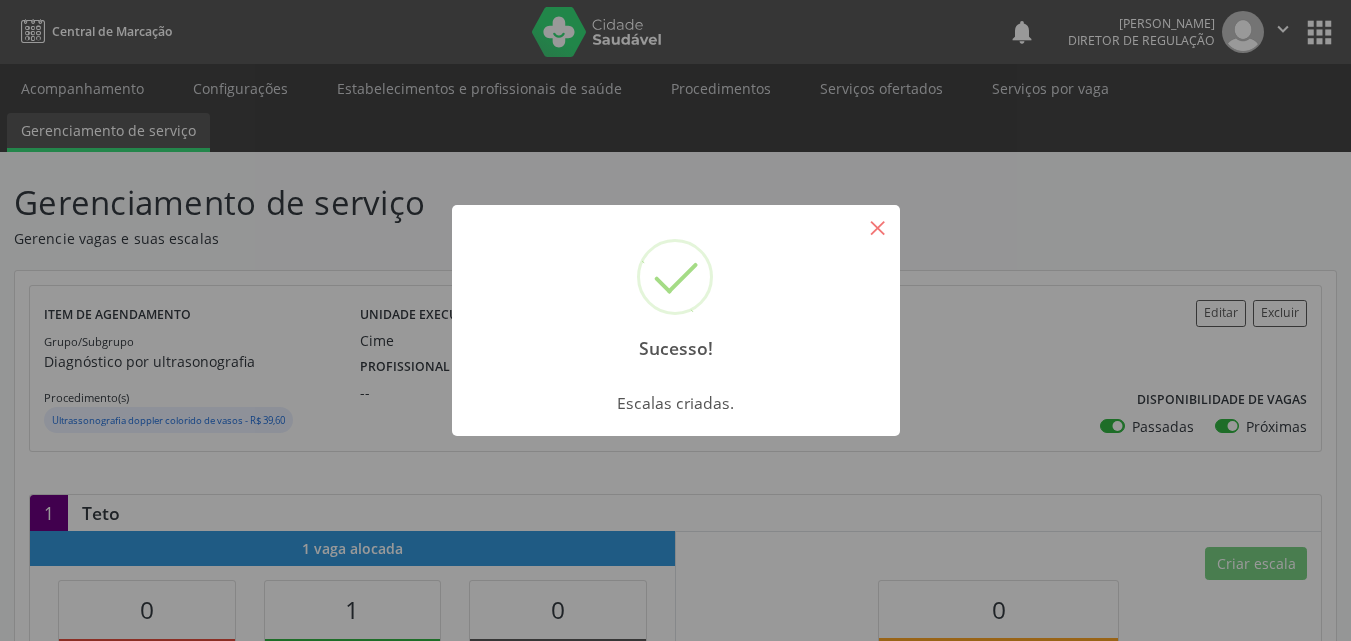 click on "×" at bounding box center (878, 227) 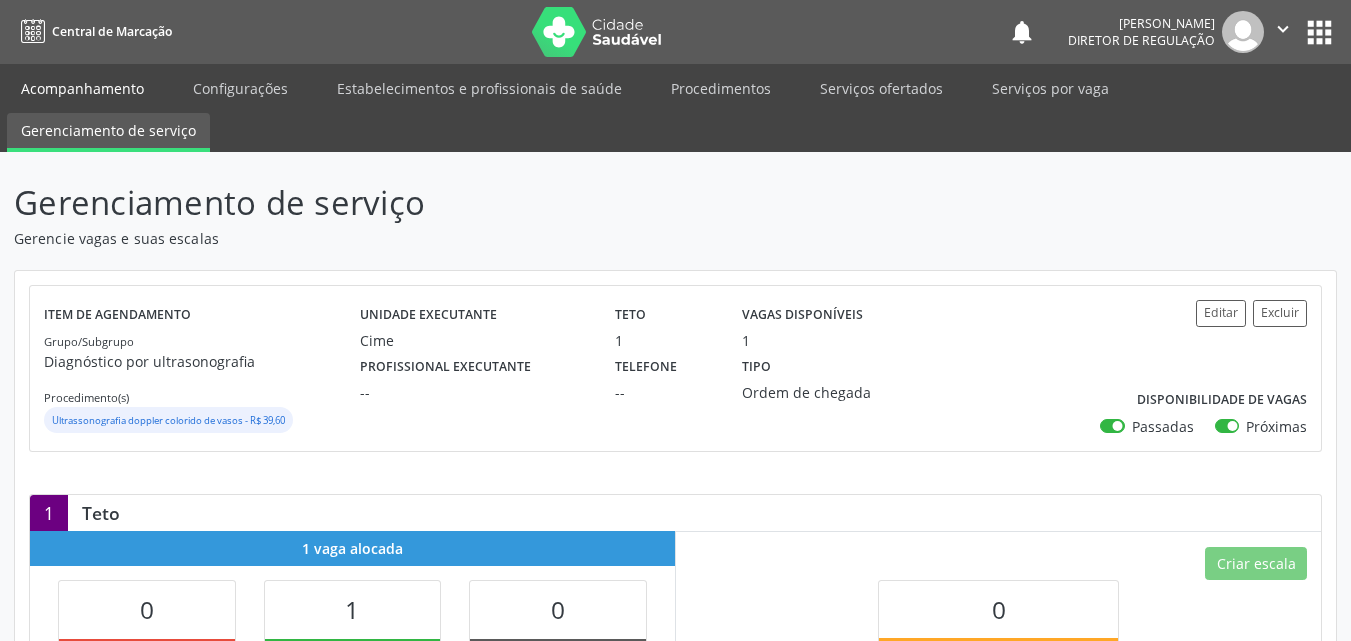 click on "Acompanhamento" at bounding box center [82, 88] 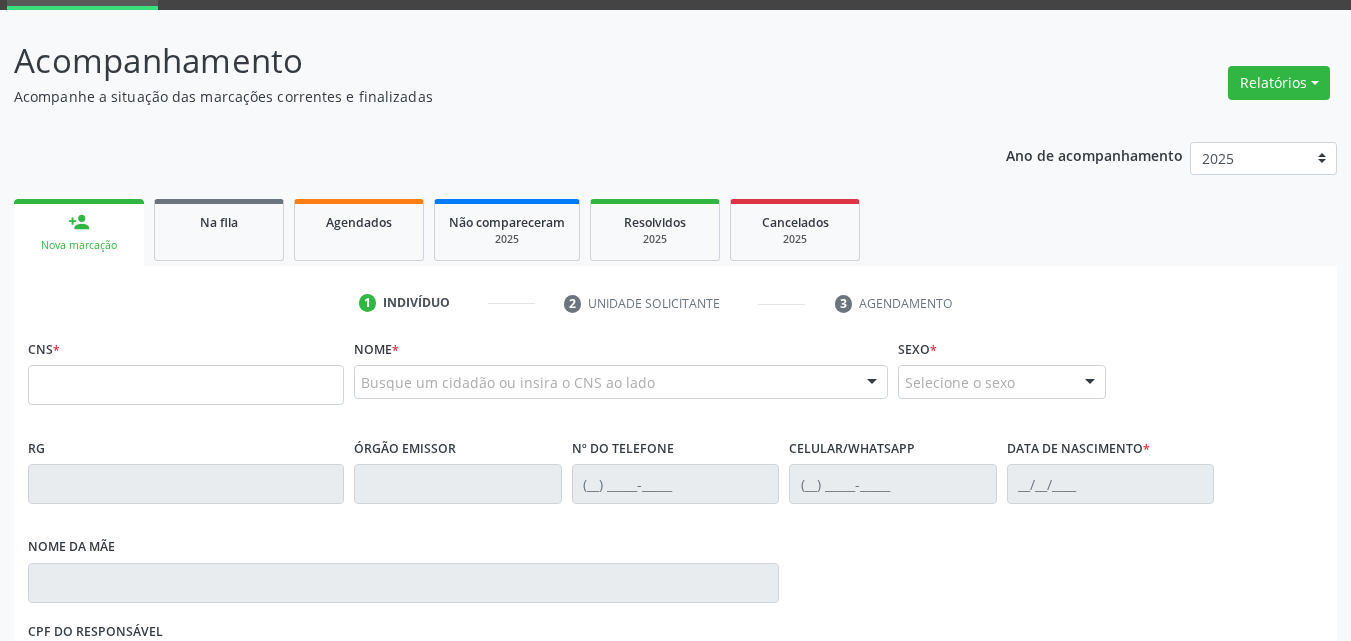 scroll, scrollTop: 200, scrollLeft: 0, axis: vertical 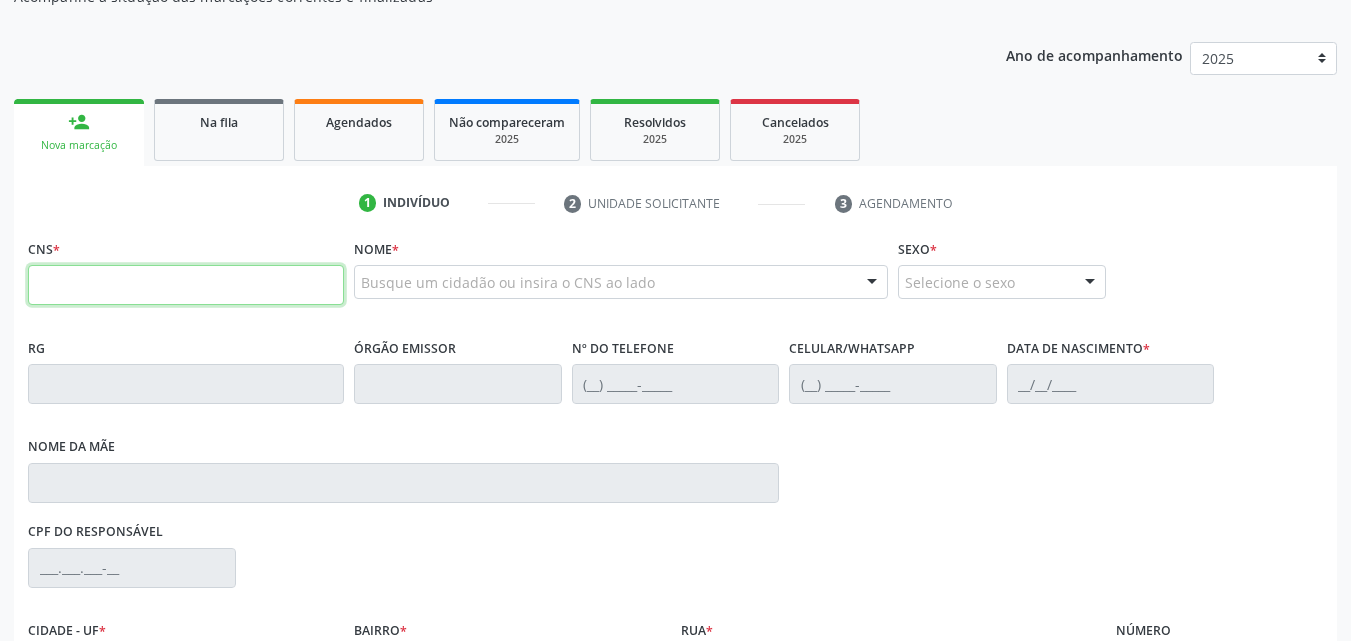click at bounding box center (186, 285) 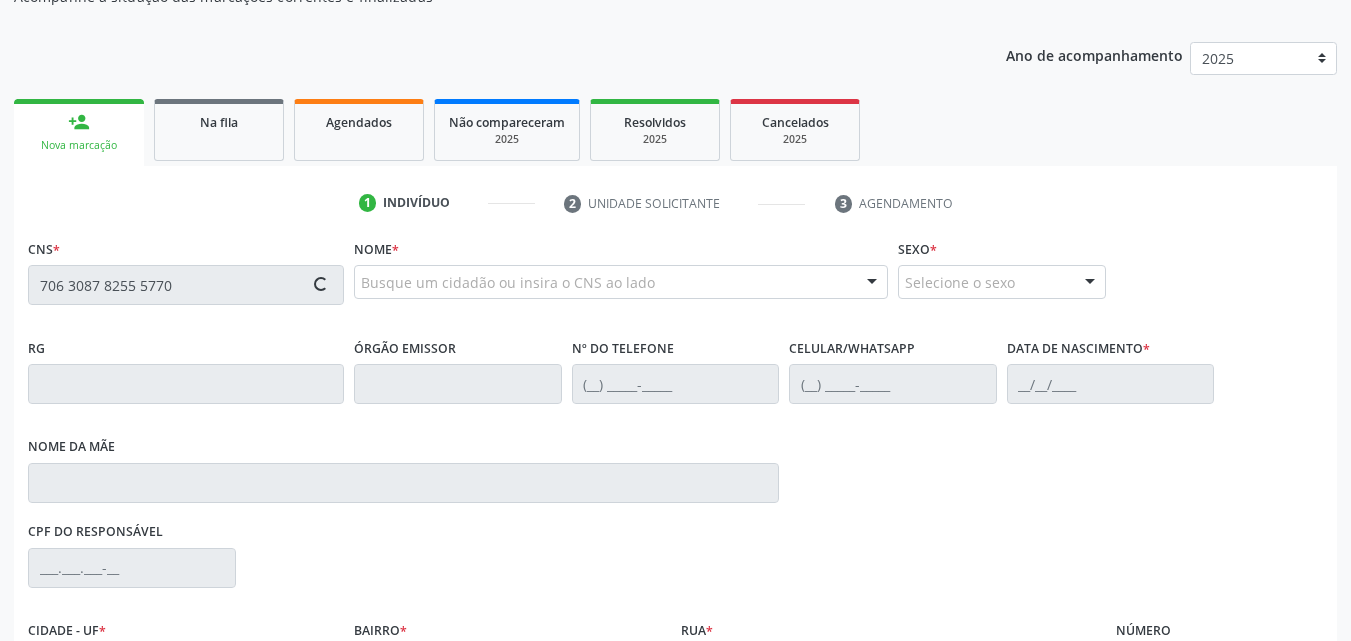 type on "706 3087 8255 5770" 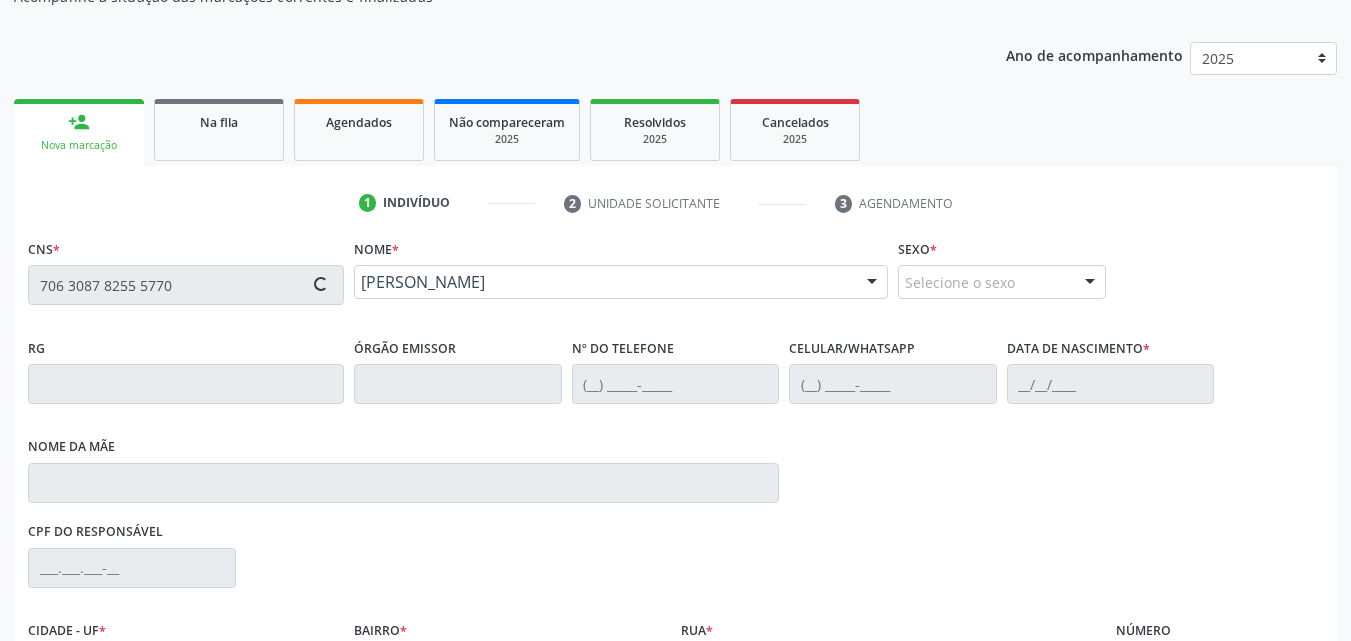 scroll, scrollTop: 429, scrollLeft: 0, axis: vertical 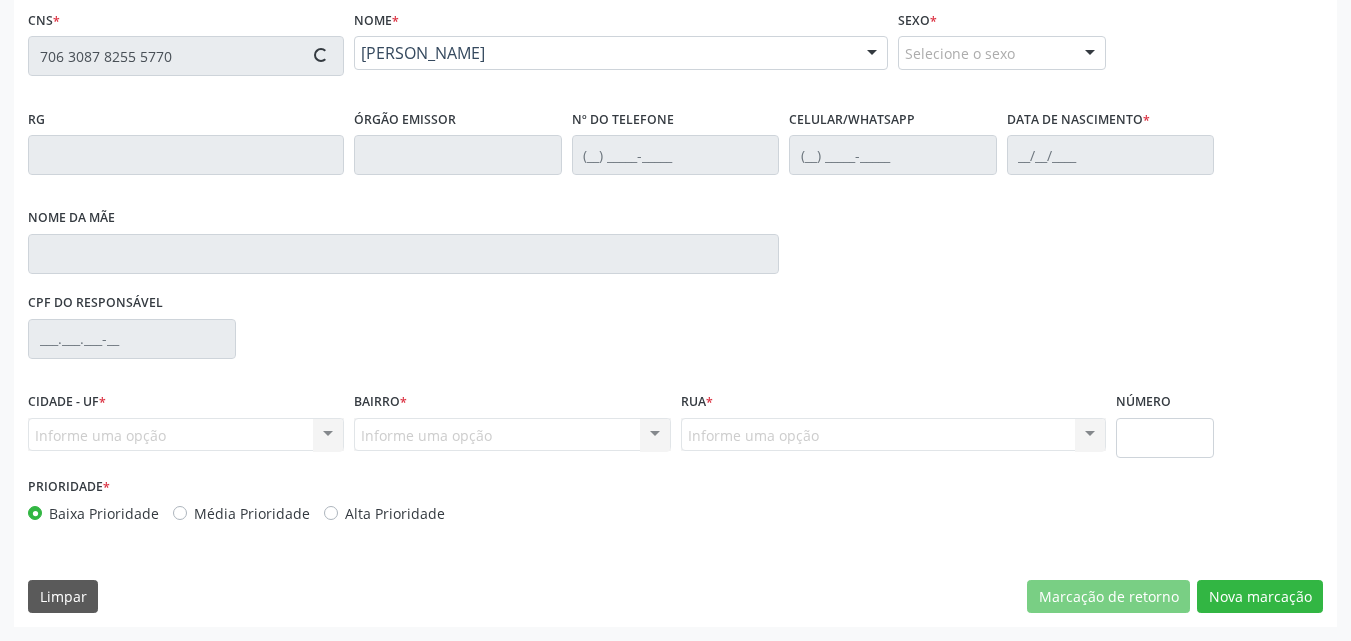 type on "(87) 99941-2916" 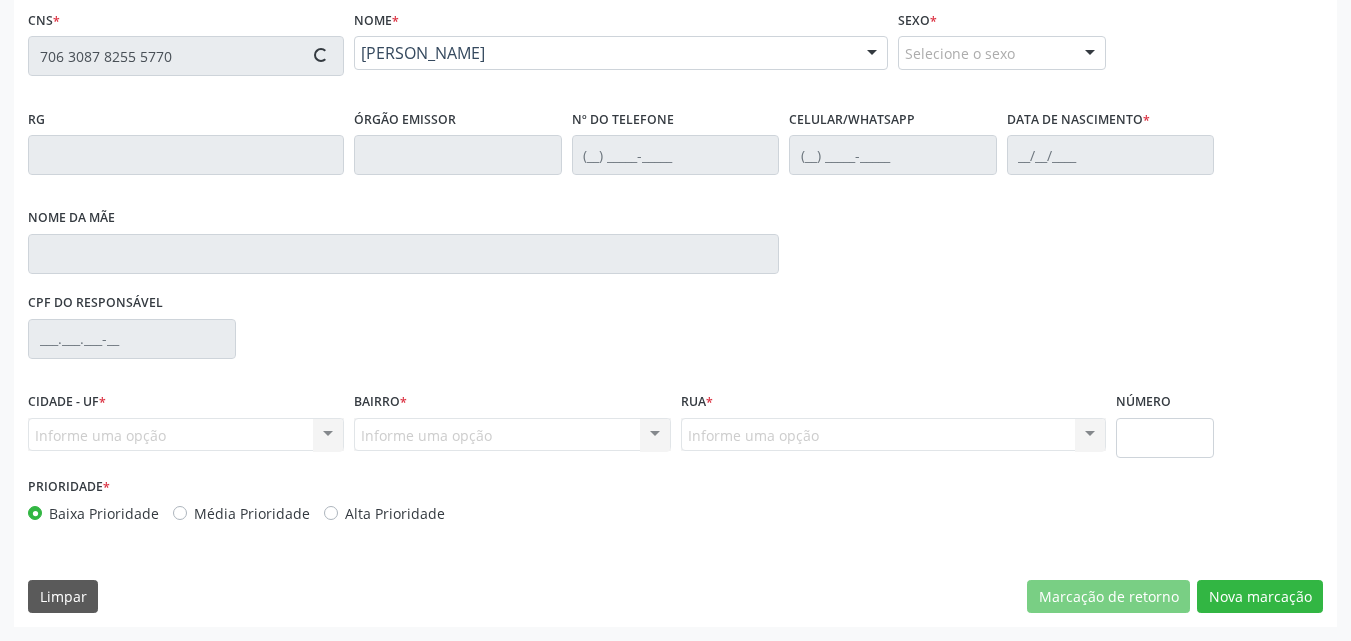 type on "(87) 99941-2916" 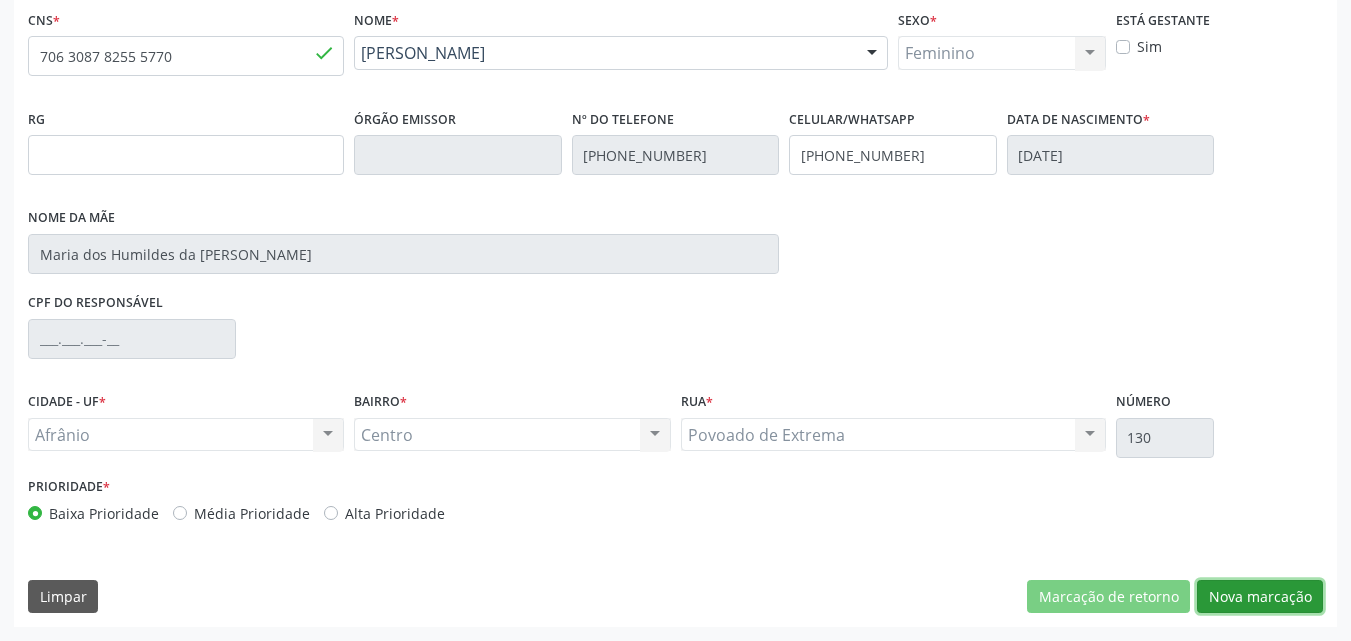 click on "Nova marcação" at bounding box center [1260, 597] 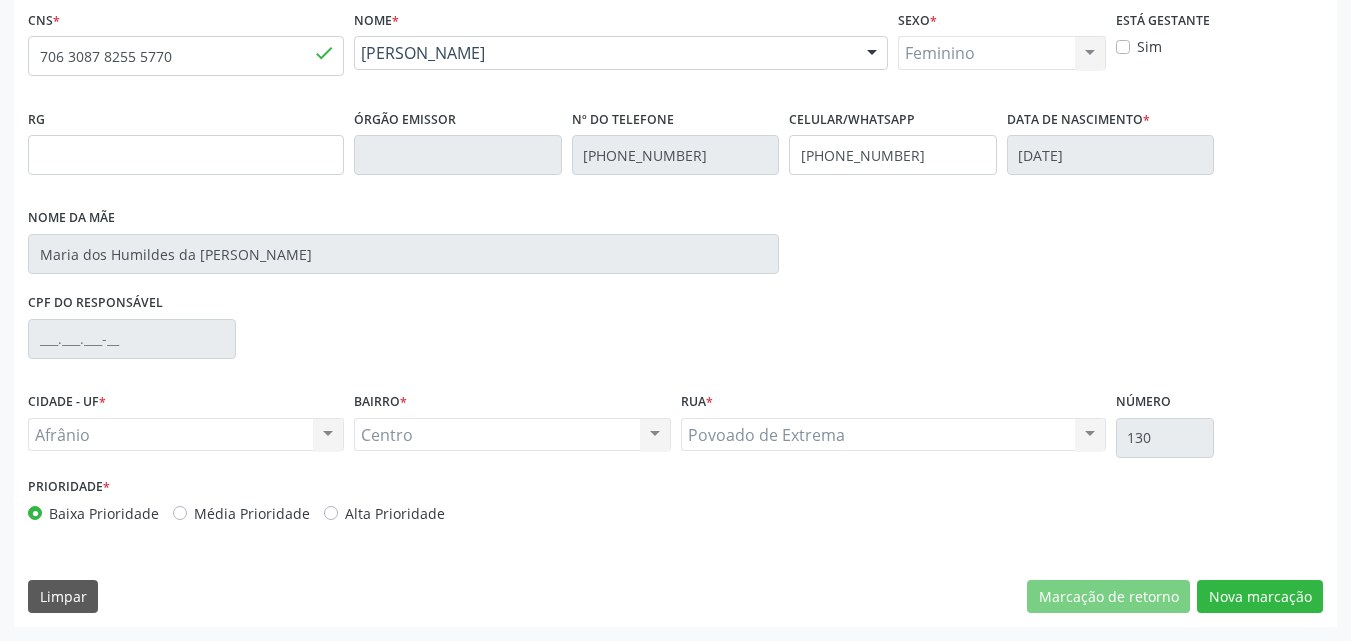 scroll, scrollTop: 265, scrollLeft: 0, axis: vertical 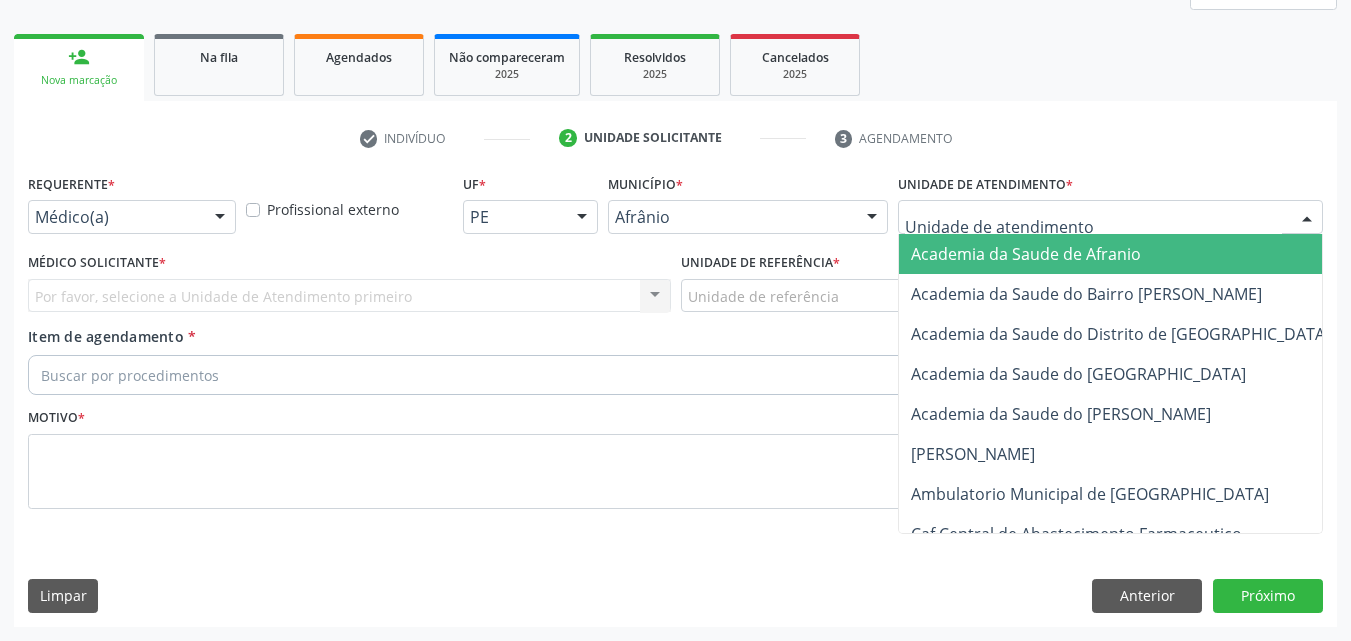 click at bounding box center [1110, 217] 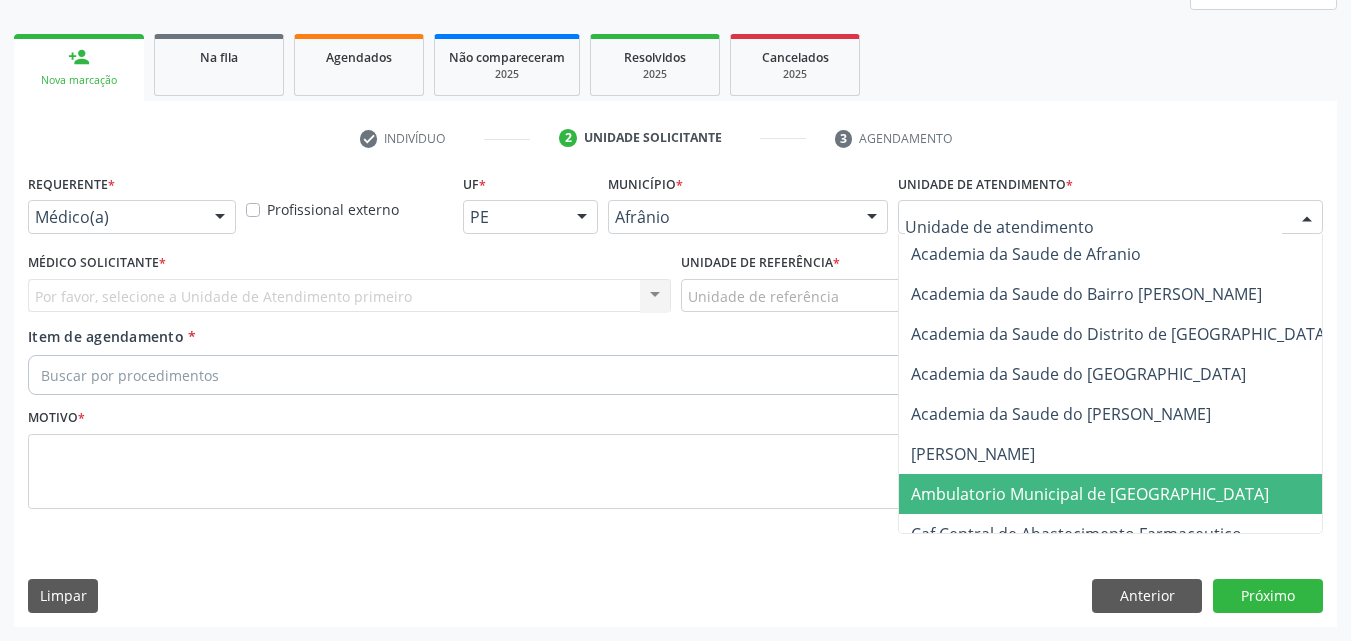 click on "Ambulatorio Municipal de [GEOGRAPHIC_DATA]" at bounding box center (1090, 494) 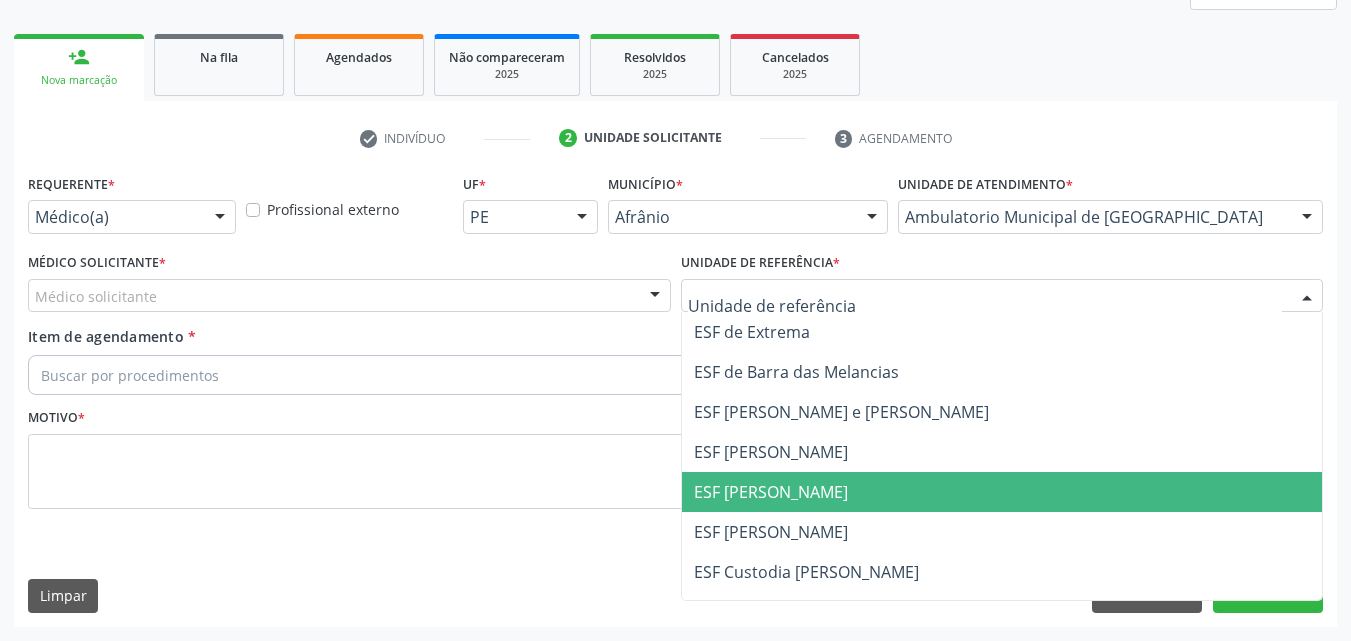 click on "ESF [PERSON_NAME]" at bounding box center [771, 492] 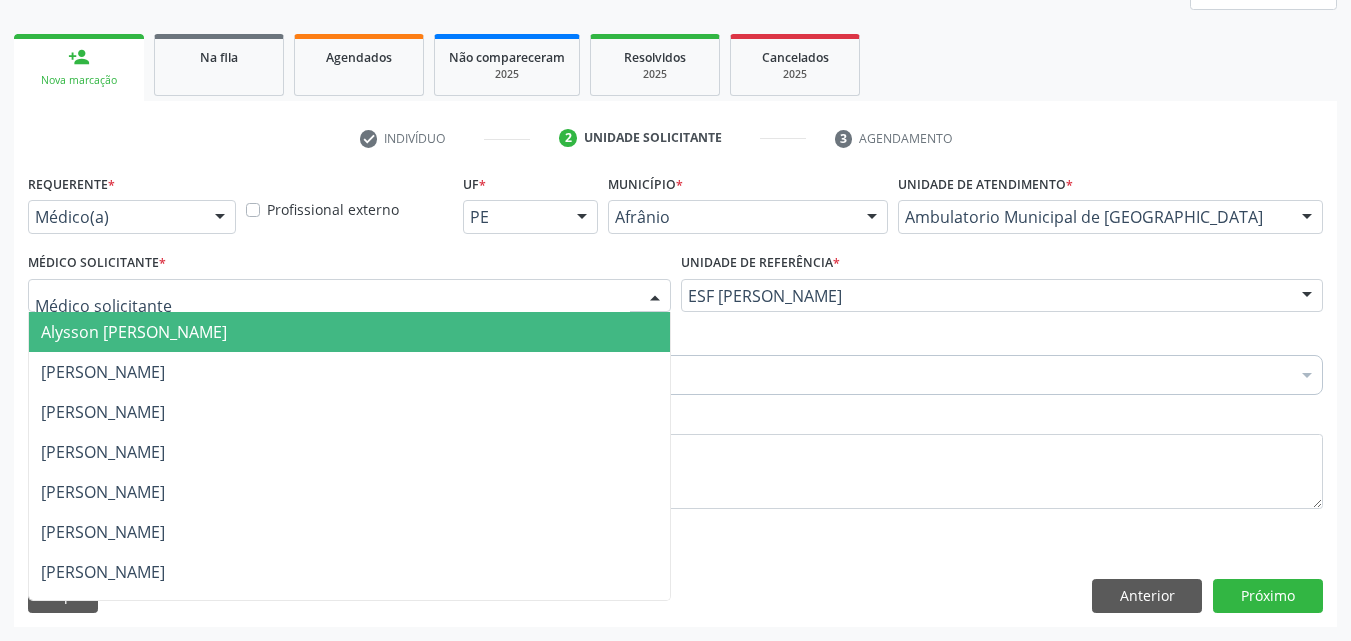 click at bounding box center (349, 296) 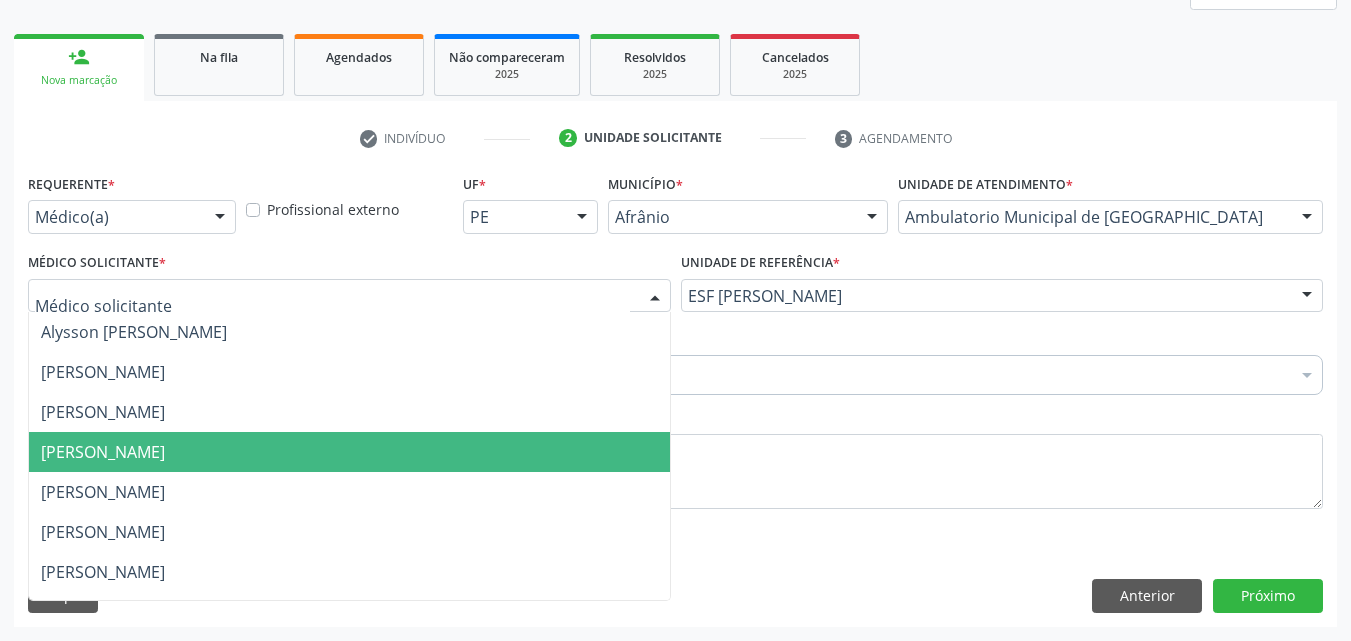 click on "[PERSON_NAME]" at bounding box center [349, 452] 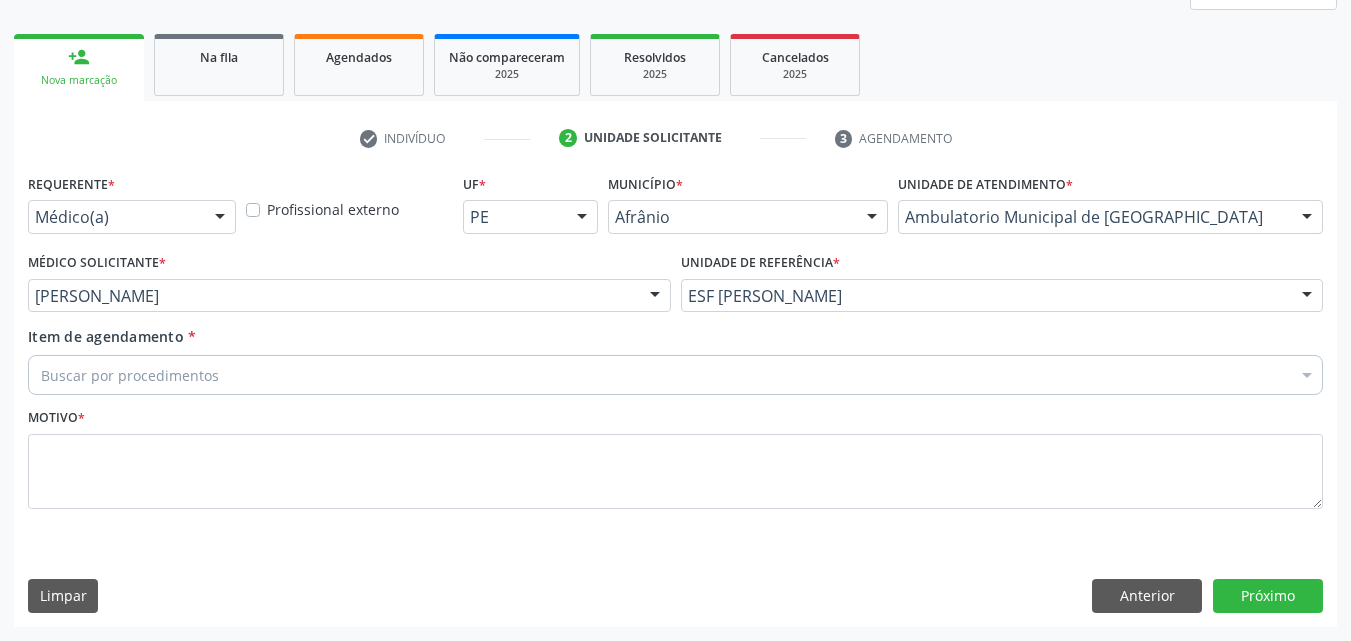 click on "Buscar por procedimentos" at bounding box center (675, 375) 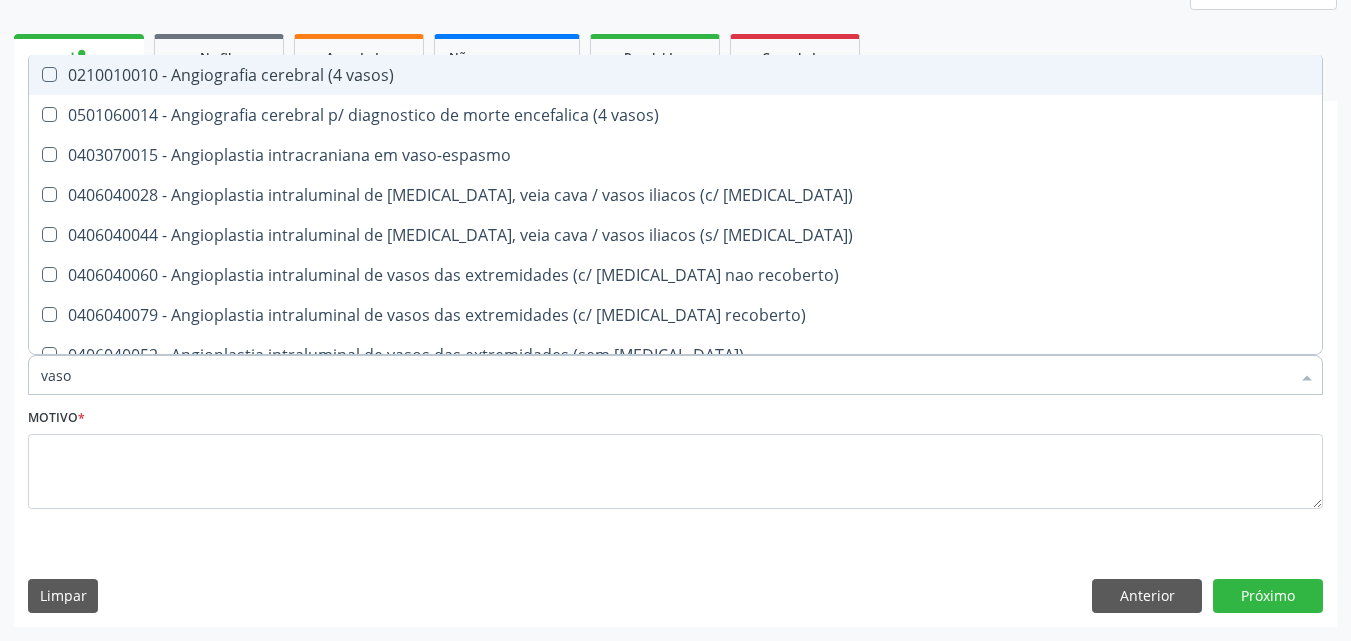 type on "vasos" 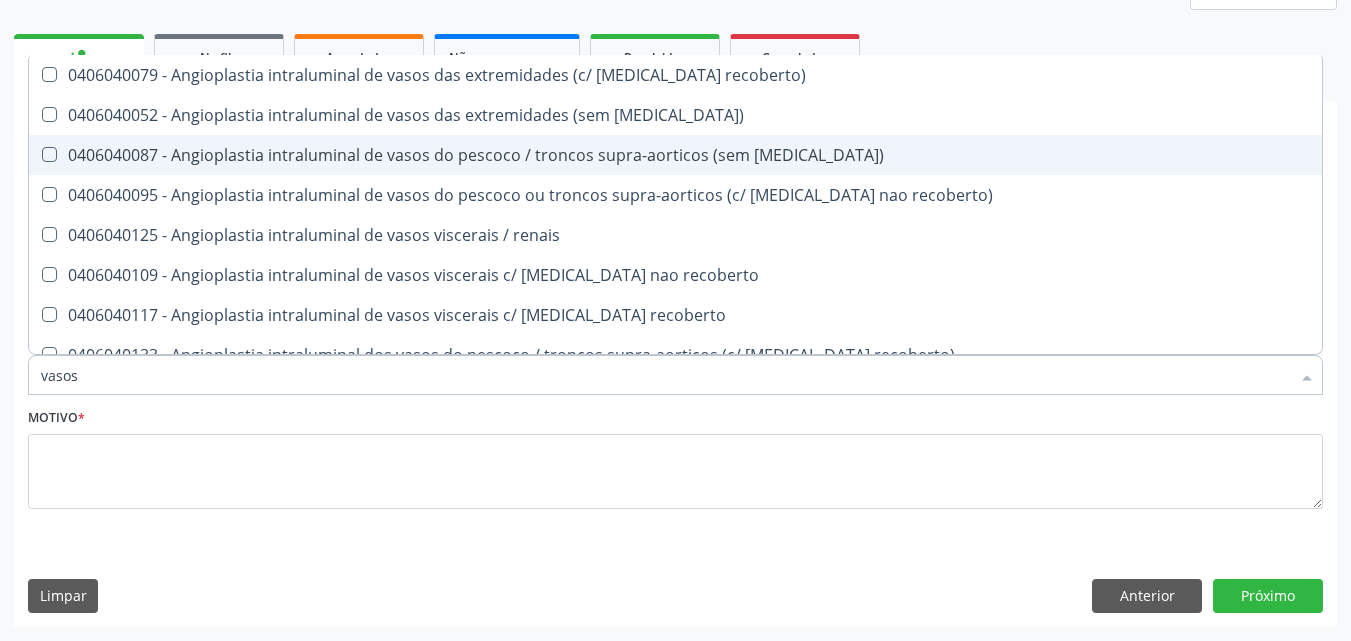scroll, scrollTop: 500, scrollLeft: 0, axis: vertical 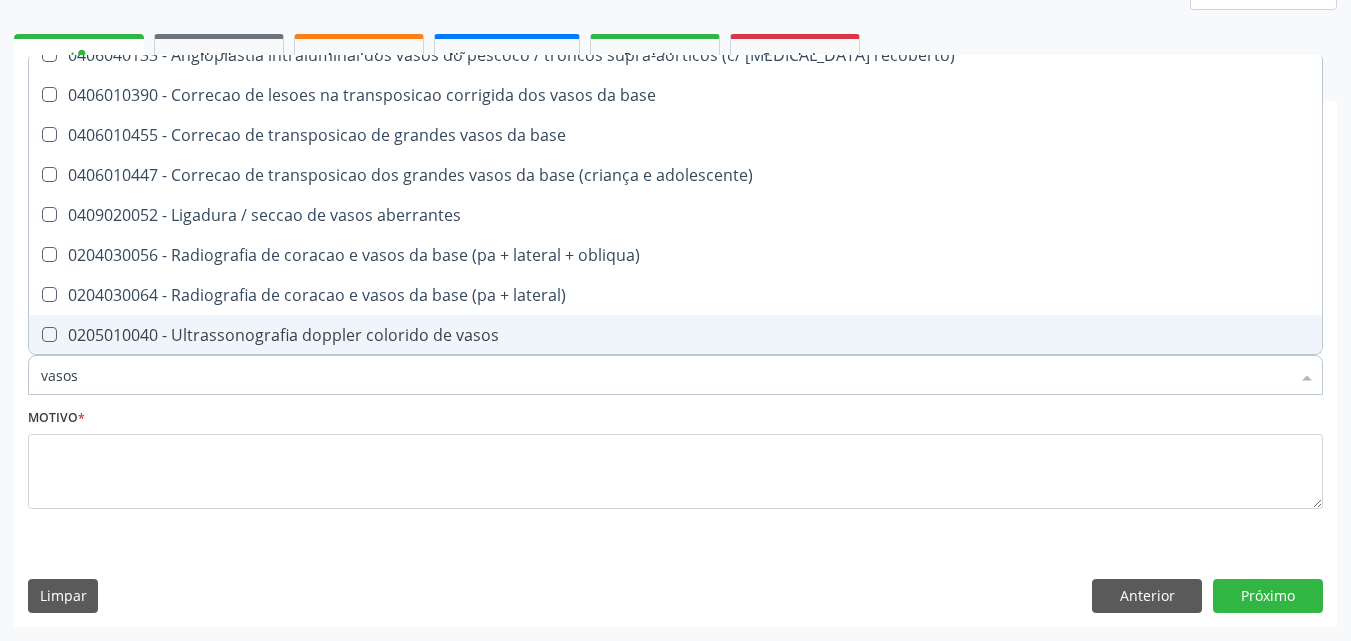 click on "0205010040 - Ultrassonografia doppler colorido de vasos" at bounding box center (675, 335) 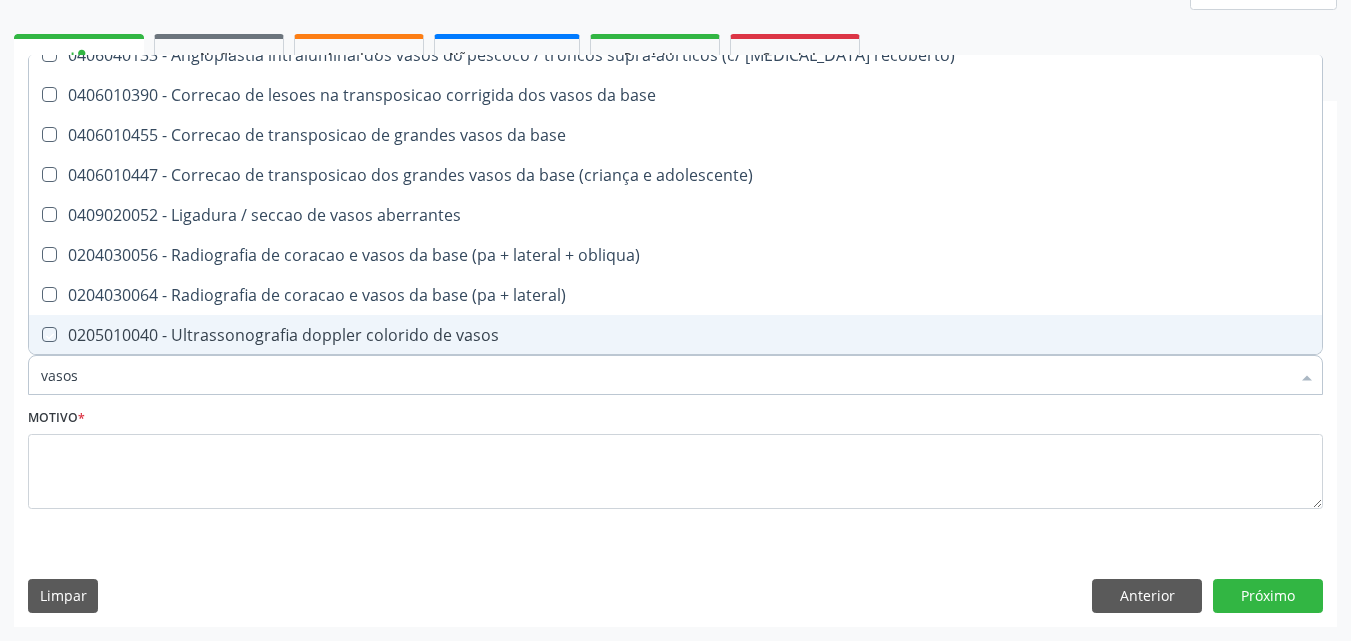 checkbox on "true" 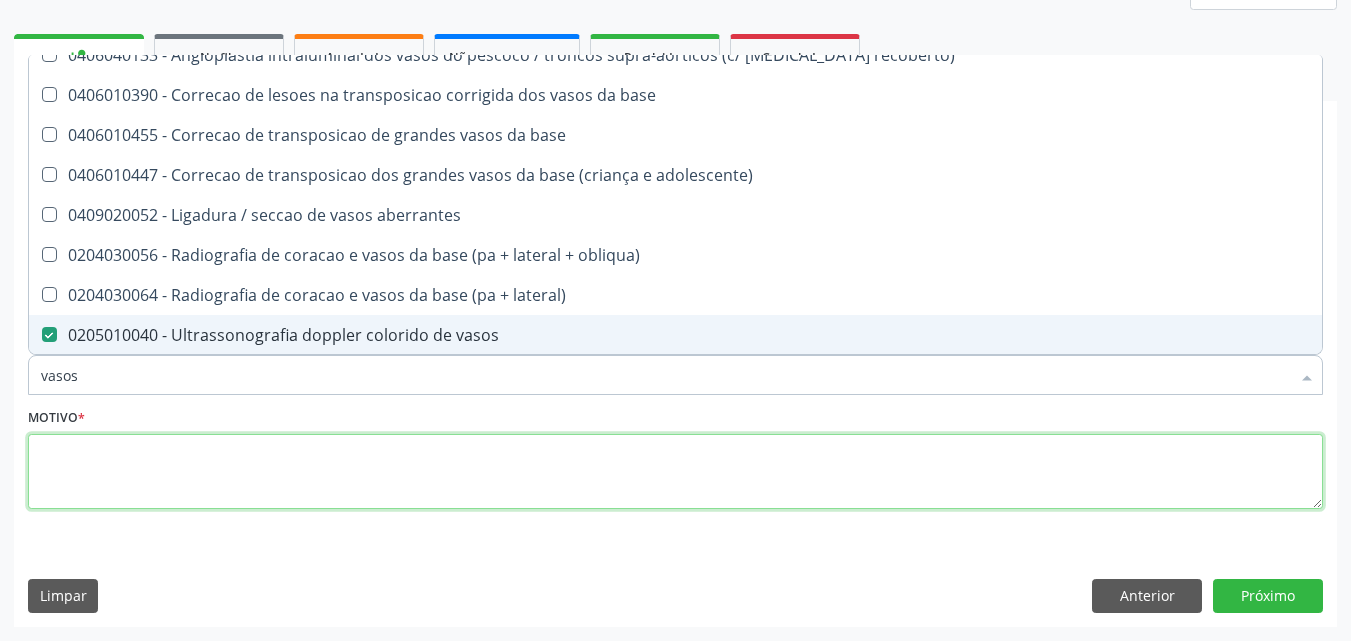 click at bounding box center (675, 472) 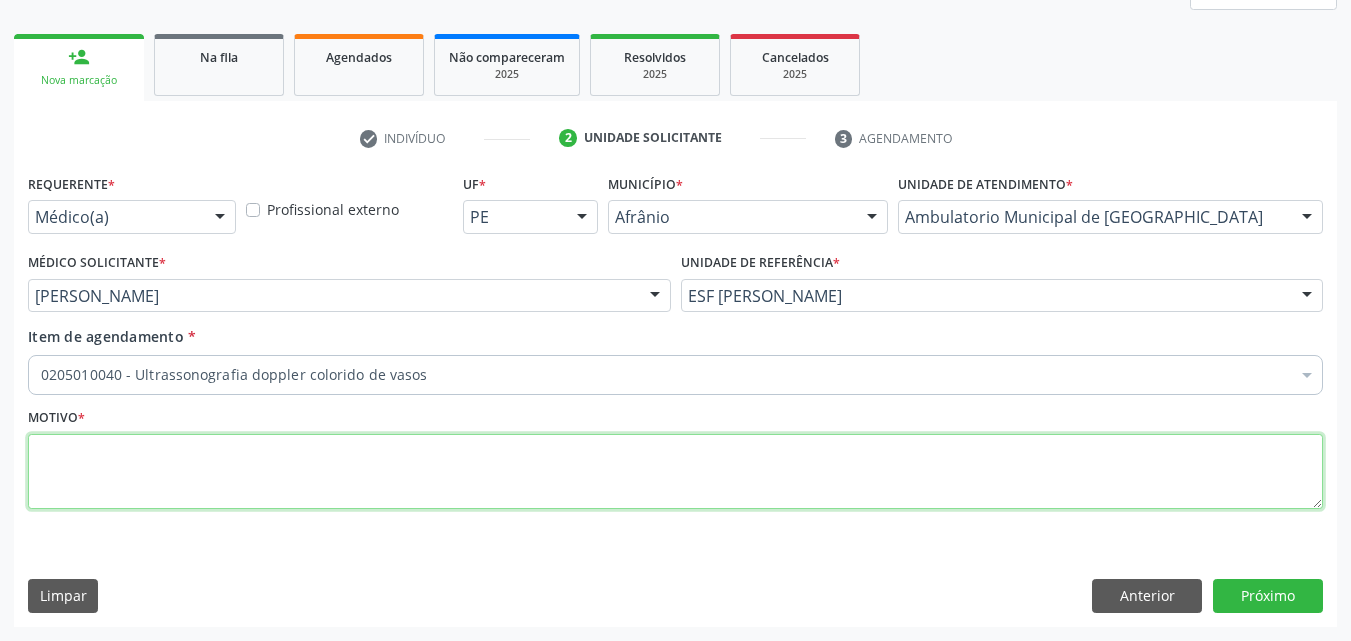 scroll, scrollTop: 0, scrollLeft: 0, axis: both 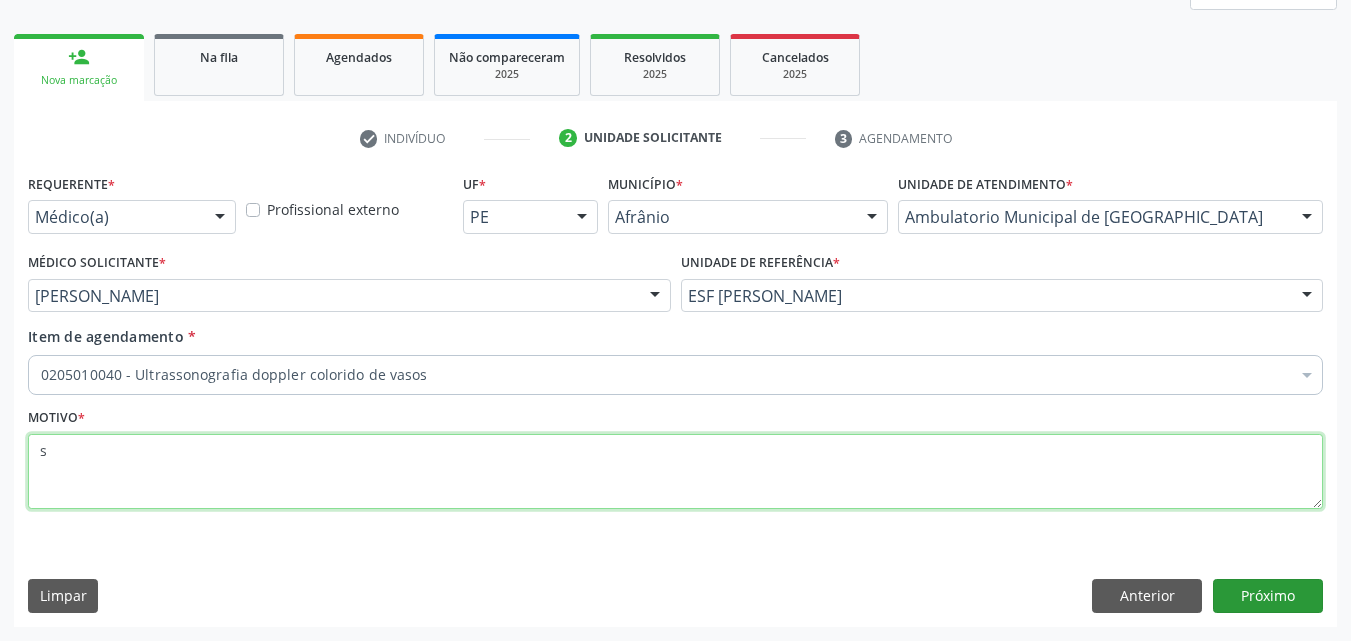 type on "s" 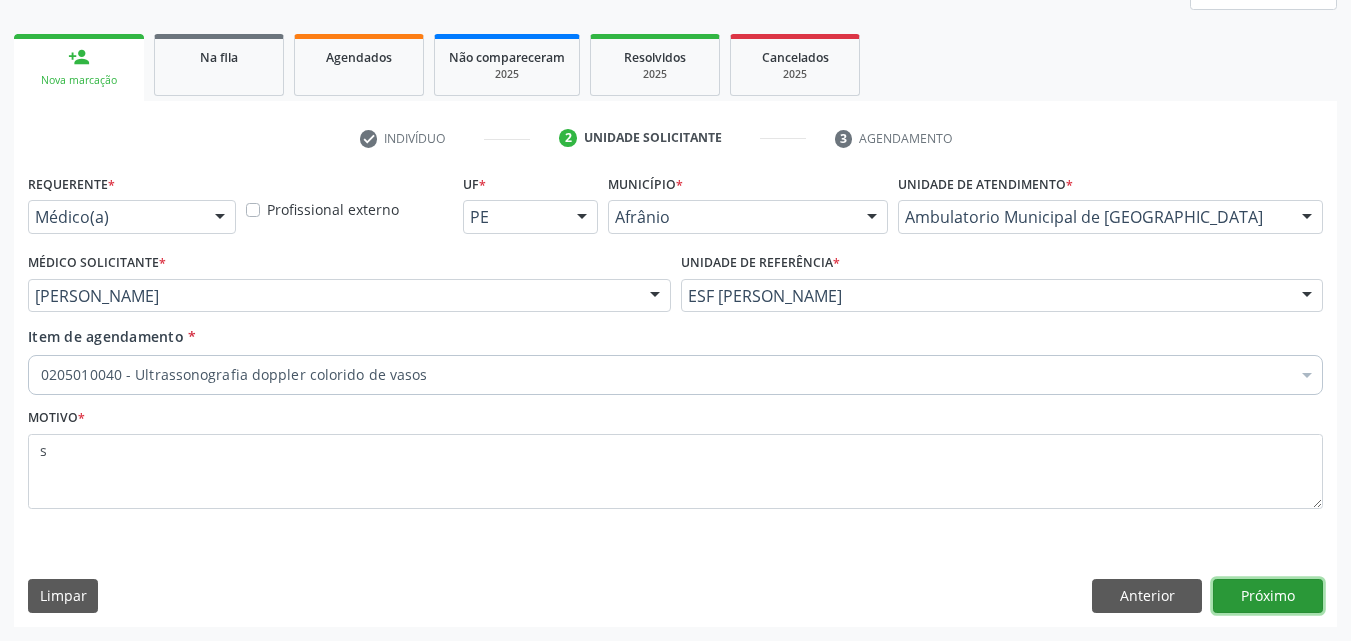 click on "Próximo" at bounding box center [1268, 596] 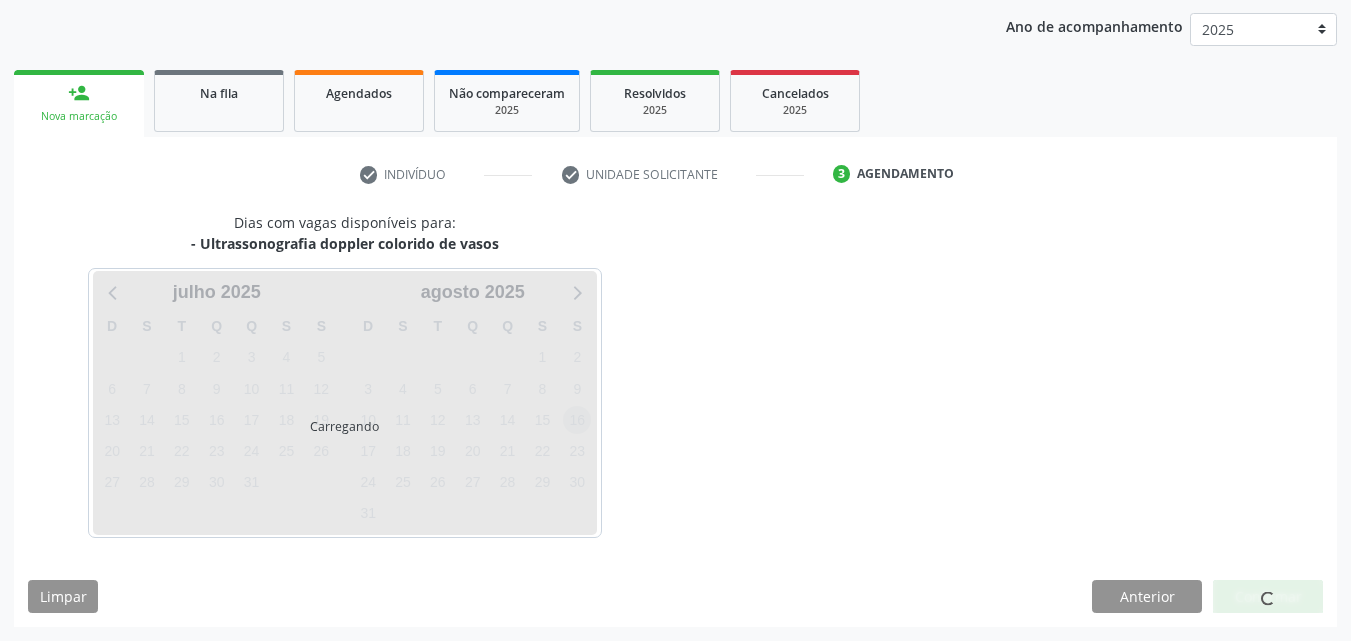 scroll, scrollTop: 229, scrollLeft: 0, axis: vertical 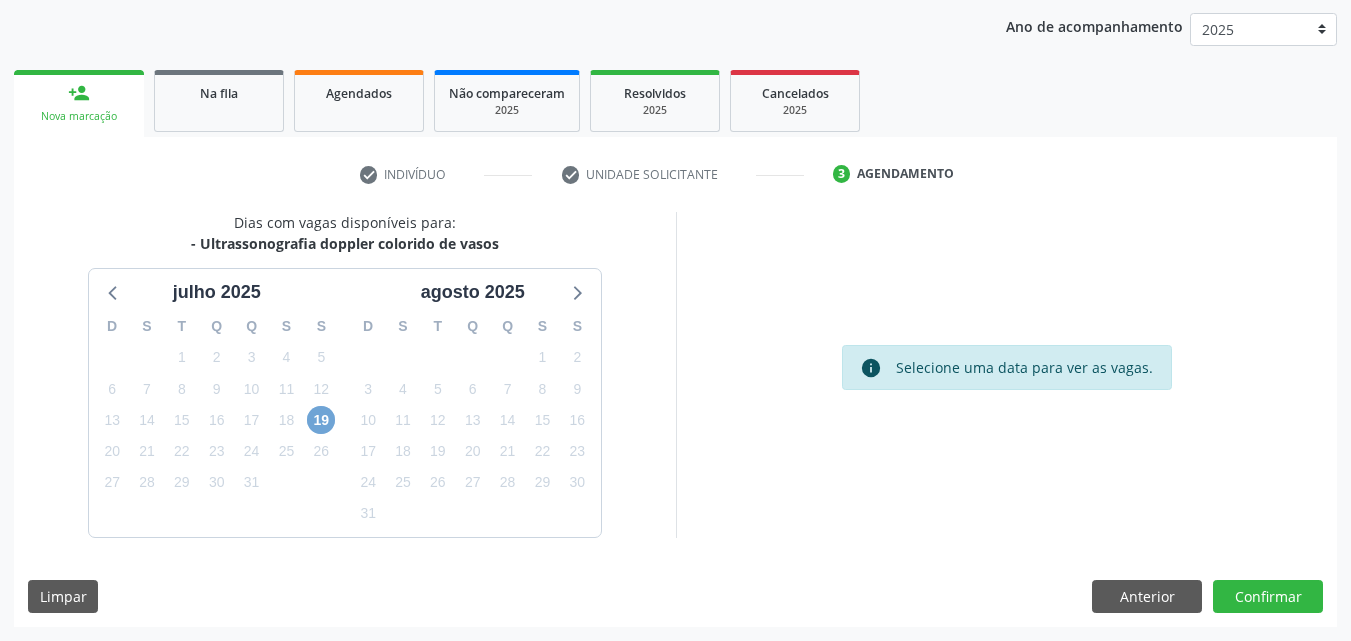 click on "19" at bounding box center [321, 420] 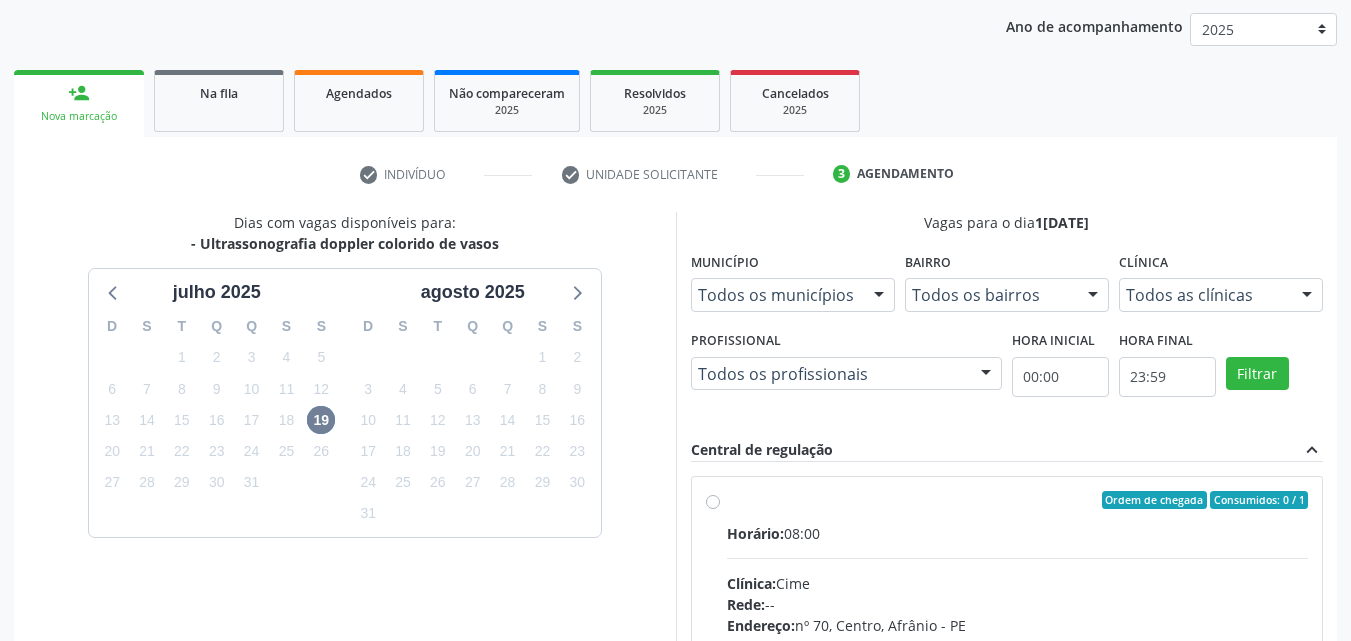 click on "Ordem de chegada
Consumidos: 0 / 1" at bounding box center [1018, 500] 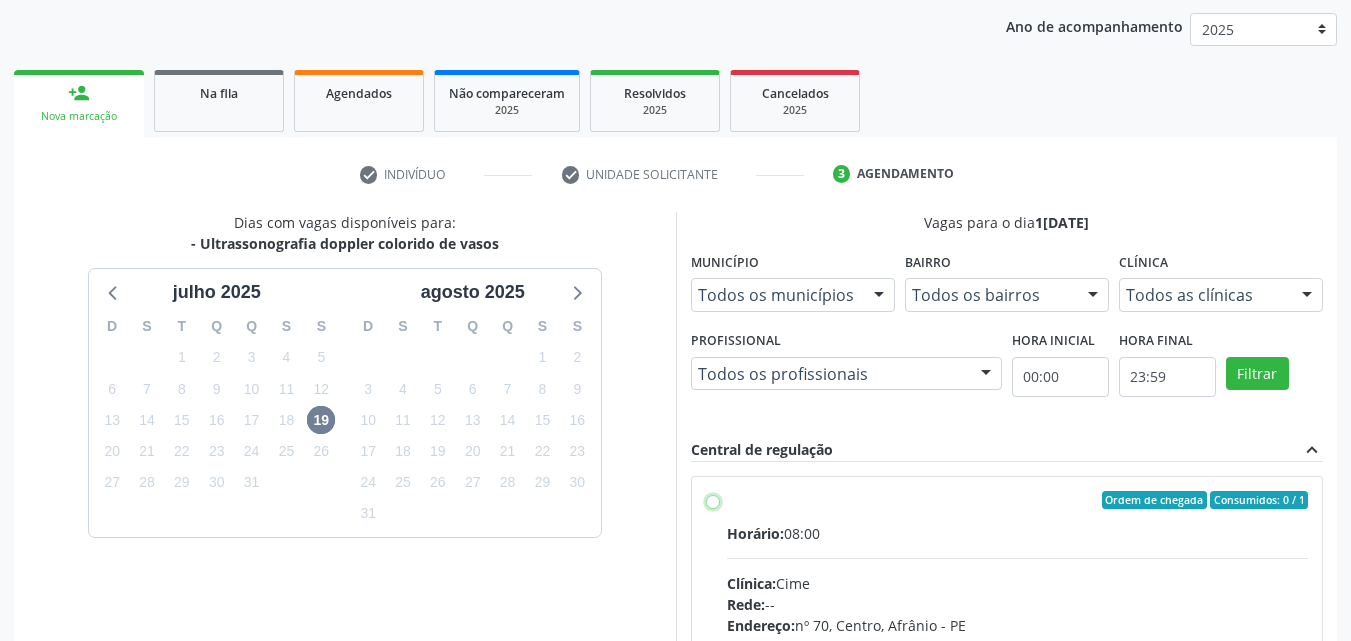 click on "Ordem de chegada
Consumidos: 0 / 1
Horário:   08:00
Clínica:  Cime
Rede:
--
Endereço:   nº 70, Centro, Afrânio - PE
Telefone:   (87) 88416145
Profissional:
--
Informações adicionais sobre o atendimento
Idade de atendimento:
Sem restrição
Gênero(s) atendido(s):
Sem restrição
Informações adicionais:
--" at bounding box center (713, 500) 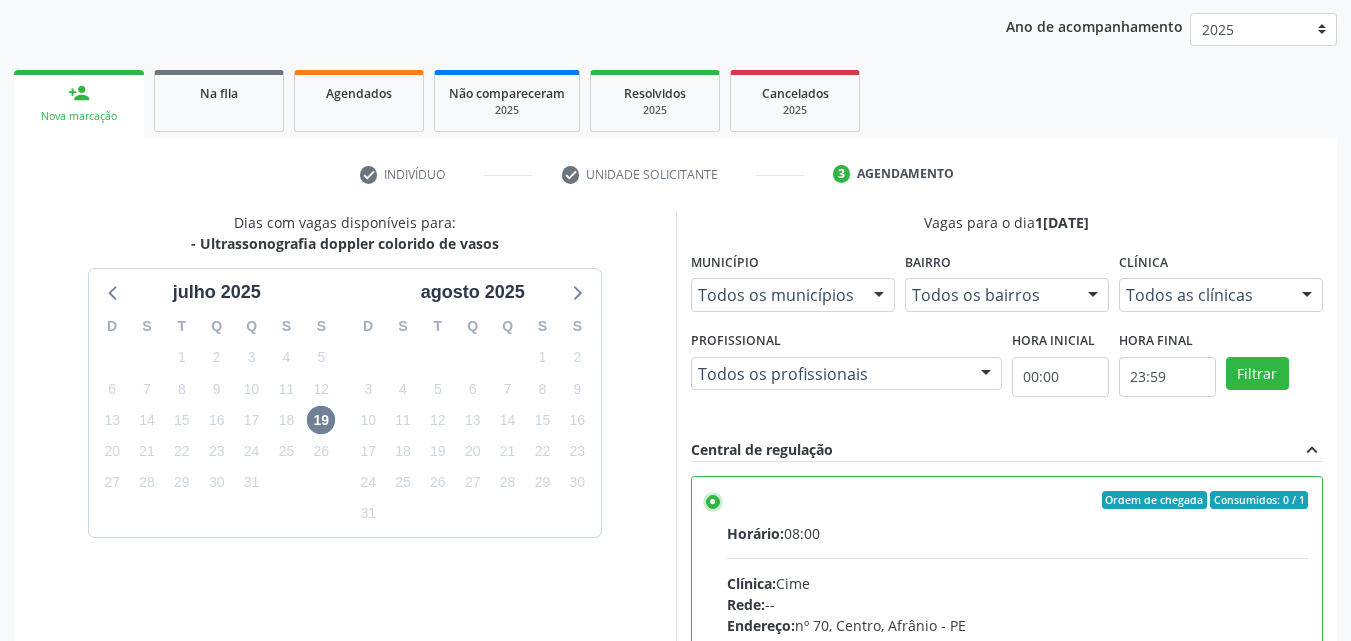 scroll, scrollTop: 99, scrollLeft: 0, axis: vertical 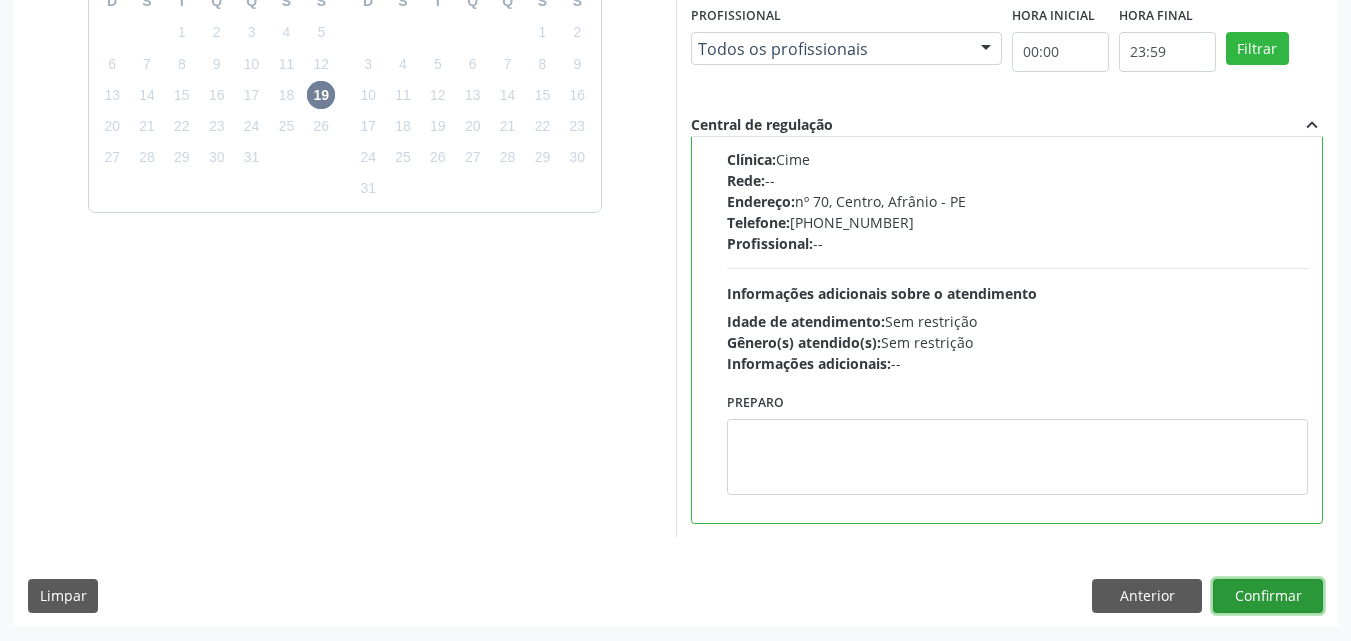 click on "Confirmar" at bounding box center [1268, 596] 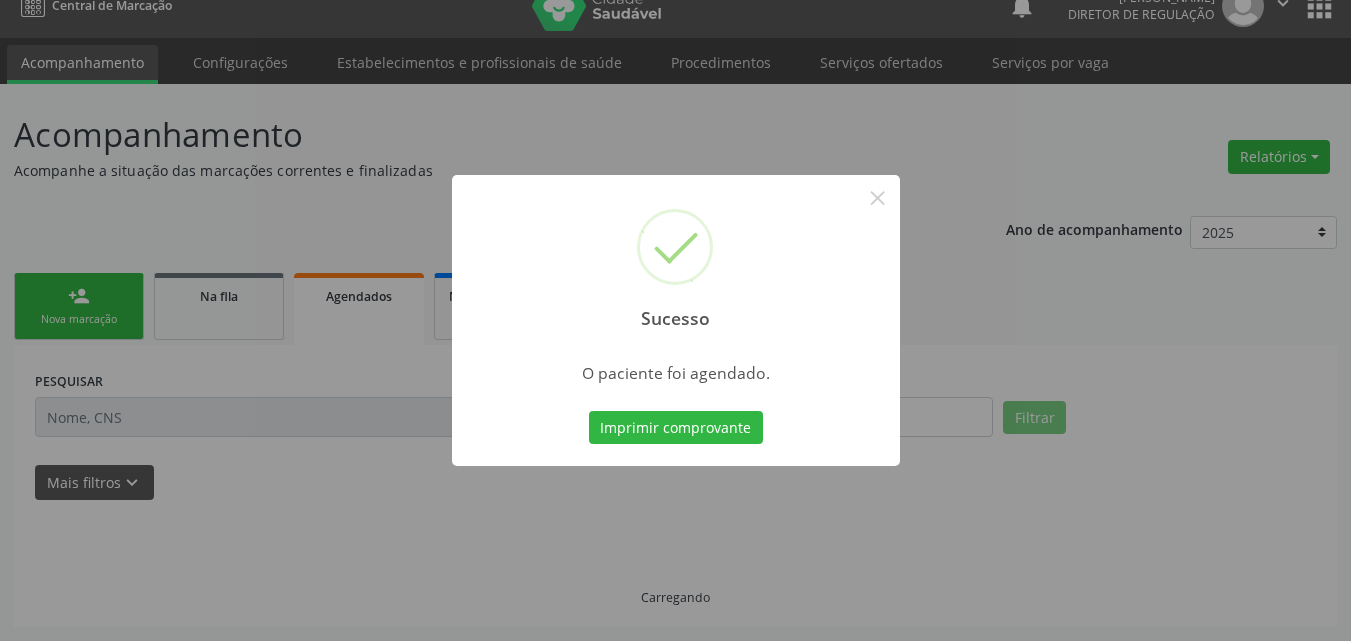 scroll, scrollTop: 26, scrollLeft: 0, axis: vertical 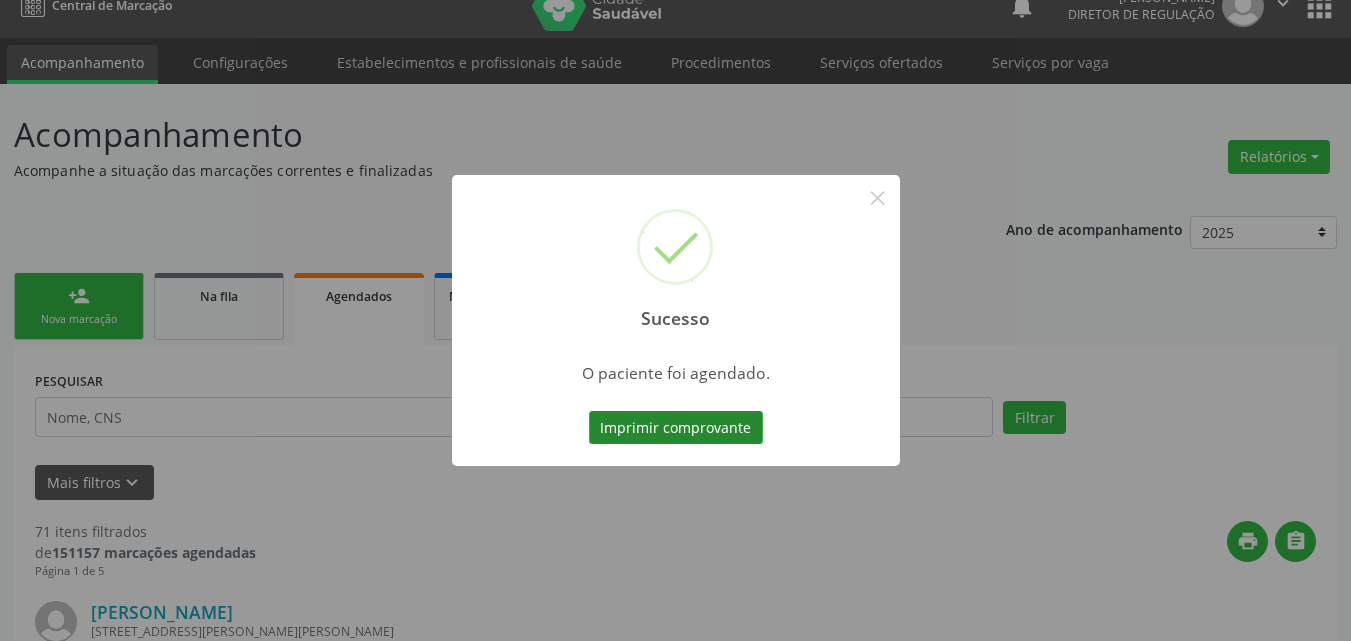 click on "Imprimir comprovante" at bounding box center (676, 428) 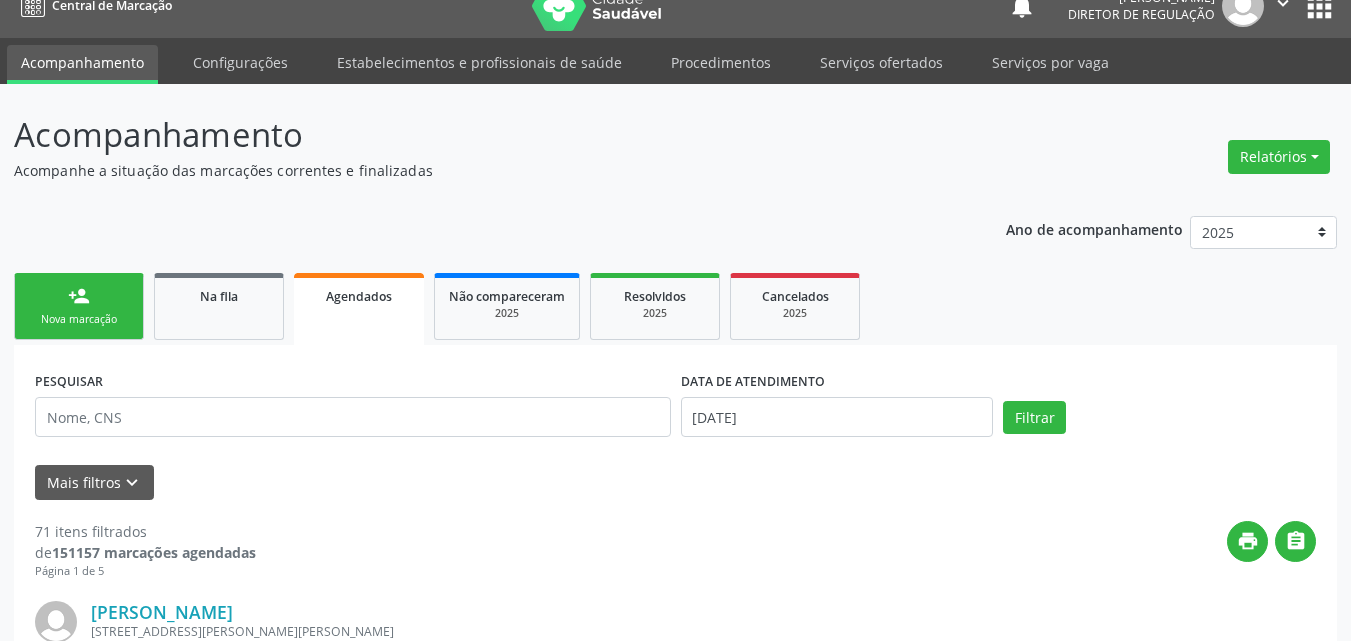 click on "Nova marcação" at bounding box center [79, 319] 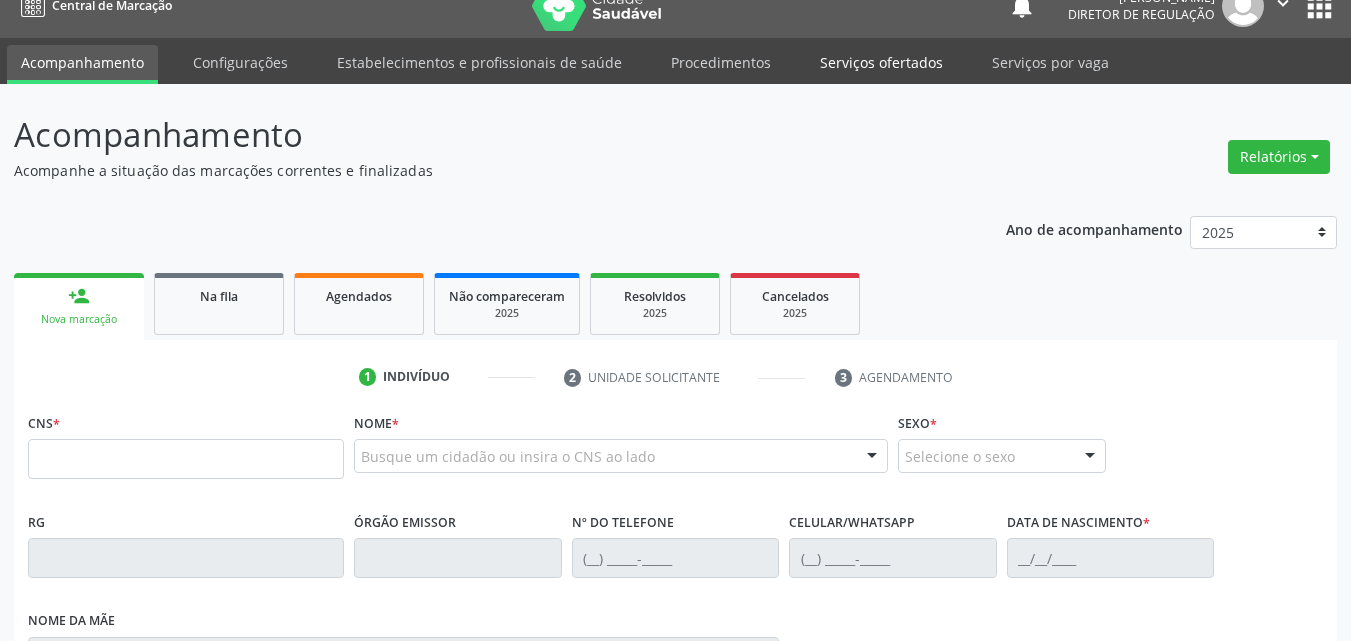 click on "Serviços ofertados" at bounding box center (881, 62) 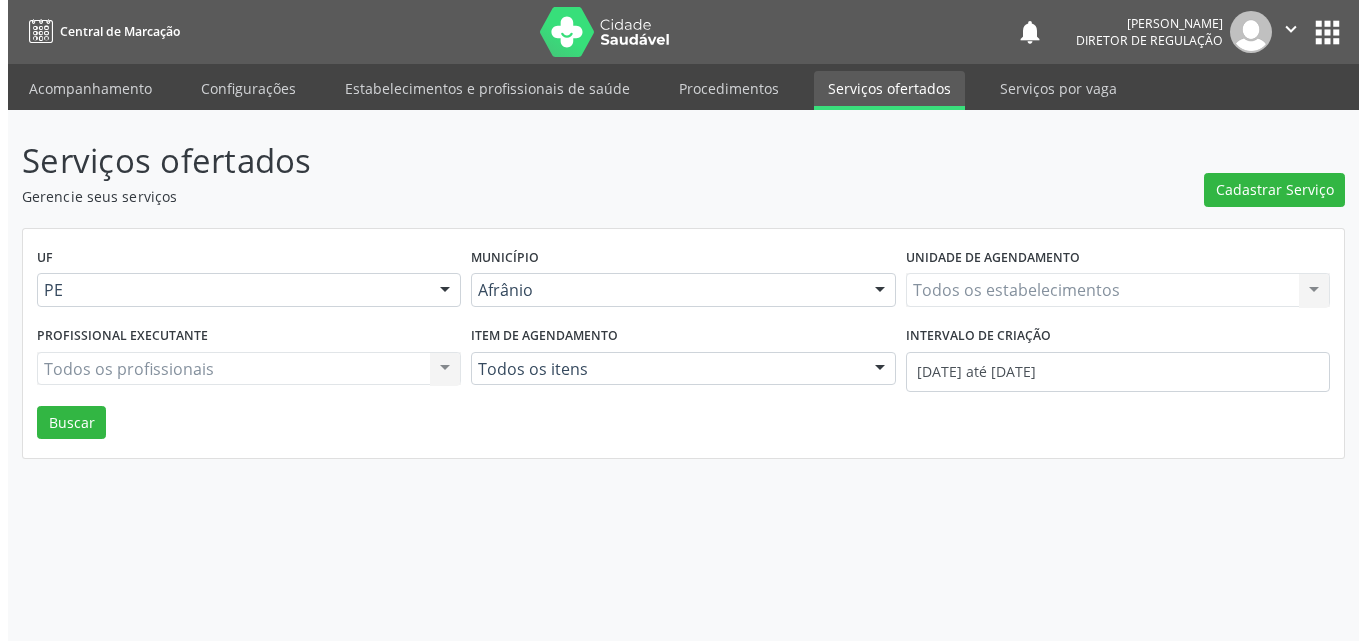 scroll, scrollTop: 0, scrollLeft: 0, axis: both 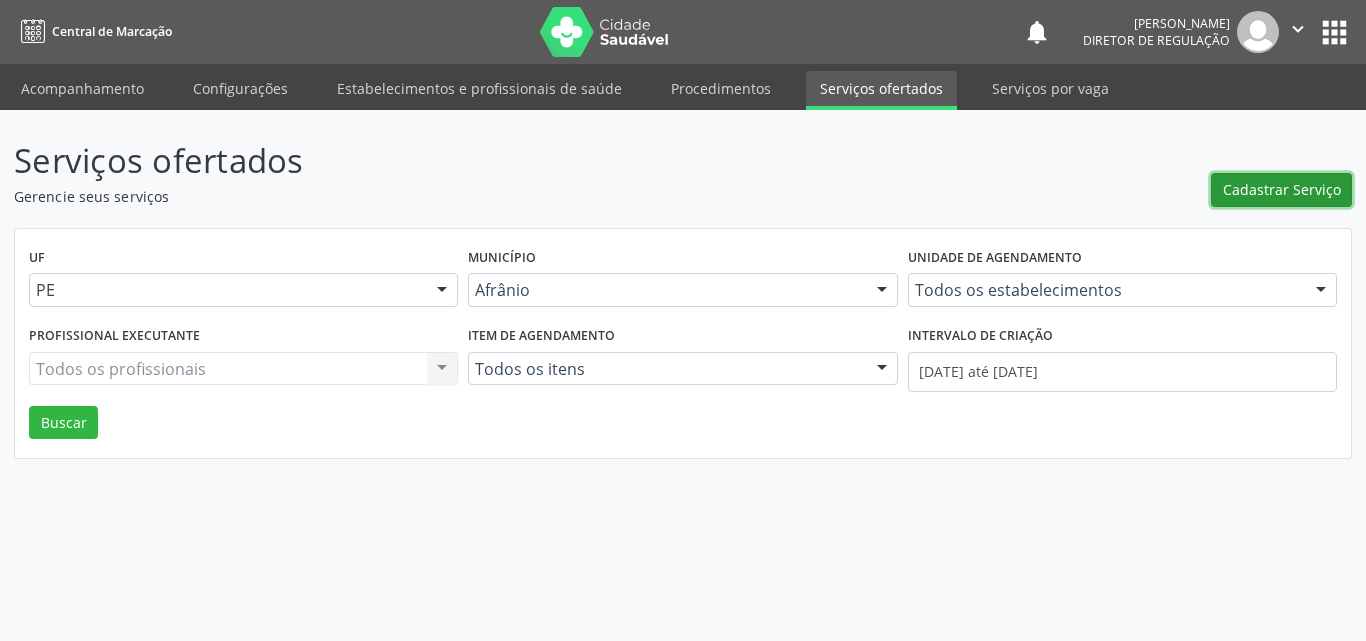click on "Cadastrar Serviço" at bounding box center [1282, 189] 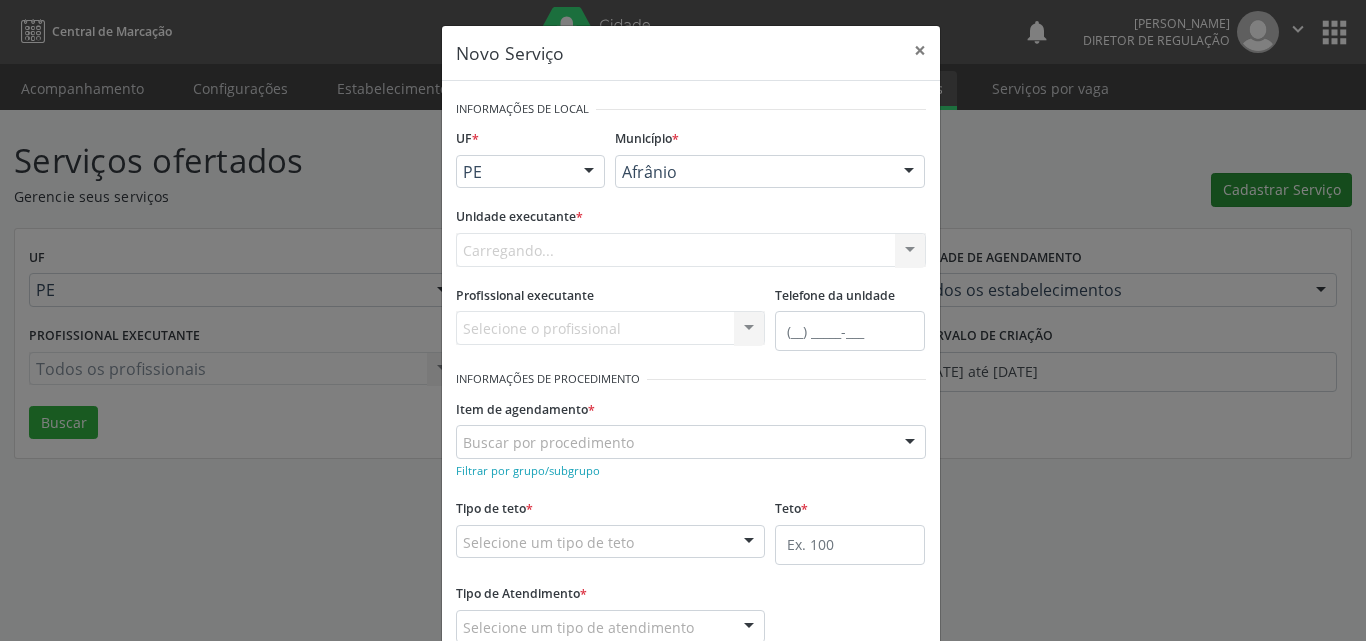 scroll, scrollTop: 0, scrollLeft: 0, axis: both 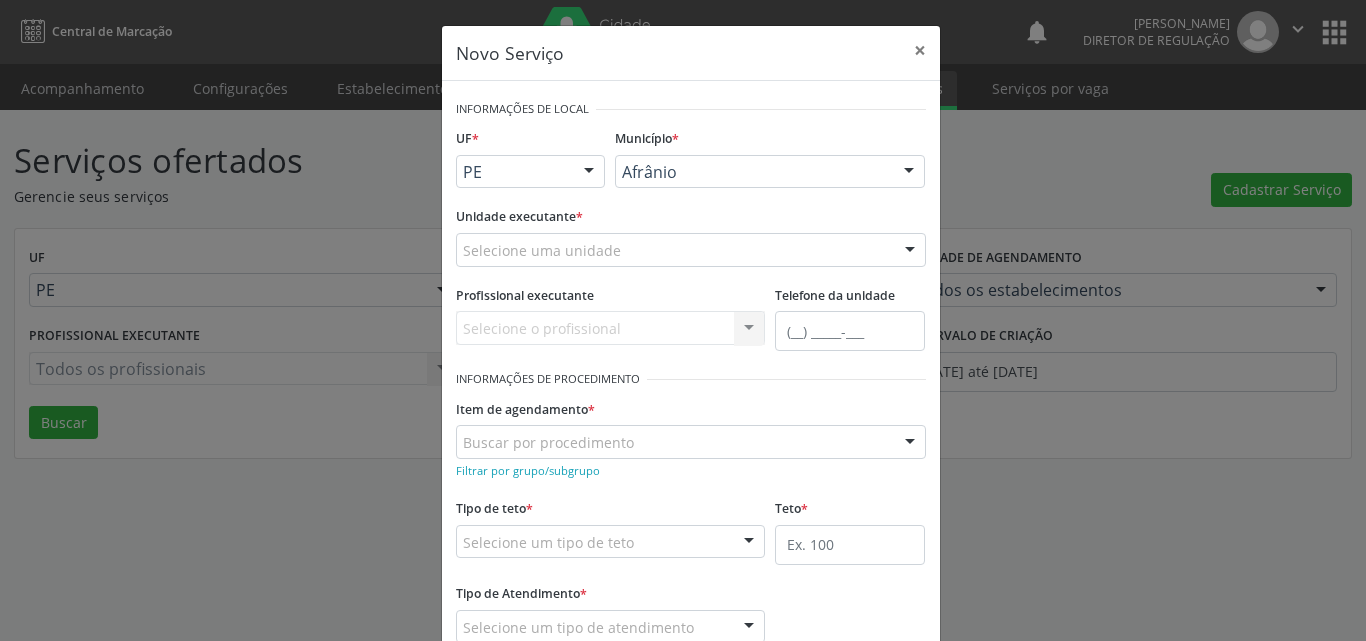 click on "Selecione uma unidade" at bounding box center [691, 250] 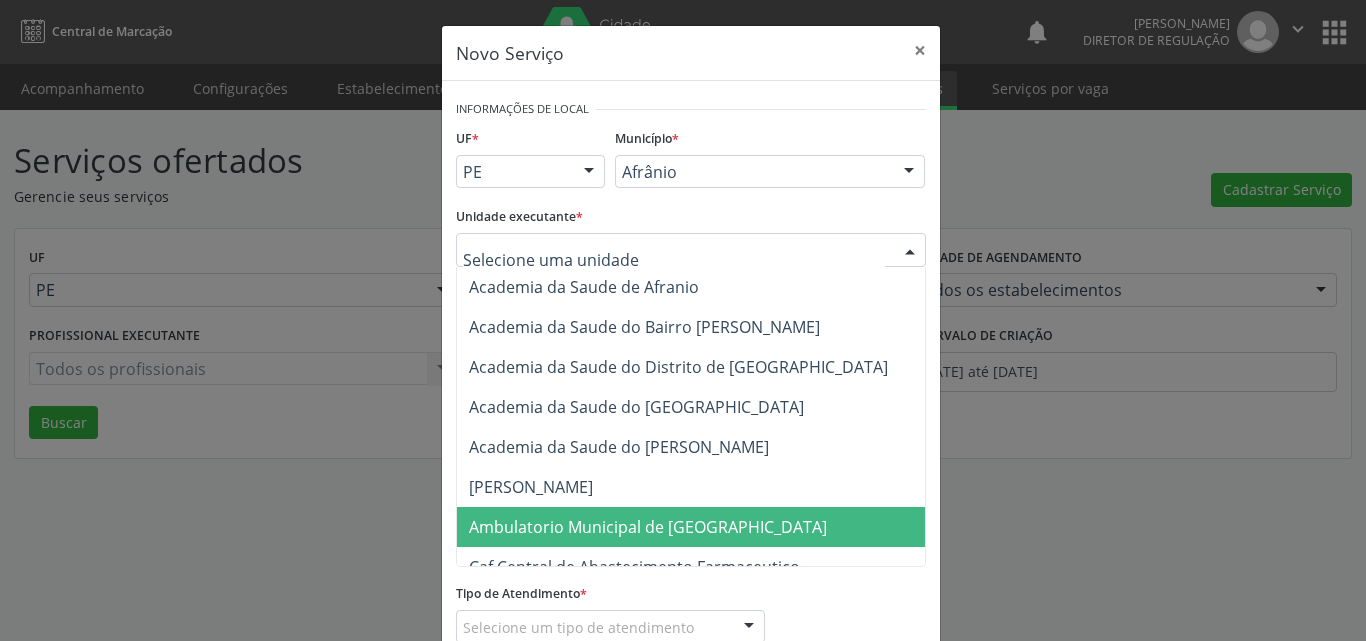 drag, startPoint x: 682, startPoint y: 545, endPoint x: 677, endPoint y: 535, distance: 11.18034 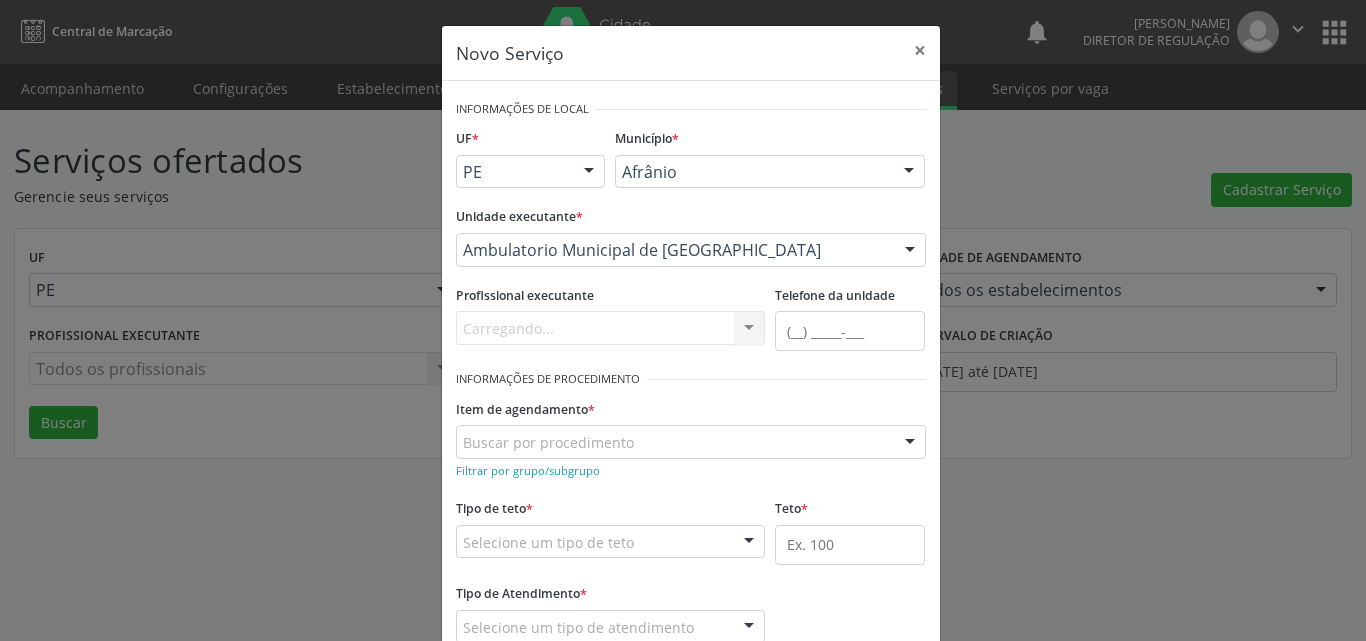 click on "Buscar por procedimento" at bounding box center (691, 442) 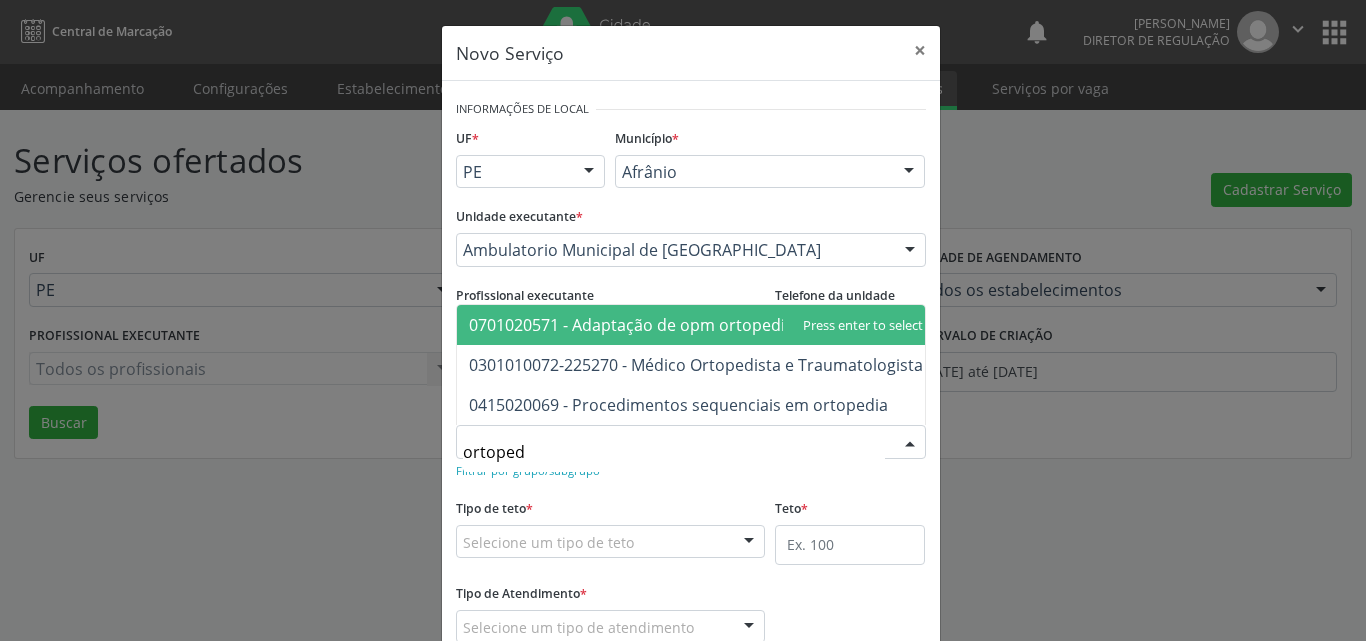 type on "ortopedi" 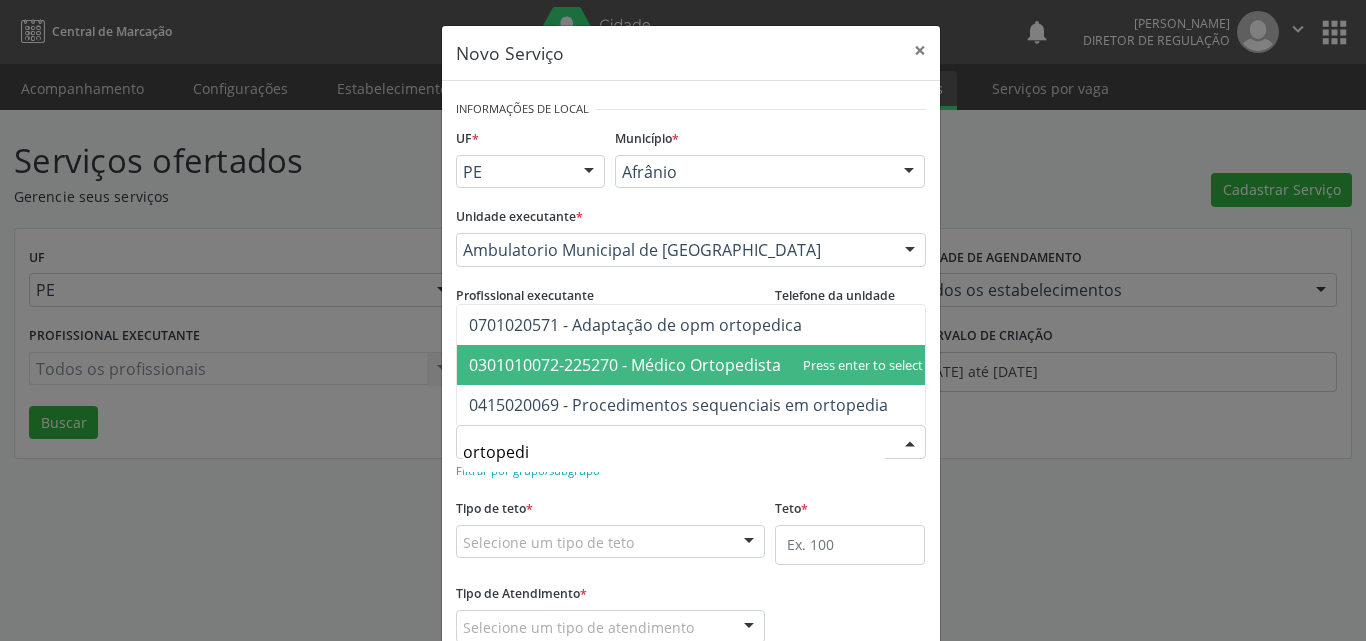 click on "0301010072-225270 - Médico Ortopedista e Traumatologista" at bounding box center (696, 365) 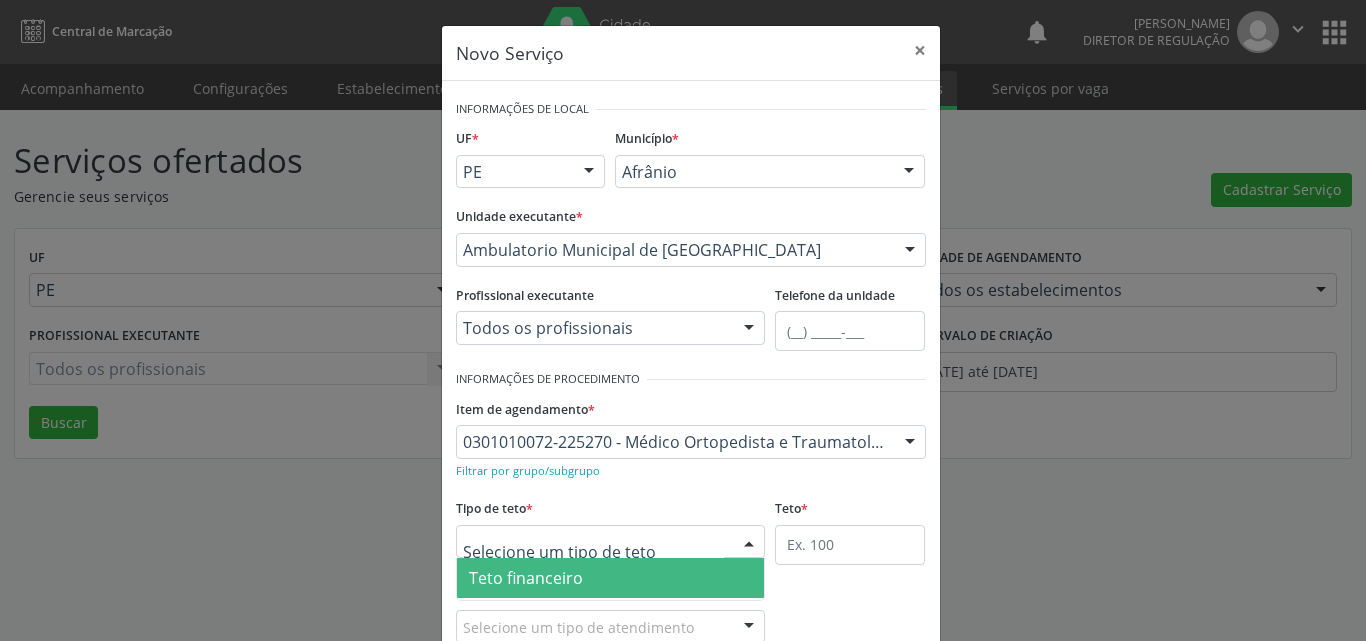 scroll, scrollTop: 100, scrollLeft: 0, axis: vertical 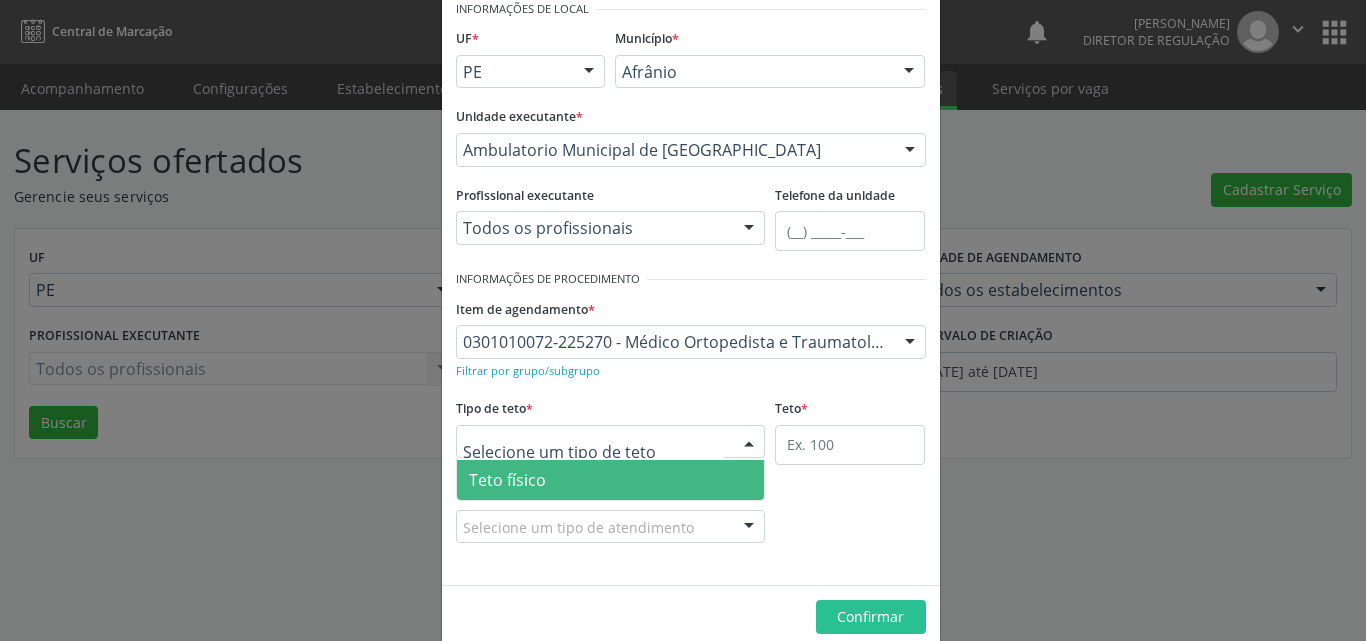 click on "Teto físico" at bounding box center (611, 480) 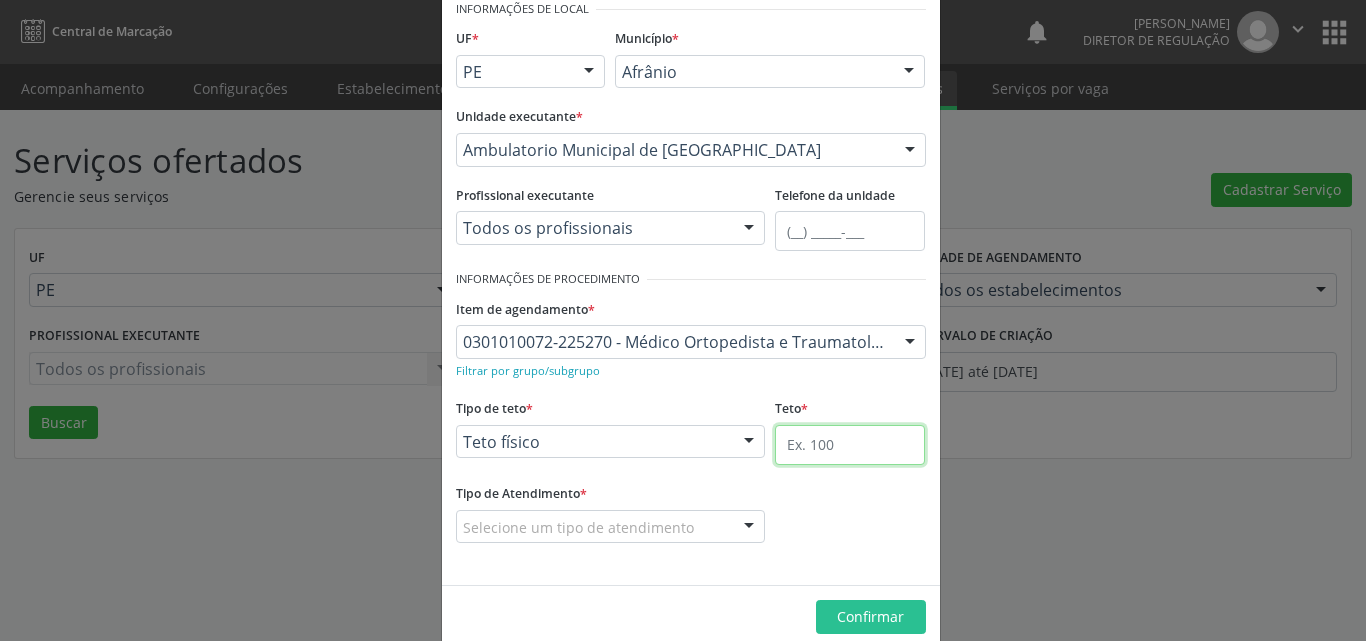 click at bounding box center (850, 445) 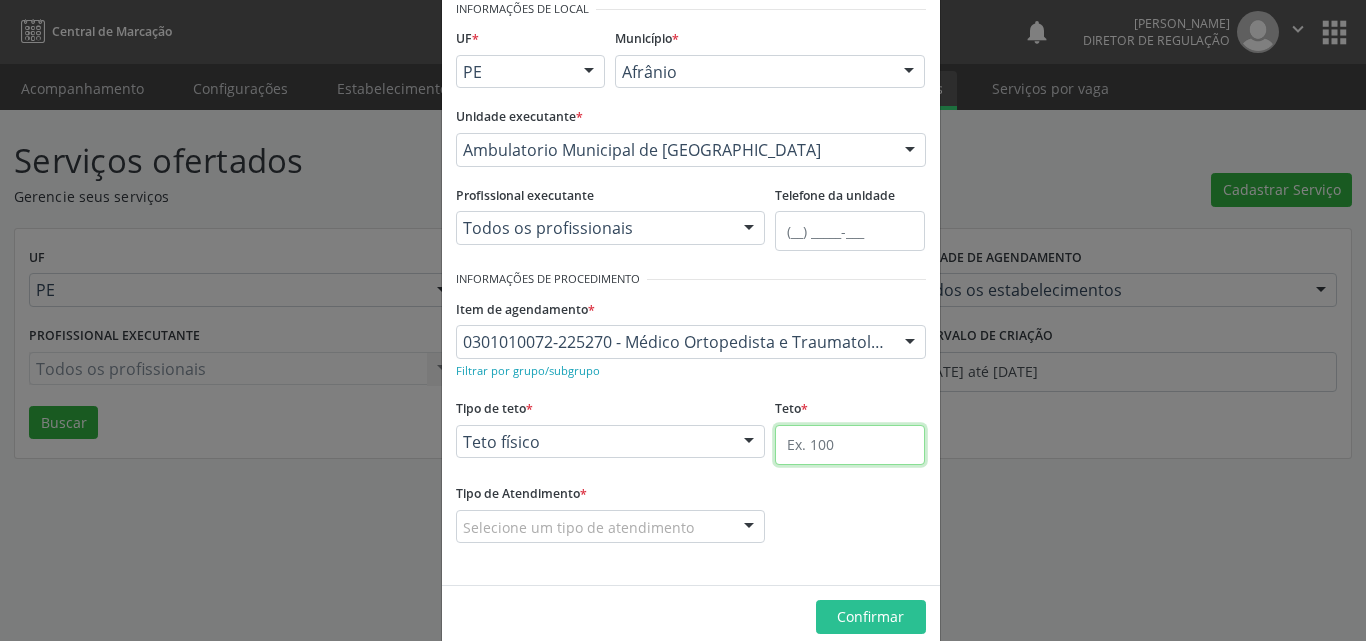 type on "40" 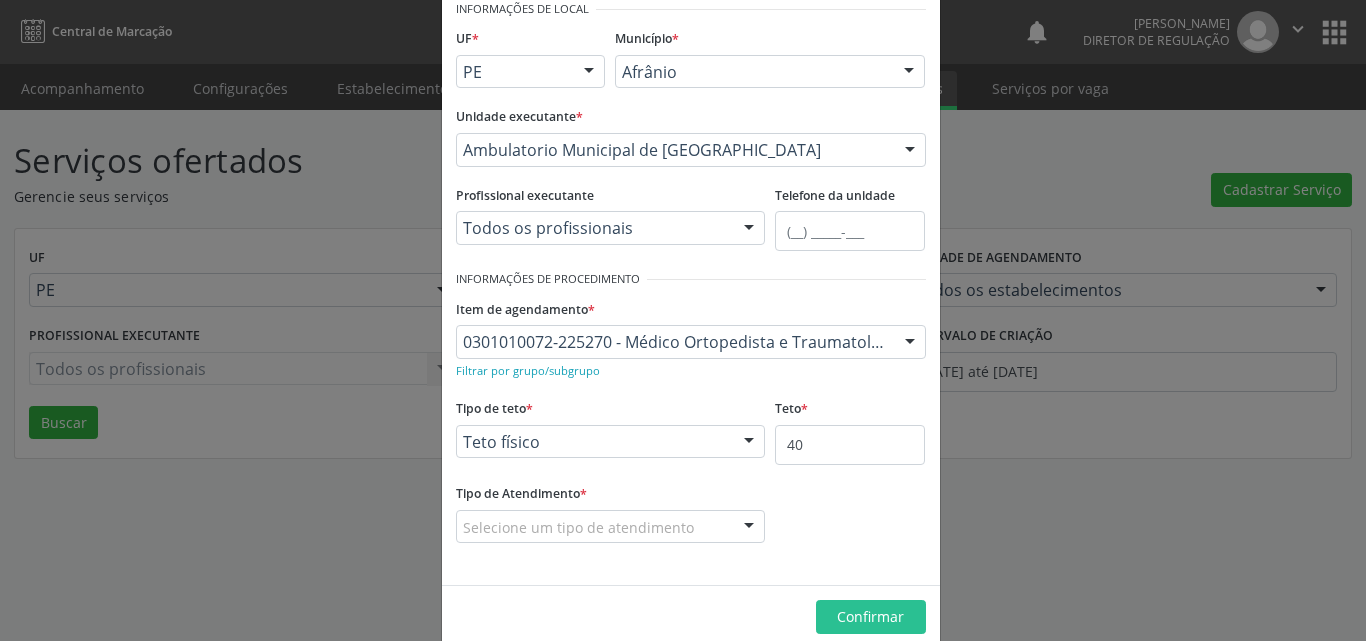 click on "Selecione um tipo de atendimento" at bounding box center [611, 527] 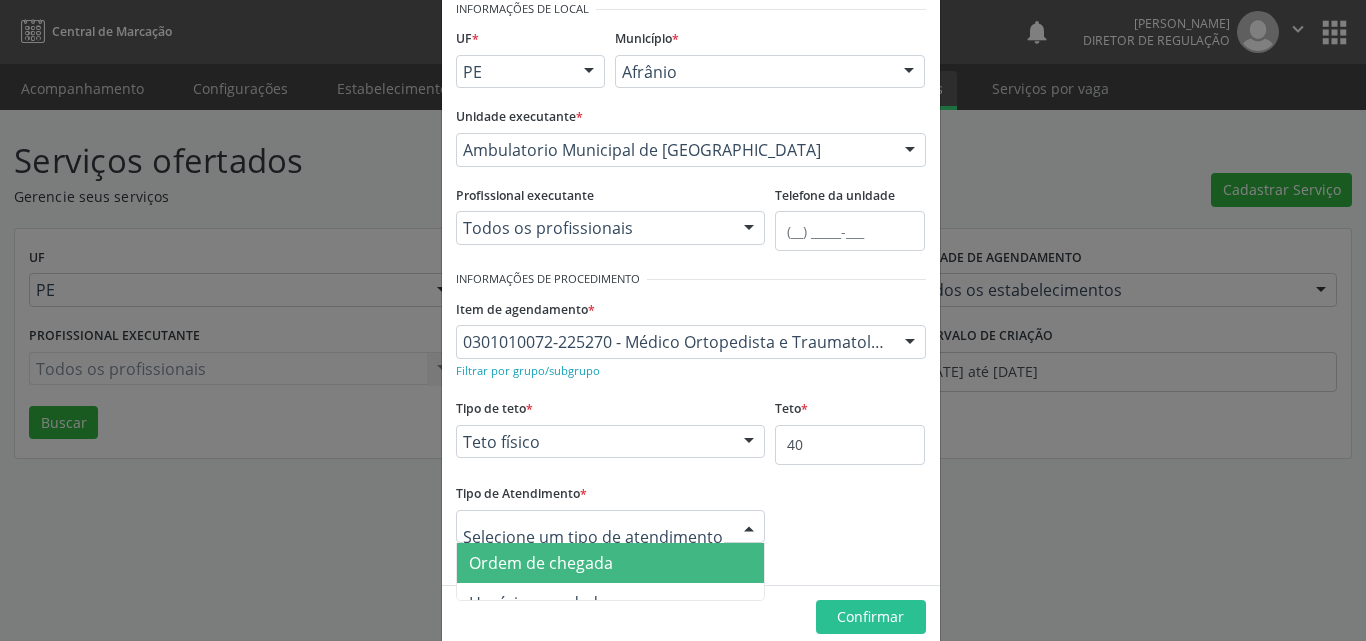 click on "Ordem de chegada" at bounding box center [611, 563] 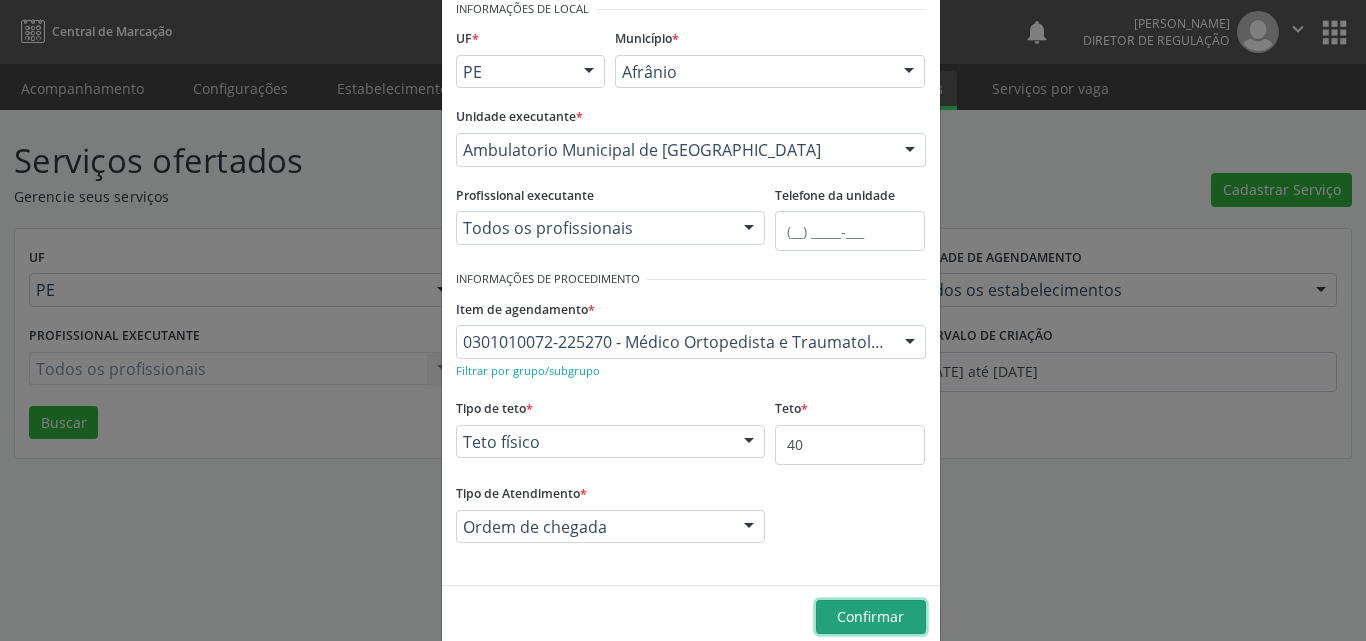 click on "Confirmar" at bounding box center [870, 616] 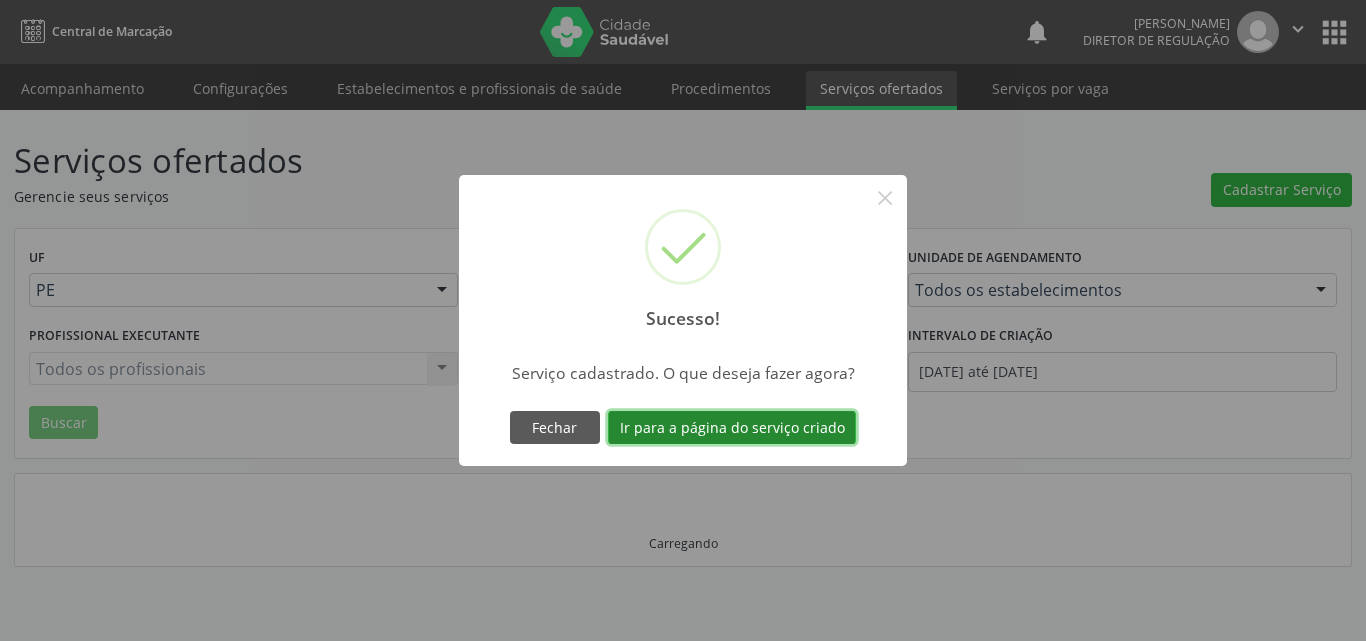 click on "Ir para a página do serviço criado" at bounding box center [732, 428] 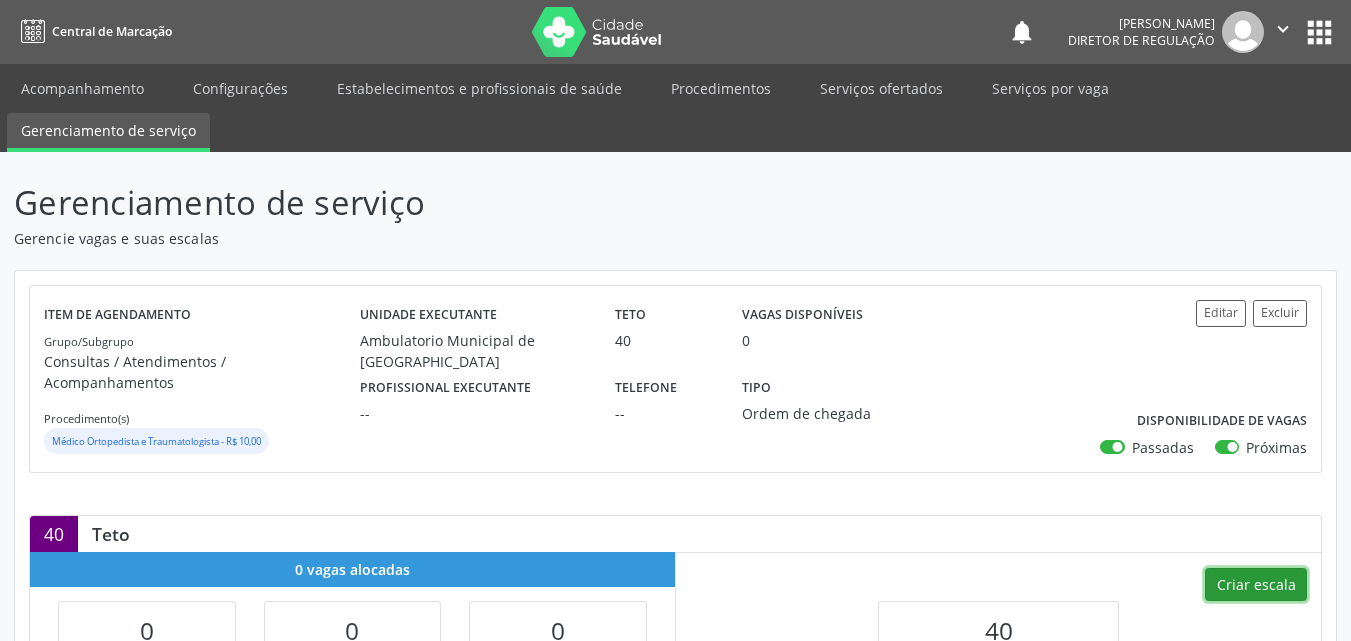 click on "Criar escala" at bounding box center [1256, 585] 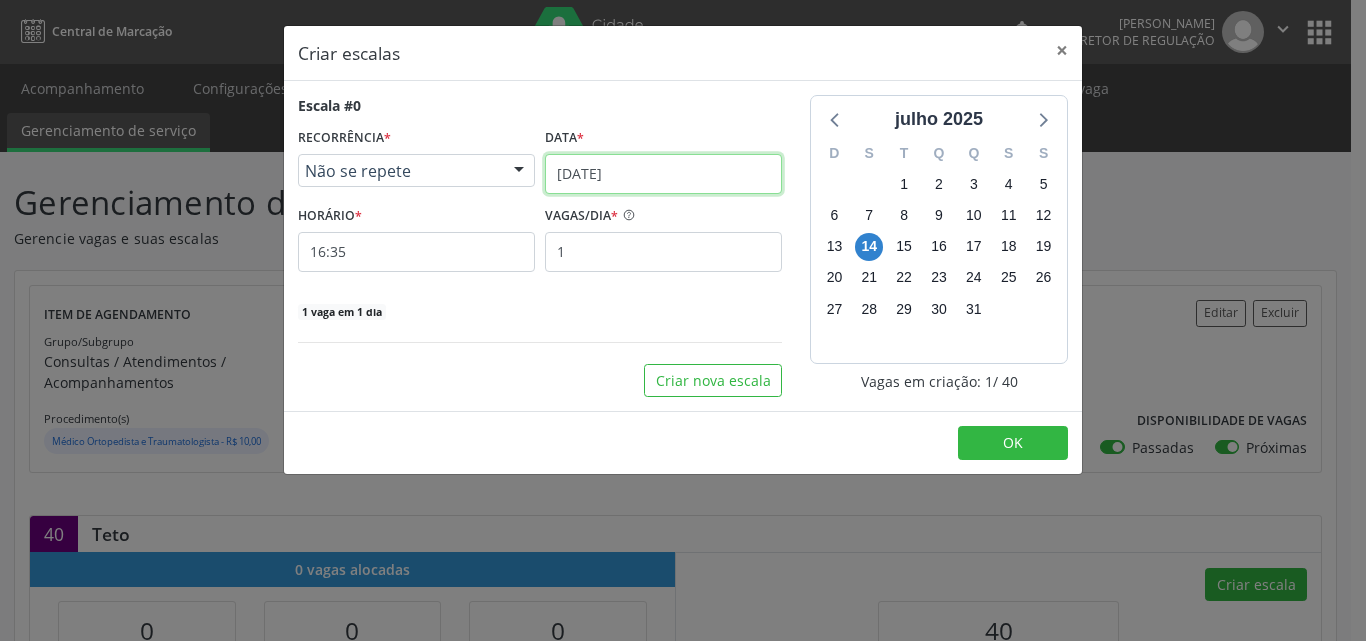 click on "[DATE]" at bounding box center (663, 174) 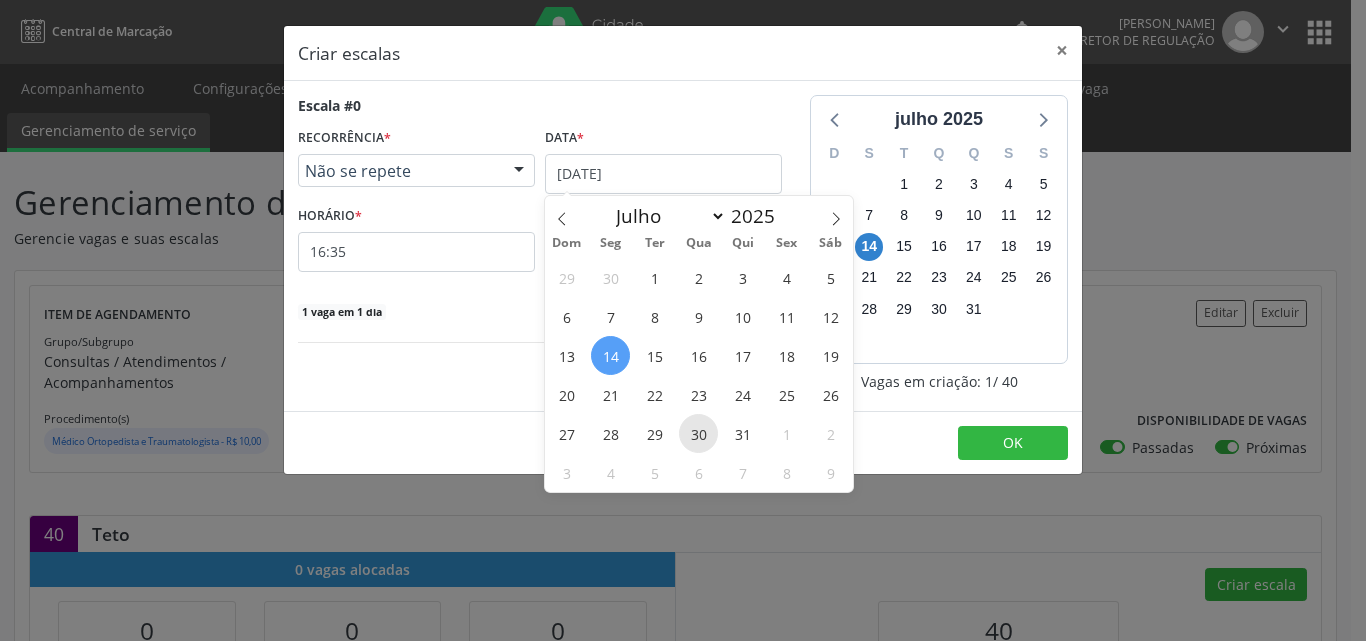 click on "30" at bounding box center (698, 433) 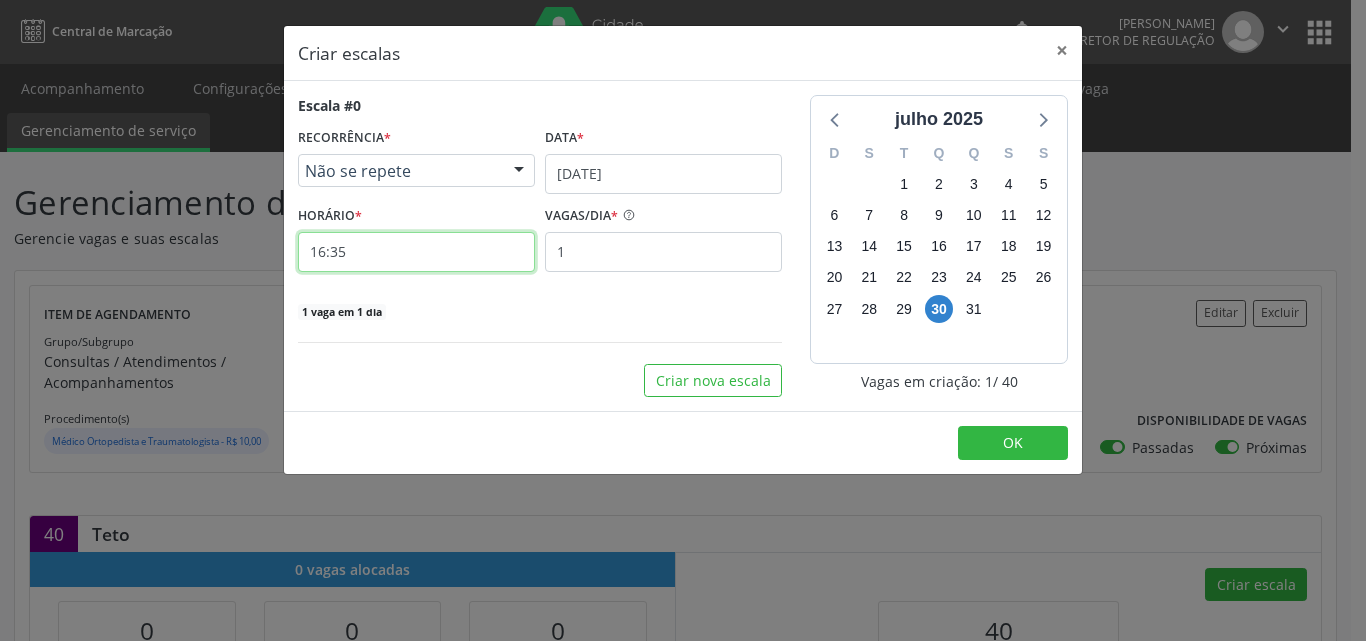 click on "16:35" at bounding box center (416, 252) 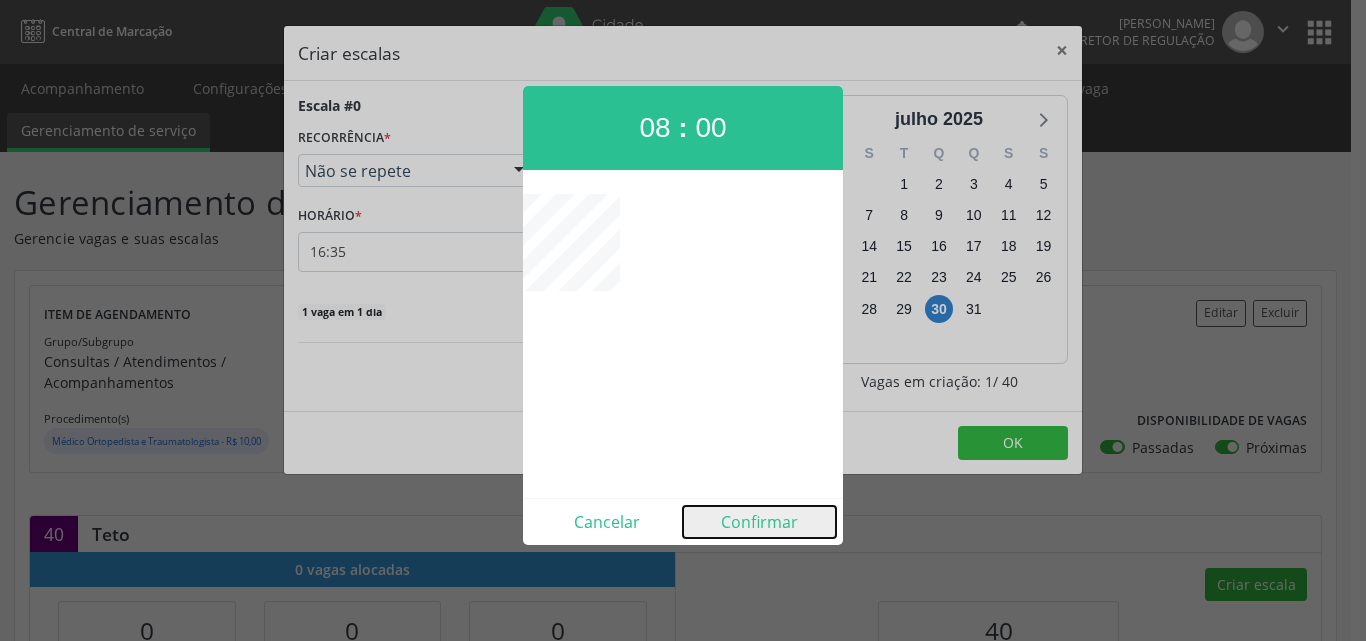 click on "Confirmar" at bounding box center [759, 522] 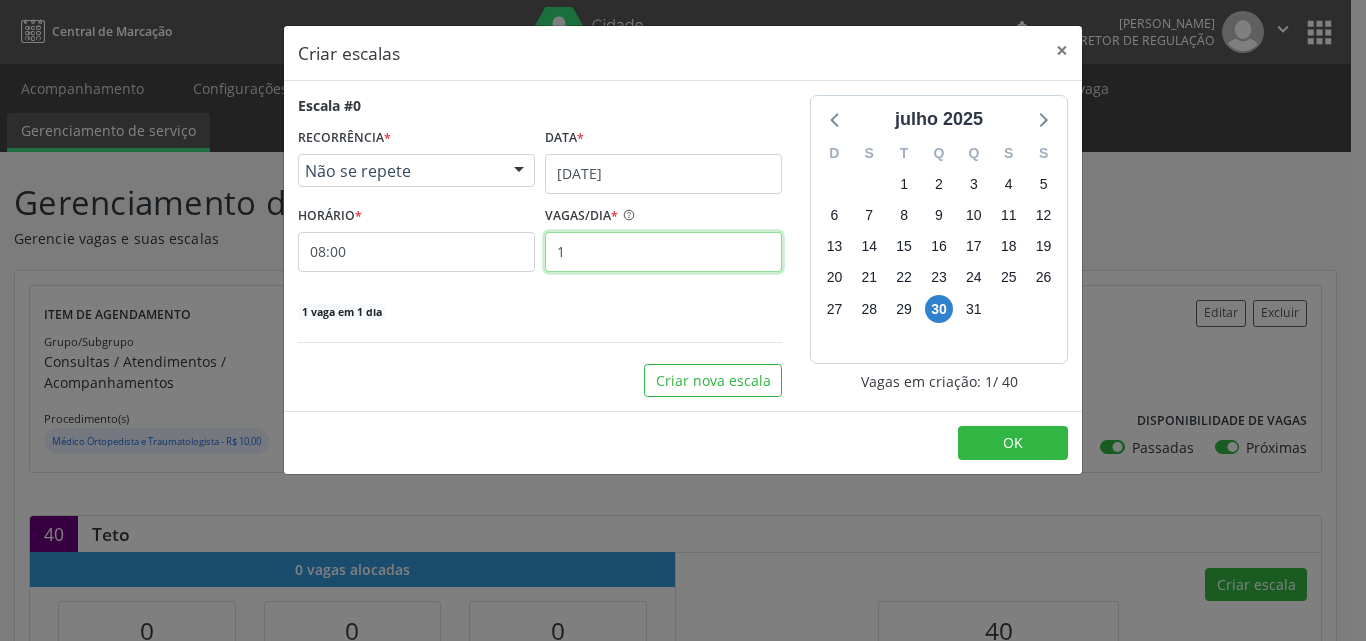 click on "1" at bounding box center [663, 252] 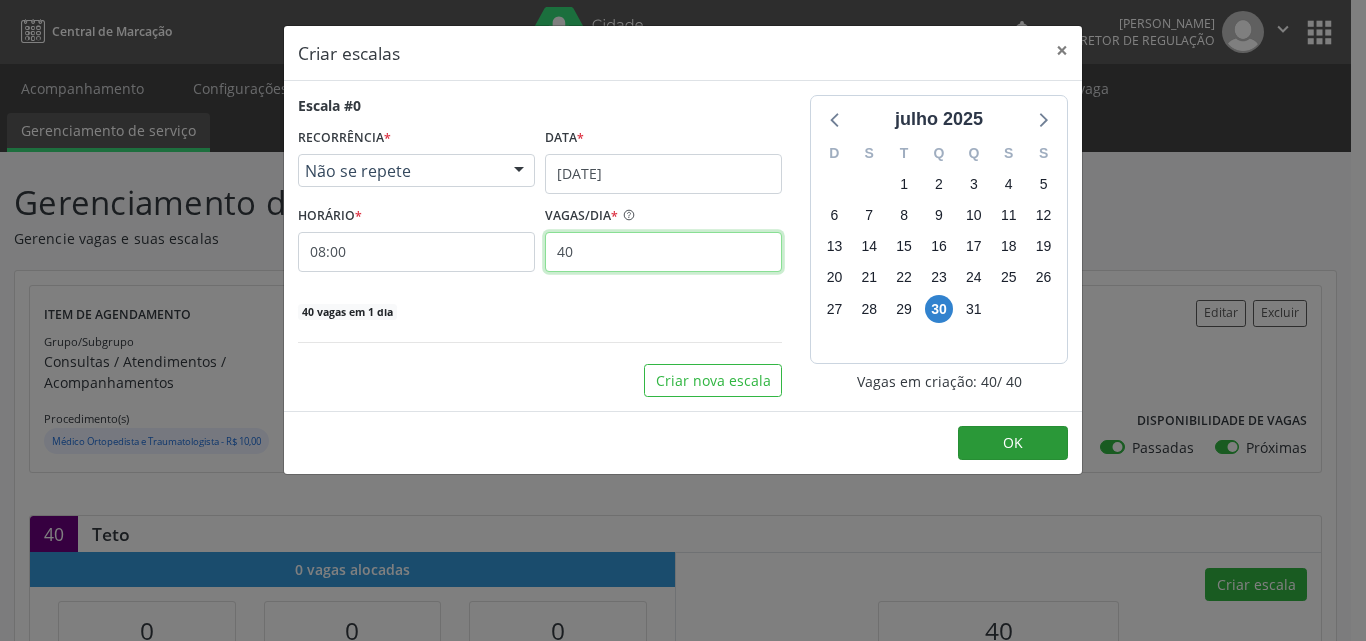 type on "40" 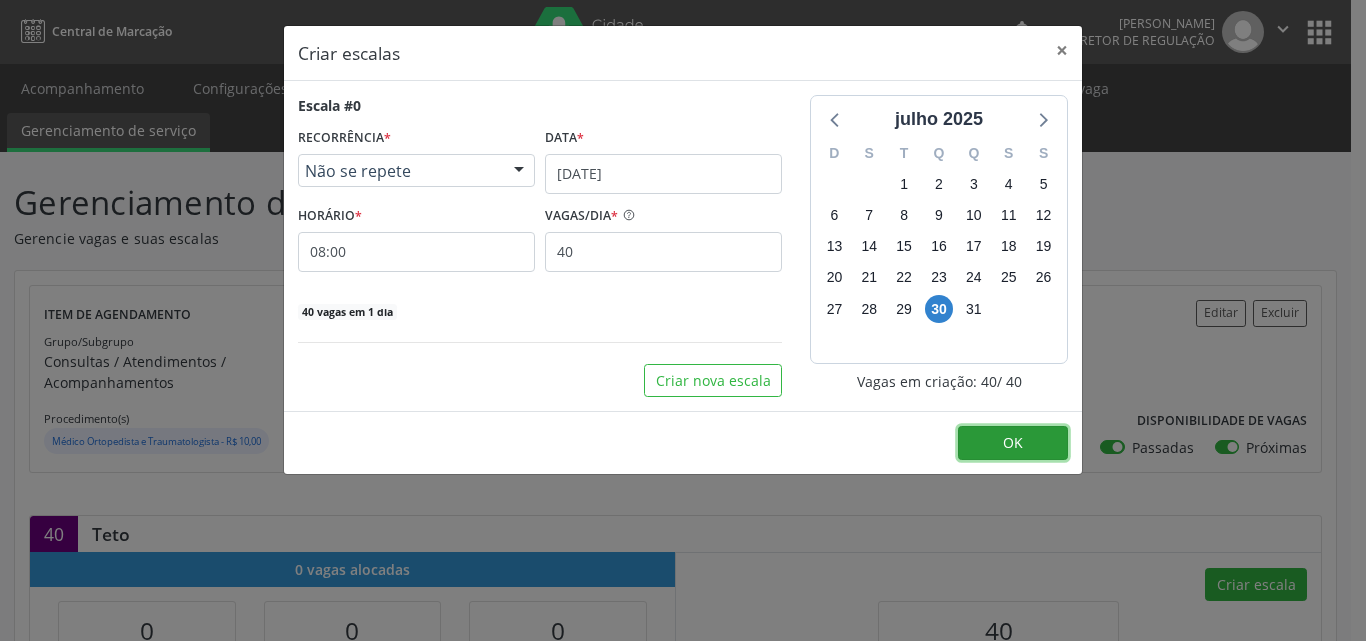 click on "OK" at bounding box center (1013, 442) 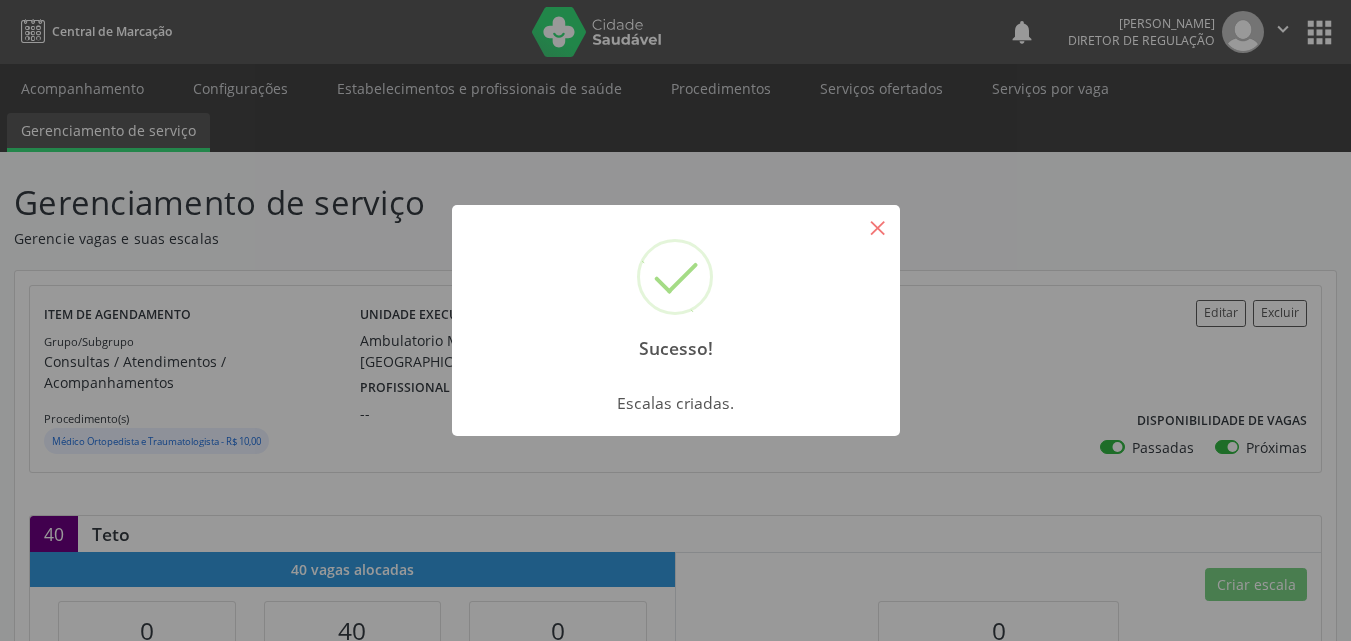 click on "×" at bounding box center (878, 227) 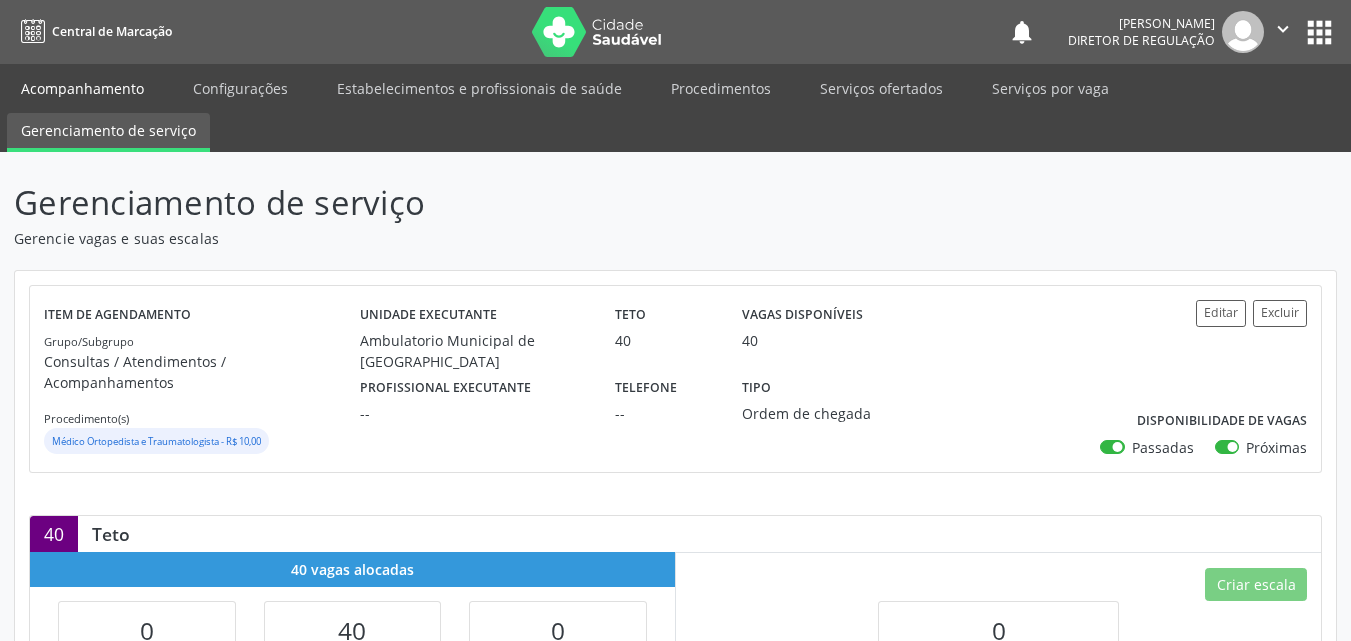 click on "Acompanhamento" at bounding box center [82, 88] 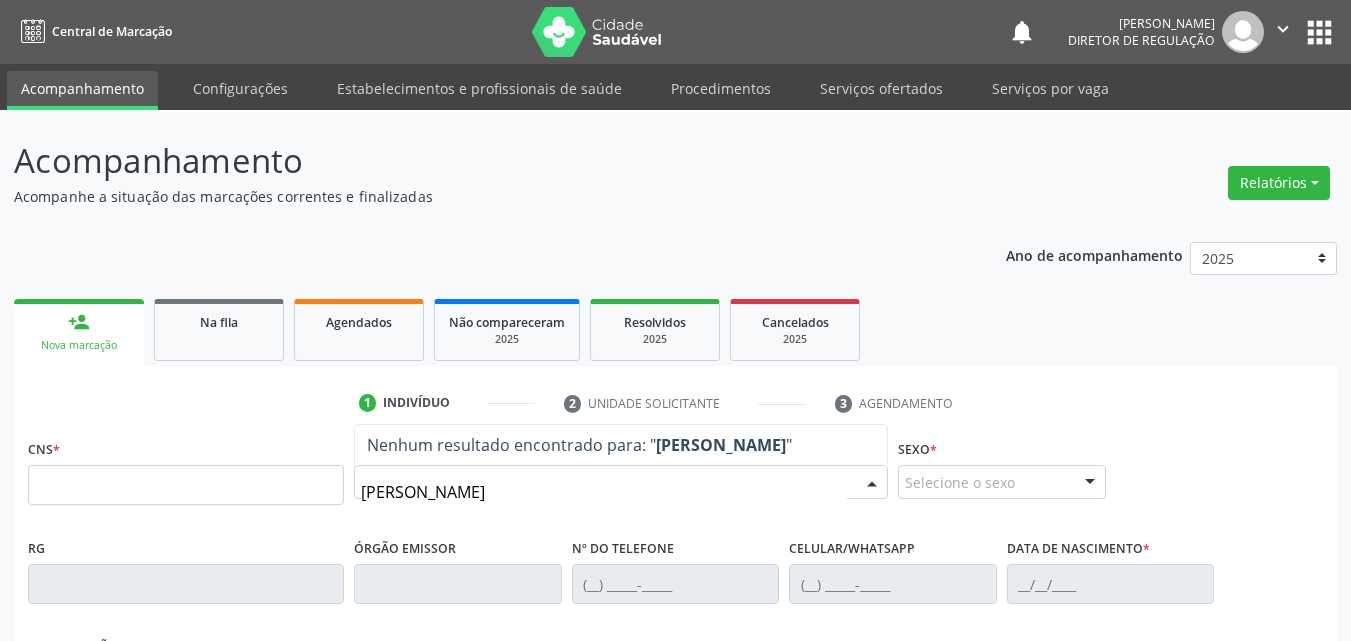 type on "maria jose rodrigues" 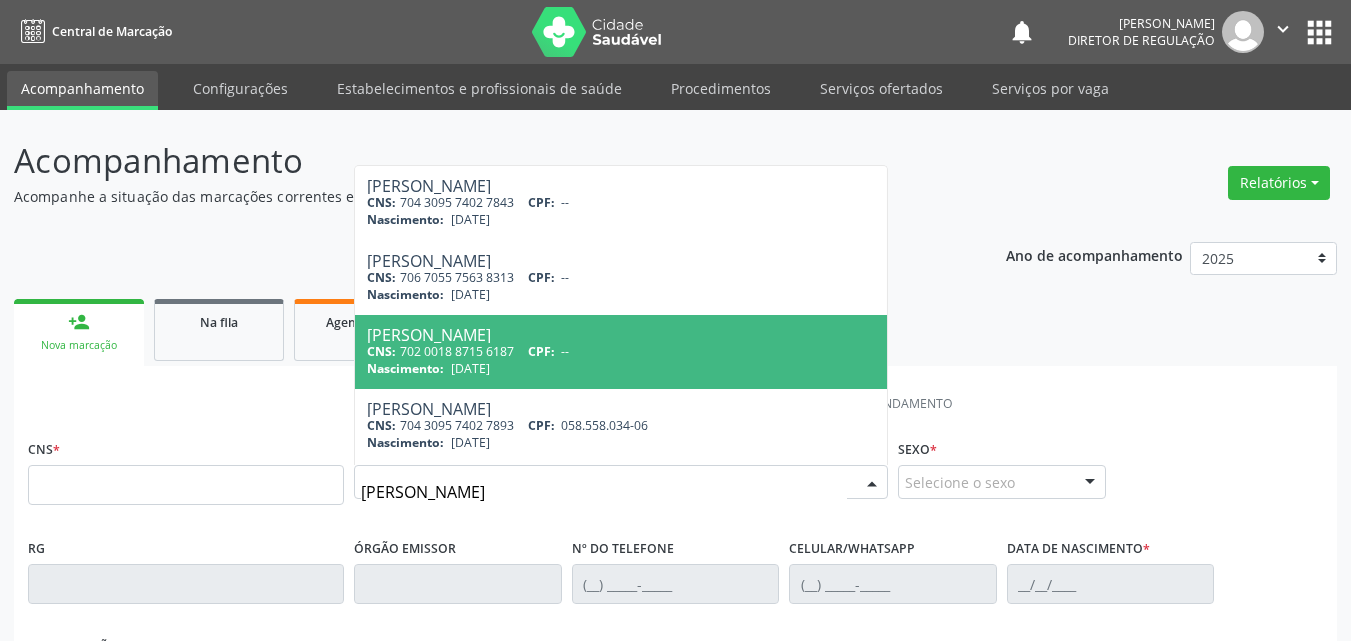 scroll, scrollTop: 73, scrollLeft: 0, axis: vertical 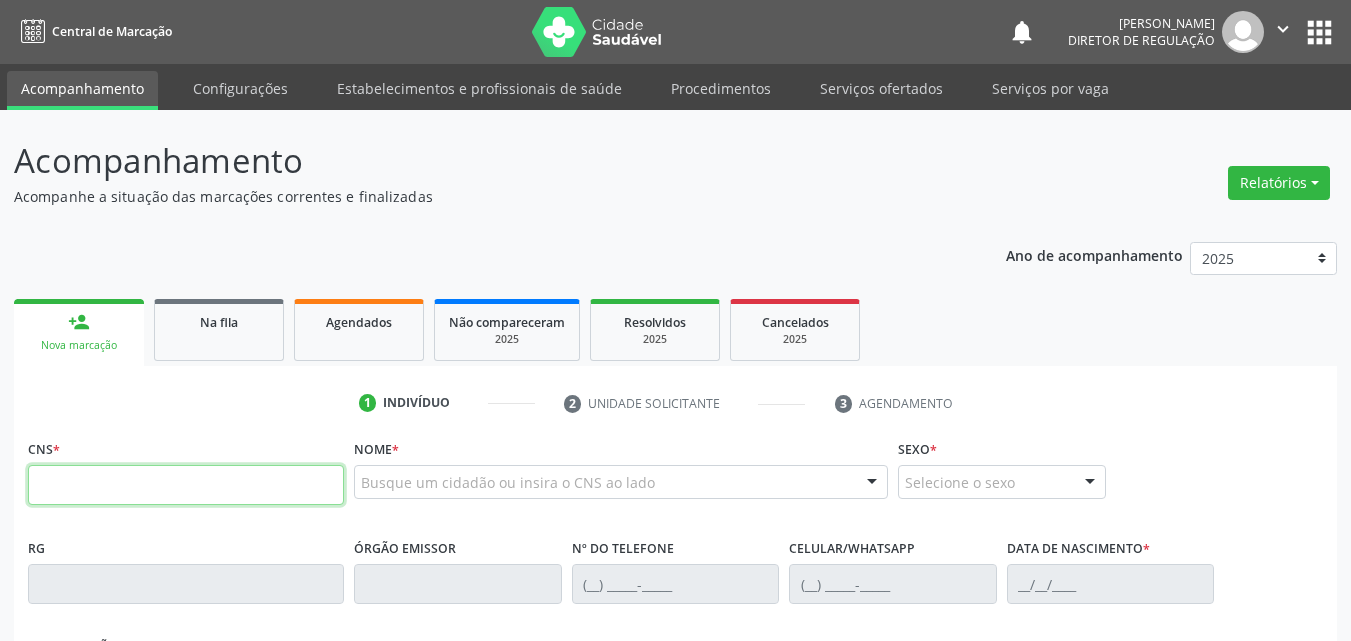 click at bounding box center (186, 485) 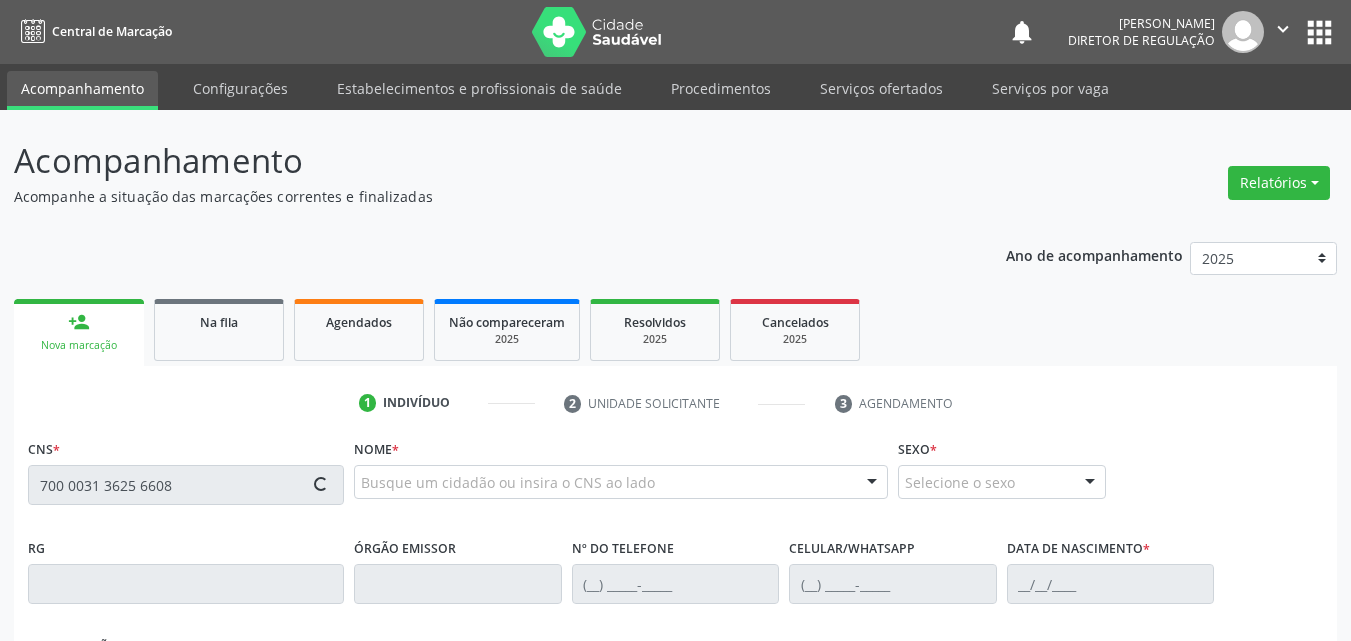 type on "700 0031 3625 6608" 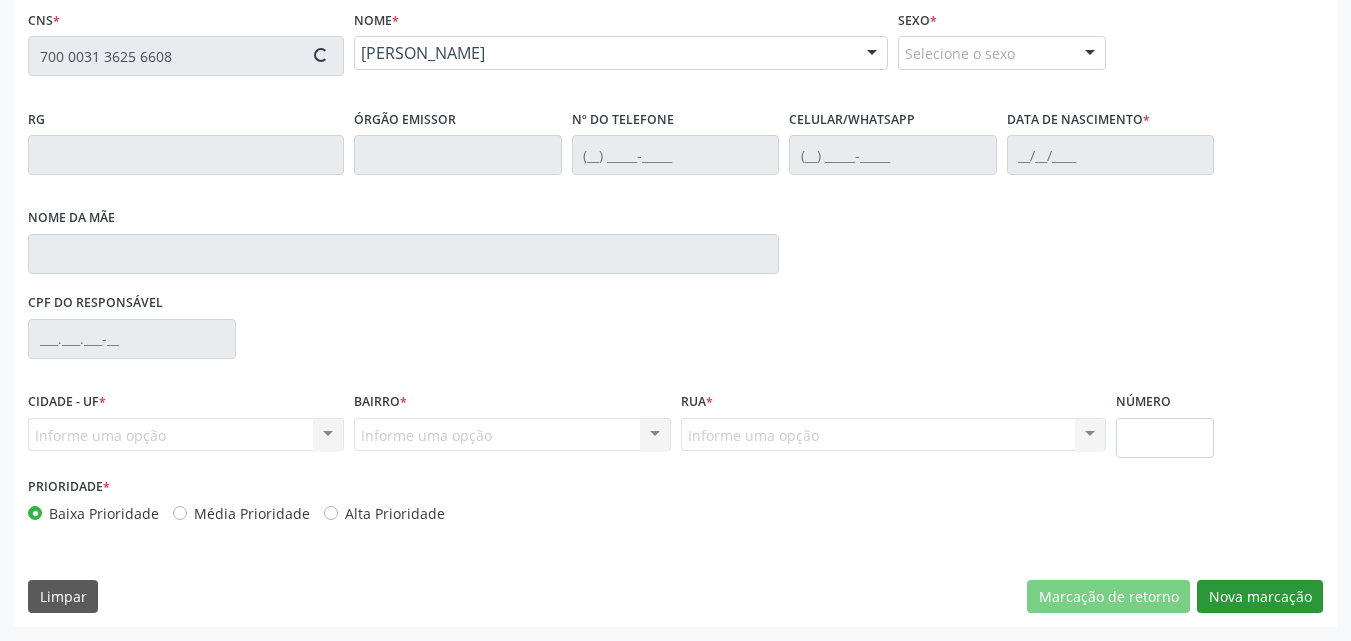 type on "(87) 3988-2056" 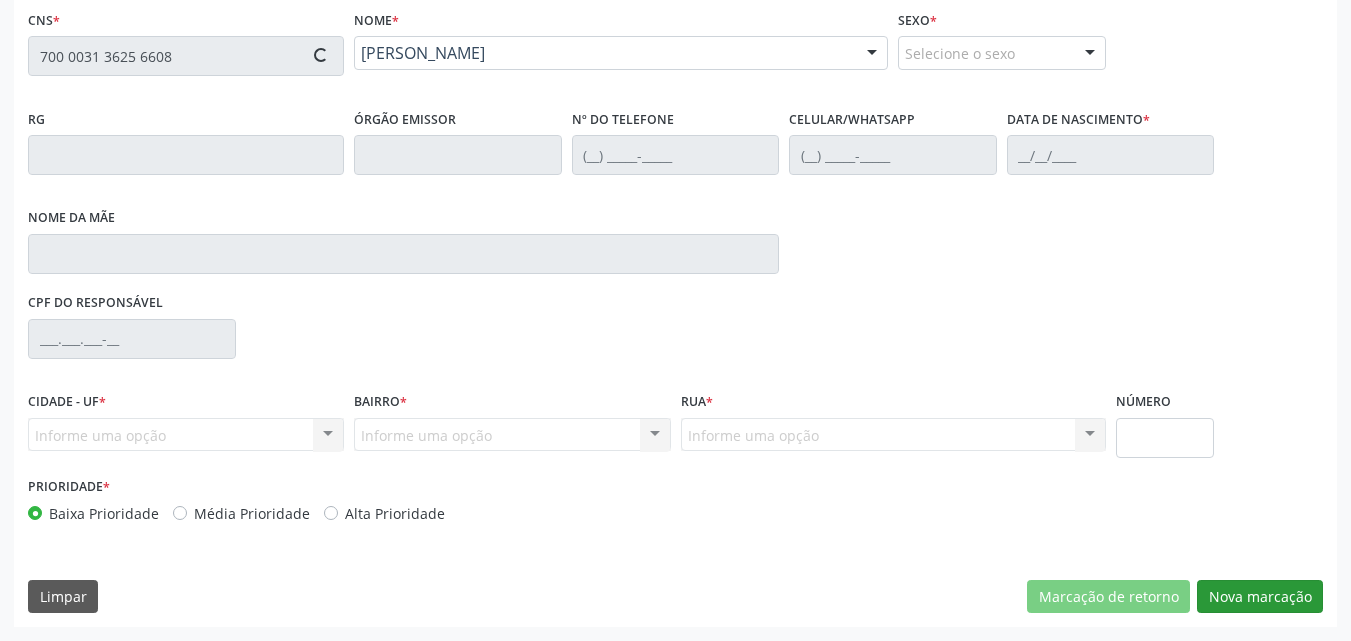 type on "29/05/1988" 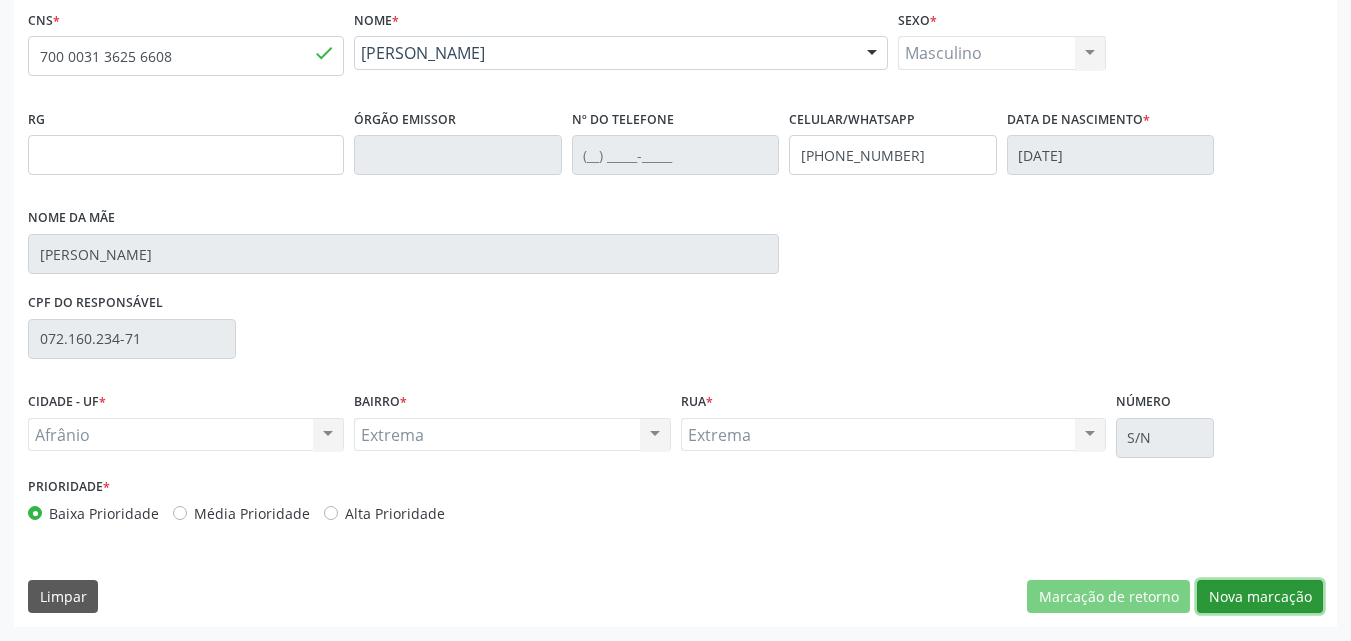 click on "Nova marcação" at bounding box center [1260, 597] 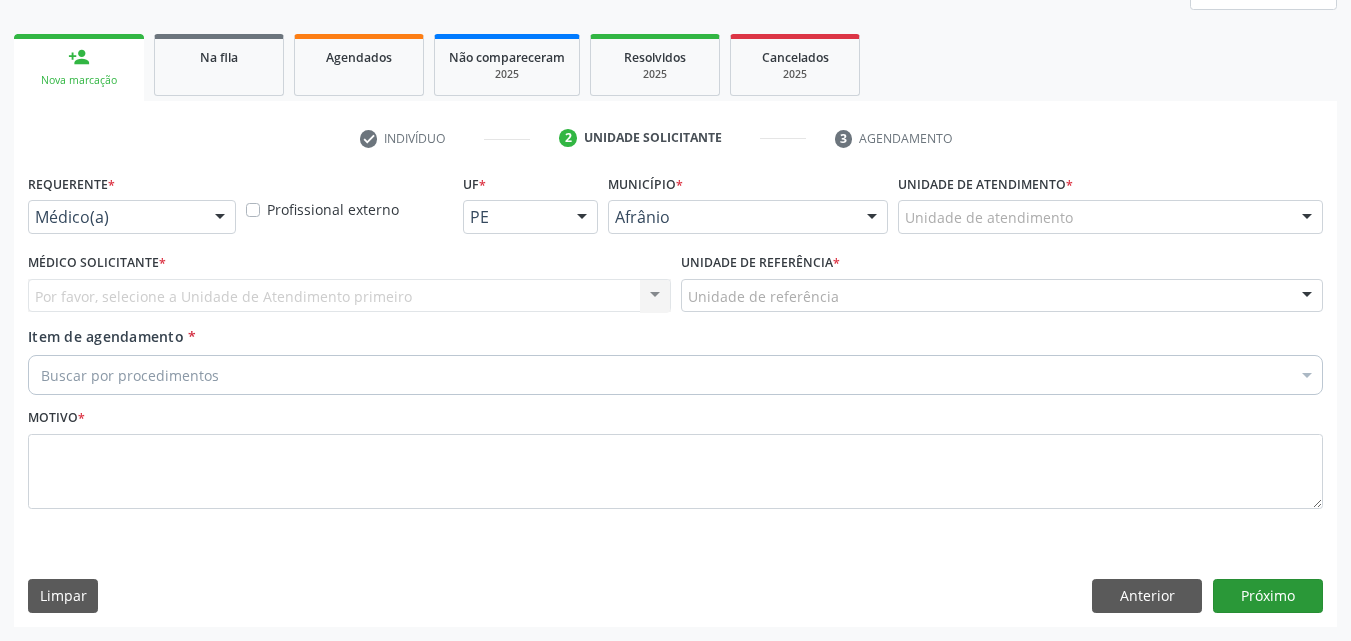 scroll, scrollTop: 265, scrollLeft: 0, axis: vertical 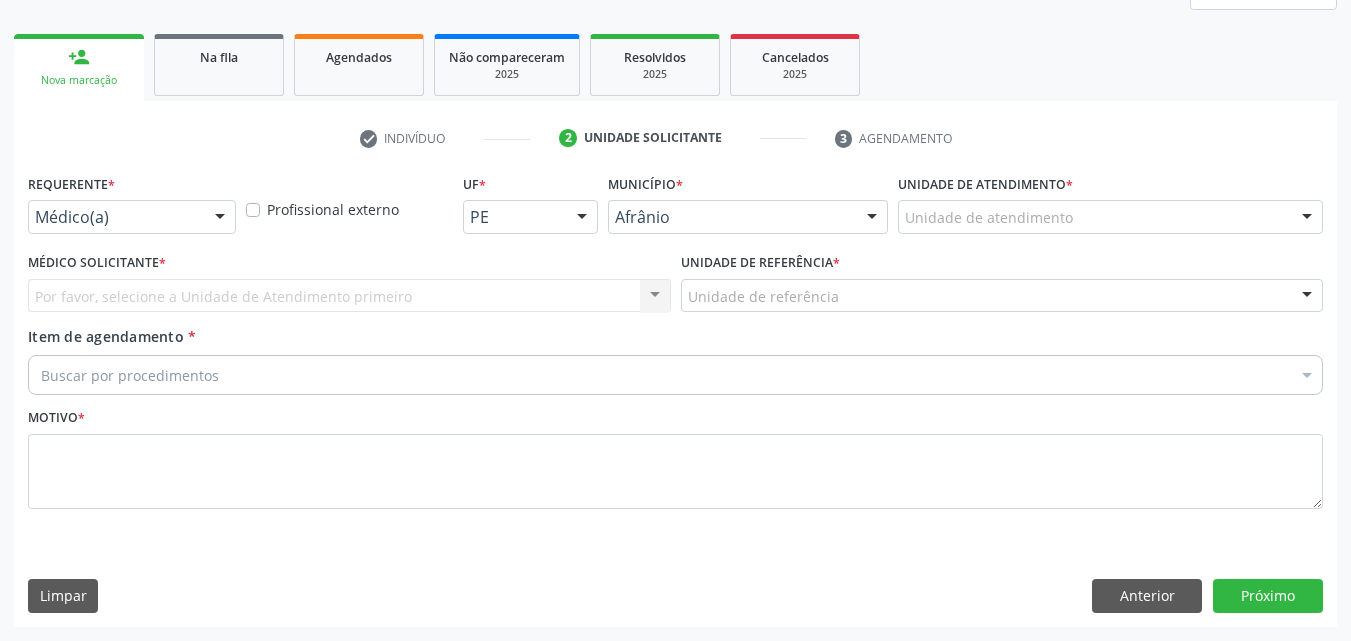 click on "Unidade de atendimento" at bounding box center (1110, 217) 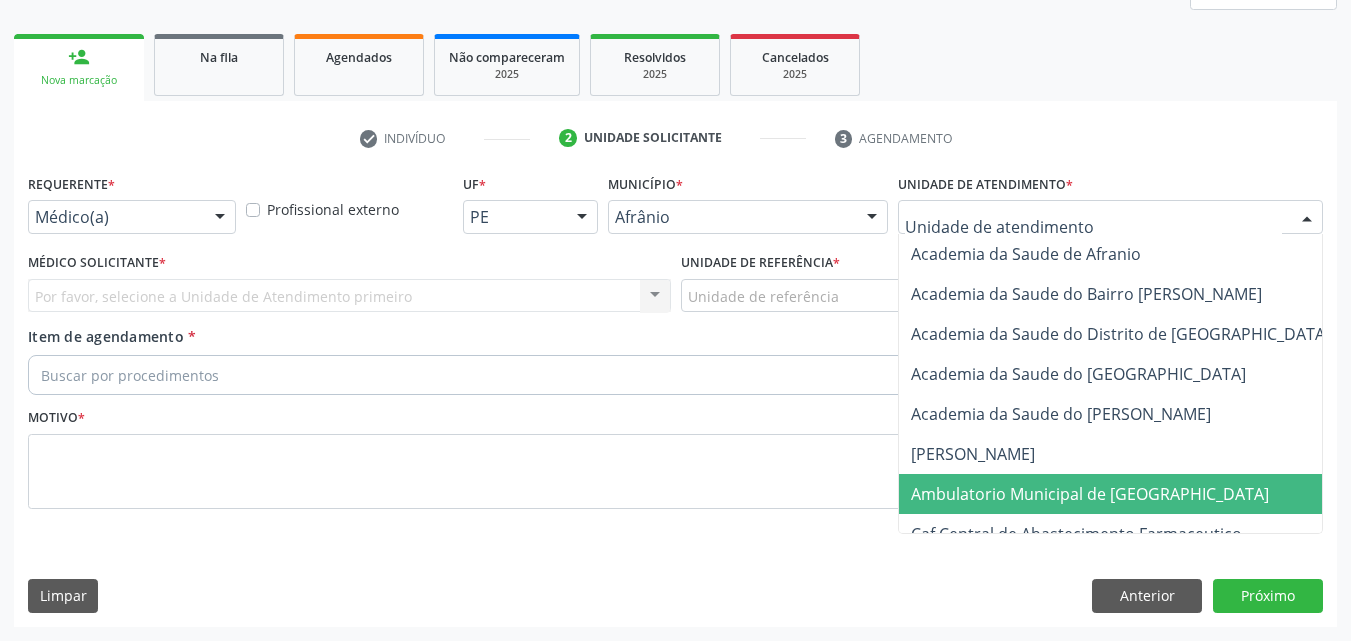 click on "Ambulatorio Municipal de [GEOGRAPHIC_DATA]" at bounding box center (1090, 494) 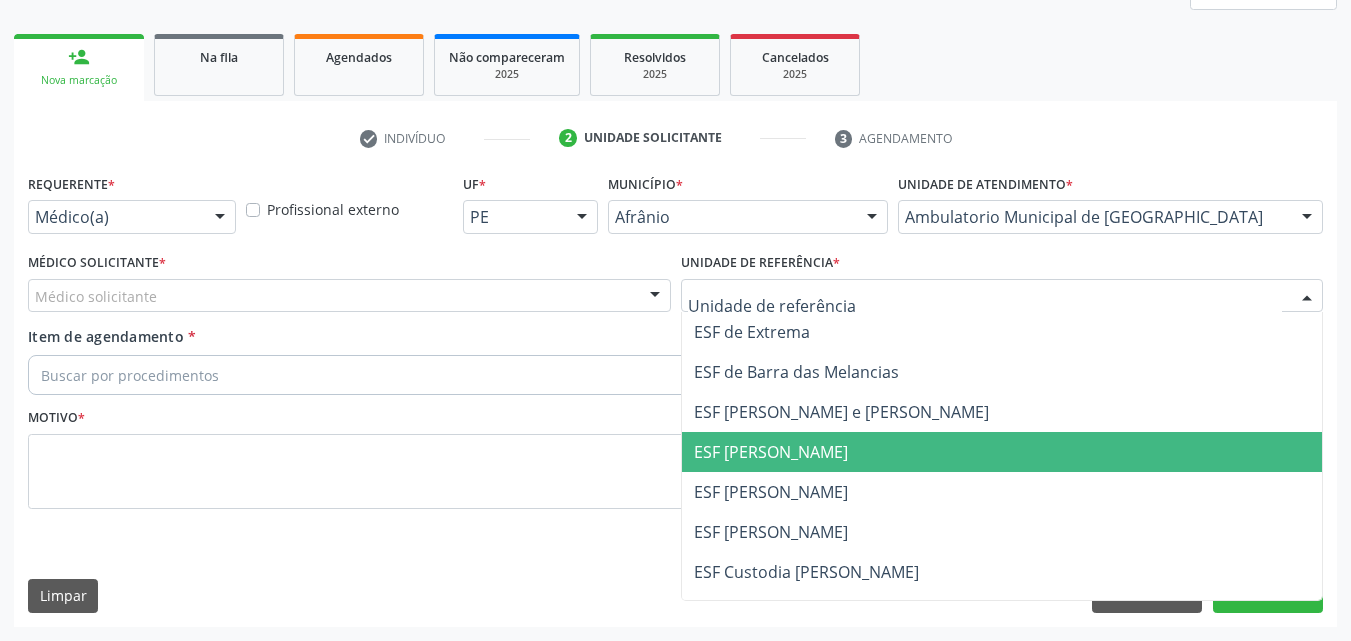 drag, startPoint x: 821, startPoint y: 463, endPoint x: 809, endPoint y: 442, distance: 24.186773 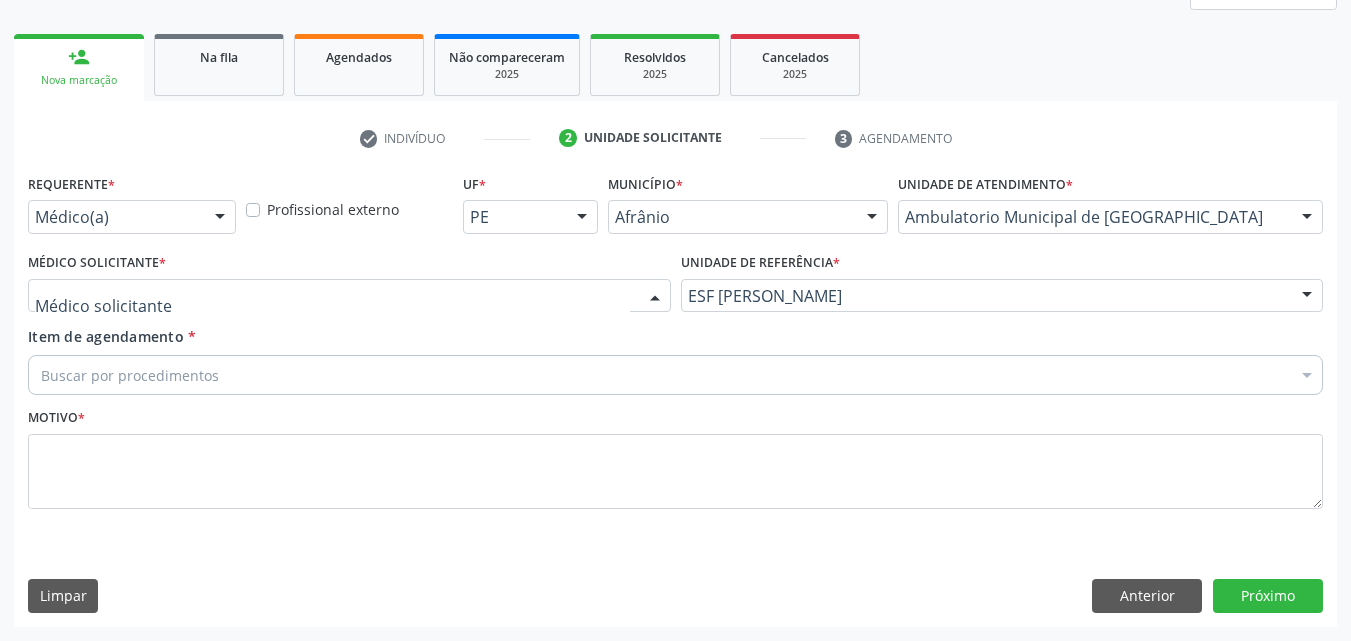 click at bounding box center [349, 296] 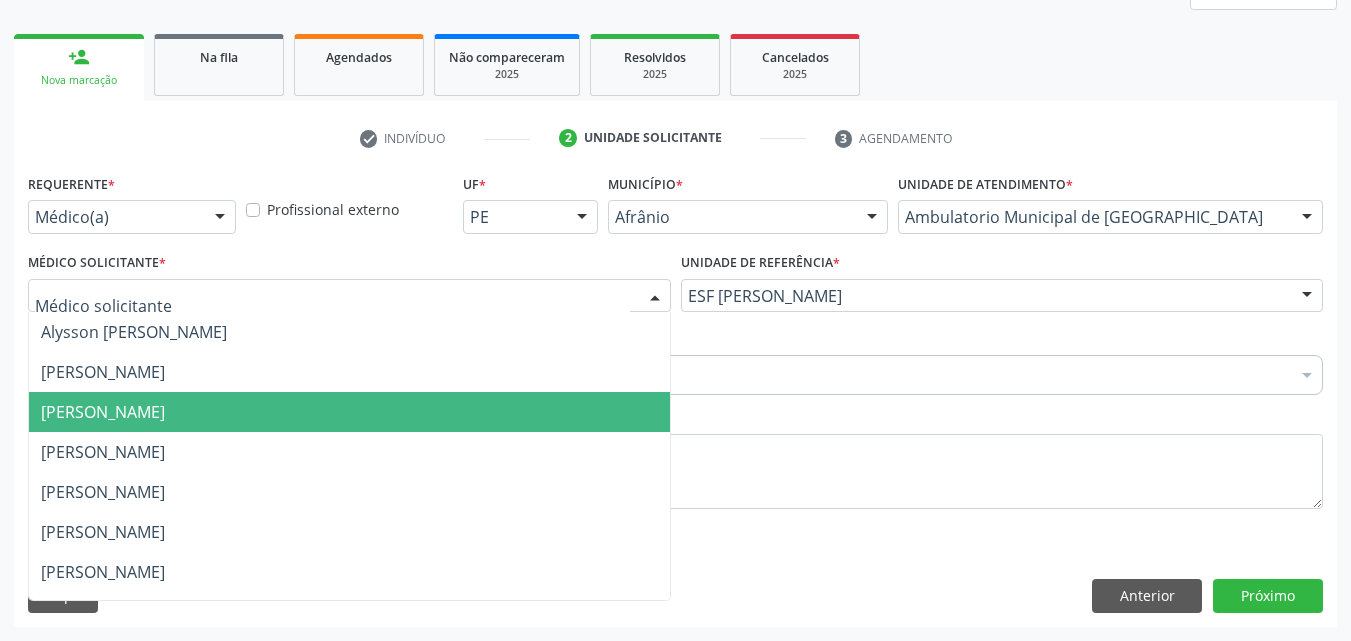 click on "[PERSON_NAME]" at bounding box center (349, 412) 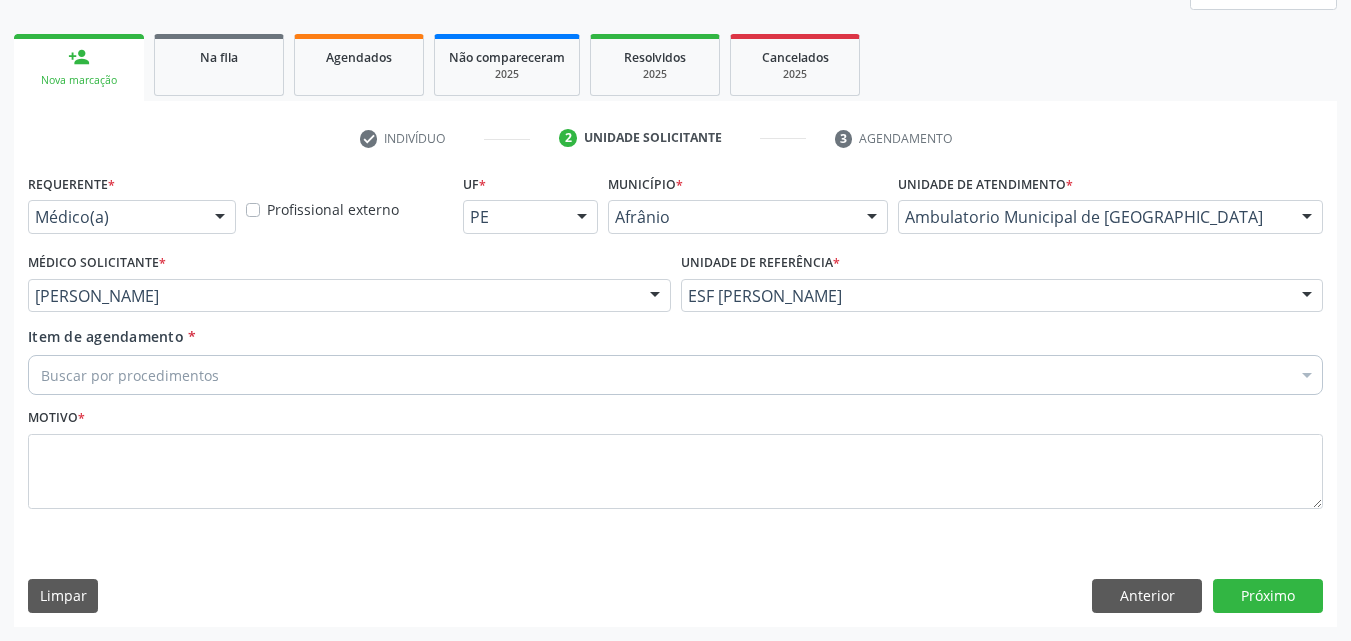click on "Buscar por procedimentos" at bounding box center [675, 375] 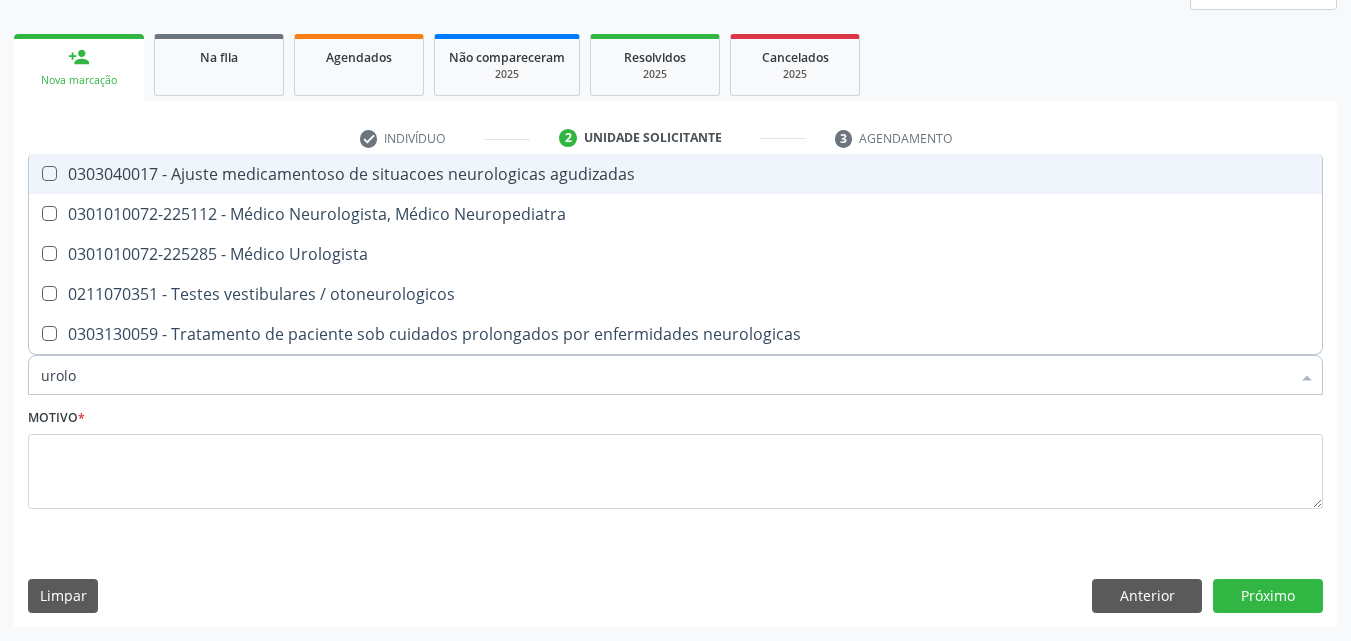 type on "urolog" 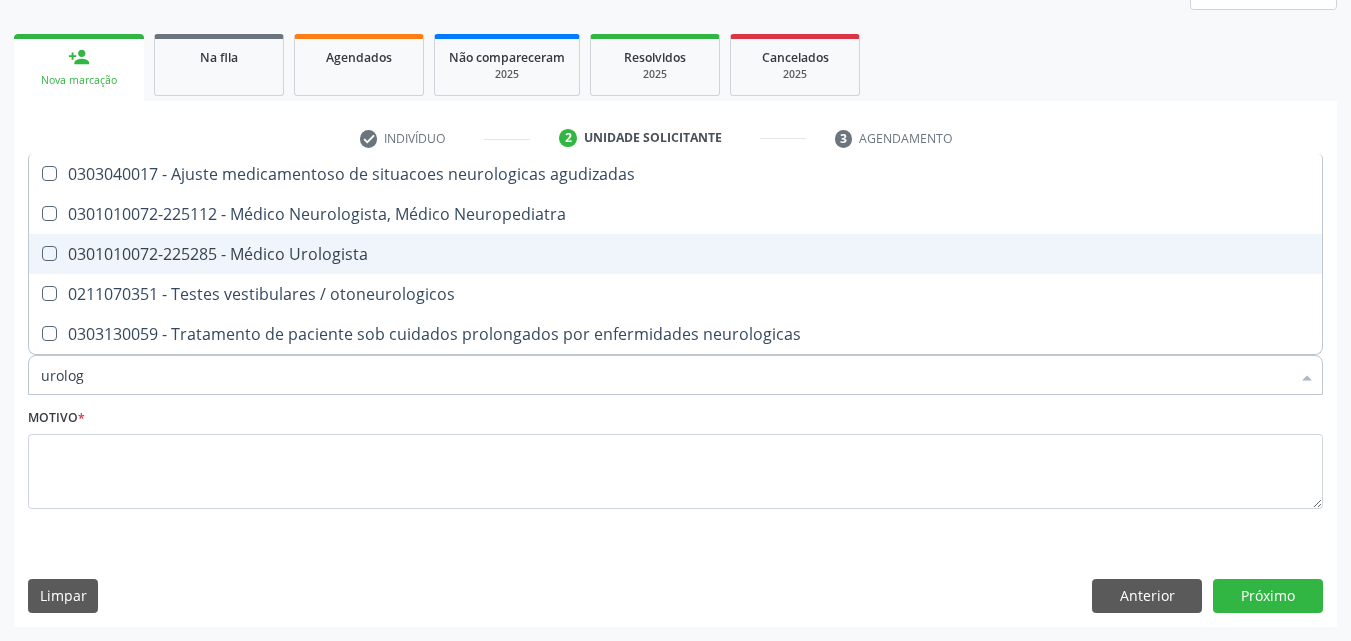 click on "0301010072-225285 - Médico Urologista" at bounding box center (675, 254) 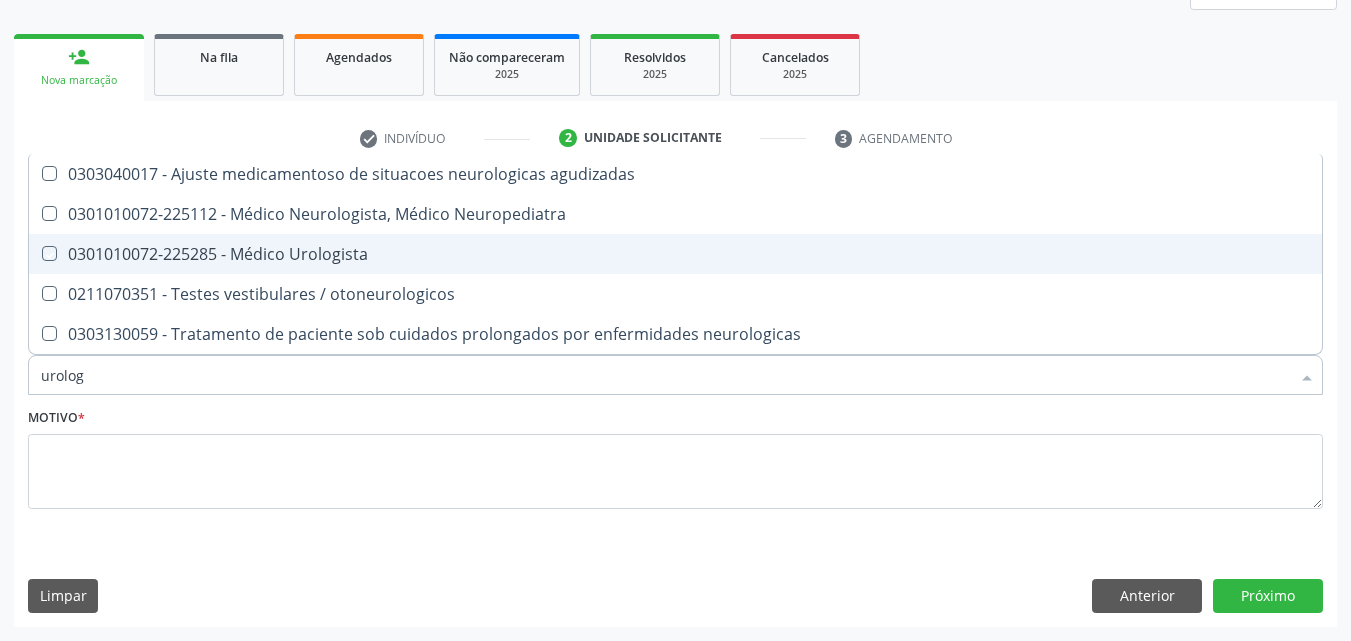 checkbox on "true" 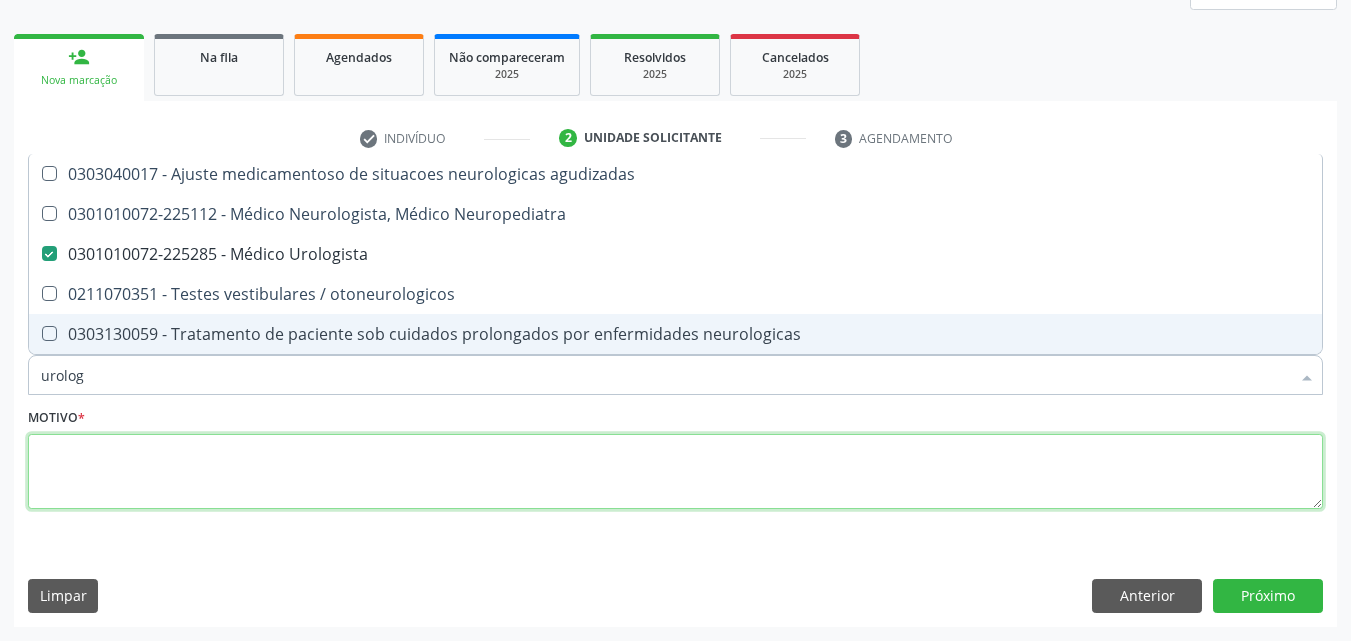 click at bounding box center (675, 472) 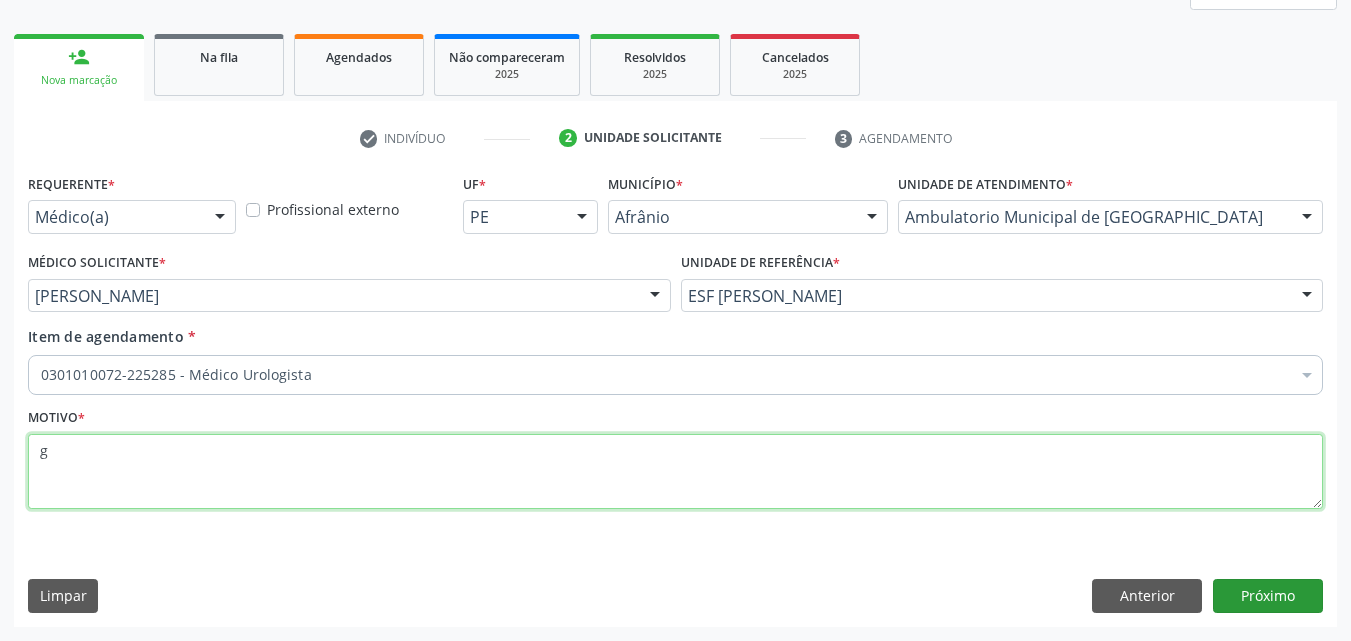 type on "g" 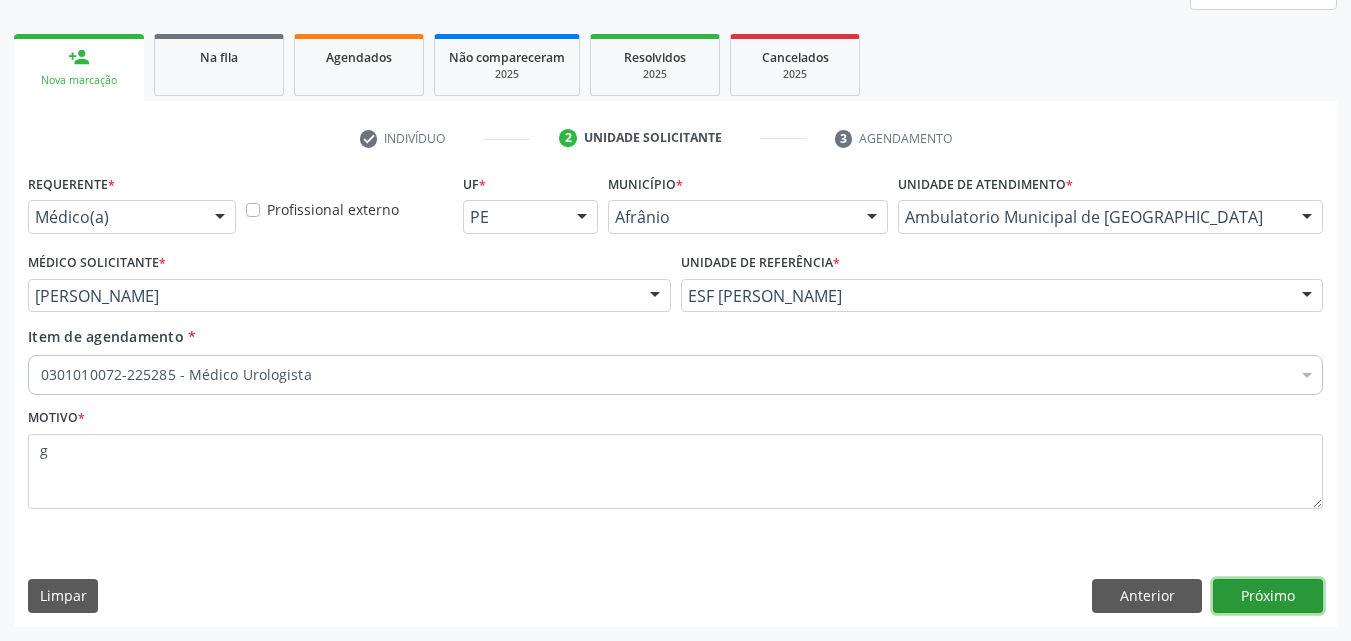 click on "Próximo" at bounding box center (1268, 596) 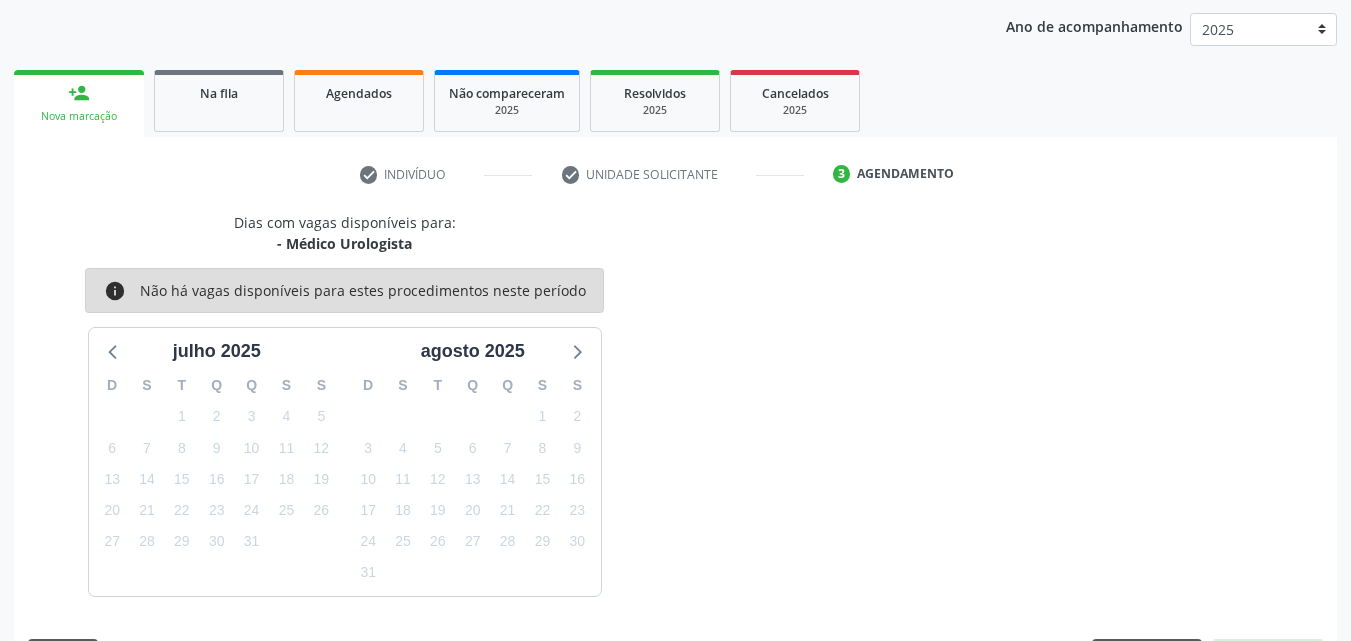scroll, scrollTop: 265, scrollLeft: 0, axis: vertical 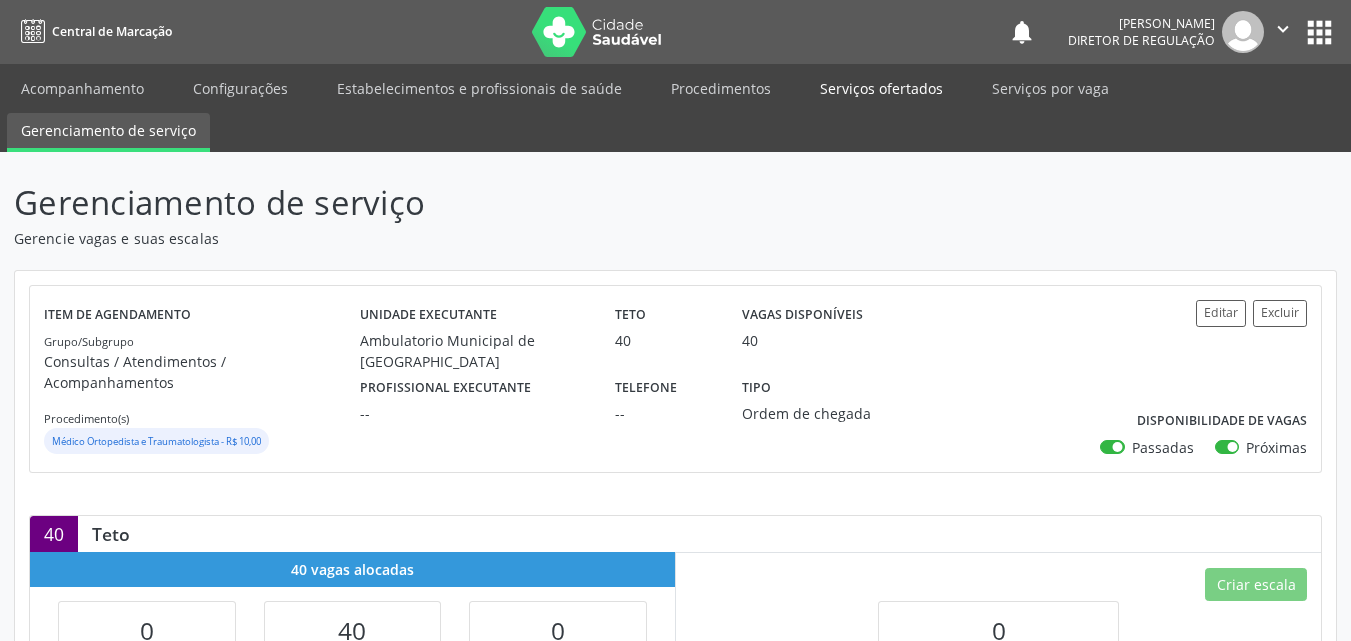 click on "Serviços ofertados" at bounding box center [881, 88] 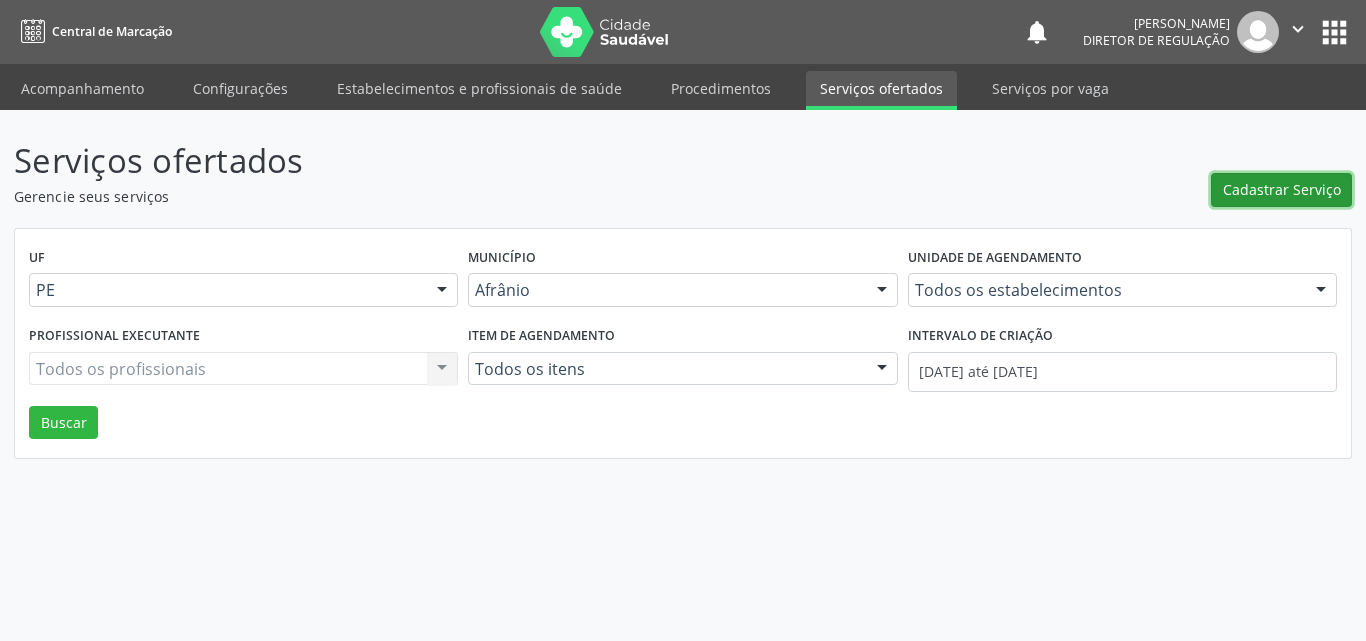 click on "Cadastrar Serviço" at bounding box center [1282, 189] 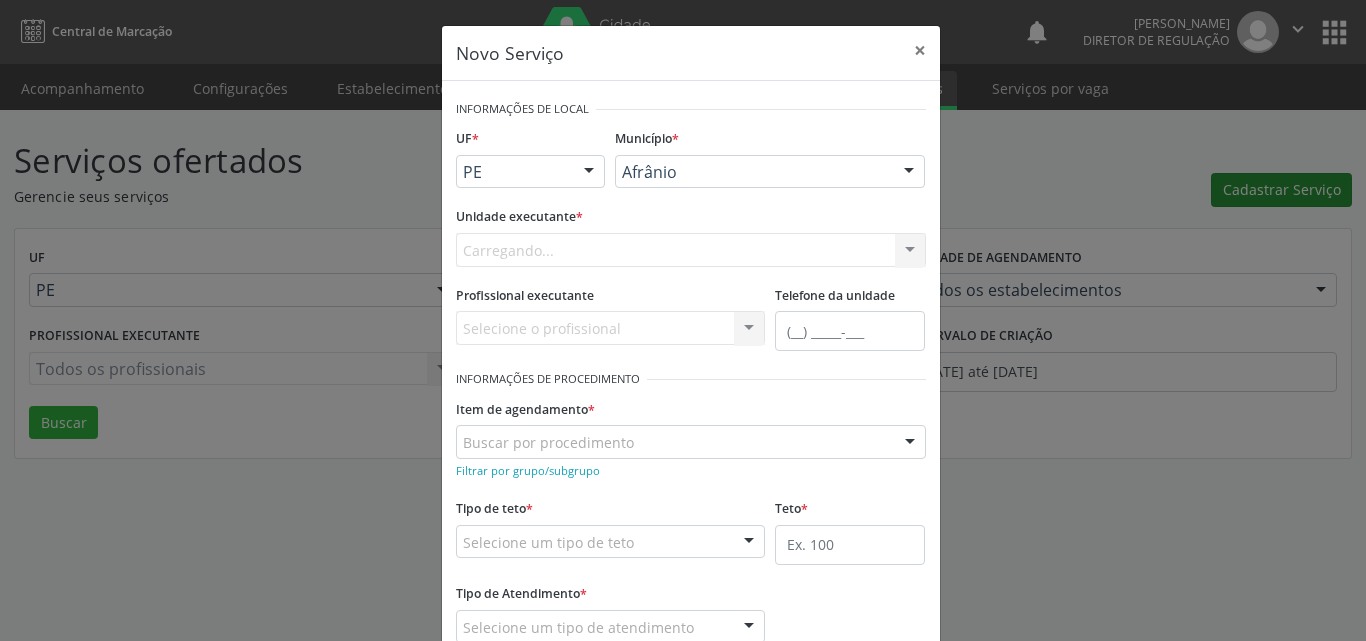 scroll, scrollTop: 0, scrollLeft: 0, axis: both 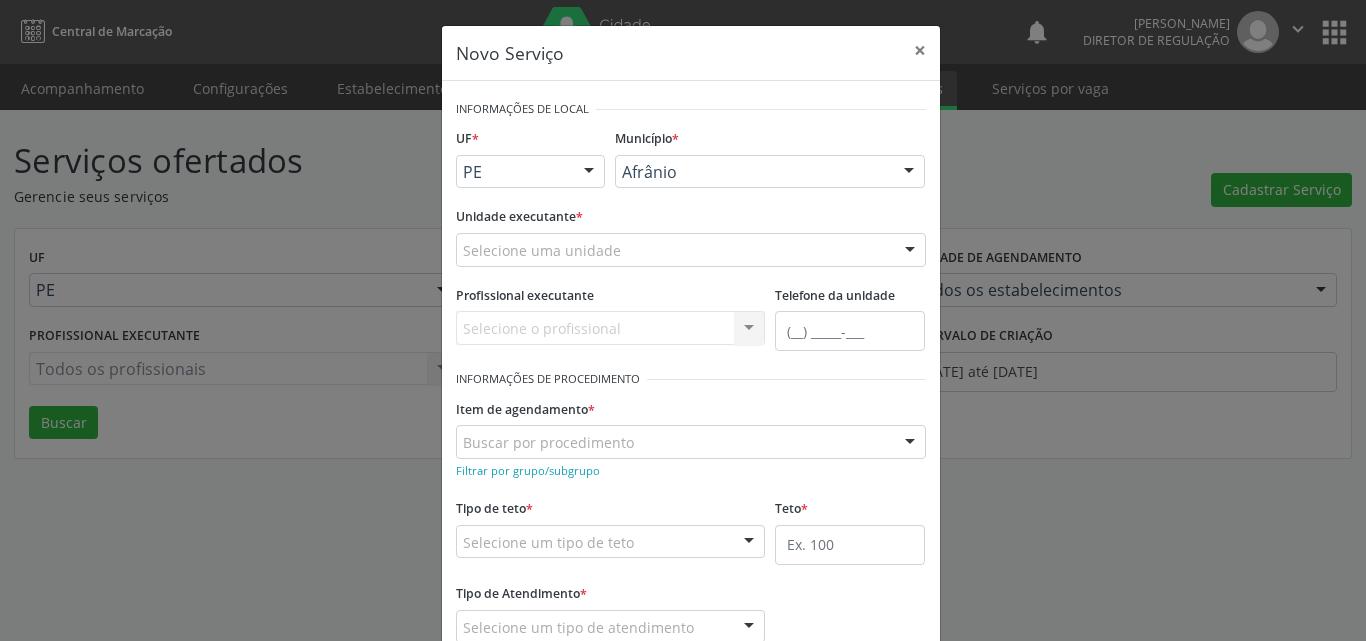 click on "Selecione uma unidade" at bounding box center [691, 250] 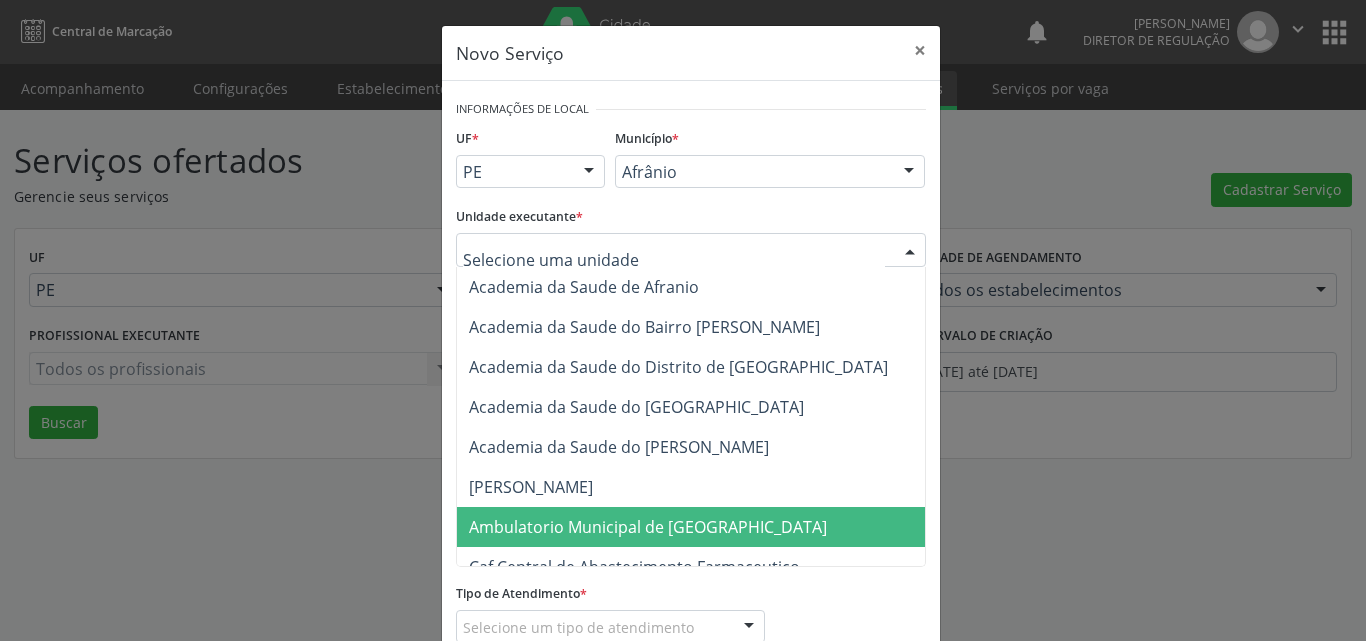 click on "Ambulatorio Municipal de [GEOGRAPHIC_DATA]" at bounding box center [648, 527] 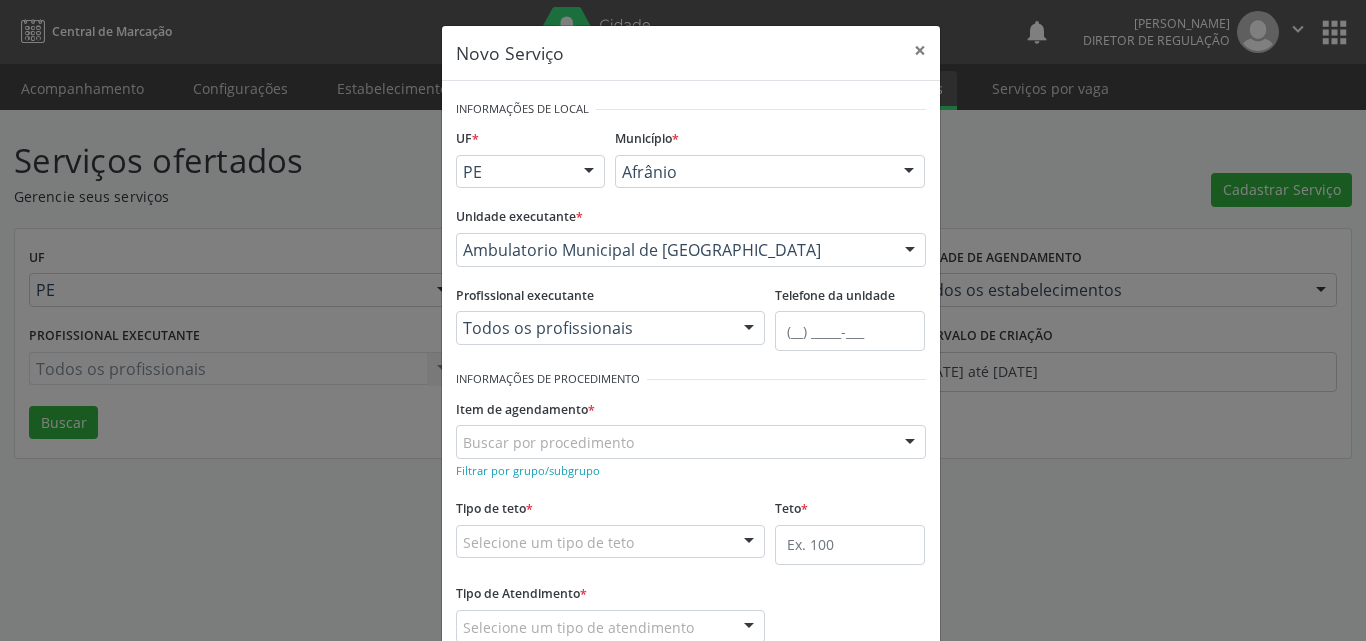 click on "Buscar por procedimento" at bounding box center [691, 442] 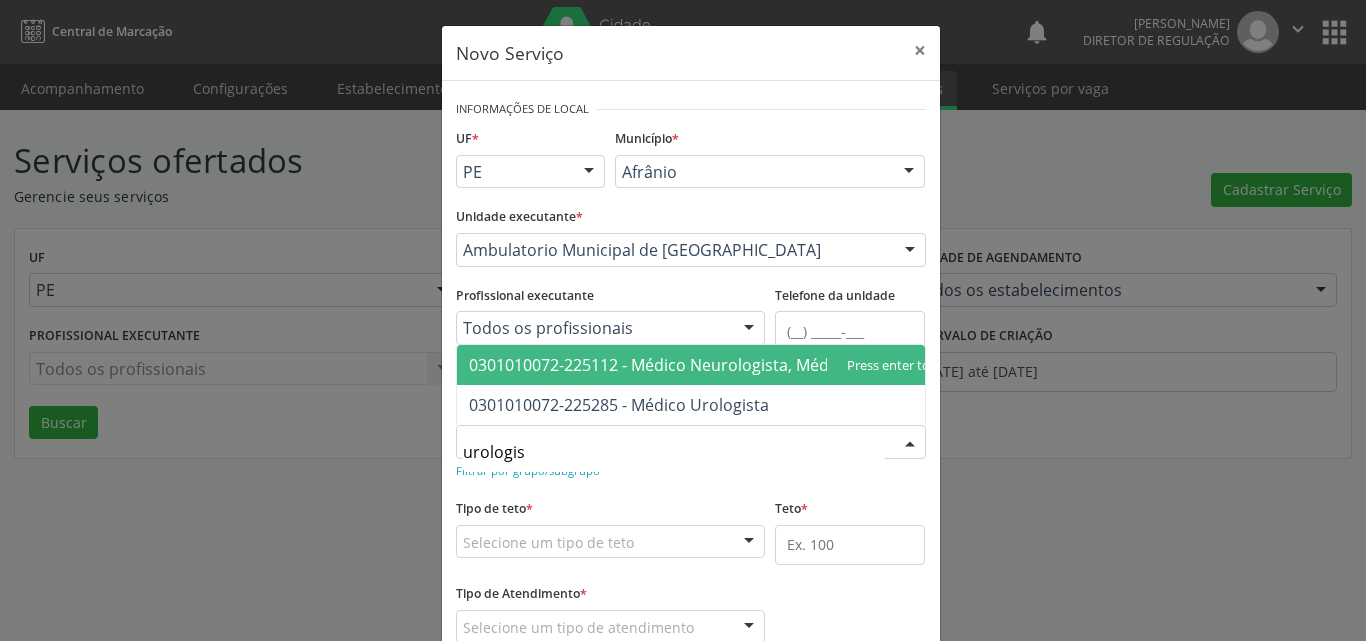 type on "urologist" 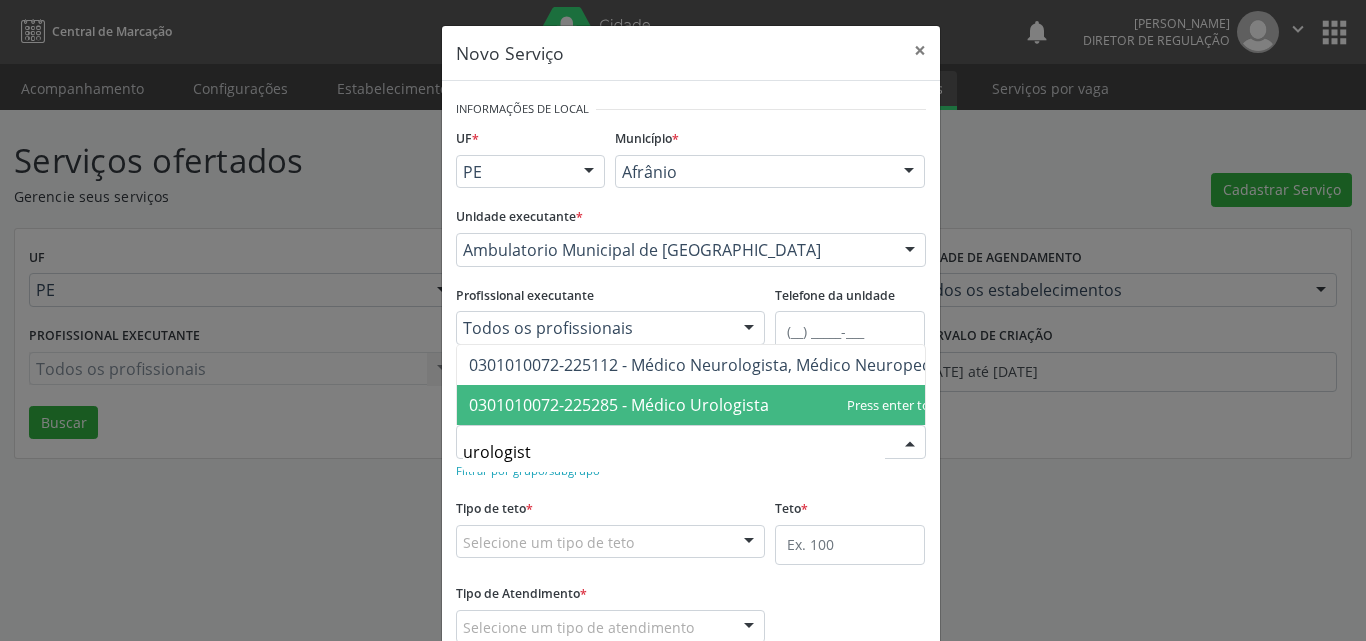 click on "0301010072-225285 - Médico Urologista" at bounding box center [619, 405] 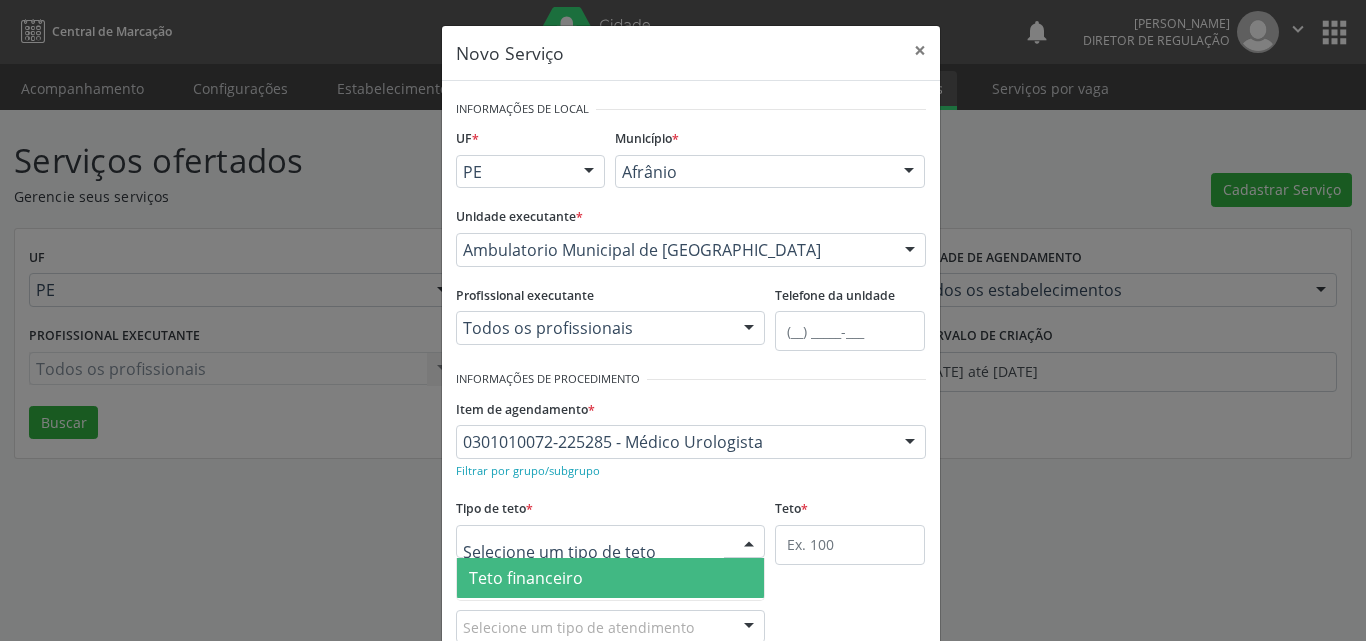 scroll, scrollTop: 38, scrollLeft: 0, axis: vertical 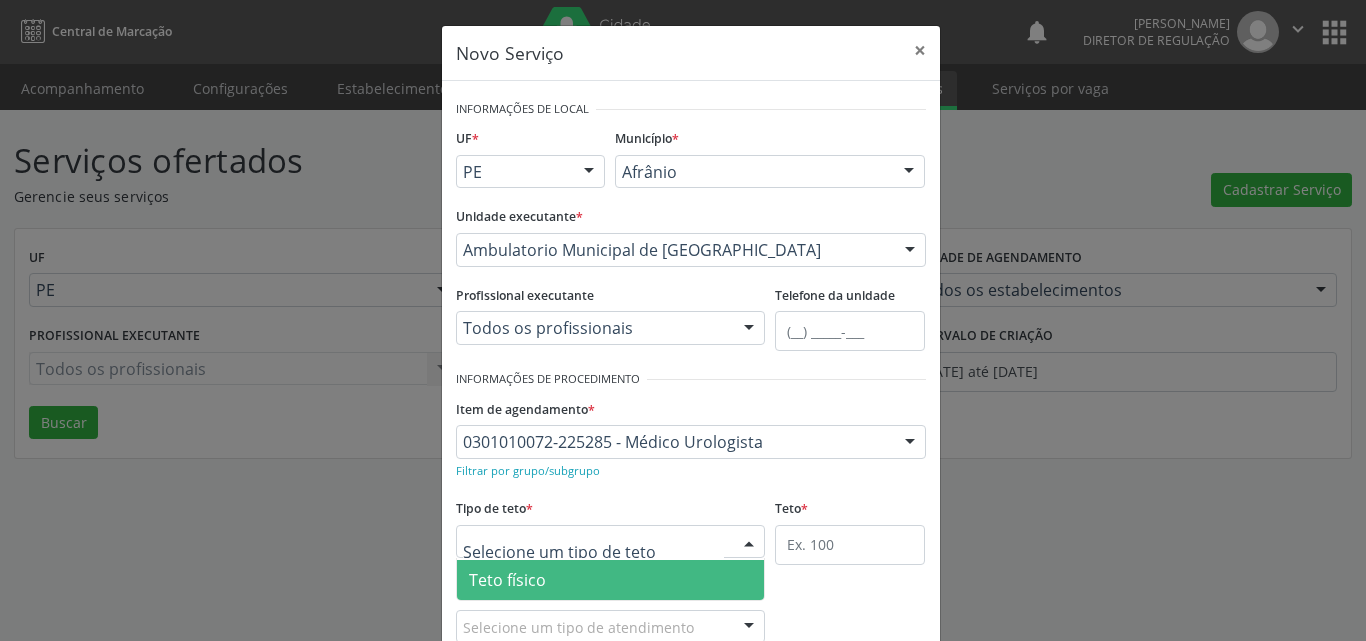 drag, startPoint x: 597, startPoint y: 571, endPoint x: 610, endPoint y: 571, distance: 13 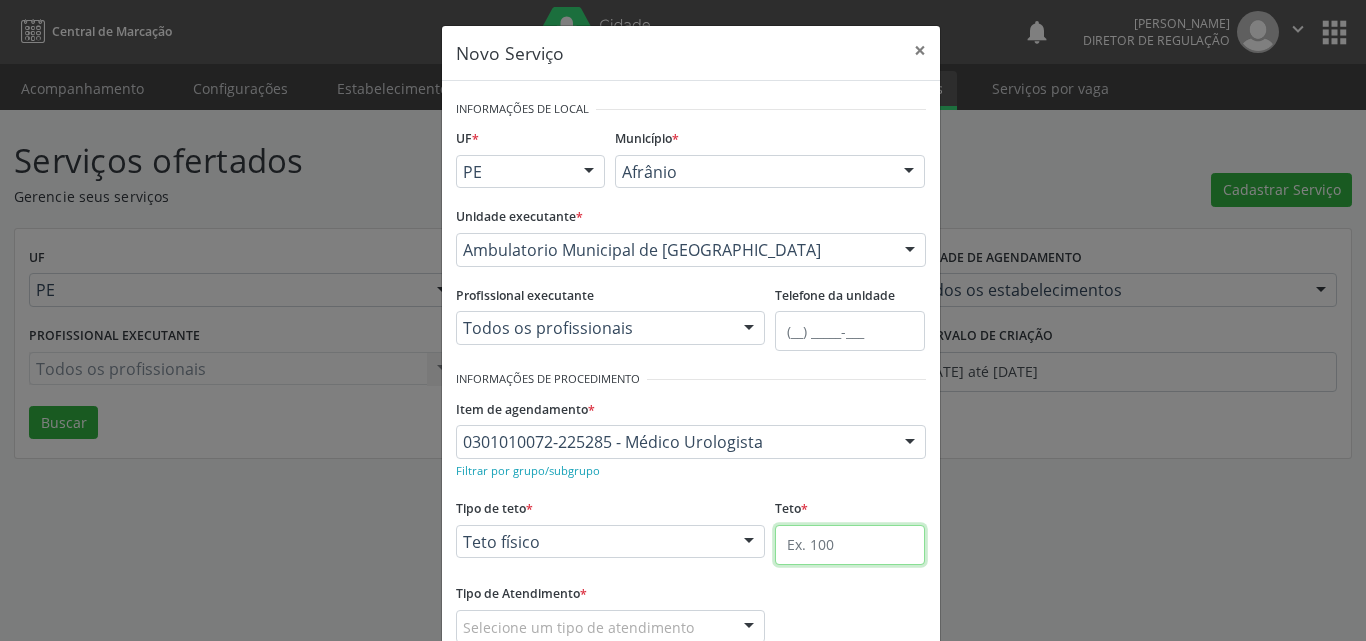click at bounding box center [850, 545] 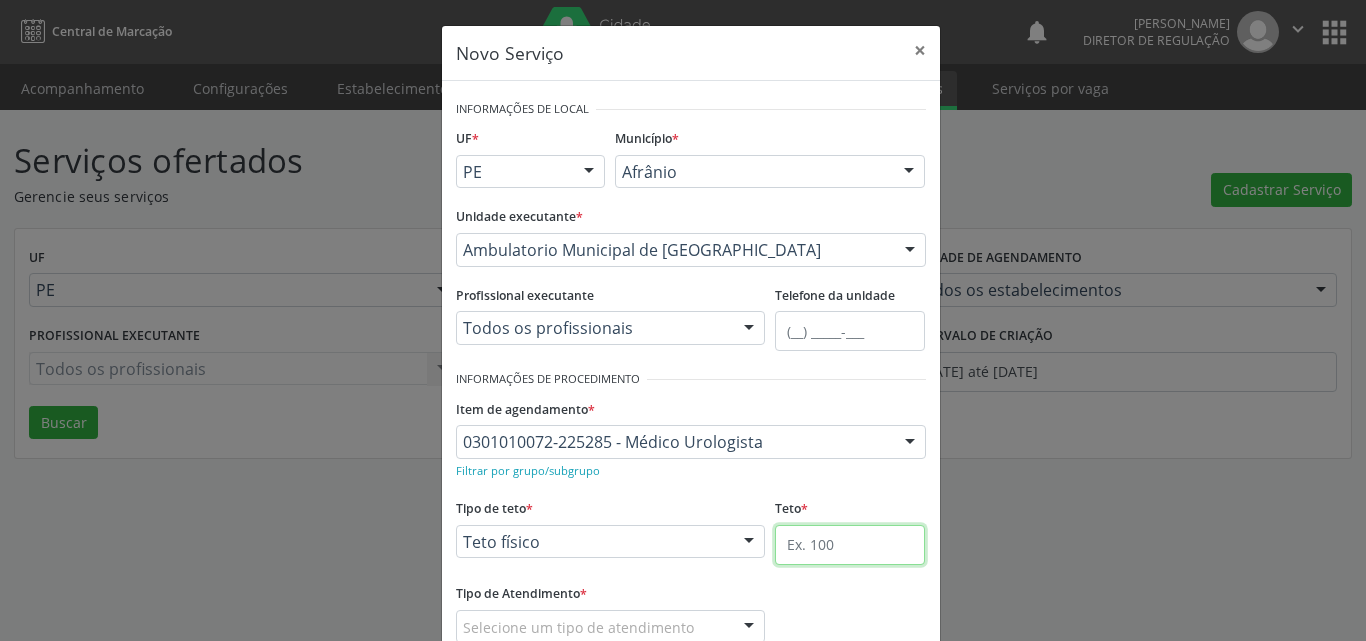 type on "5" 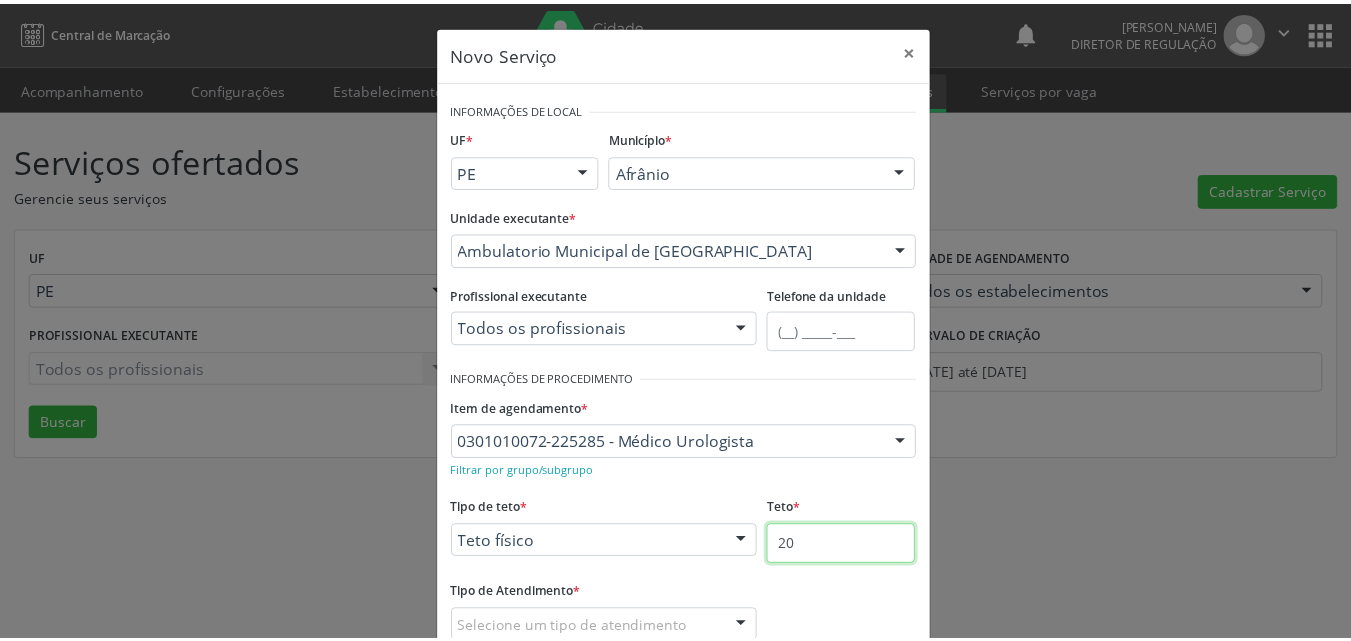 scroll, scrollTop: 132, scrollLeft: 0, axis: vertical 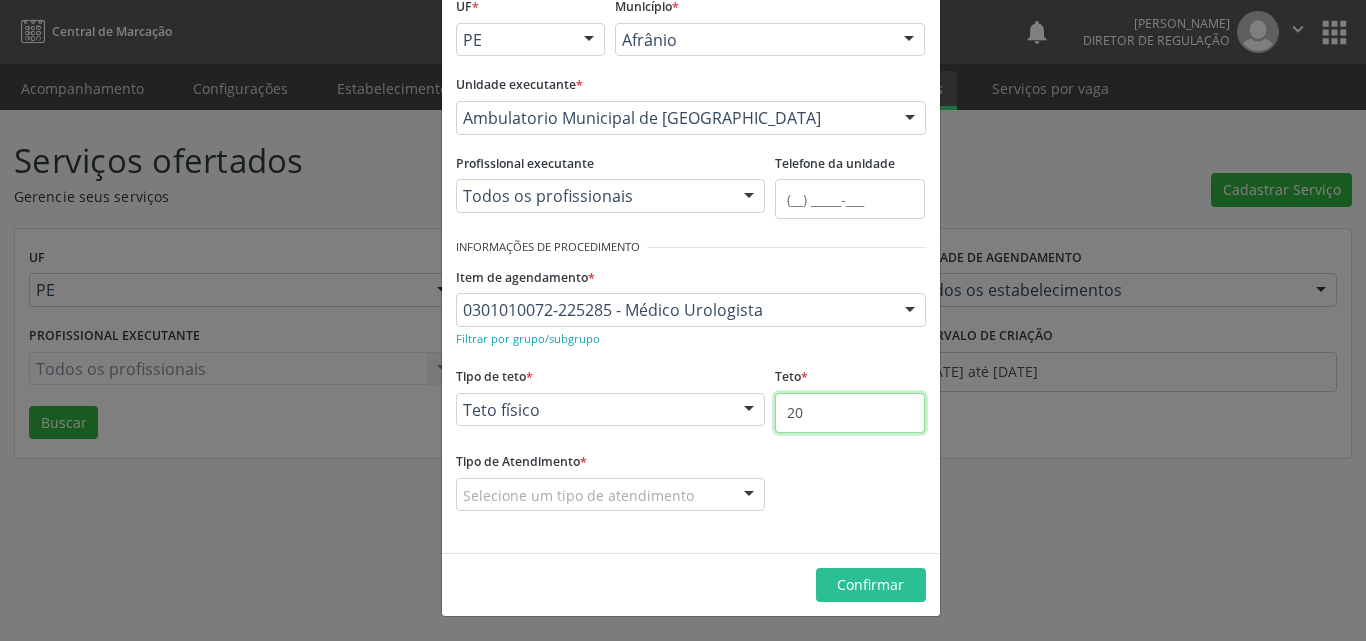 type on "20" 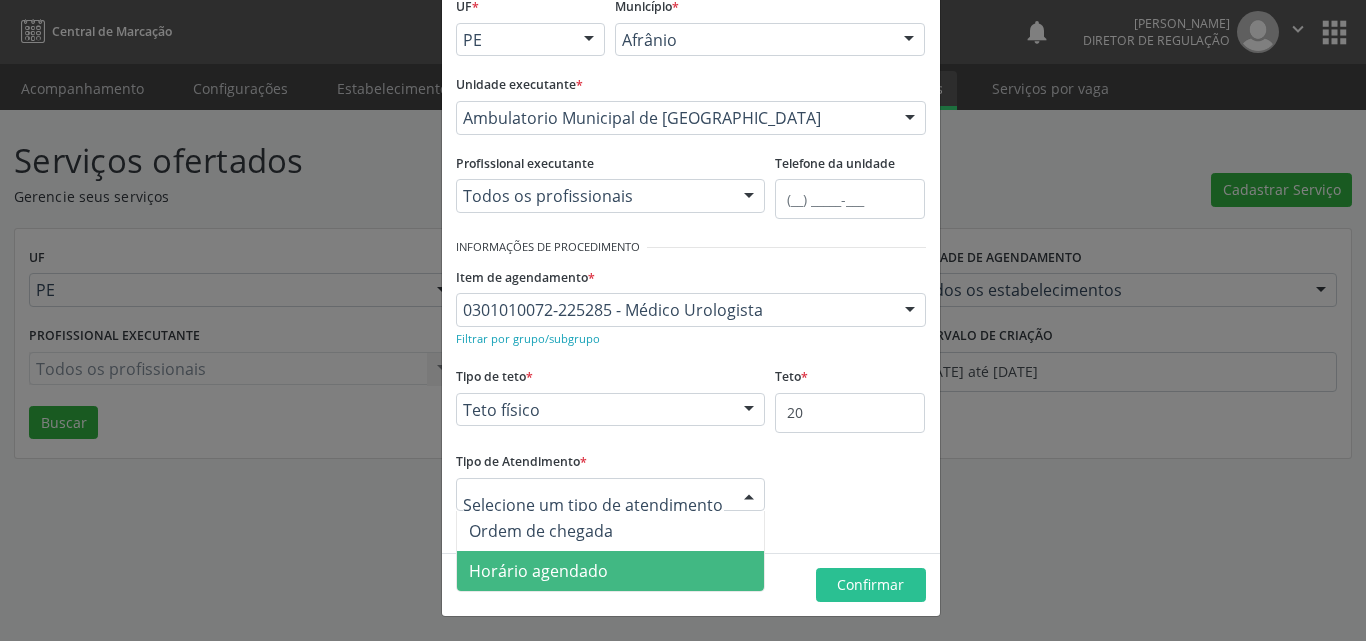click on "Horário agendado" at bounding box center (611, 571) 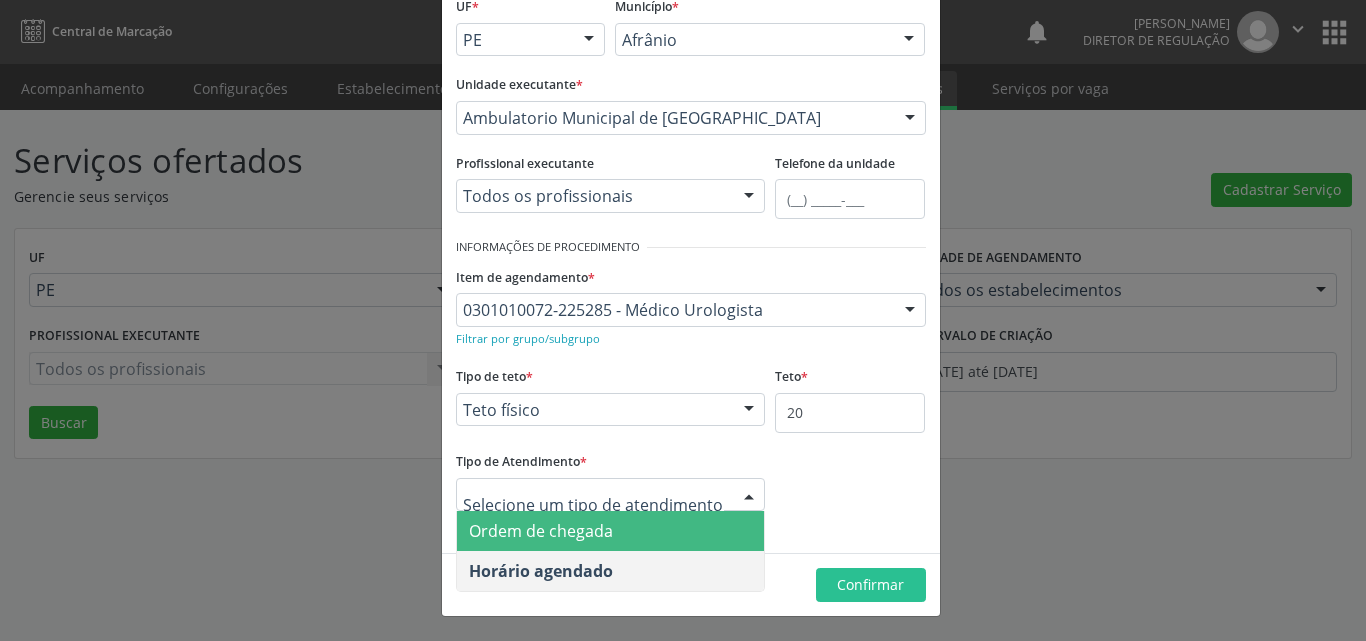 click on "Ordem de chegada" at bounding box center (611, 531) 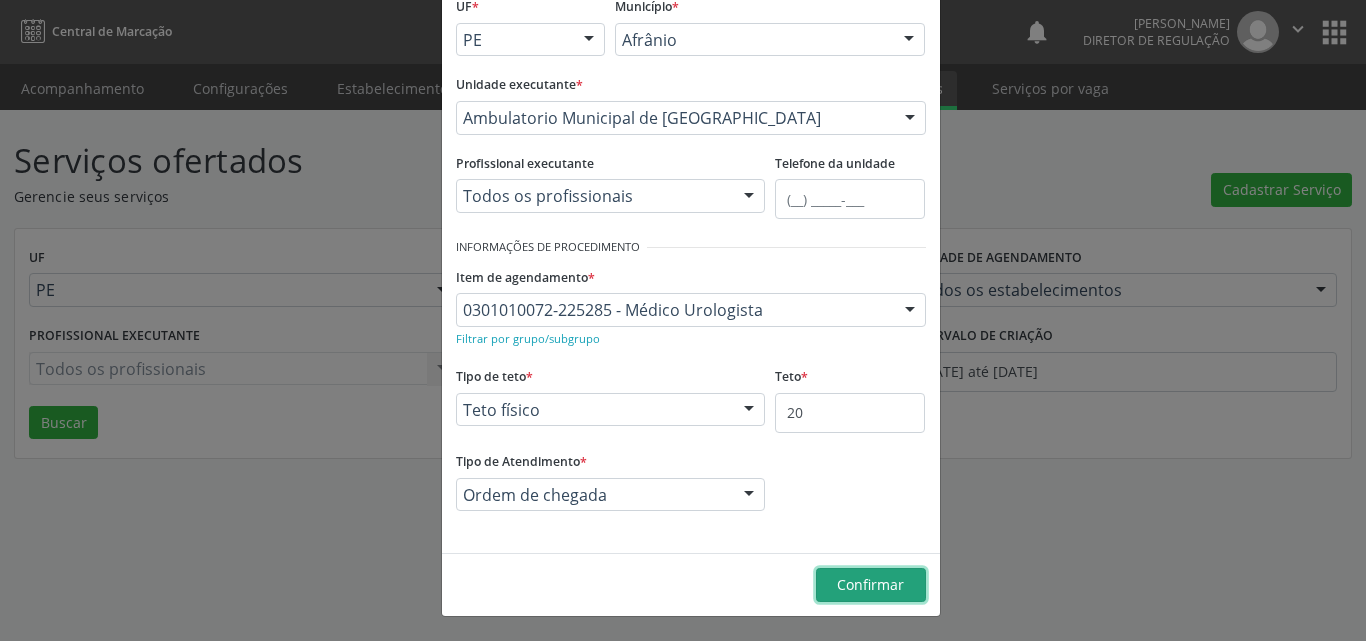 click on "Confirmar" at bounding box center [870, 584] 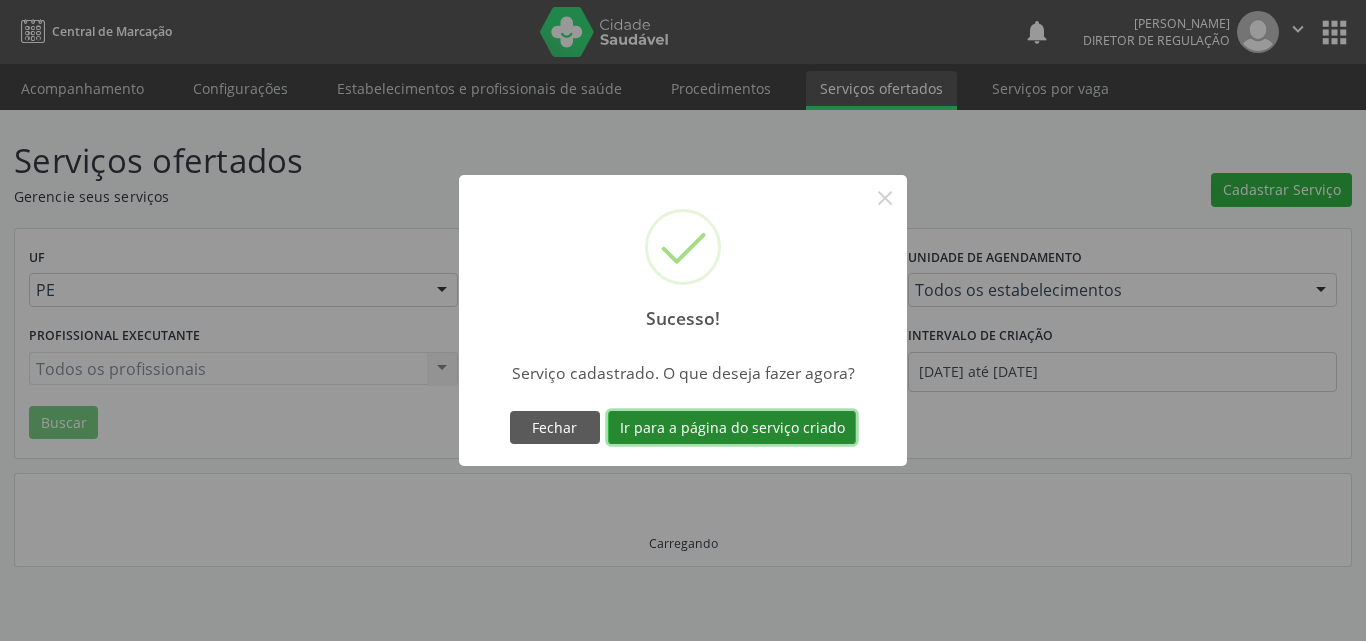 click on "Ir para a página do serviço criado" at bounding box center (732, 428) 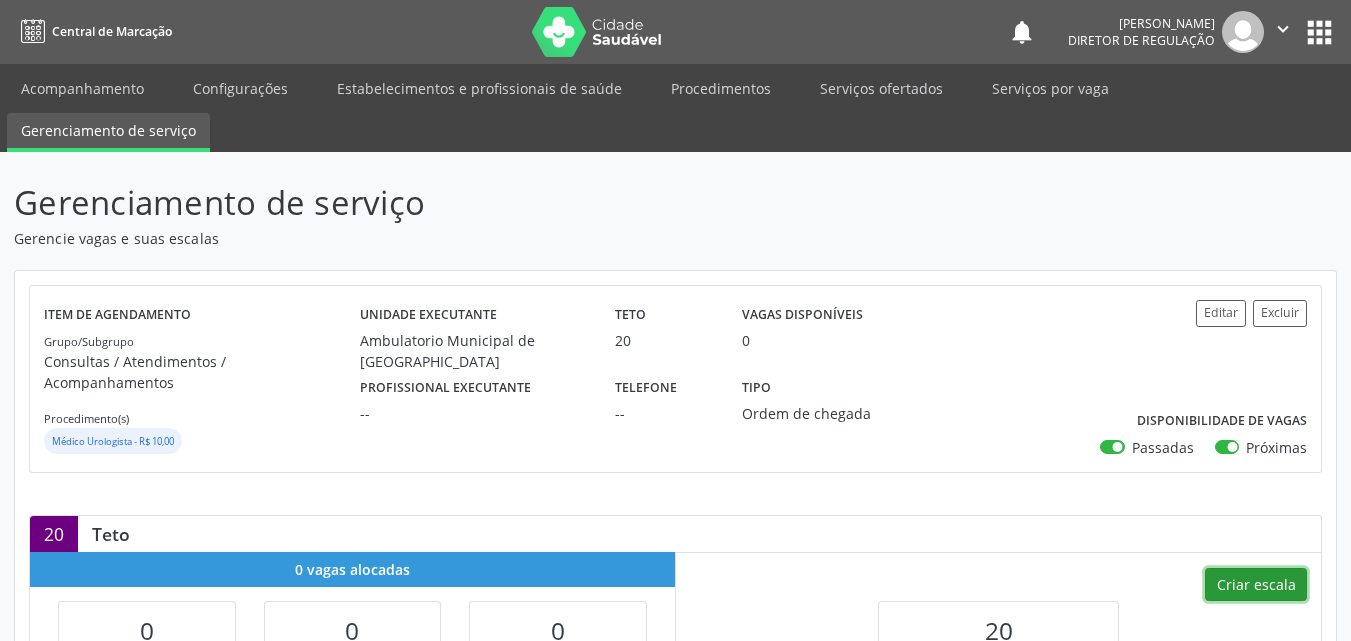 click on "Criar escala" at bounding box center (1256, 585) 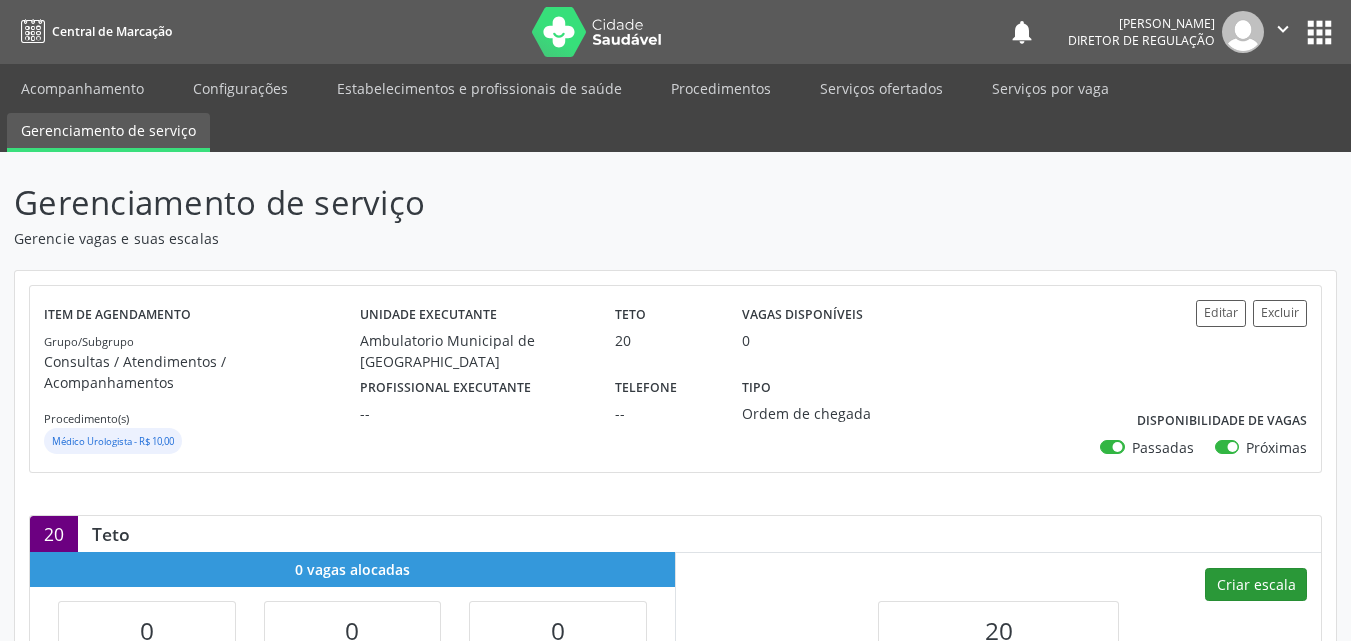 select on "6" 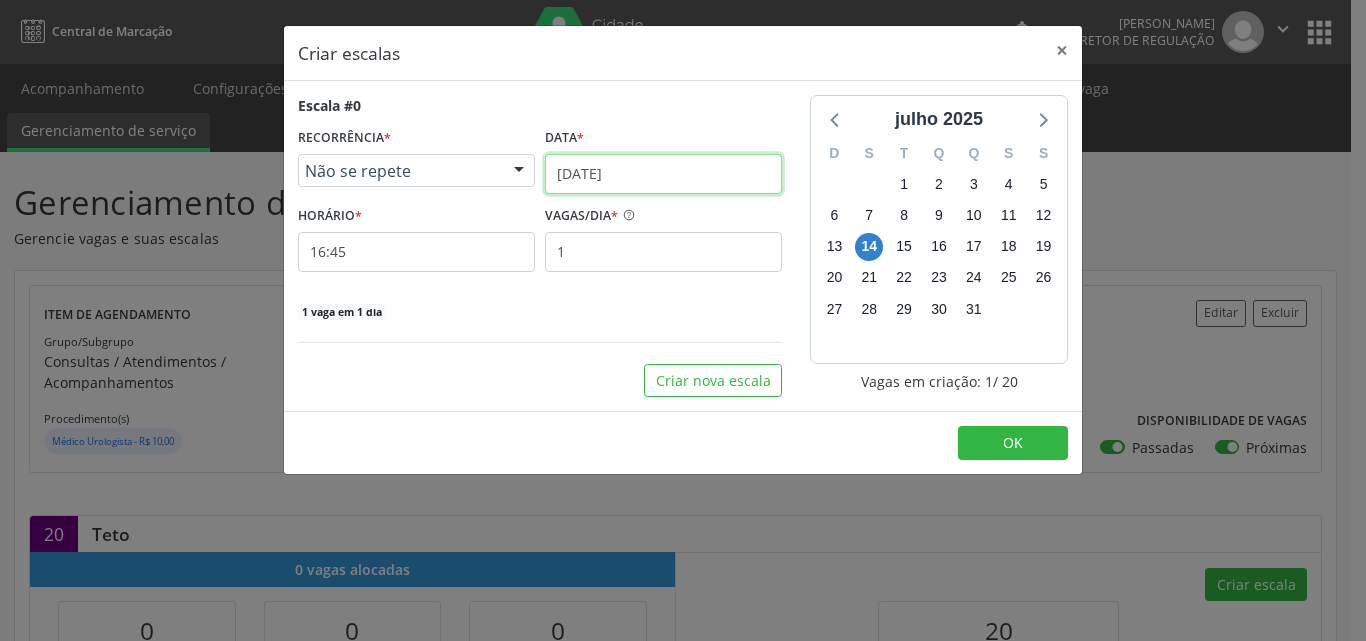 click on "[DATE]" at bounding box center [663, 174] 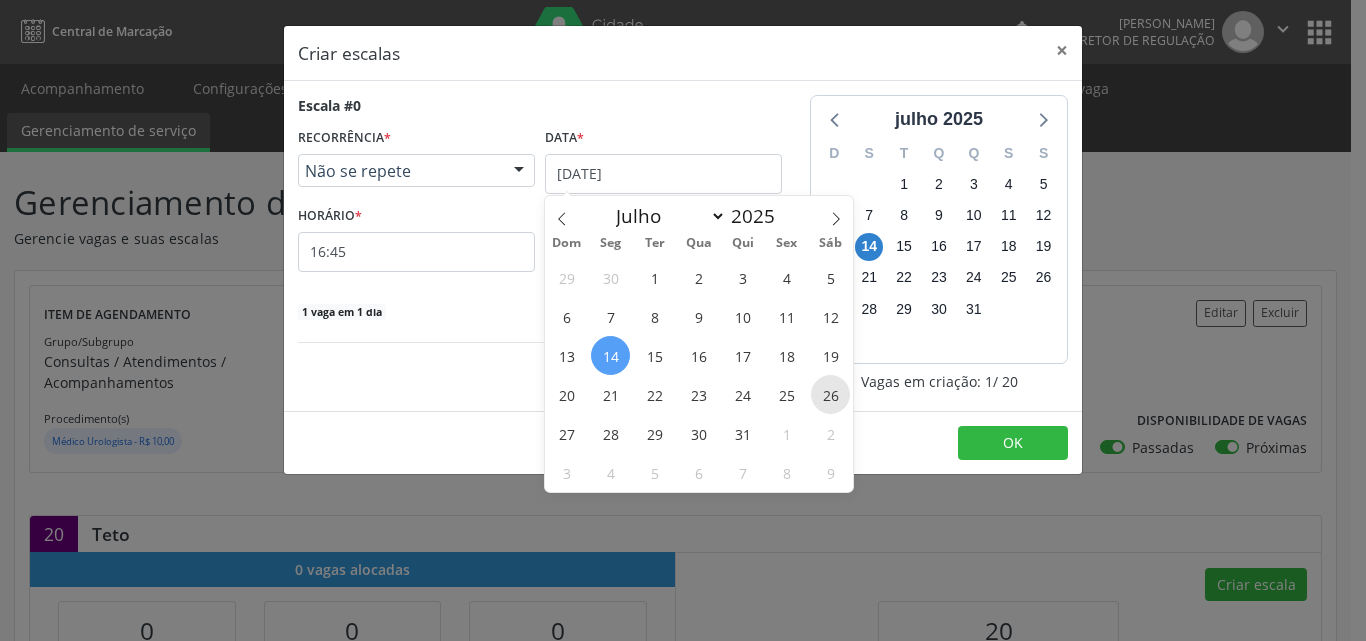 click on "26" at bounding box center (830, 394) 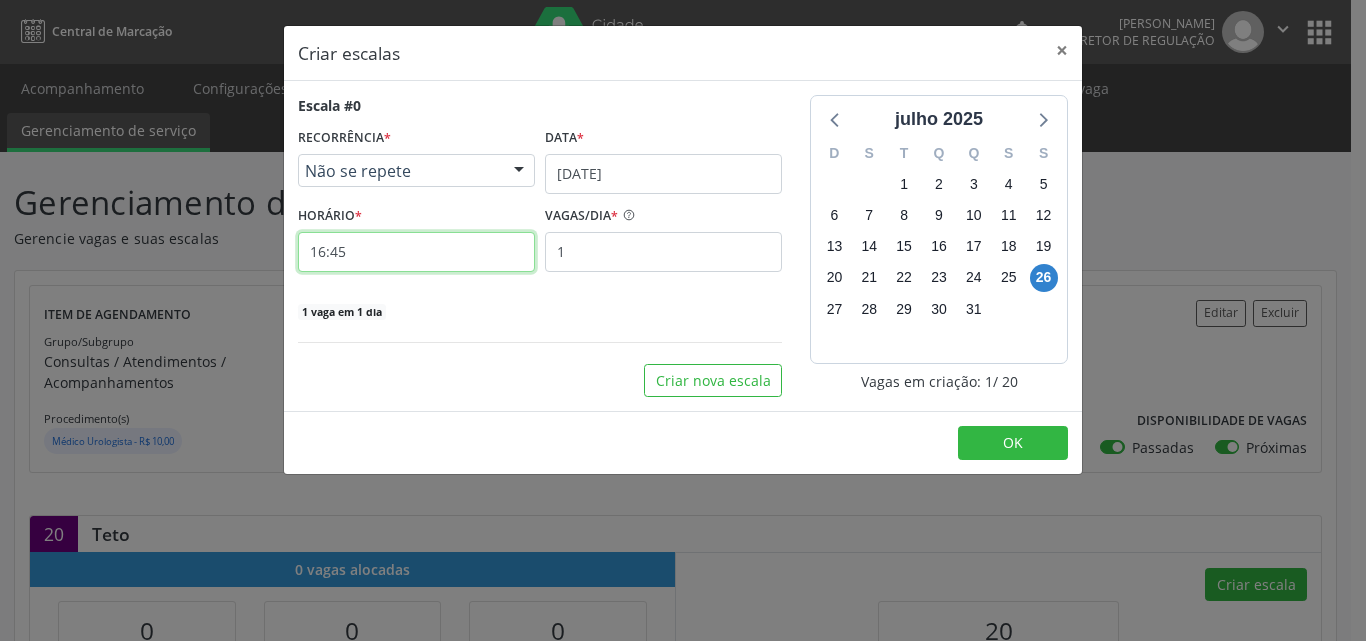 click on "16:45" at bounding box center [416, 252] 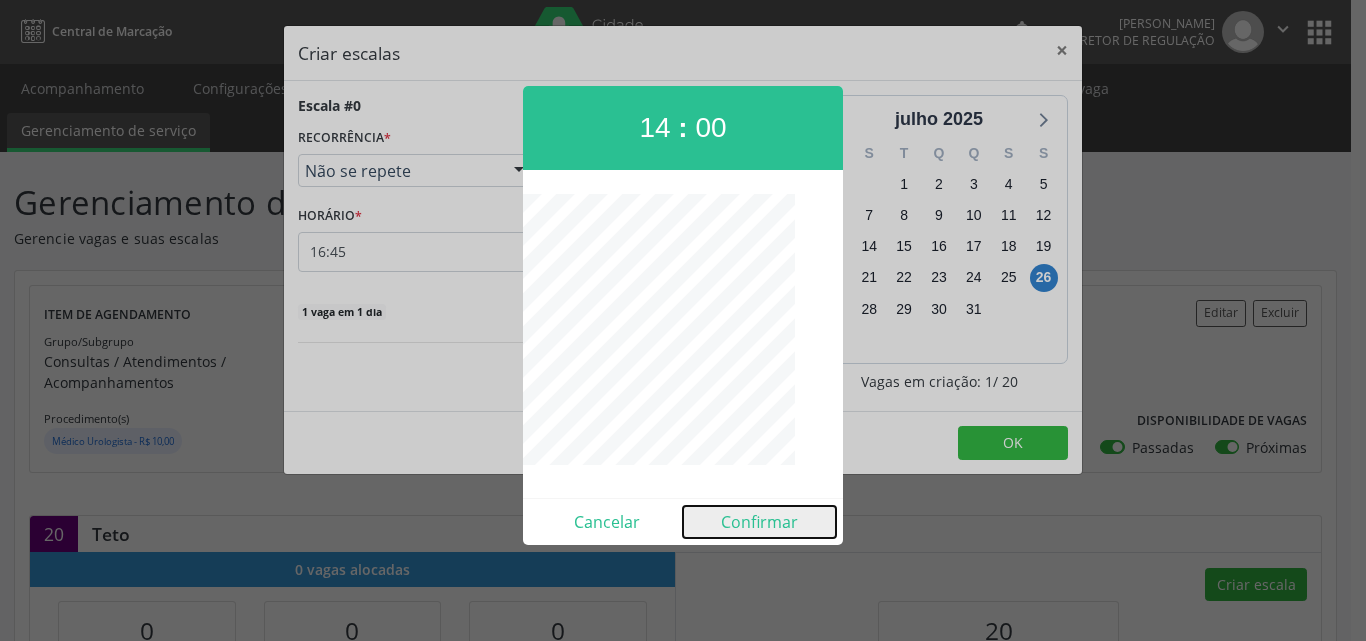 click on "Confirmar" at bounding box center [759, 522] 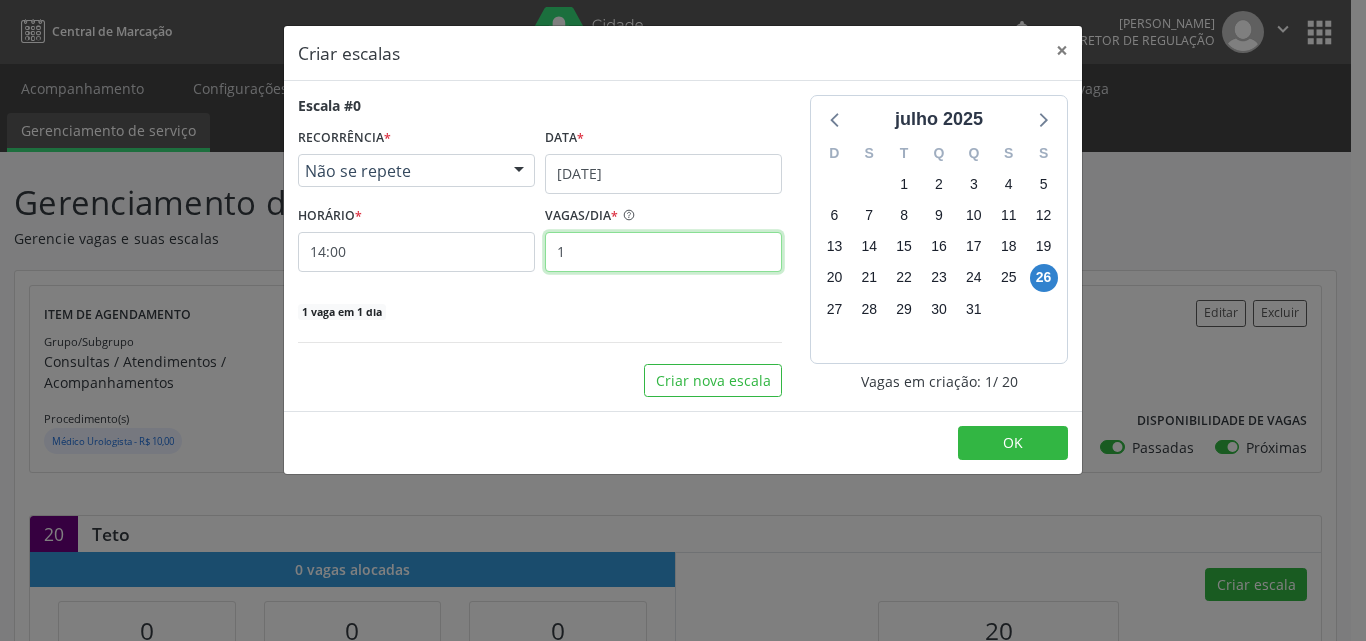 drag, startPoint x: 601, startPoint y: 245, endPoint x: 598, endPoint y: 256, distance: 11.401754 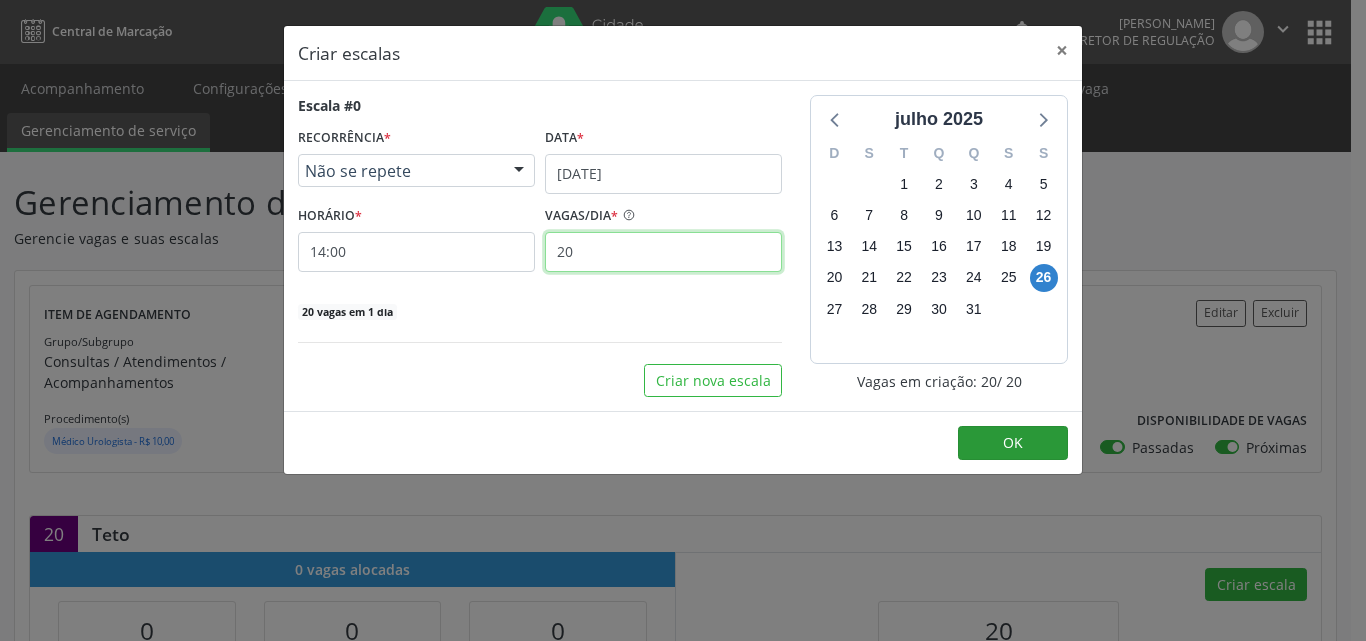 type on "20" 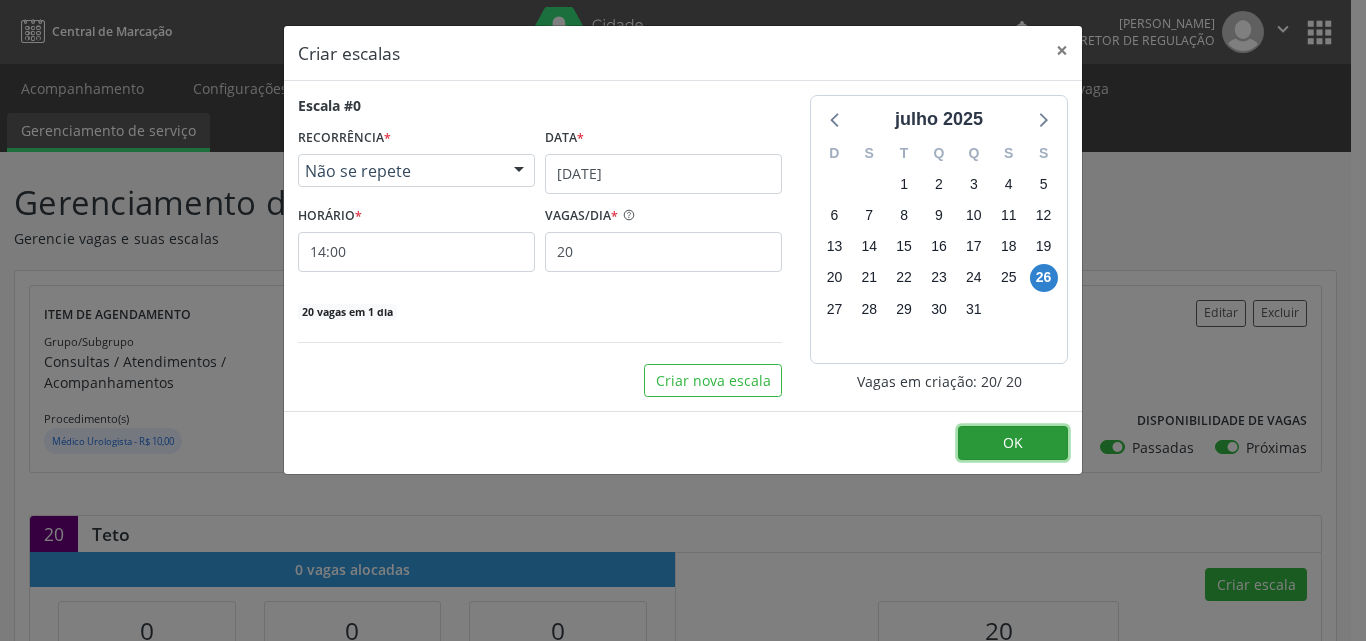 click on "OK" at bounding box center [1013, 443] 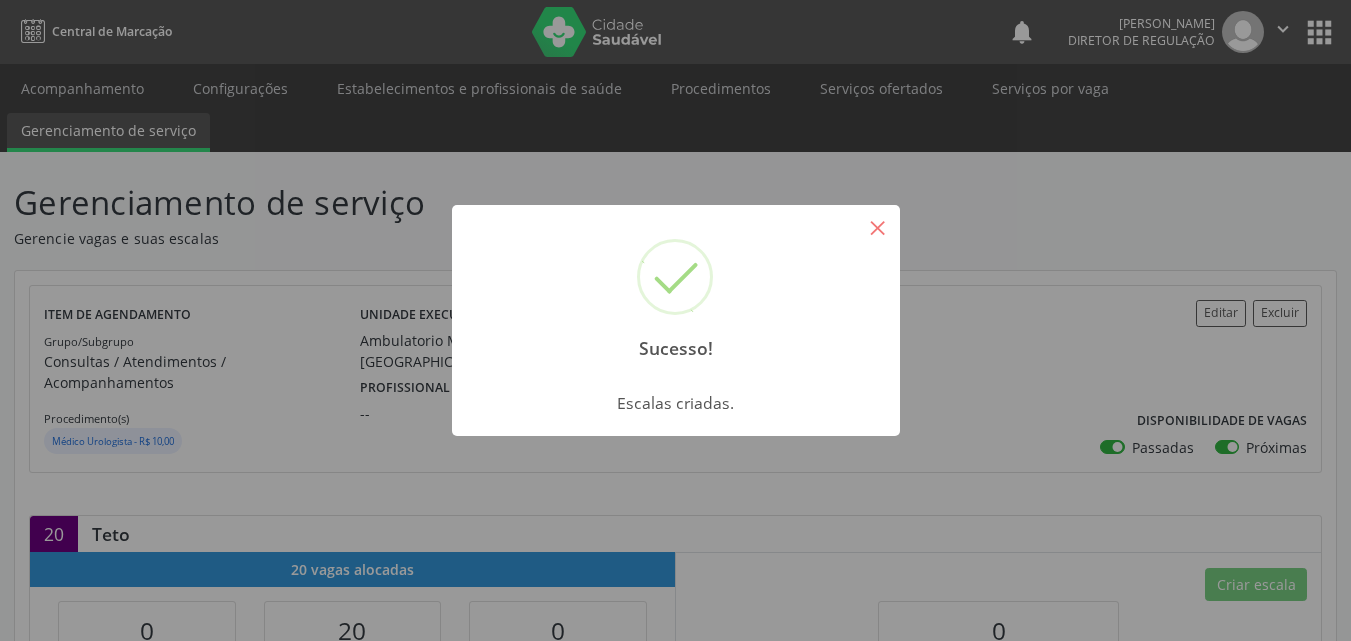 click on "×" at bounding box center (878, 227) 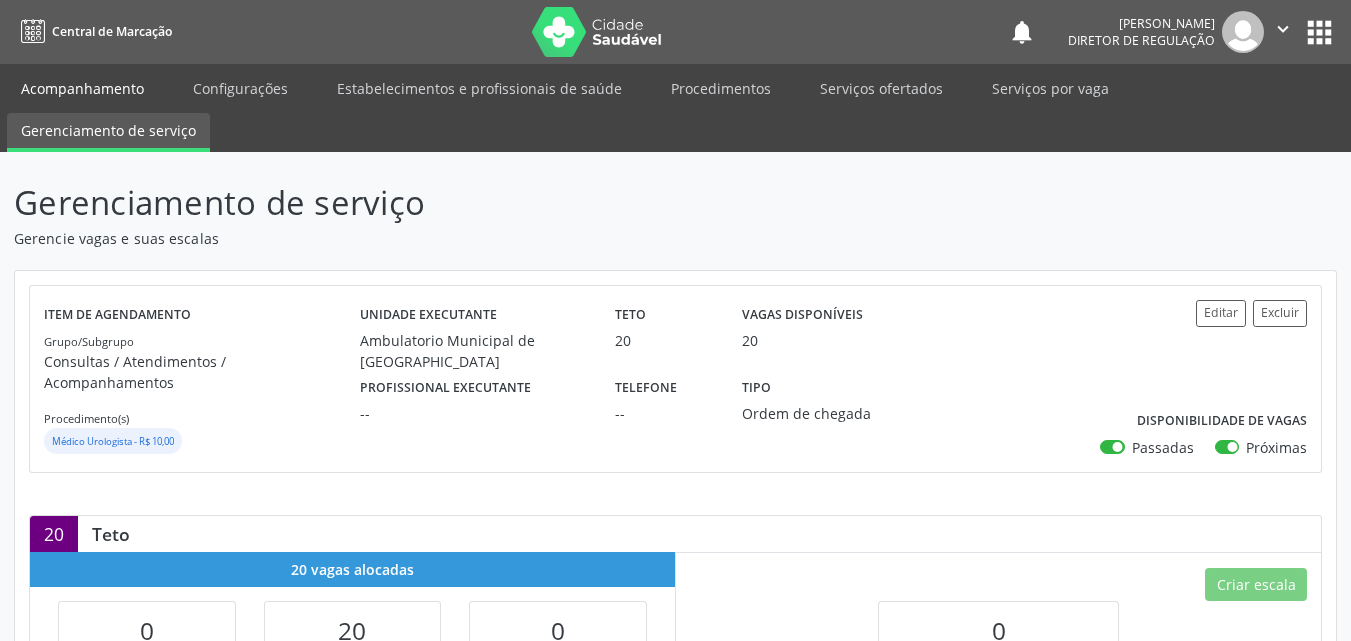 click on "Acompanhamento" at bounding box center (82, 88) 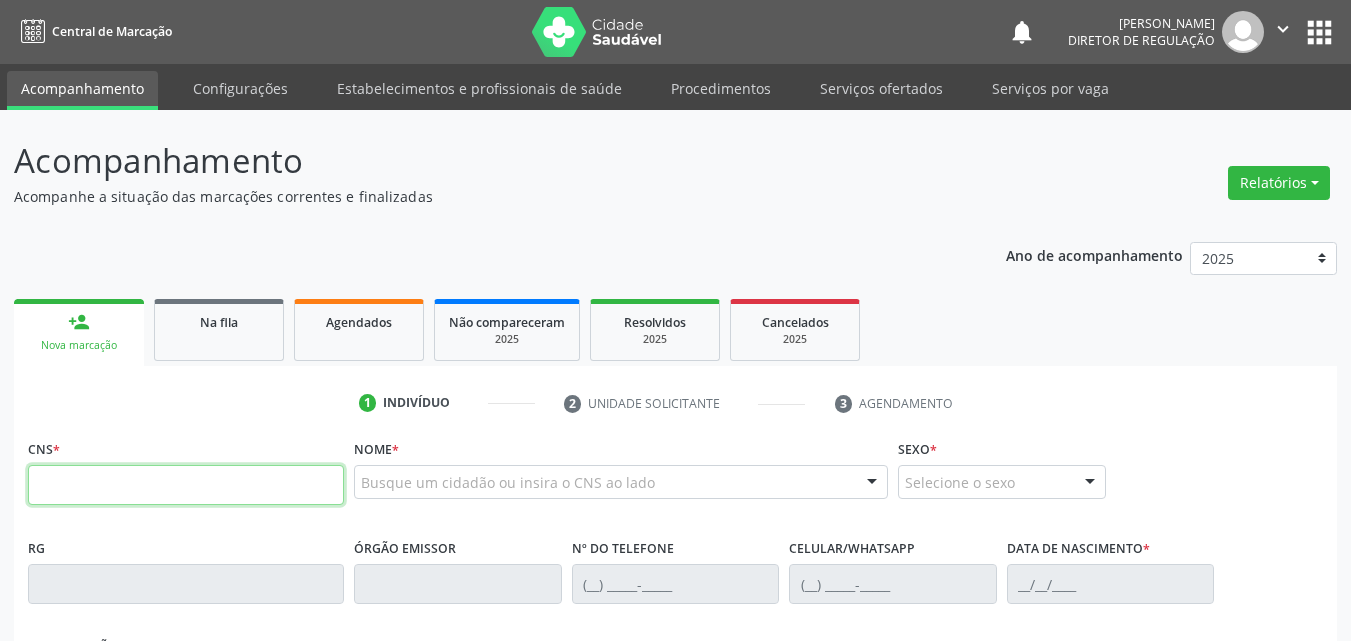 click at bounding box center [186, 485] 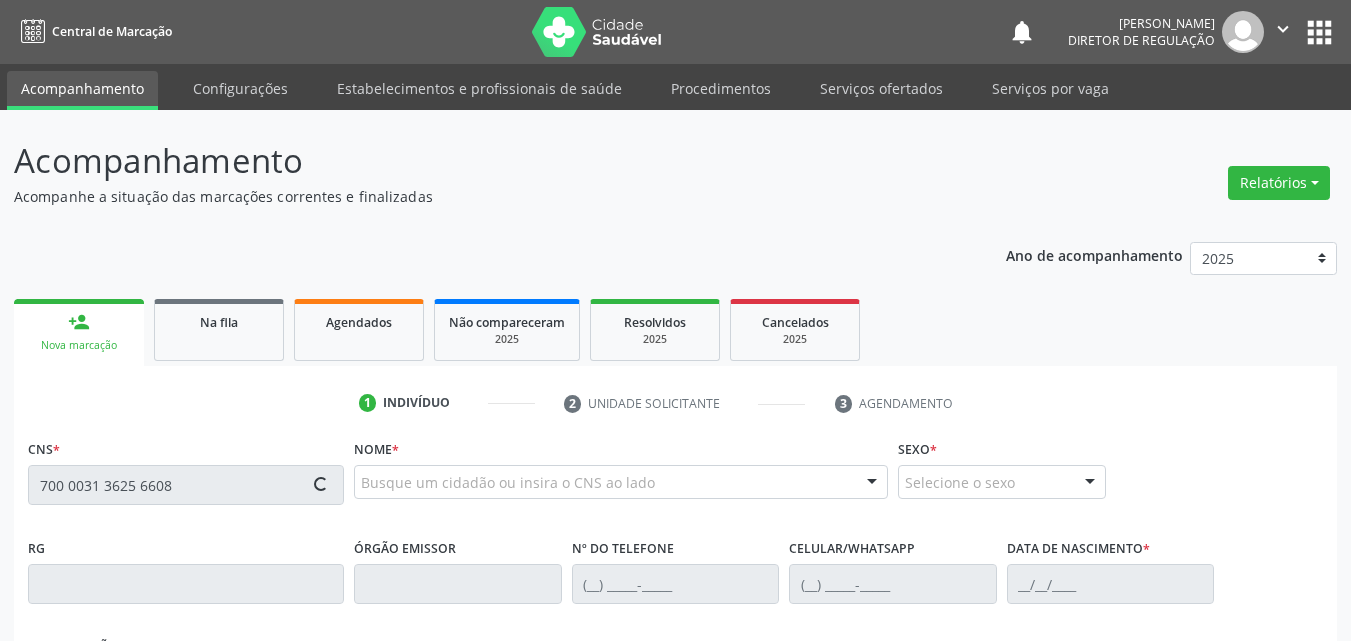 type on "700 0031 3625 6608" 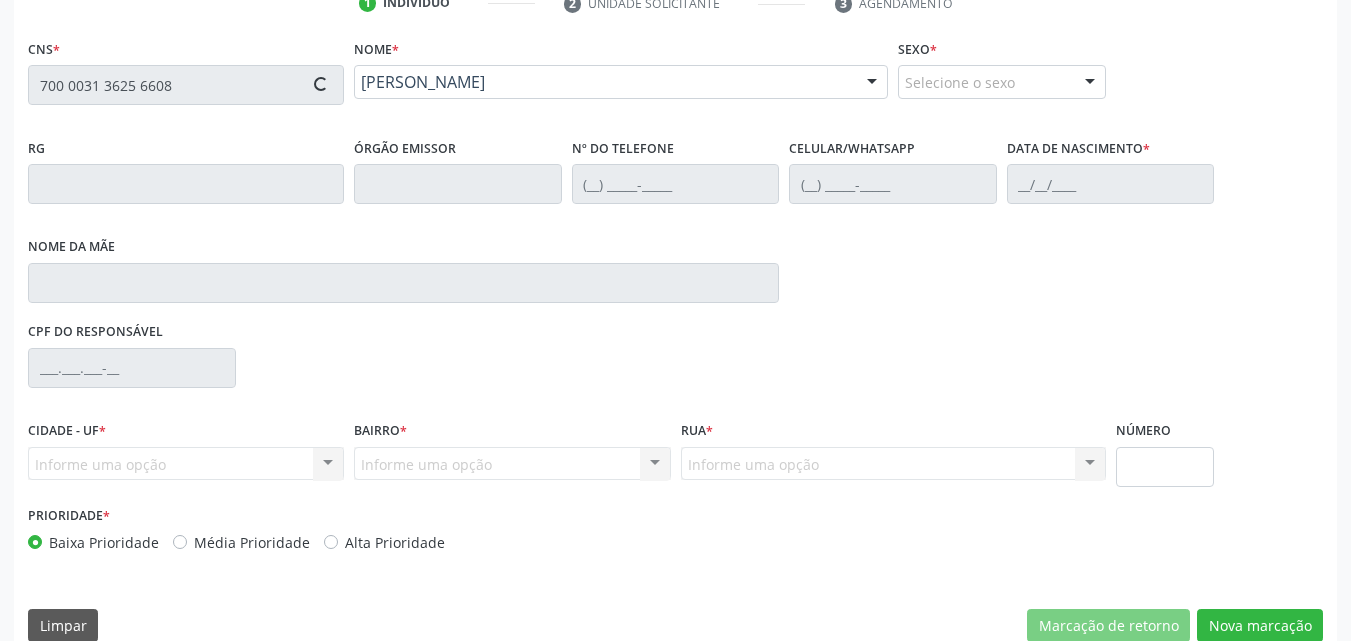 type on "(87) 3988-2056" 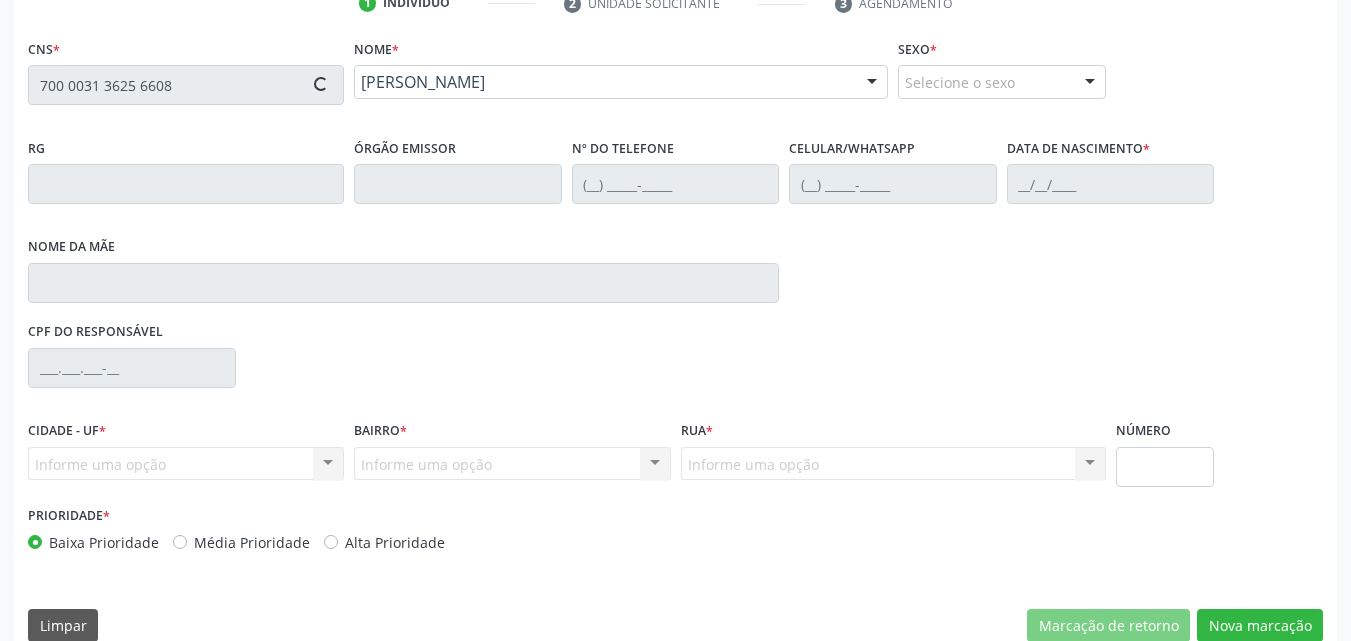 type on "29/05/1988" 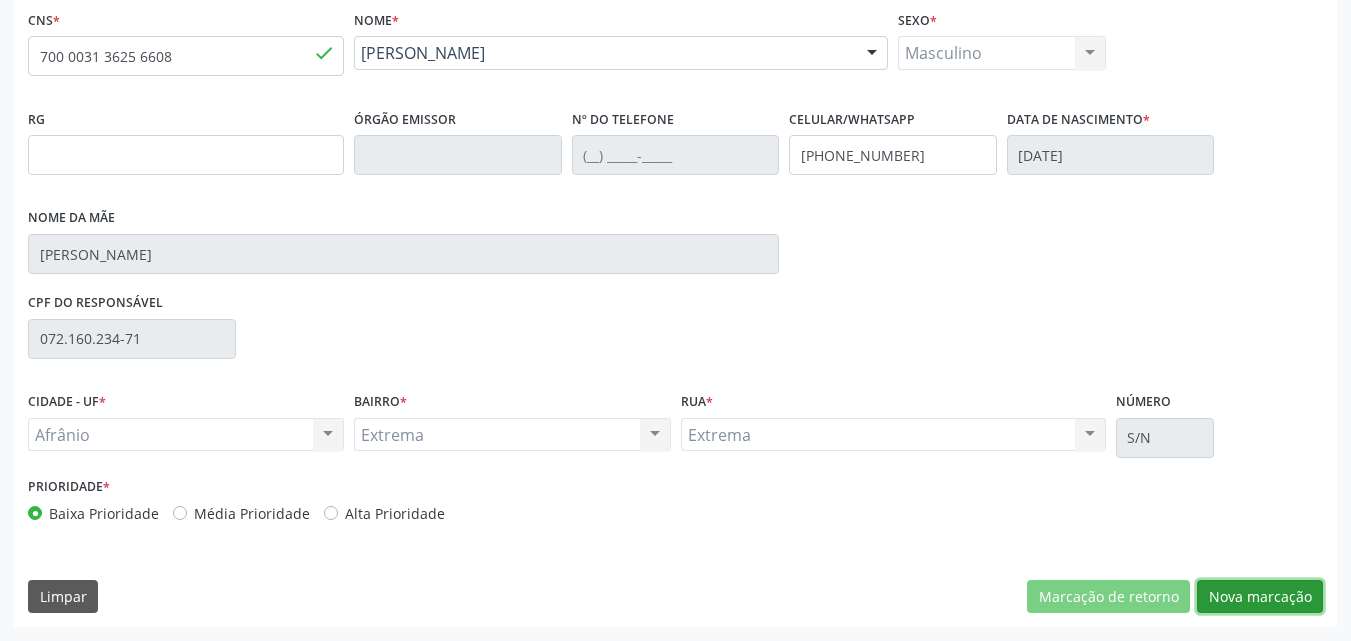 click on "Nova marcação" at bounding box center [1260, 597] 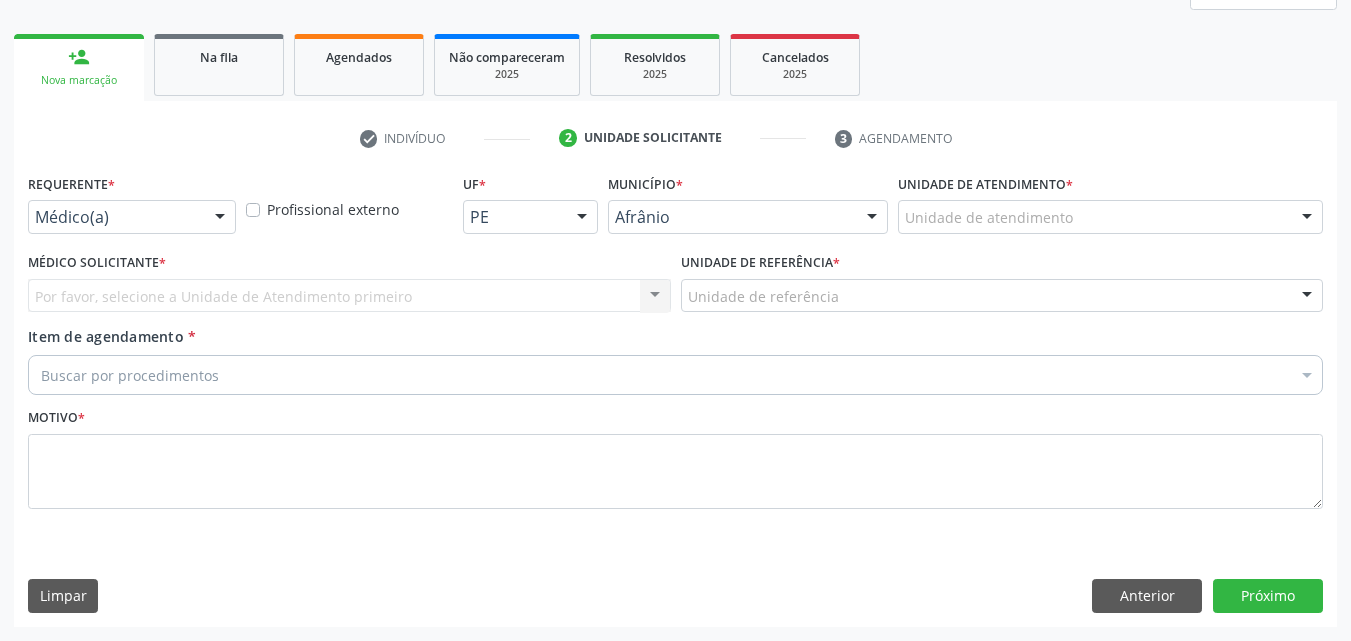 scroll, scrollTop: 265, scrollLeft: 0, axis: vertical 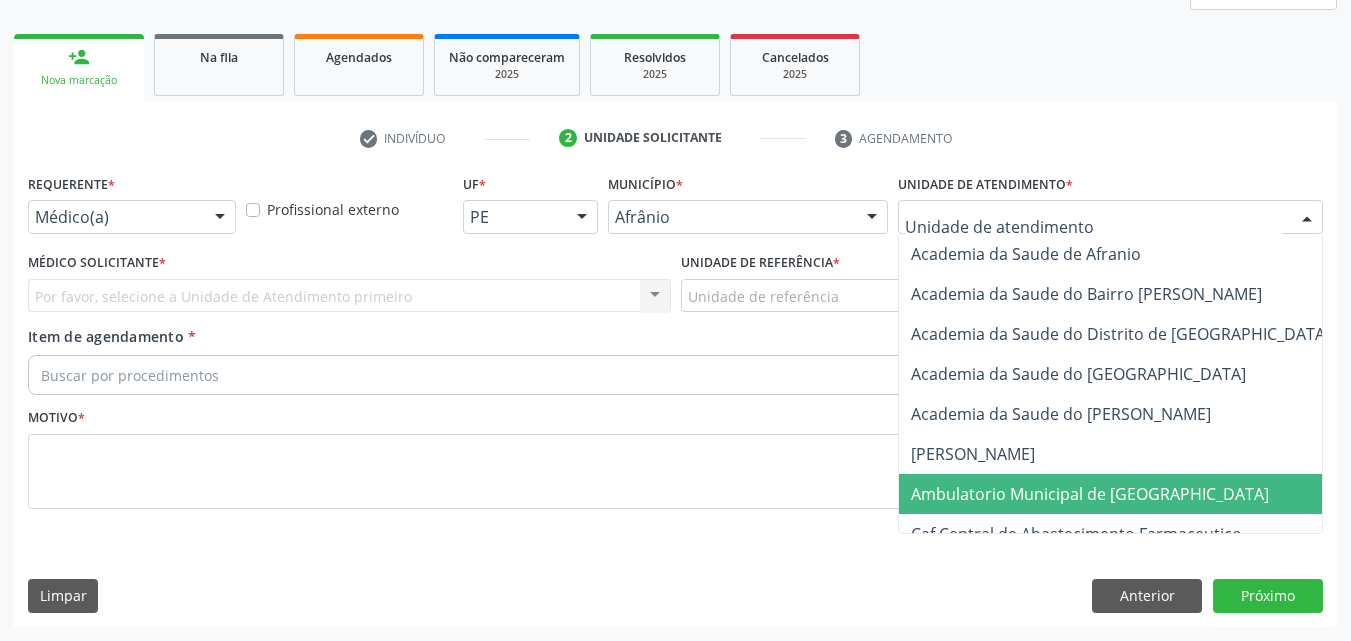 click on "Ambulatorio Municipal de [GEOGRAPHIC_DATA]" at bounding box center (1090, 494) 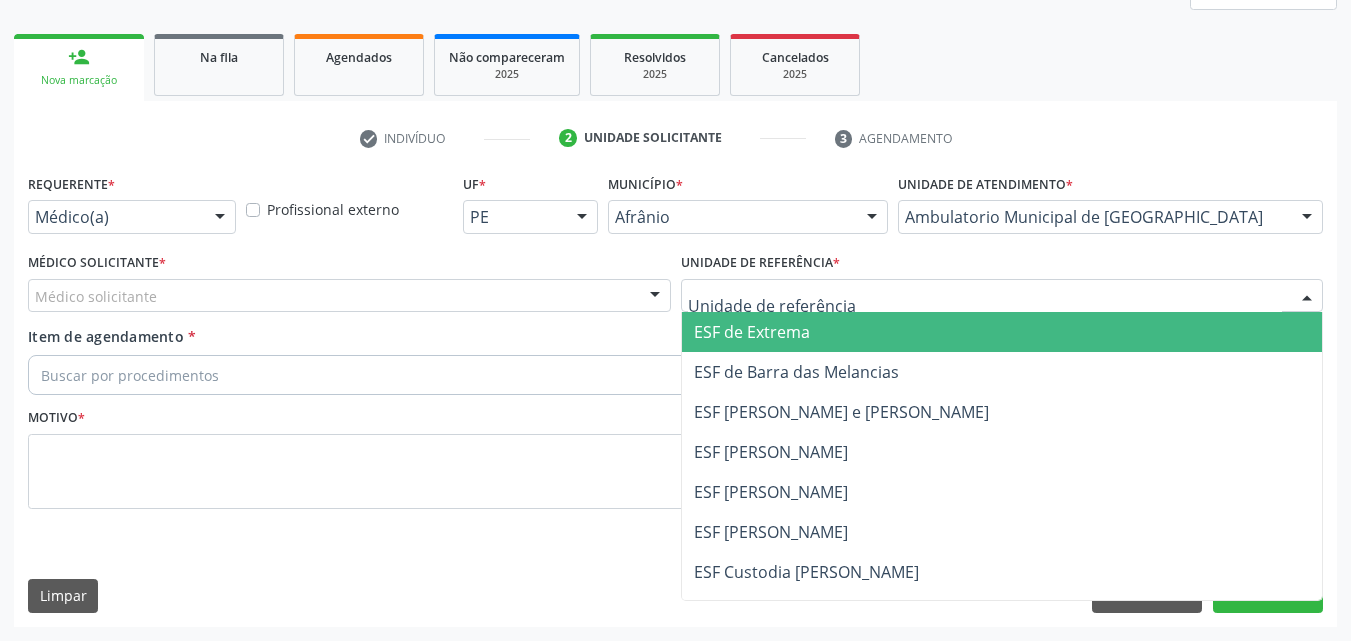 click at bounding box center (1002, 296) 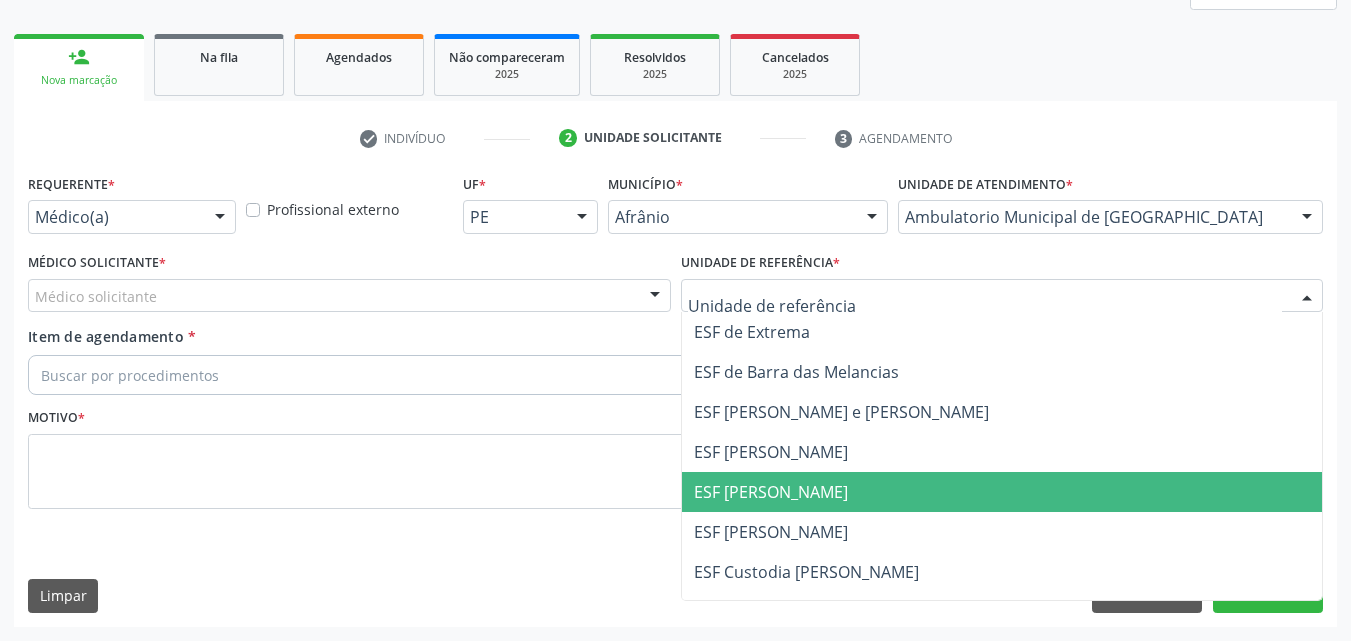drag, startPoint x: 880, startPoint y: 508, endPoint x: 866, endPoint y: 500, distance: 16.124516 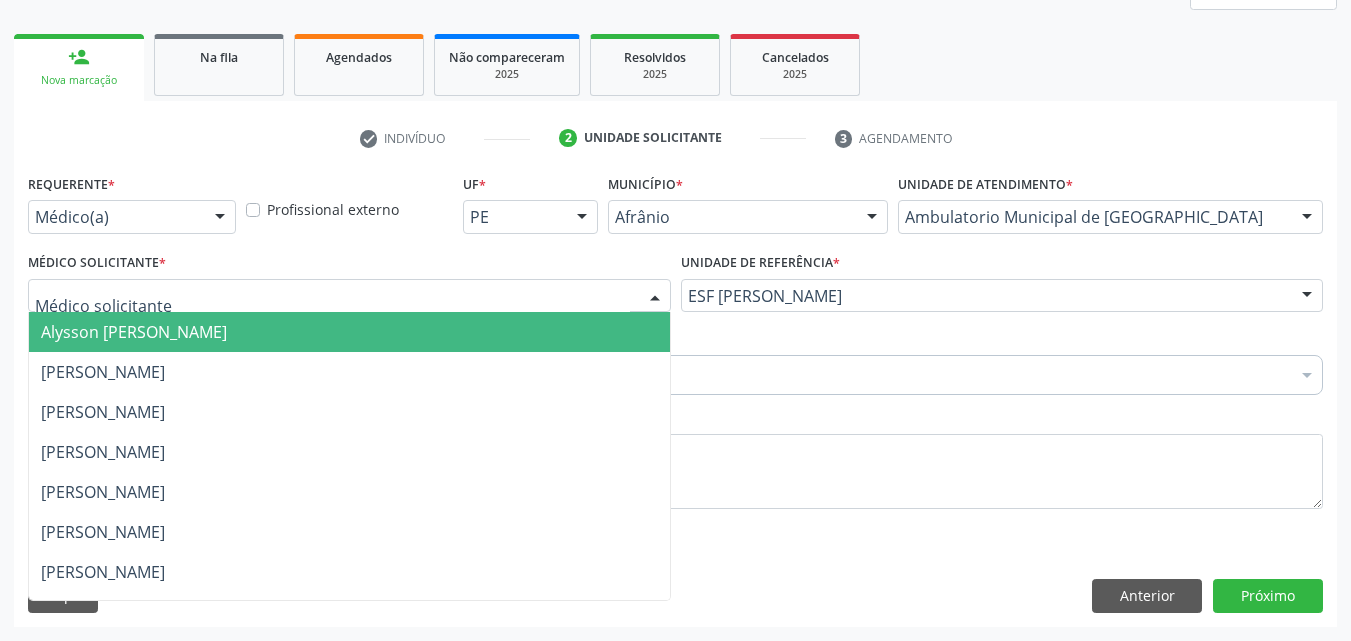 click at bounding box center [349, 296] 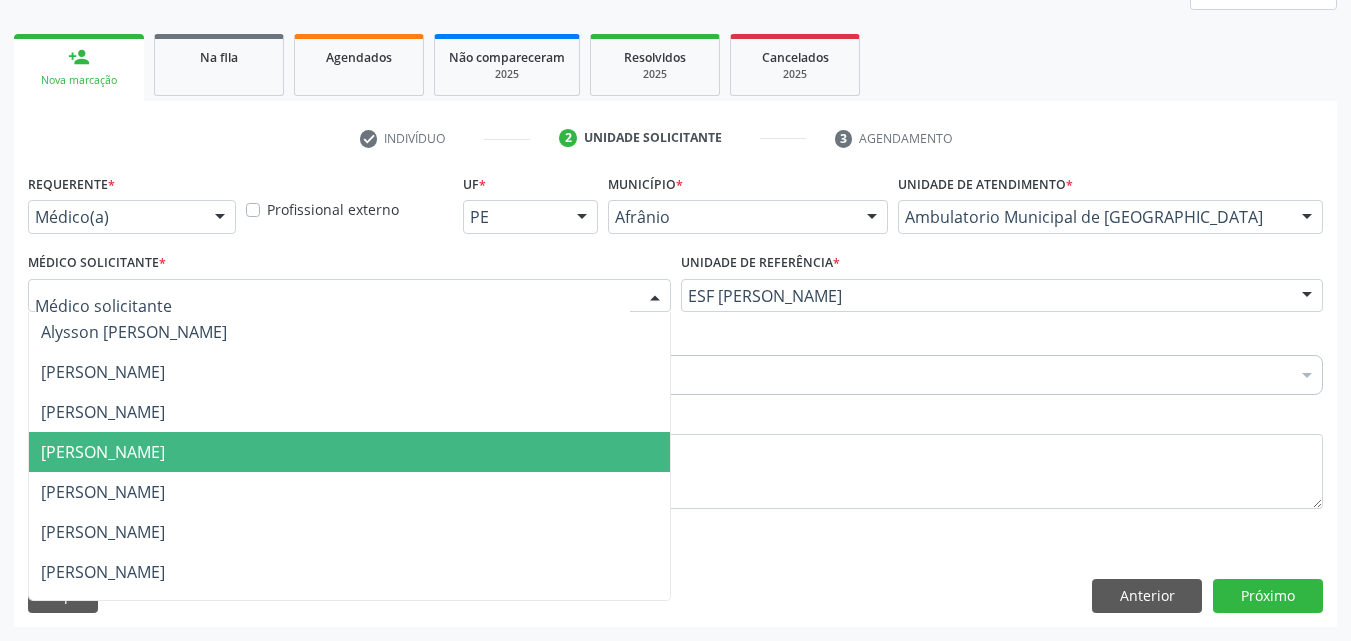 click on "[PERSON_NAME]" at bounding box center (349, 452) 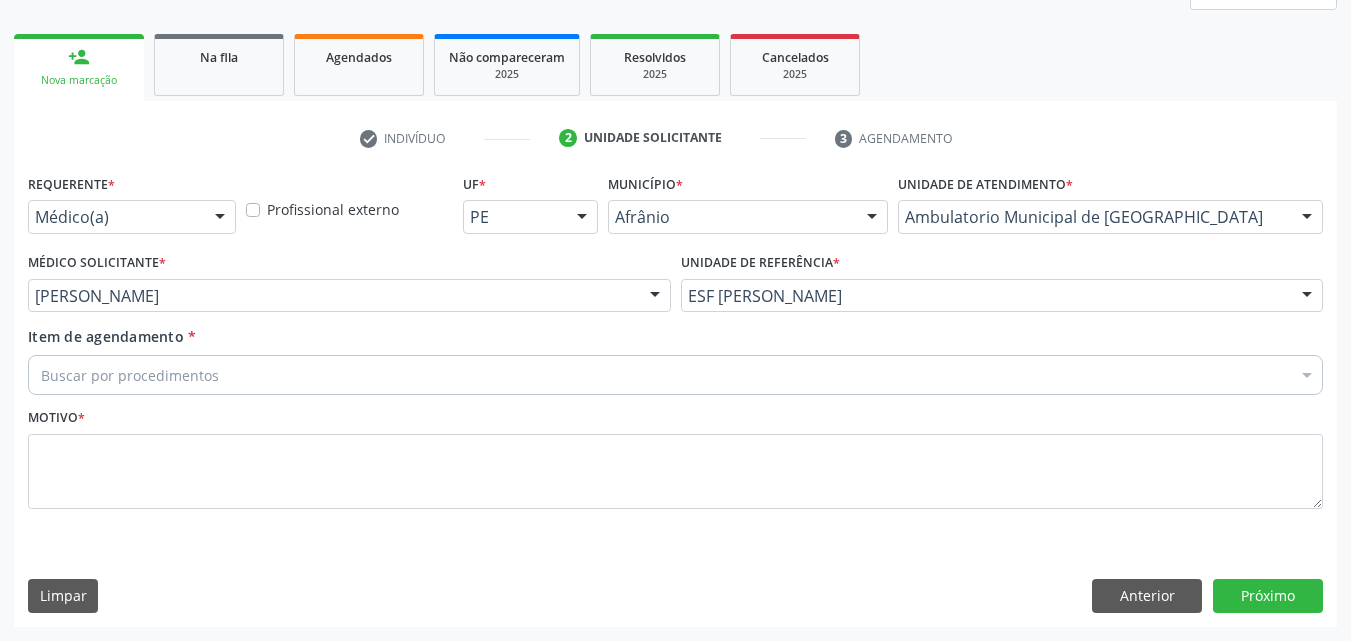 click on "Buscar por procedimentos" at bounding box center (675, 375) 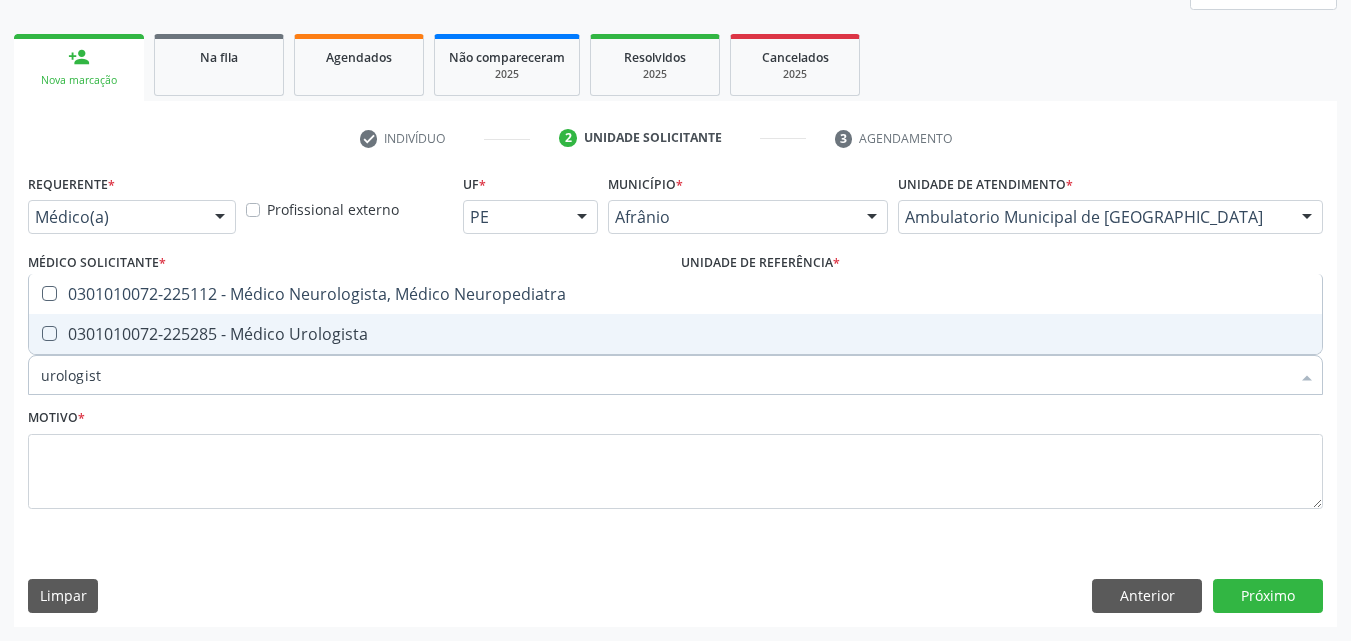 type on "urologista" 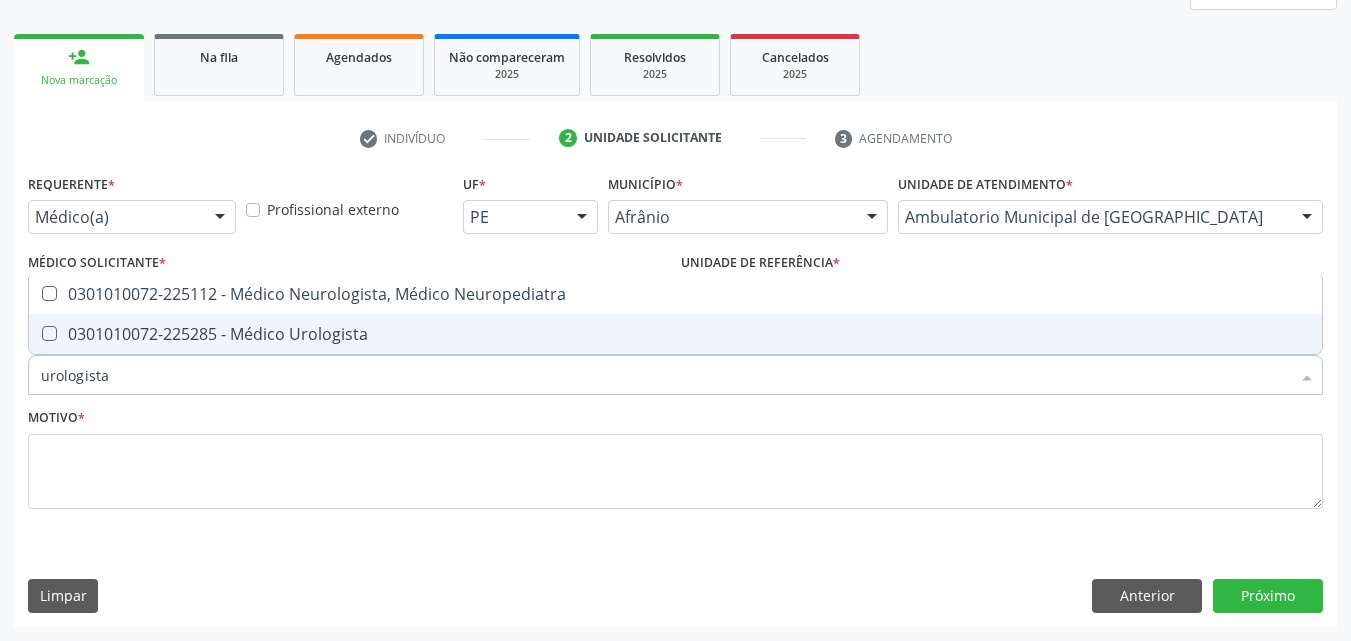 click on "0301010072-225285 - Médico Urologista" at bounding box center (675, 334) 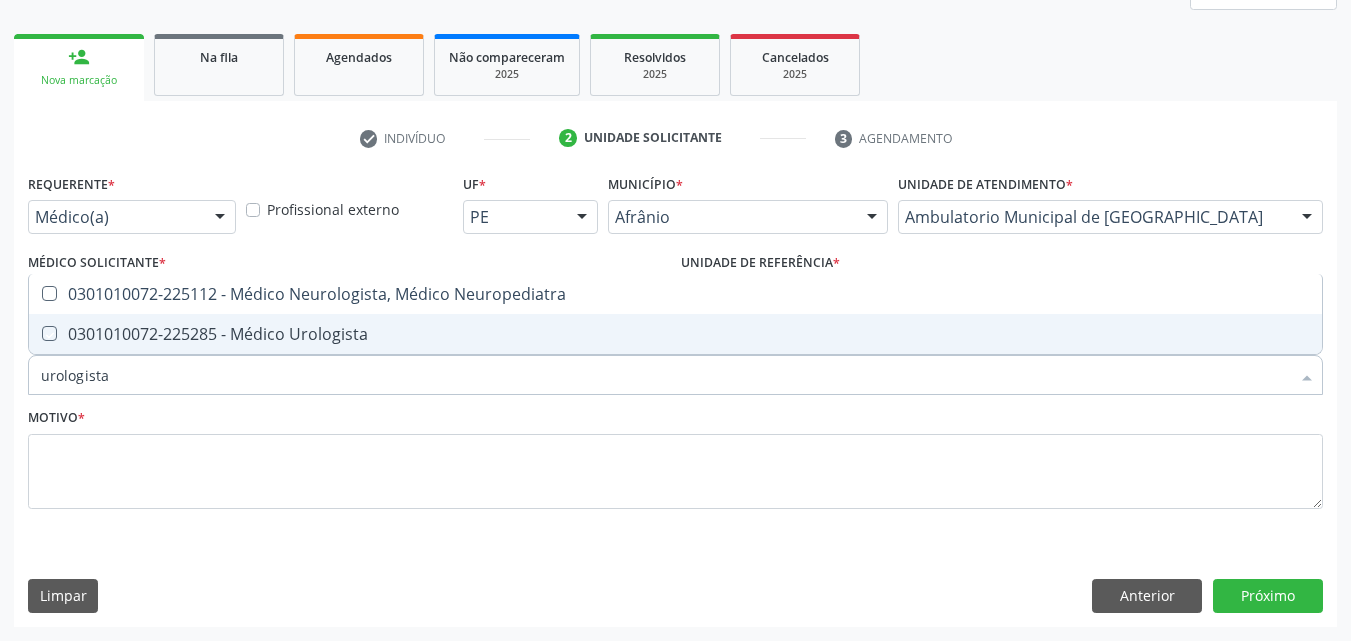 checkbox on "true" 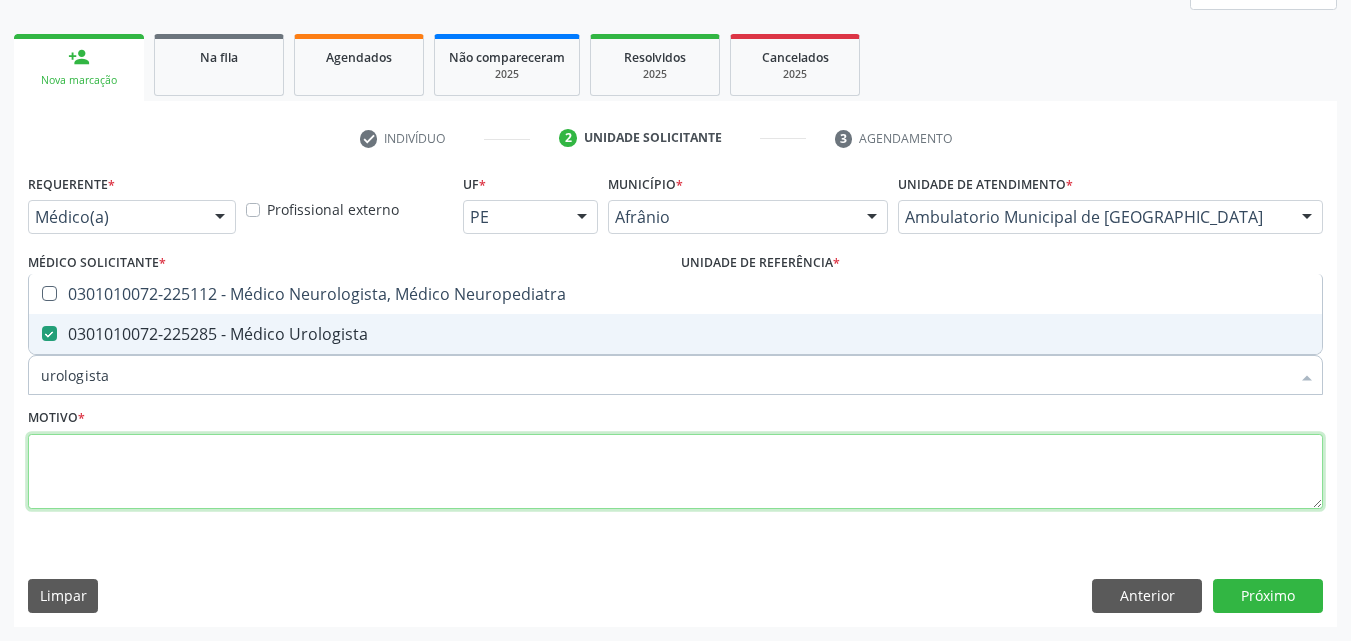 click at bounding box center (675, 472) 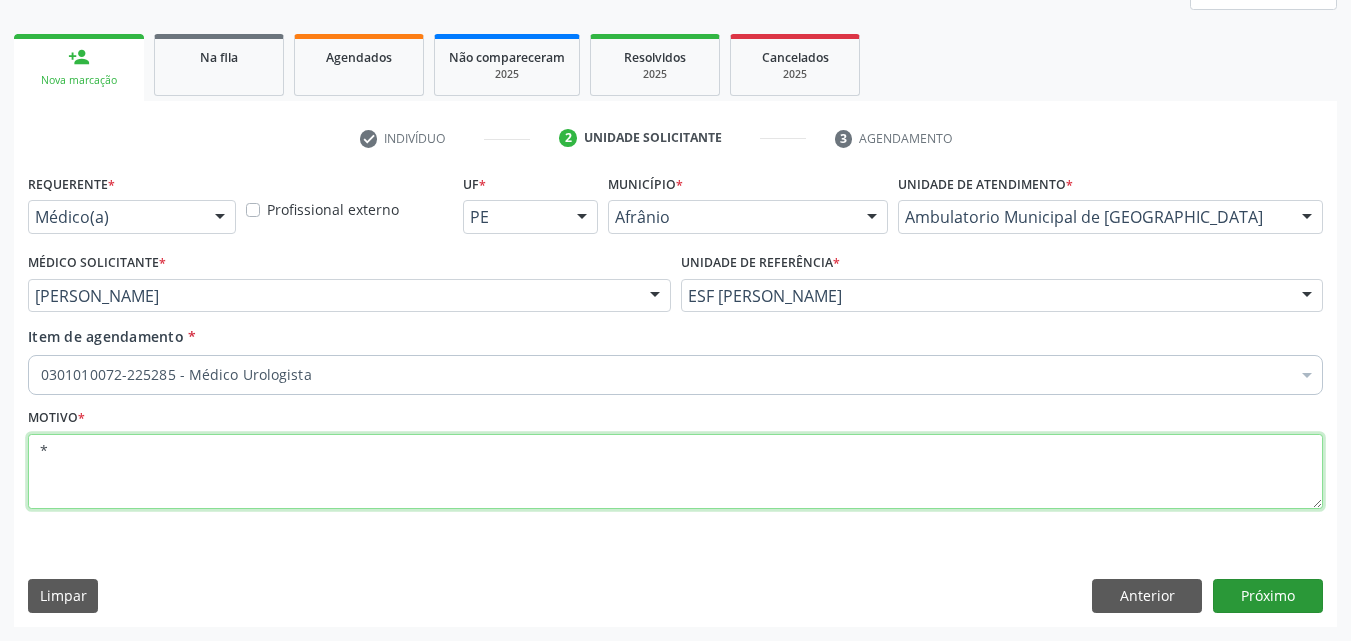 type on "*" 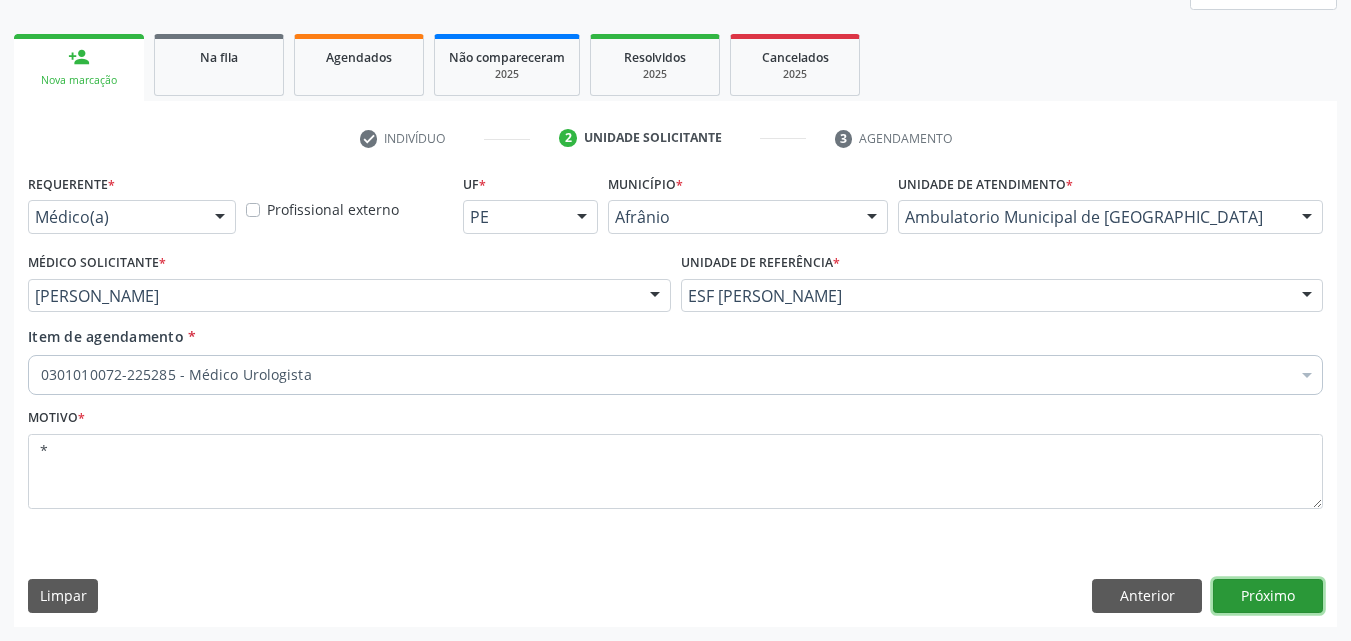 click on "Próximo" at bounding box center (1268, 596) 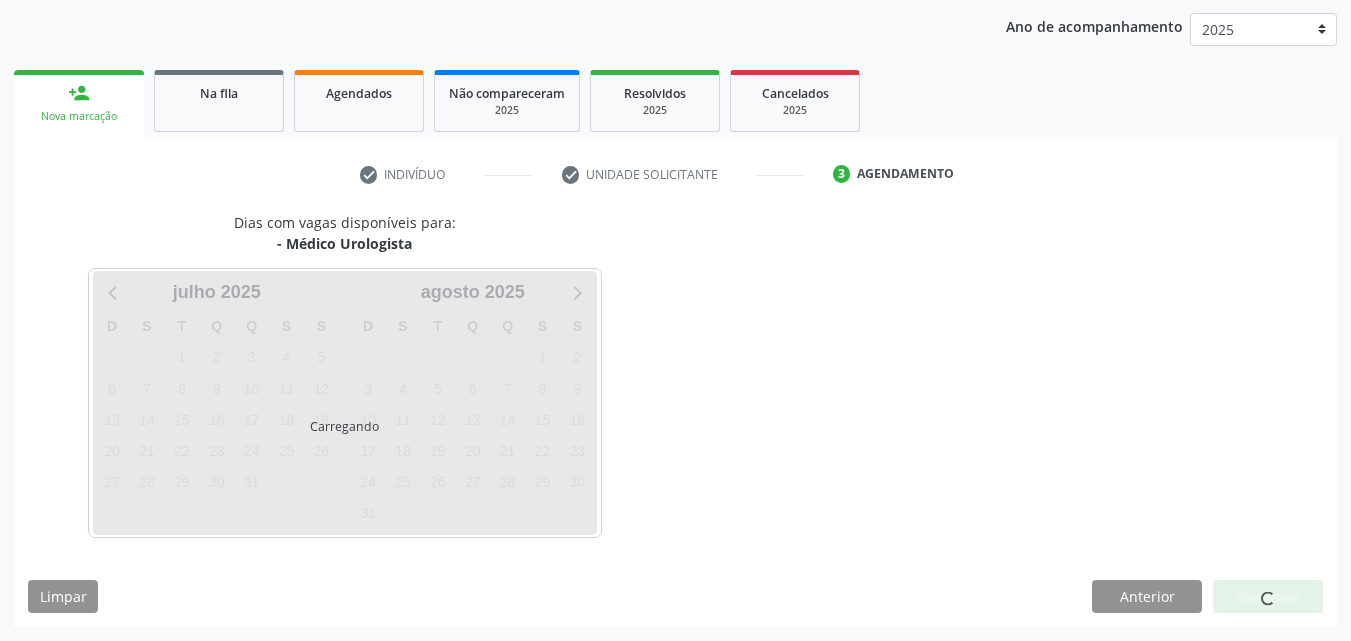 scroll, scrollTop: 229, scrollLeft: 0, axis: vertical 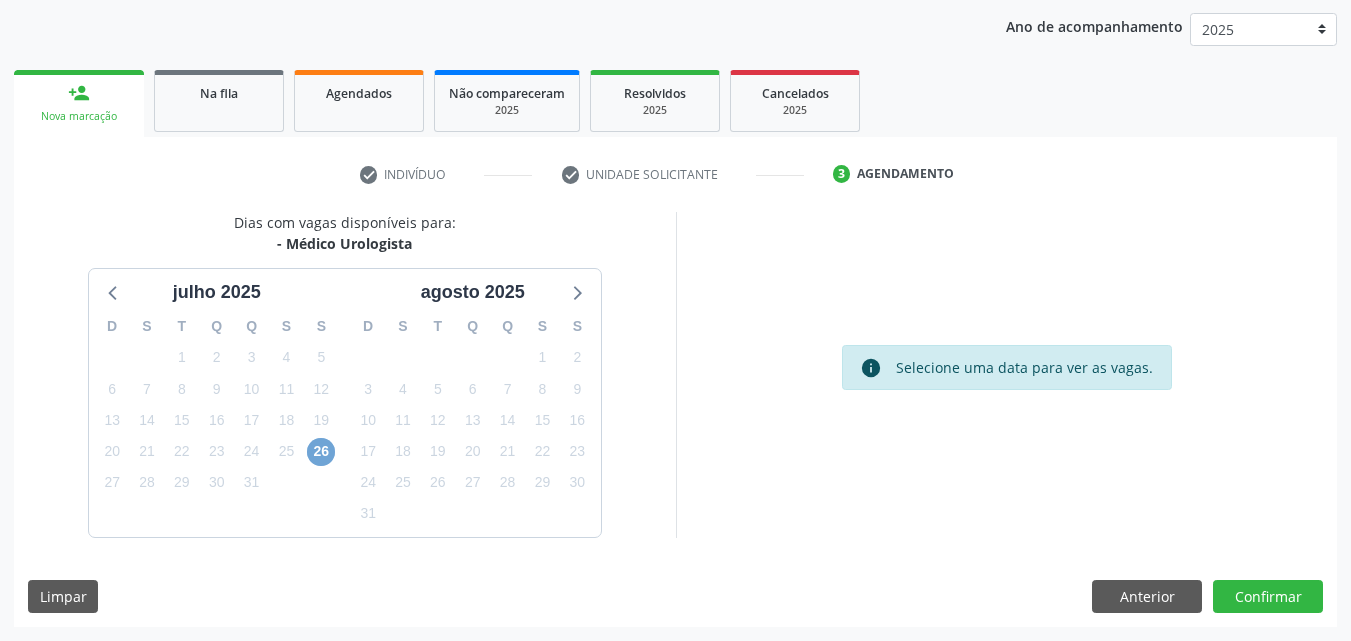 click on "26" at bounding box center (321, 452) 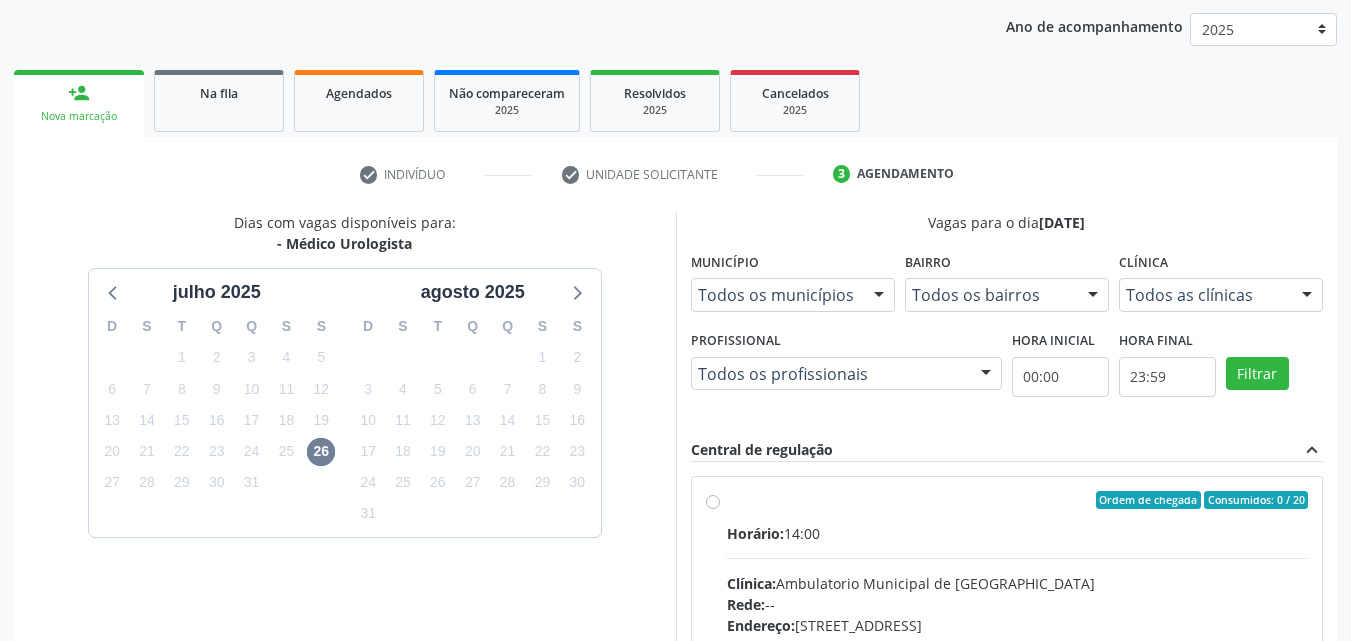 click on "Horário:   14:00" at bounding box center [1018, 533] 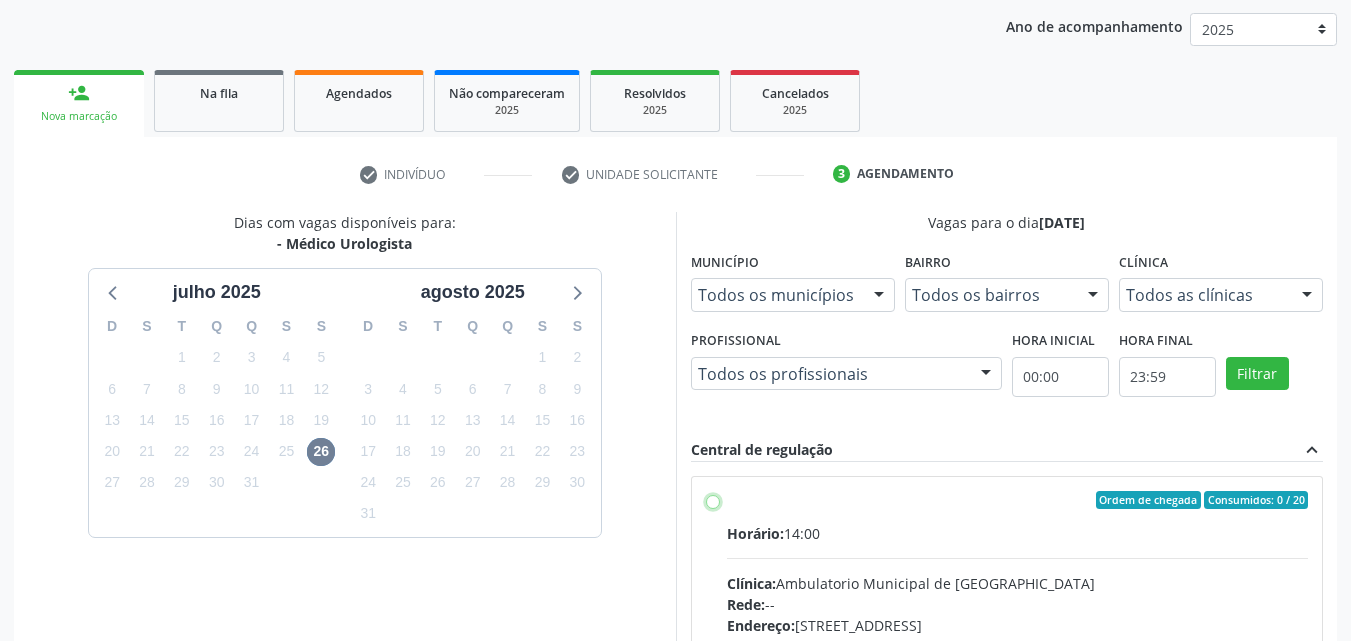 click on "Ordem de chegada
Consumidos: 0 / 20
Horário:   14:00
Clínica:  Ambulatorio Municipal de Saude
Rede:
--
Endereço:   A, nº 78, Centro, Afrânio - PE
Telefone:   --
Profissional:
--
Informações adicionais sobre o atendimento
Idade de atendimento:
Sem restrição
Gênero(s) atendido(s):
Sem restrição
Informações adicionais:
--" at bounding box center [713, 500] 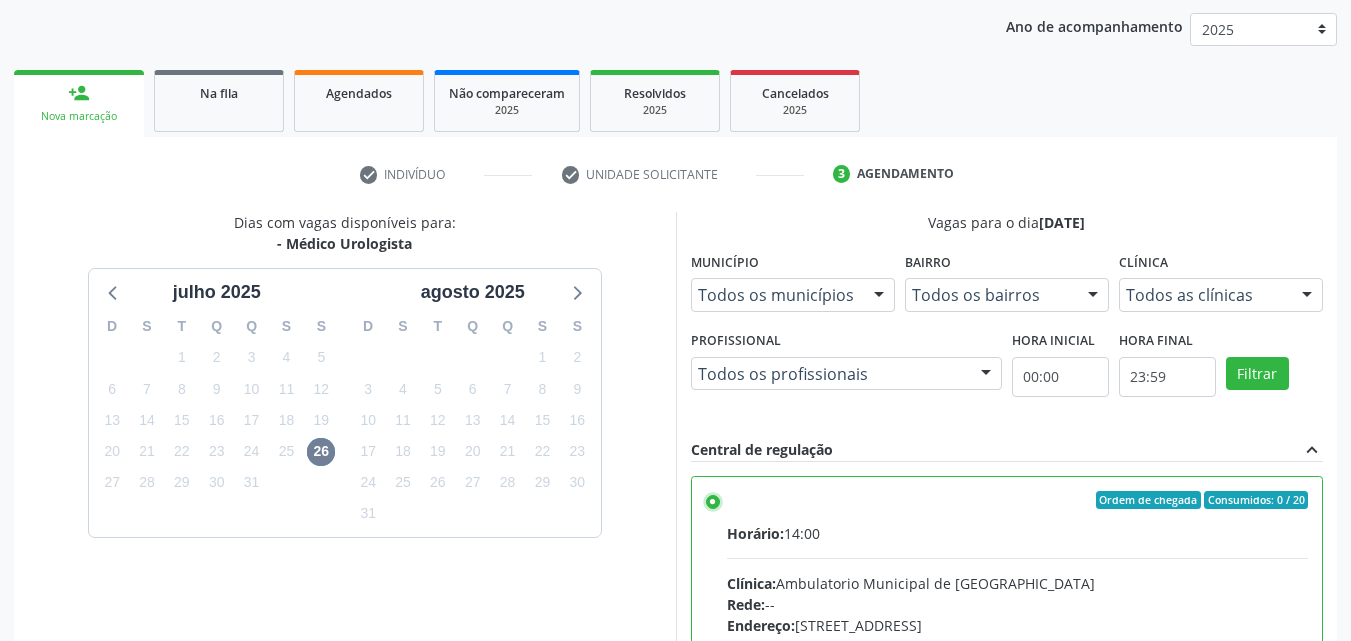 scroll, scrollTop: 329, scrollLeft: 0, axis: vertical 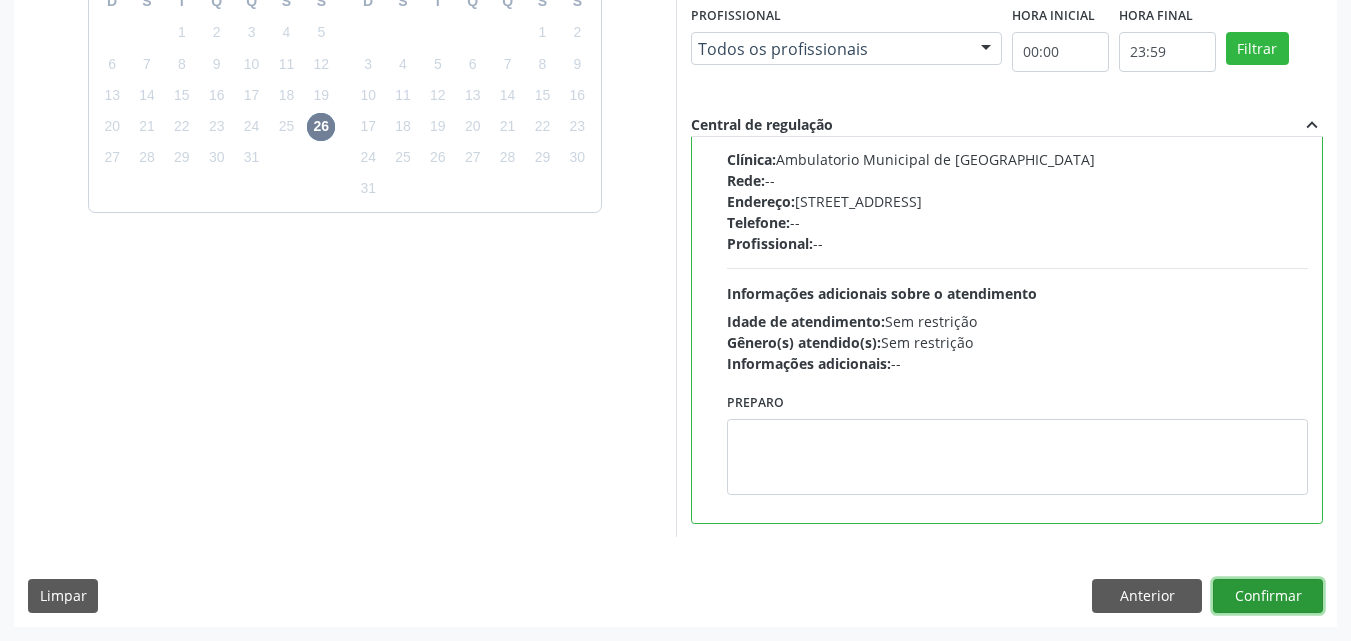 click on "Confirmar" at bounding box center [1268, 596] 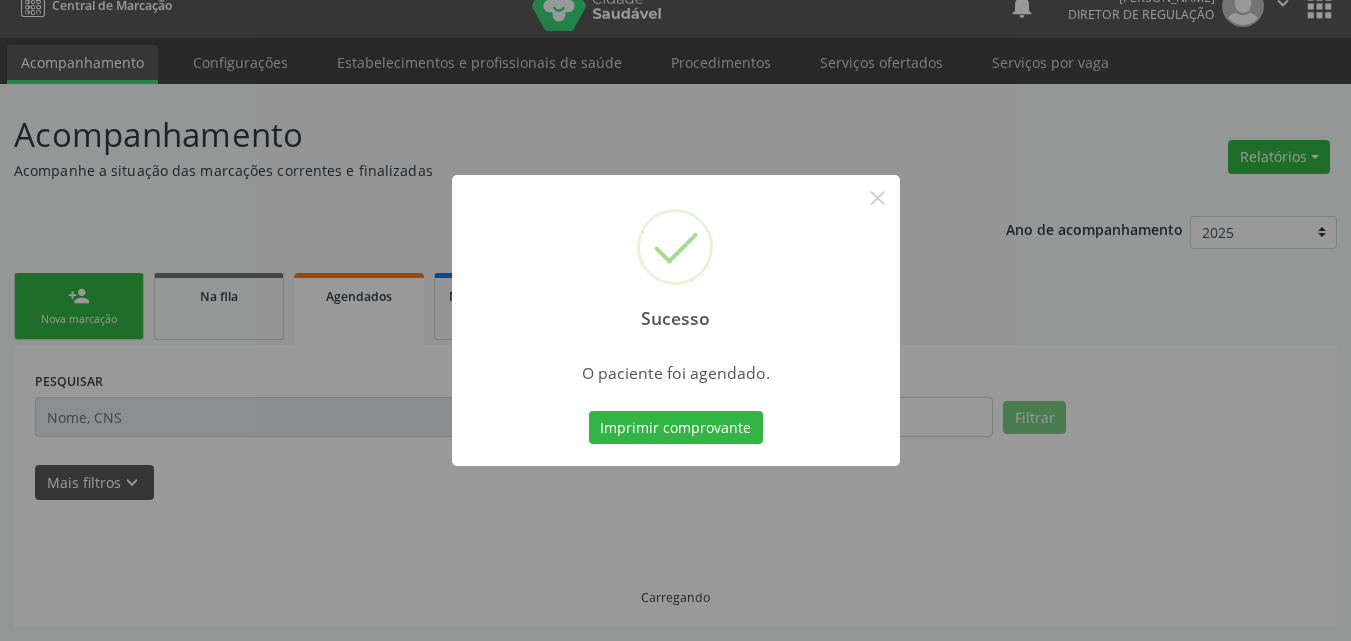 scroll, scrollTop: 26, scrollLeft: 0, axis: vertical 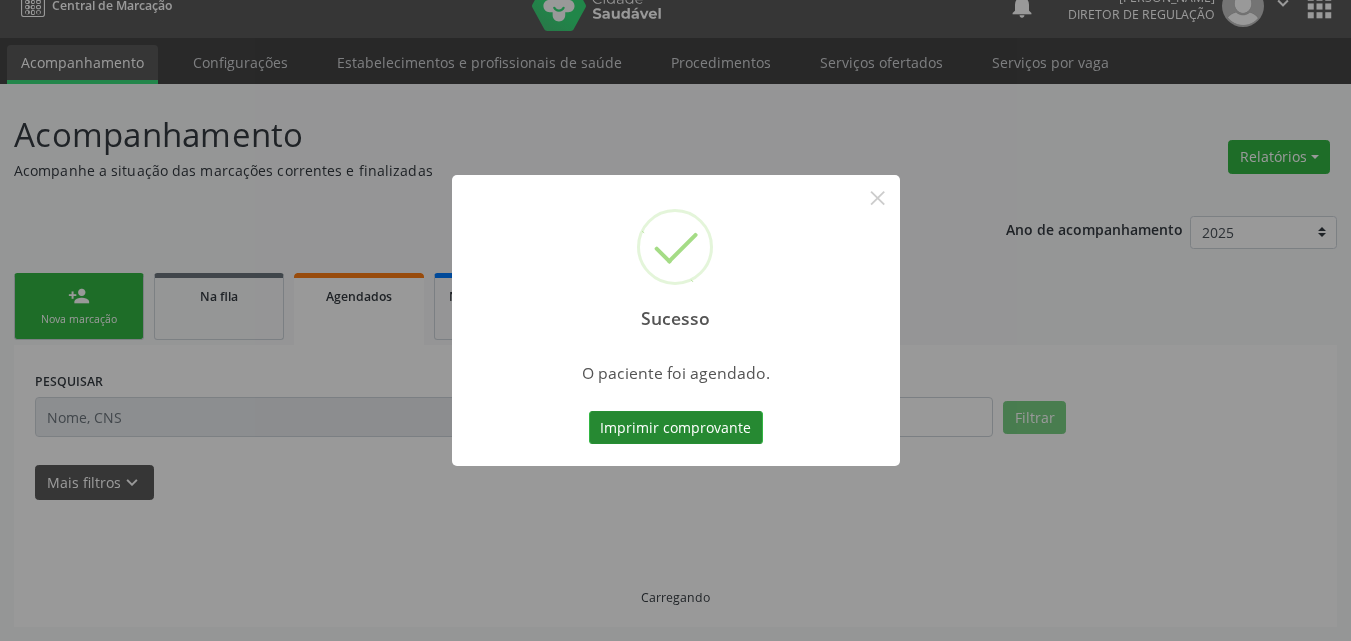click on "Imprimir comprovante" at bounding box center [676, 428] 